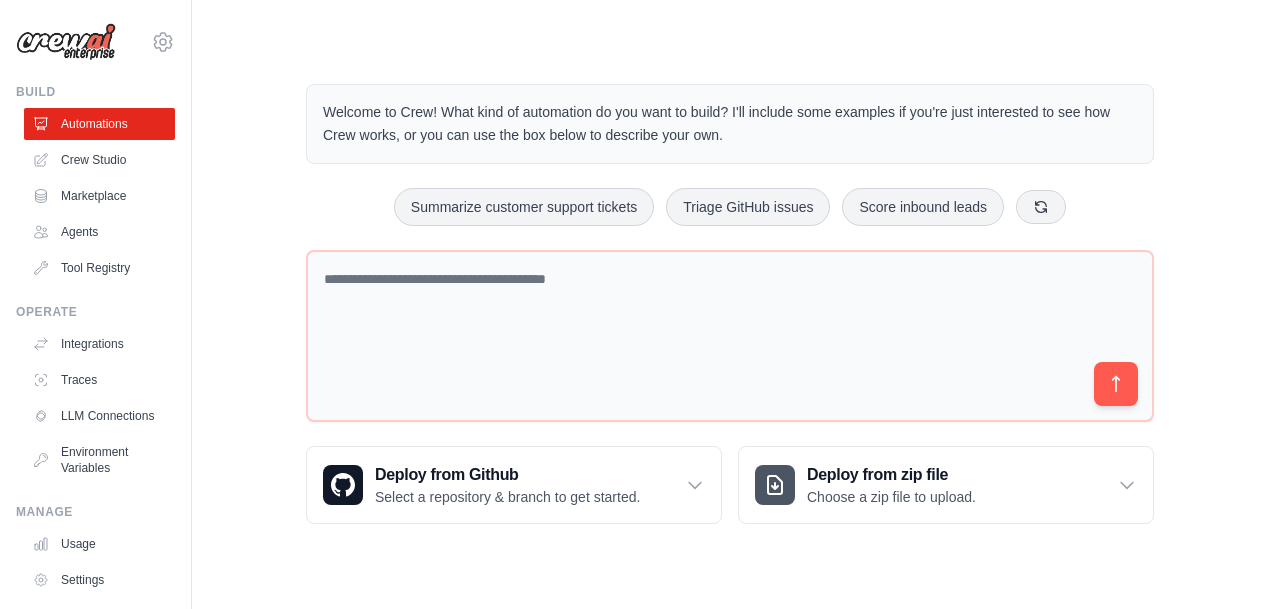 scroll, scrollTop: 0, scrollLeft: 0, axis: both 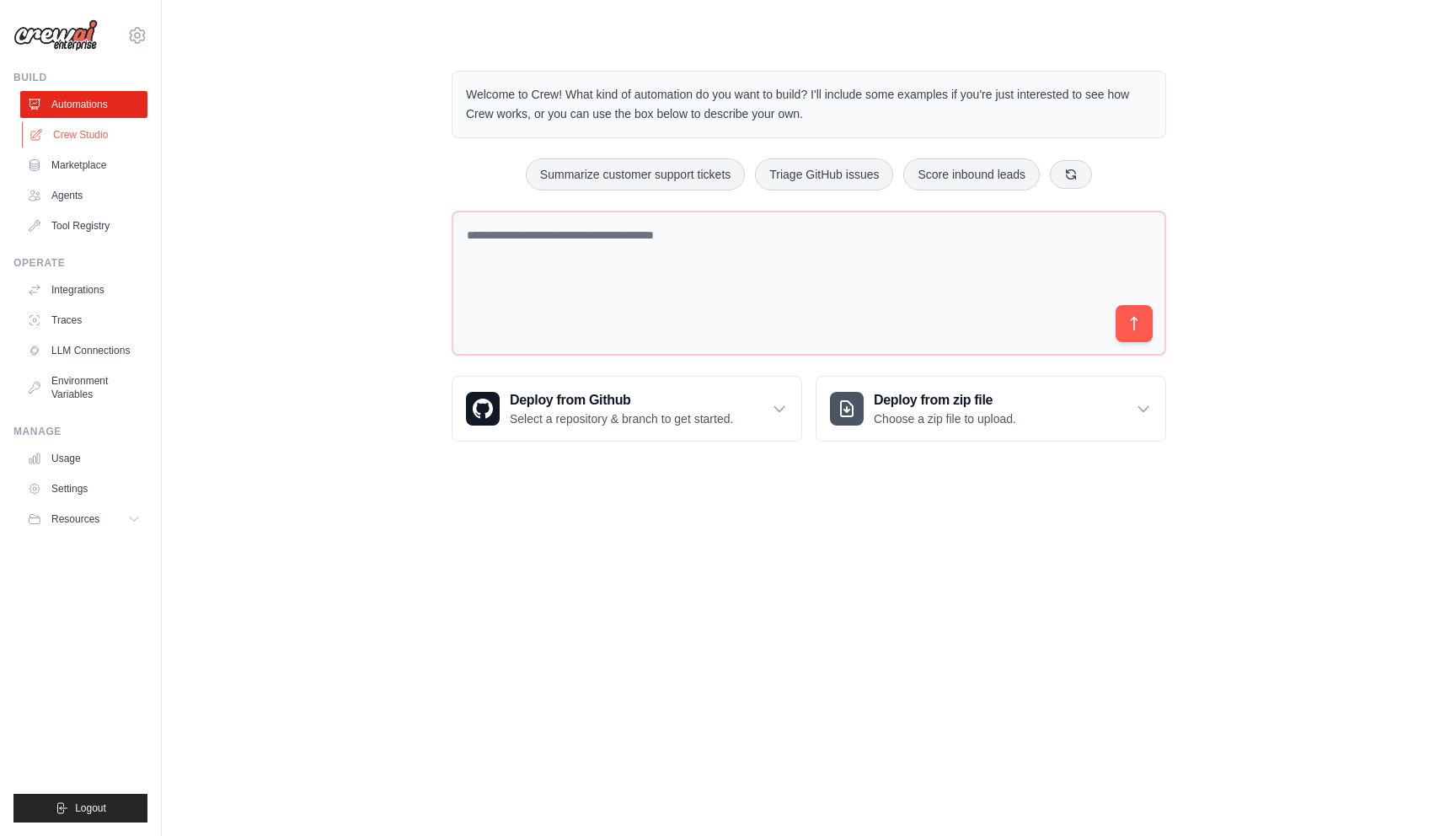 click on "Crew Studio" at bounding box center [85, 135] 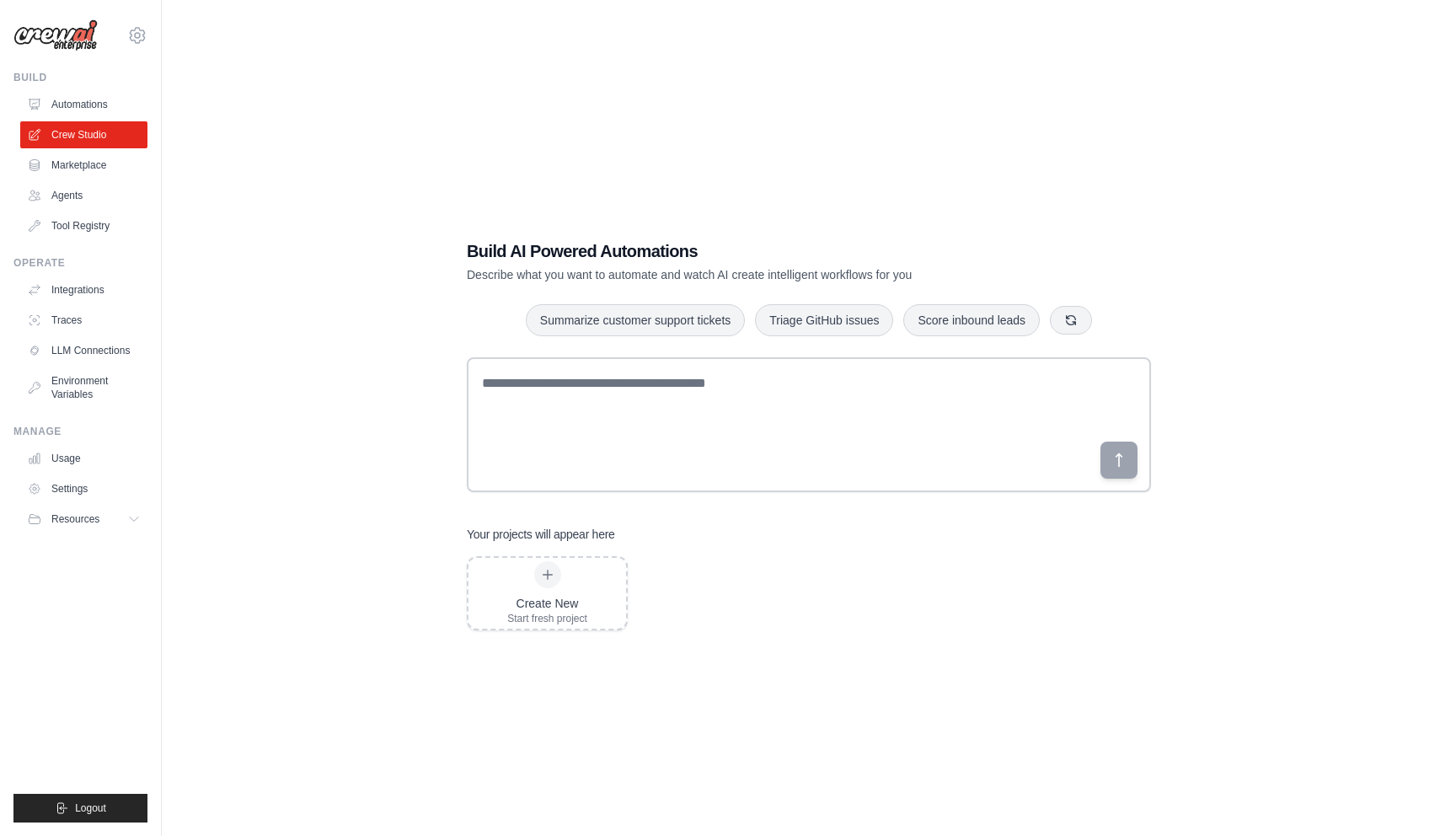 scroll, scrollTop: 0, scrollLeft: 0, axis: both 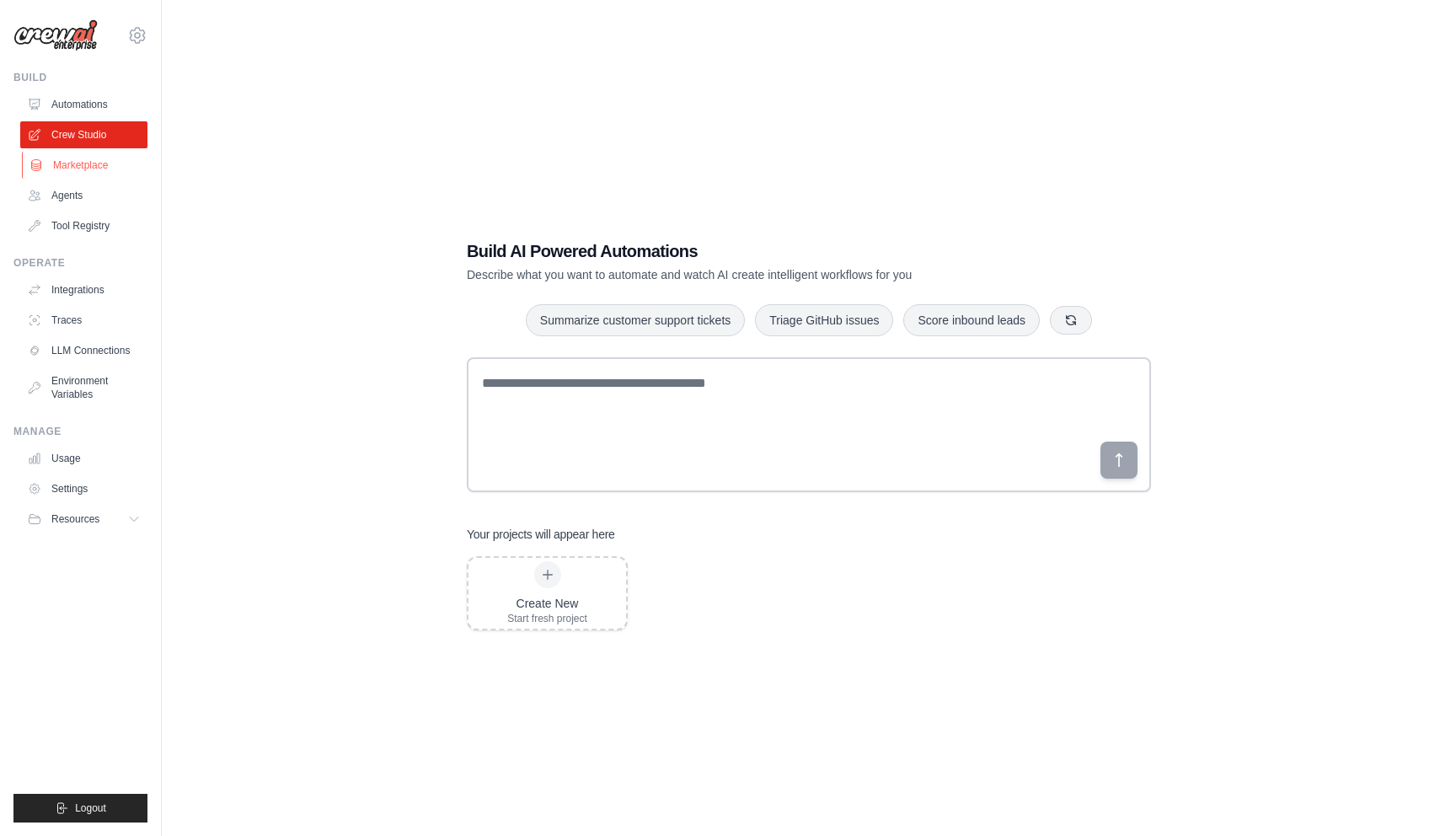 click on "Marketplace" at bounding box center [85, 165] 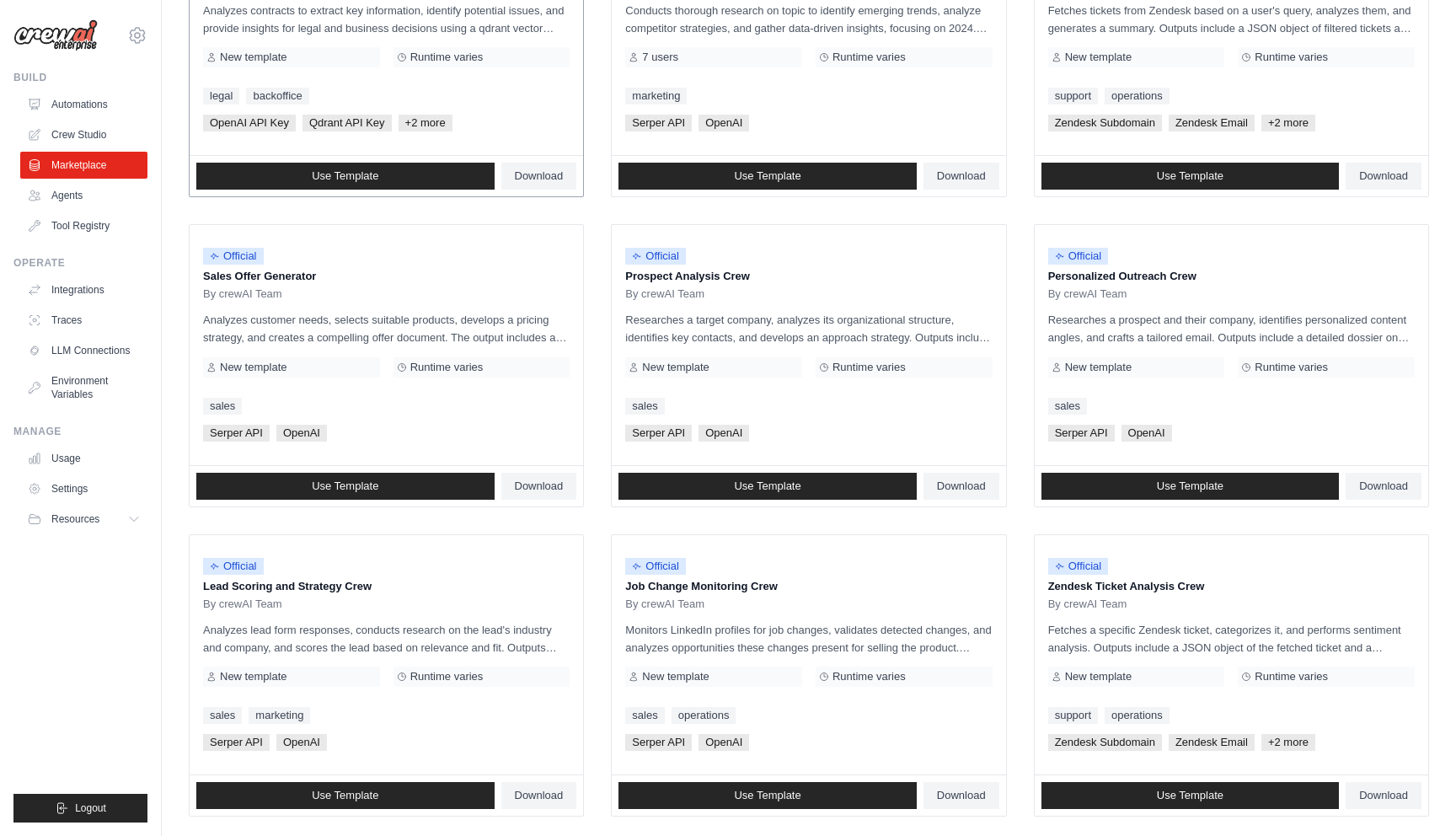 scroll, scrollTop: 726, scrollLeft: 0, axis: vertical 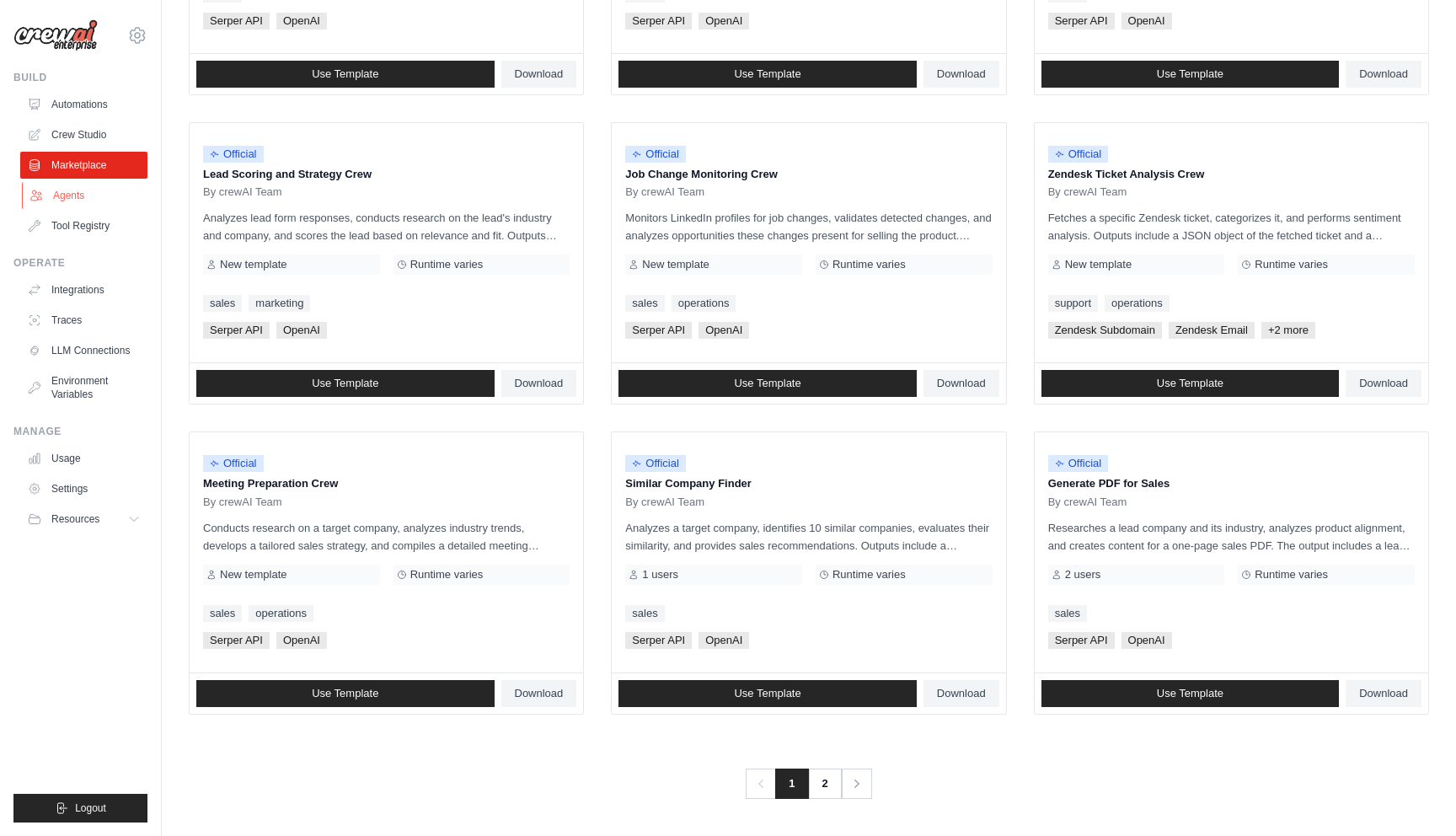click on "Agents" at bounding box center [85, 196] 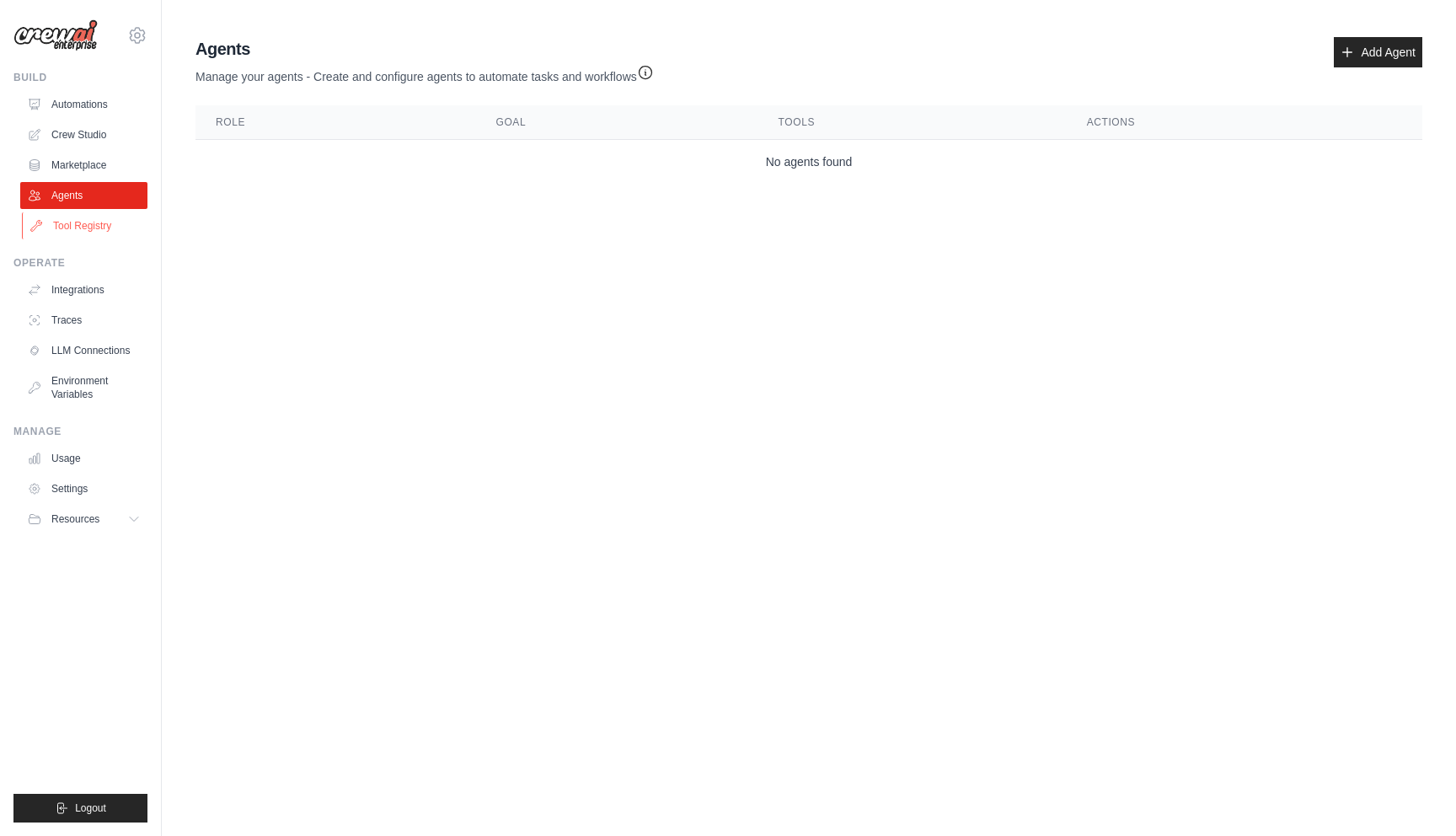 click on "Tool Registry" at bounding box center [85, 226] 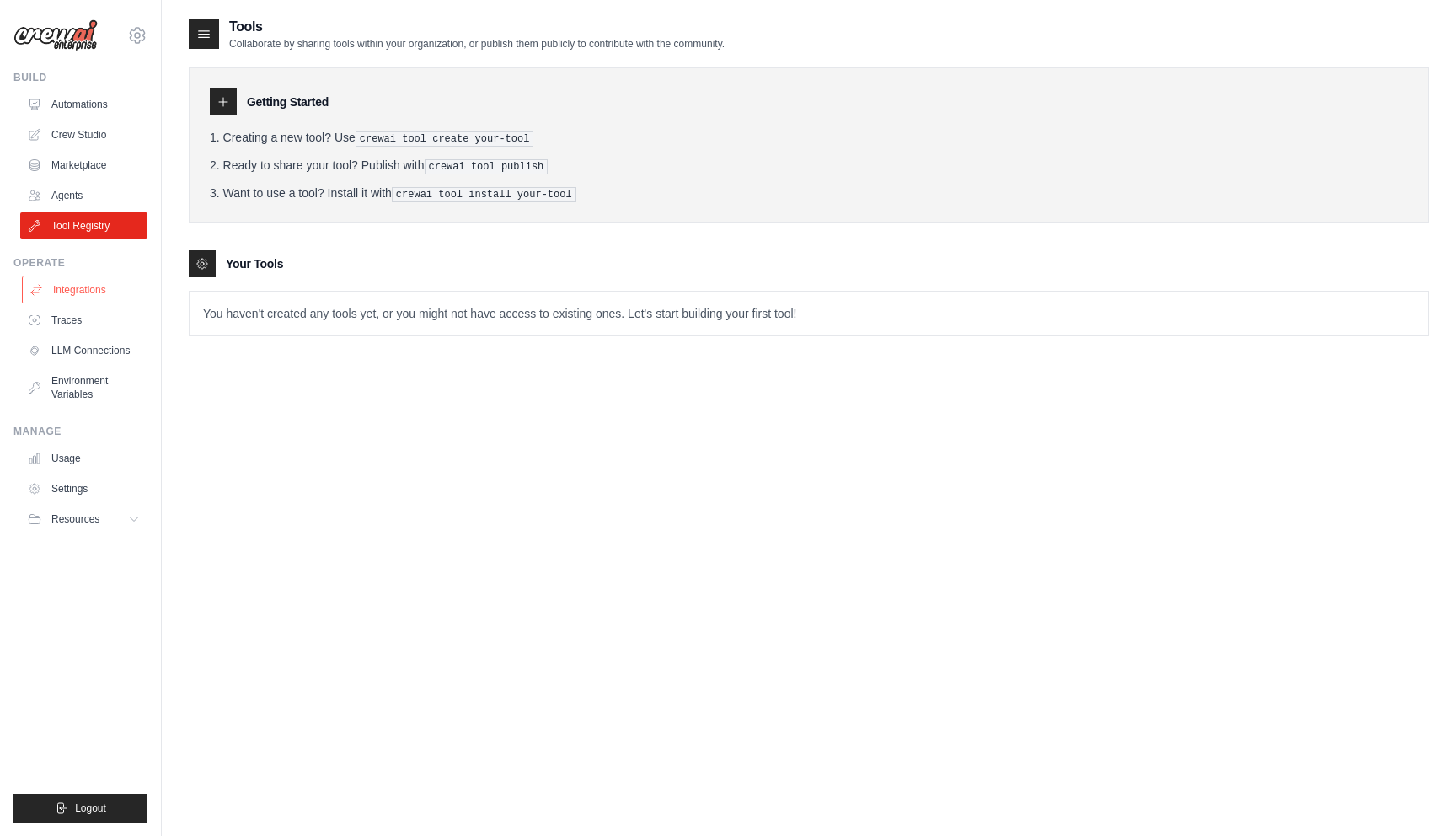 click on "Integrations" at bounding box center (85, 290) 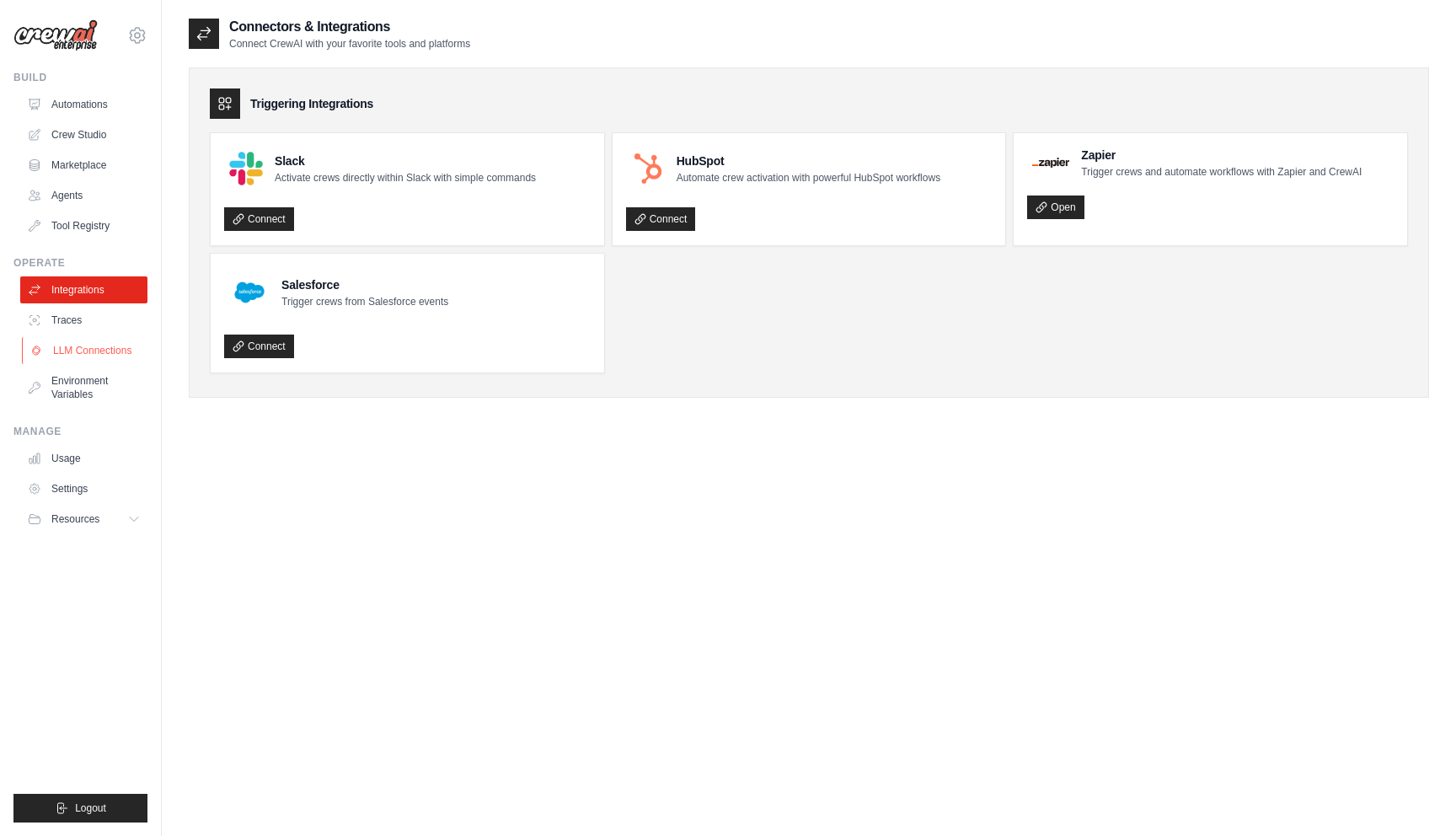 click on "LLM Connections" at bounding box center [85, 351] 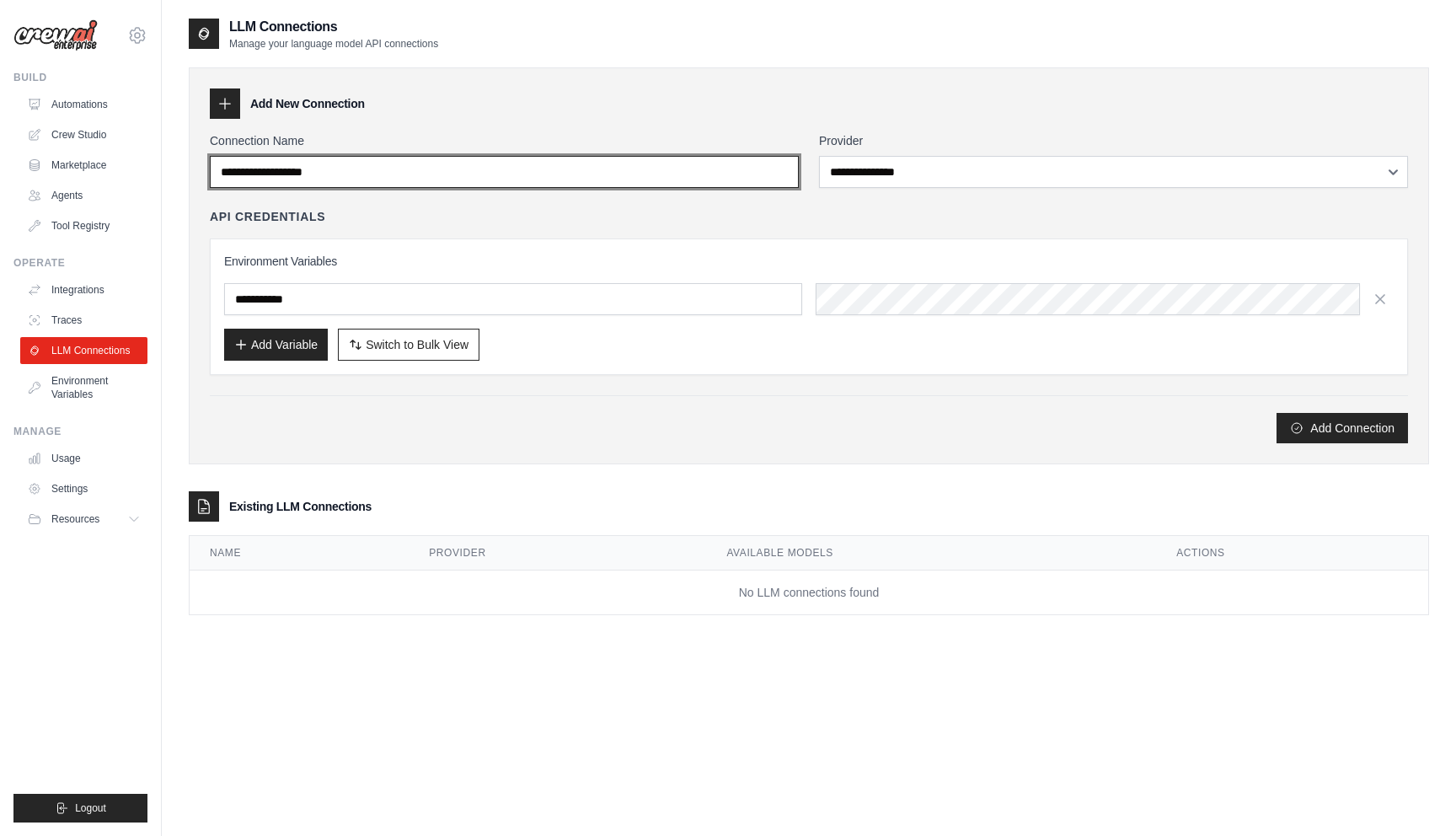 click on "Connection Name" at bounding box center [504, 172] 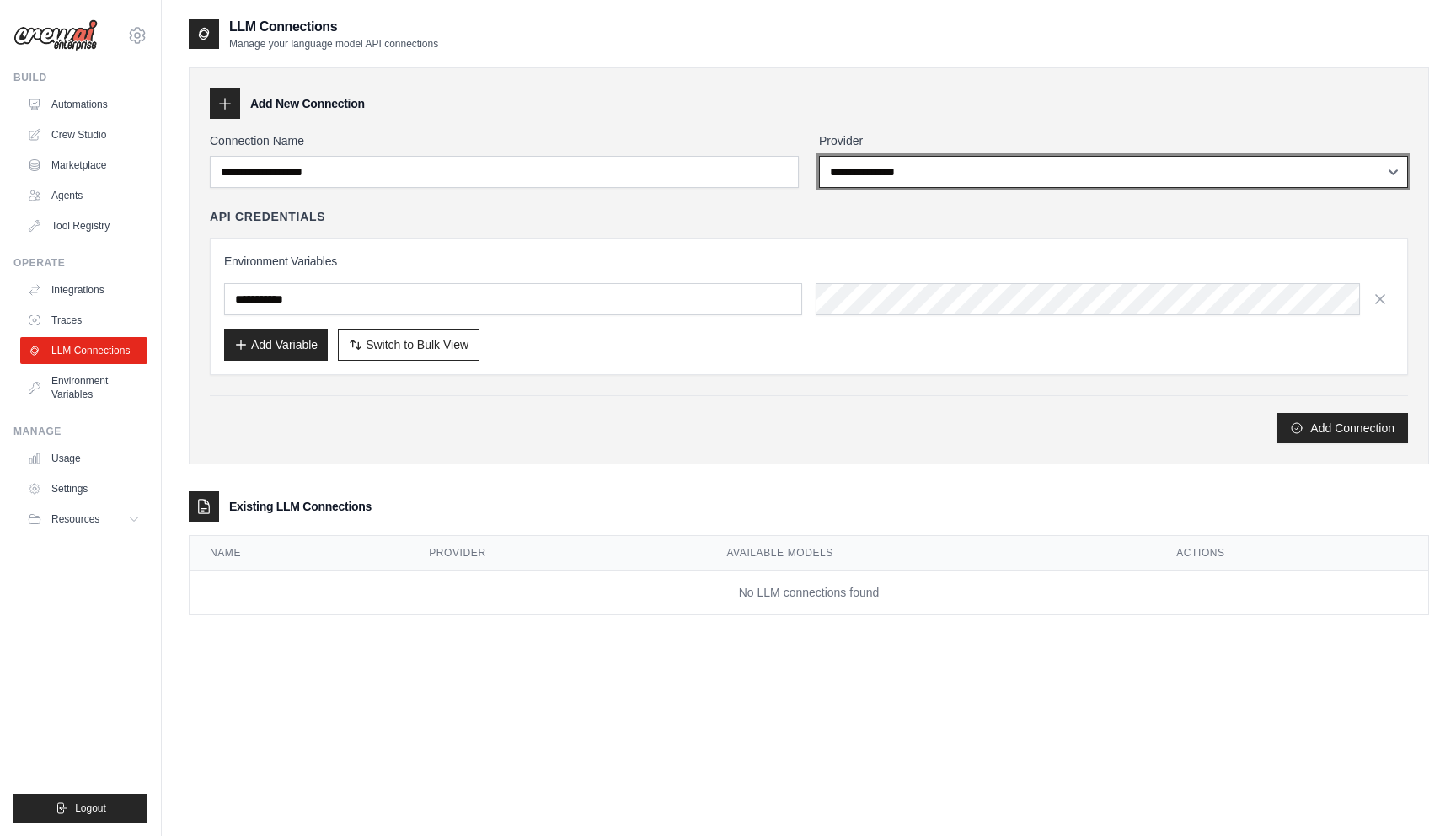click on "**********" at bounding box center [1113, 172] 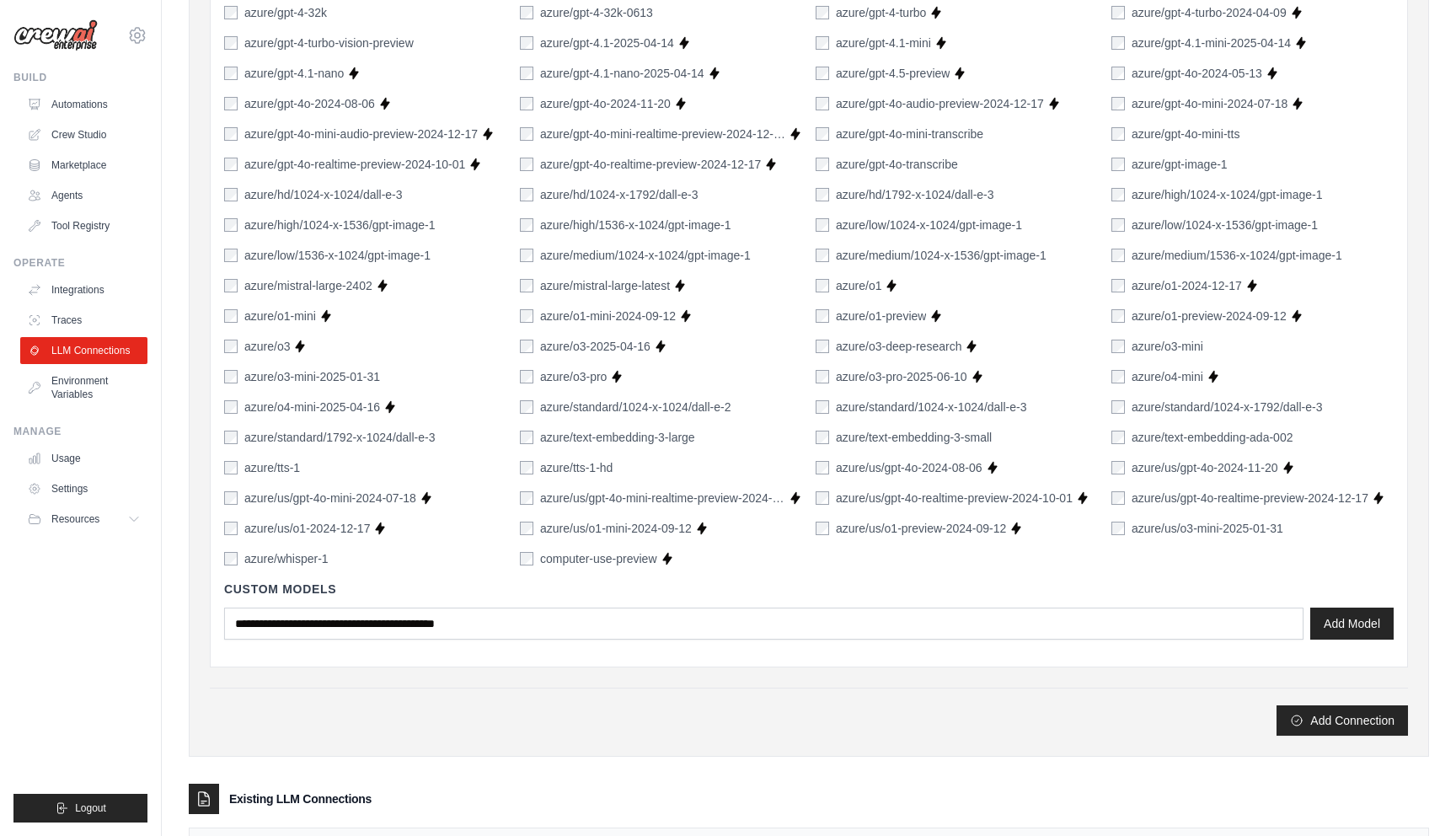 scroll, scrollTop: 0, scrollLeft: 0, axis: both 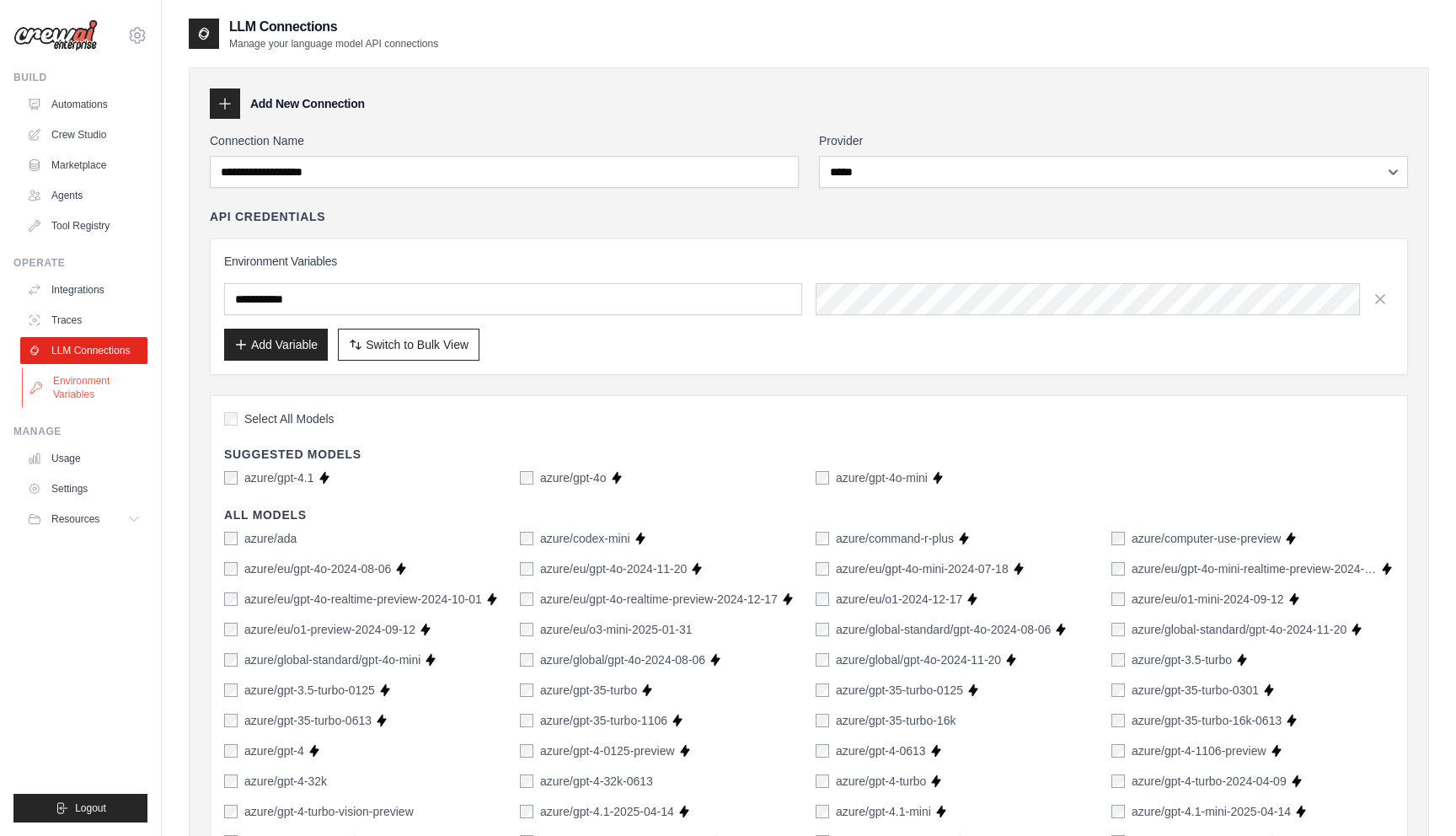 click on "Environment Variables" at bounding box center (85, 388) 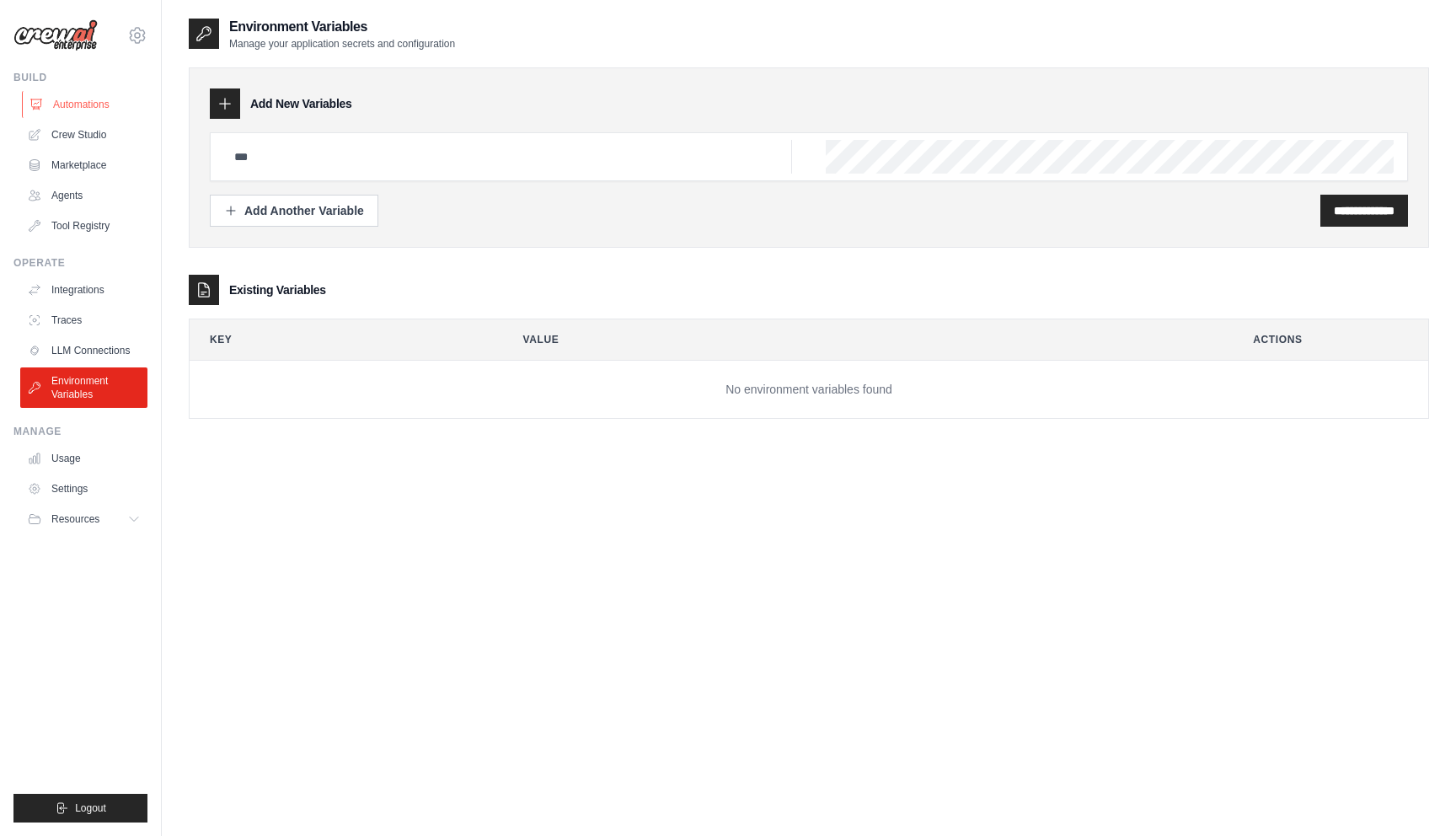 click on "Automations" at bounding box center [85, 104] 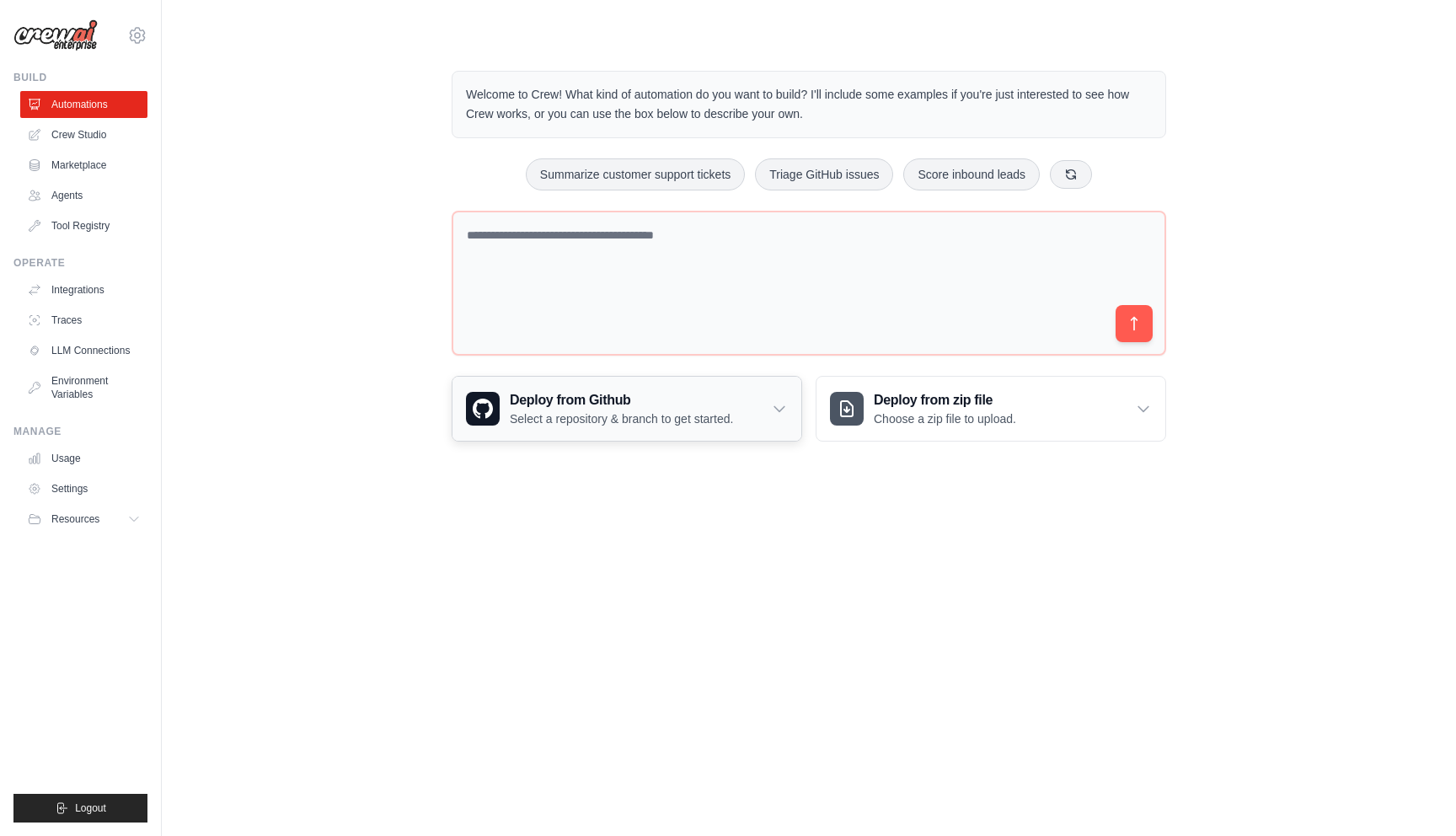 click 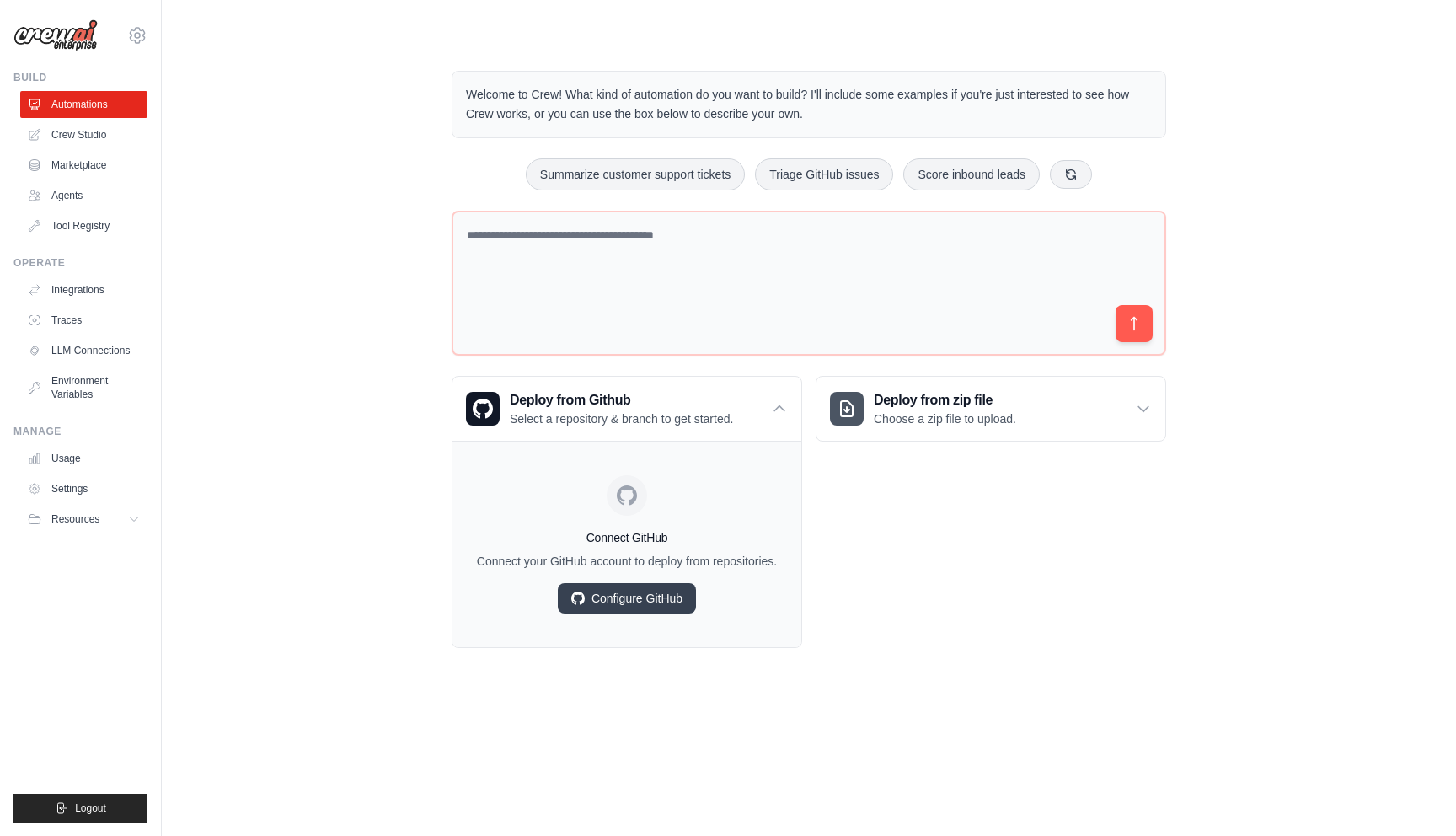 click on "Welcome to Crew! What kind of automation do you want to build?
I'll include some examples if you're just interested to see how
Crew works, or you can use the box below to describe your own.
Summarize customer support tickets
Triage GitHub issues
Score inbound leads
Deploy from Github
Select a repository & branch to get started." at bounding box center (809, 359) 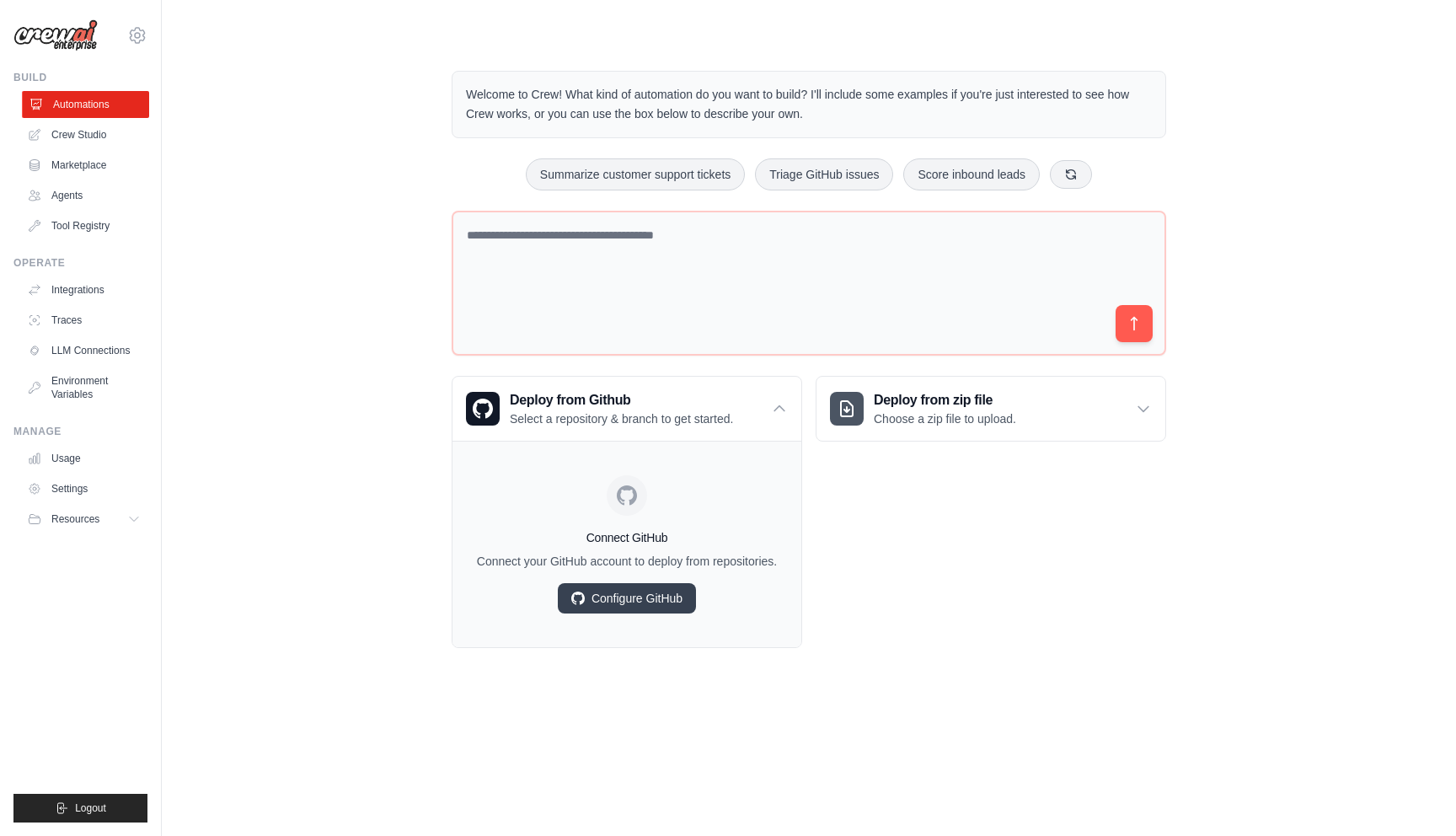click on "Automations" at bounding box center (85, 104) 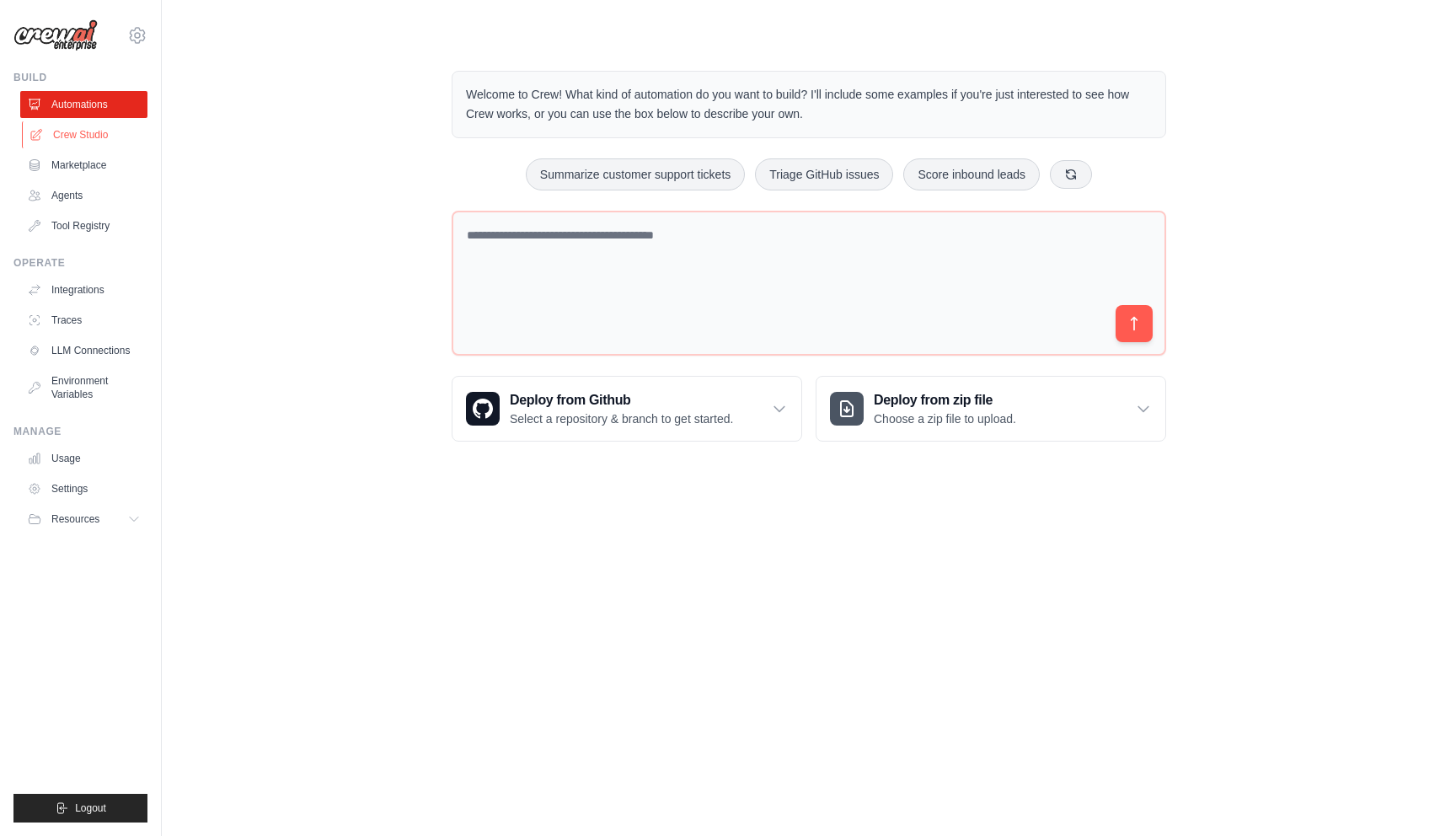 click on "Crew Studio" at bounding box center [85, 135] 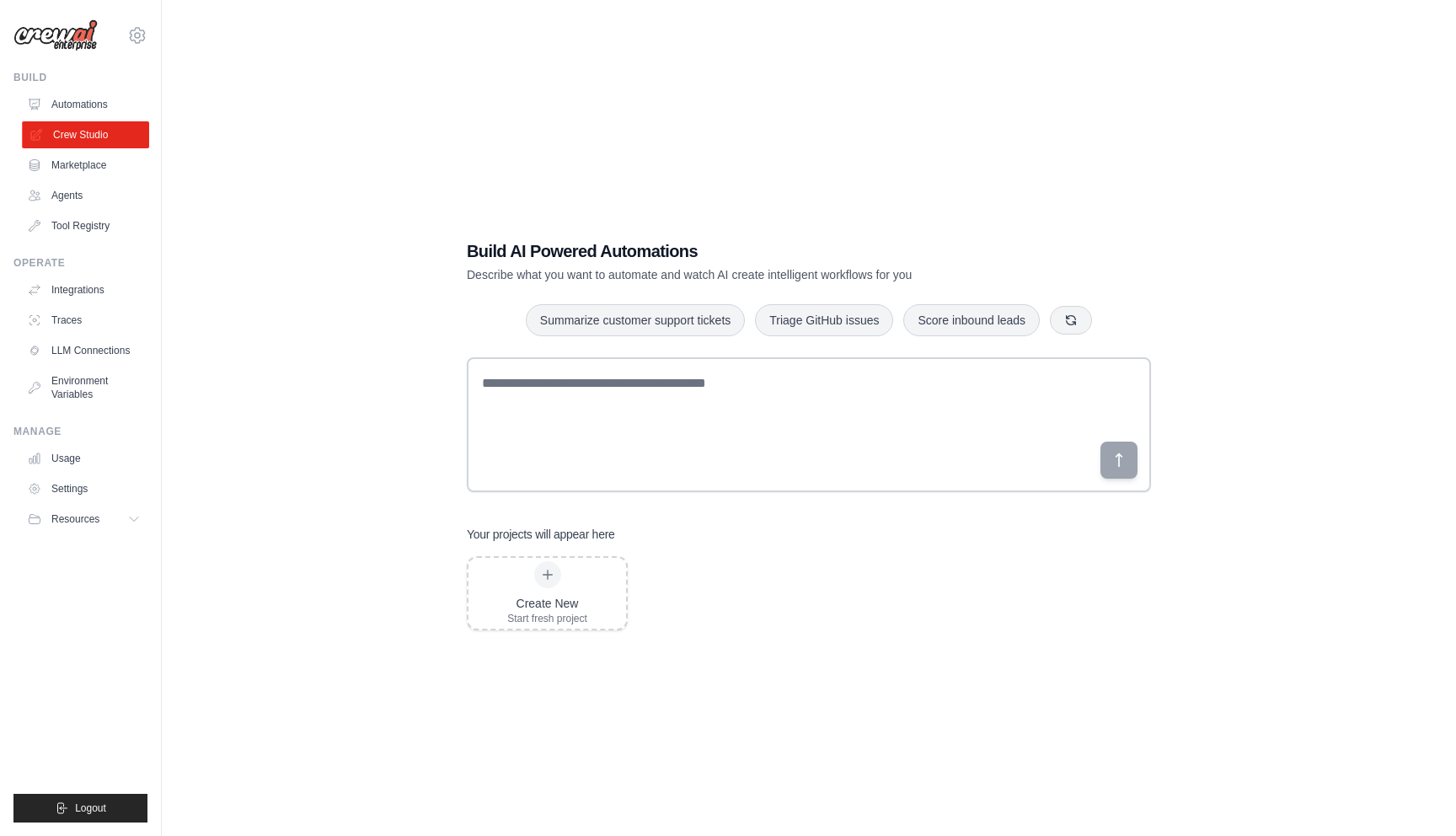 scroll, scrollTop: 0, scrollLeft: 0, axis: both 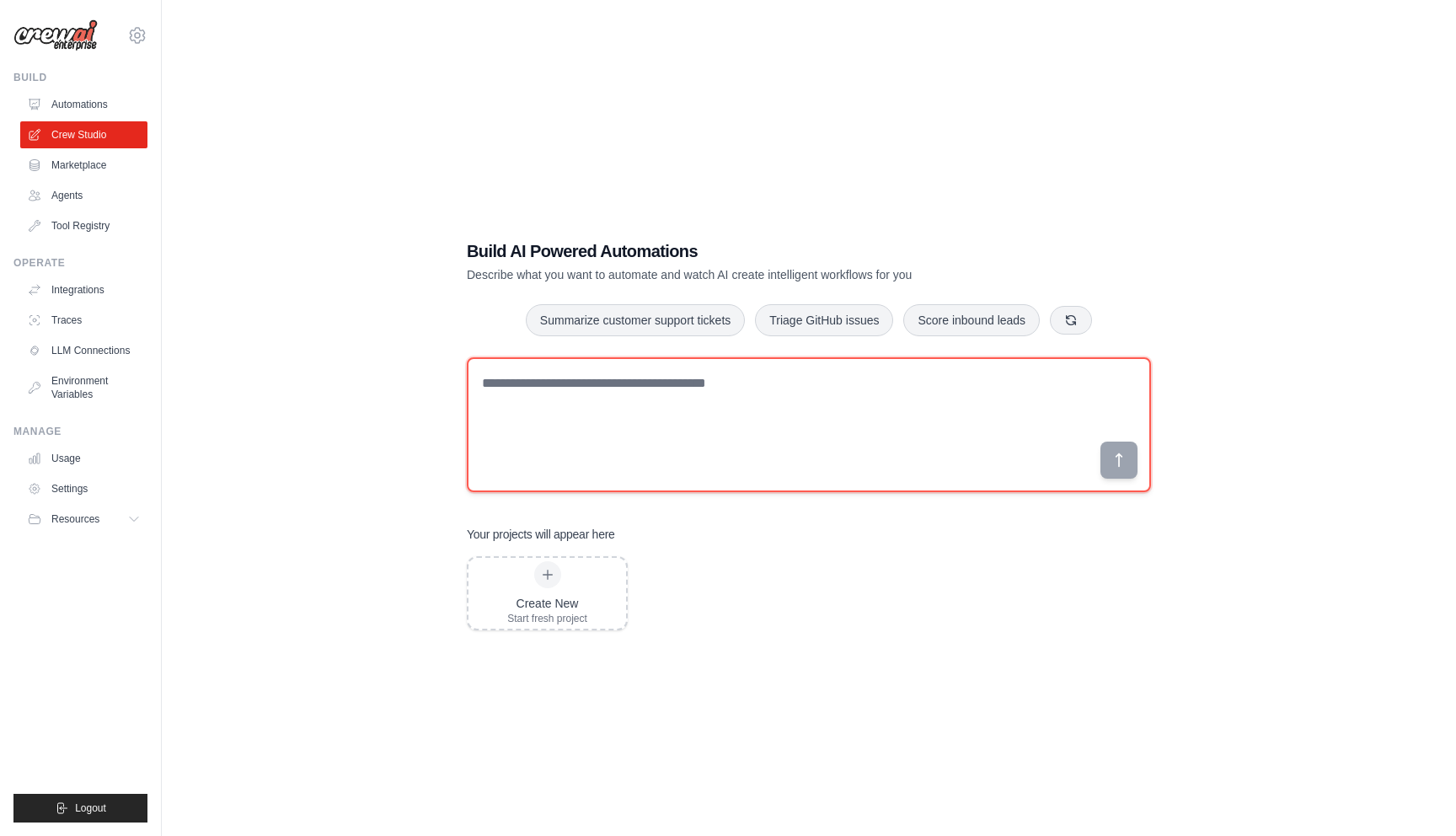 click at bounding box center (809, 425) 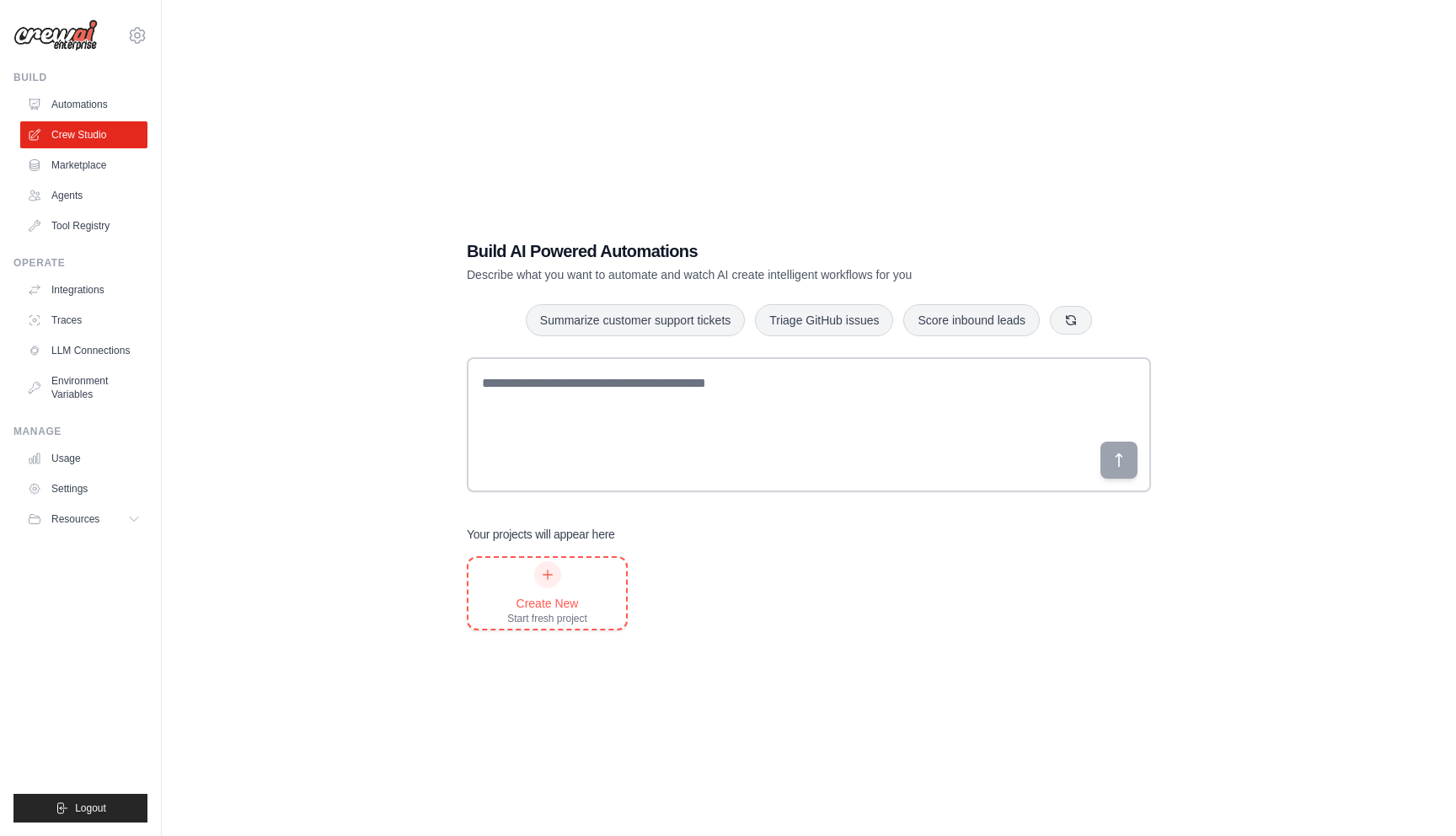 click on "Create New Start fresh project" at bounding box center [547, 593] 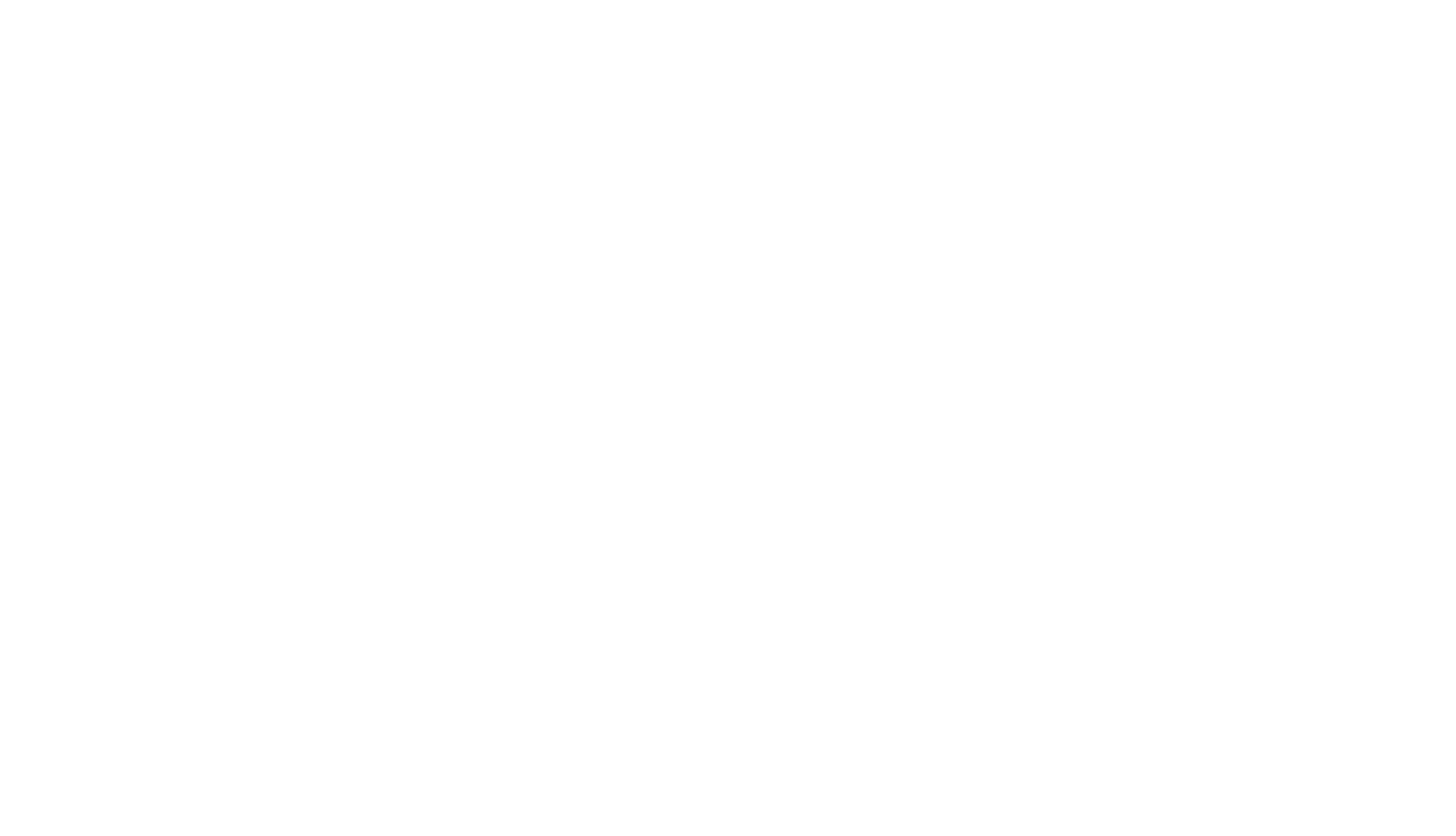 scroll, scrollTop: 0, scrollLeft: 0, axis: both 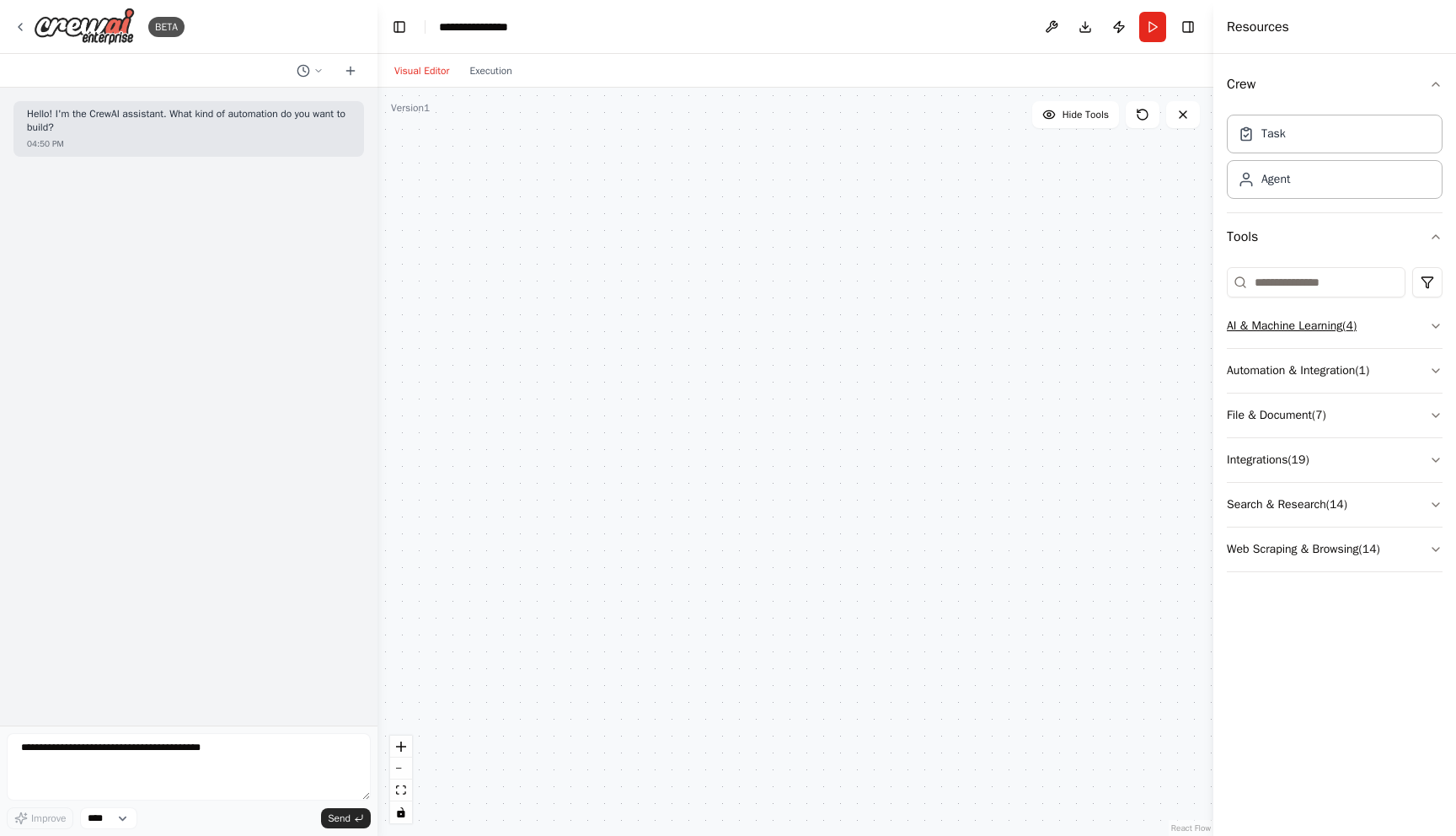 click on "AI & Machine Learning  ( 4 )" at bounding box center (1335, 326) 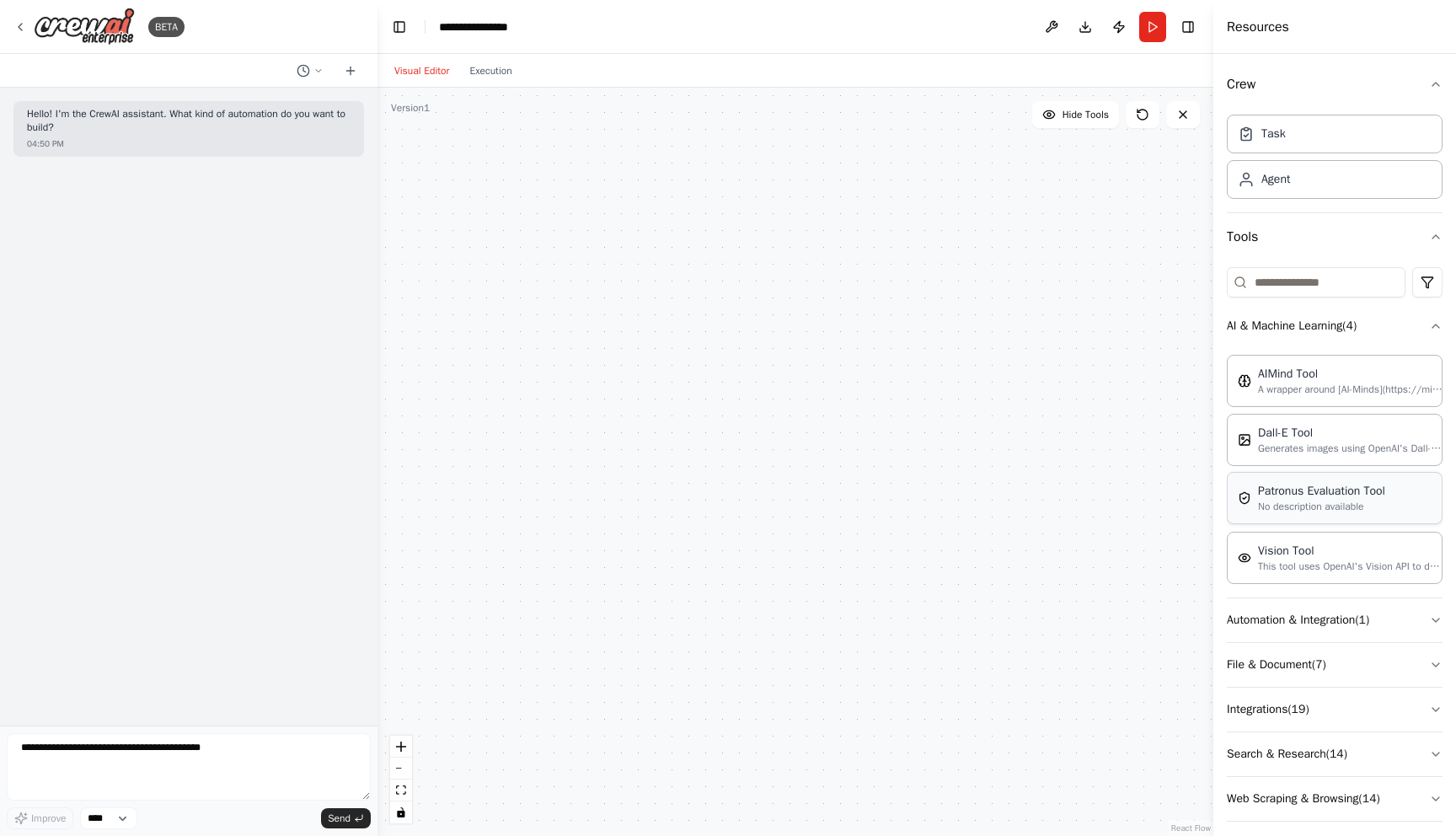 scroll, scrollTop: 13, scrollLeft: 0, axis: vertical 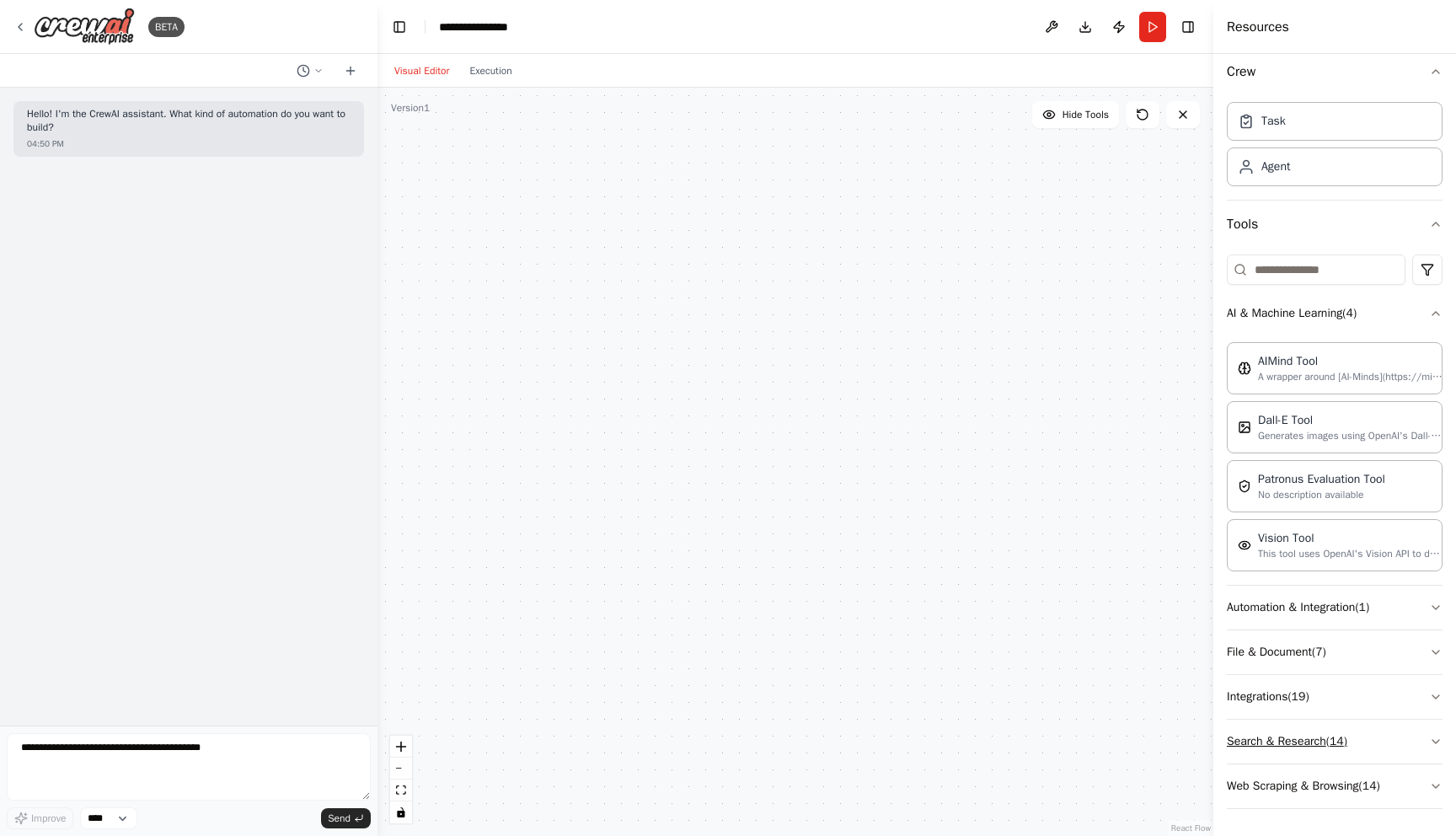 click on "Search & Research  ( 14 )" at bounding box center [1335, 742] 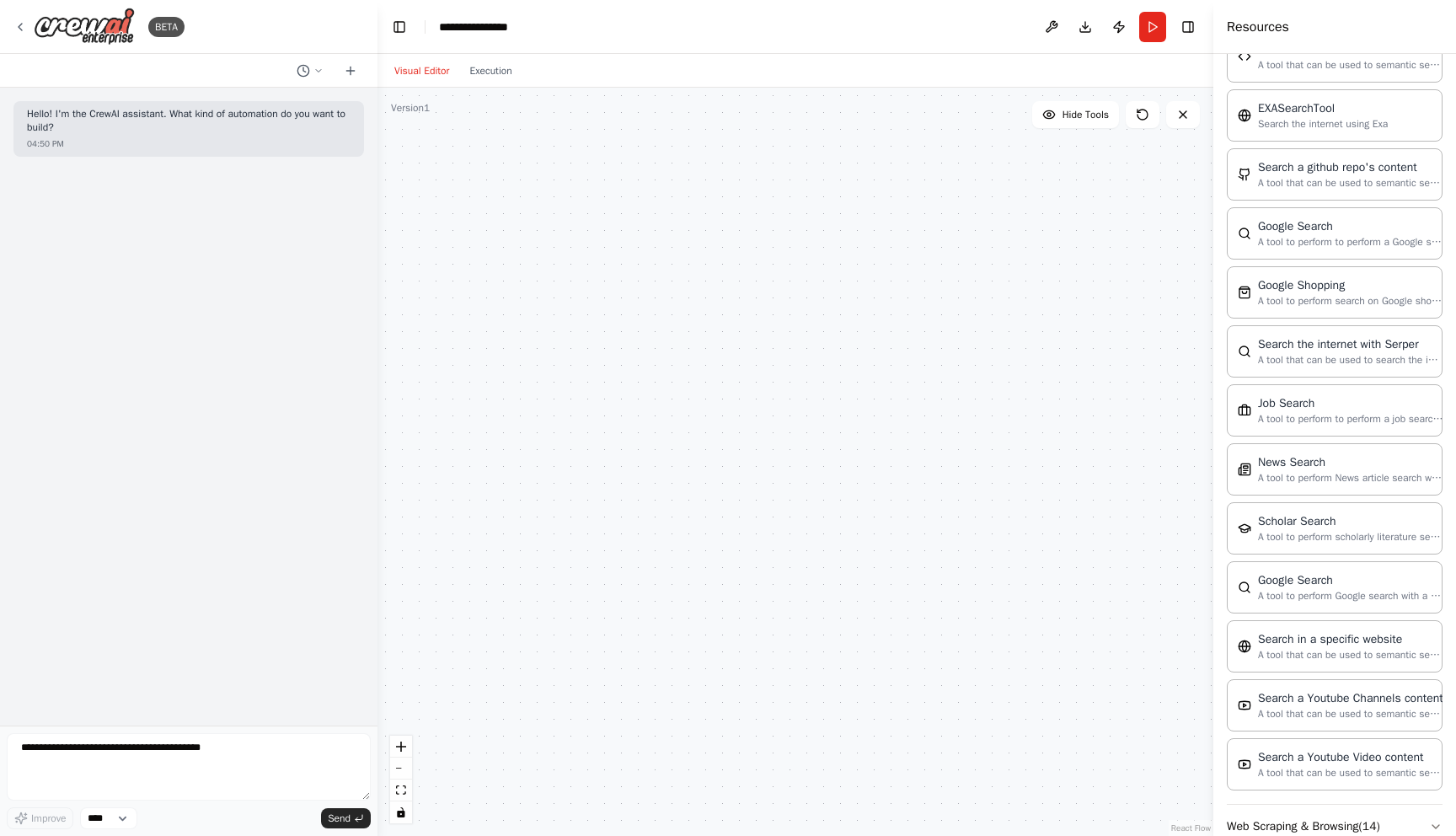 scroll, scrollTop: 869, scrollLeft: 0, axis: vertical 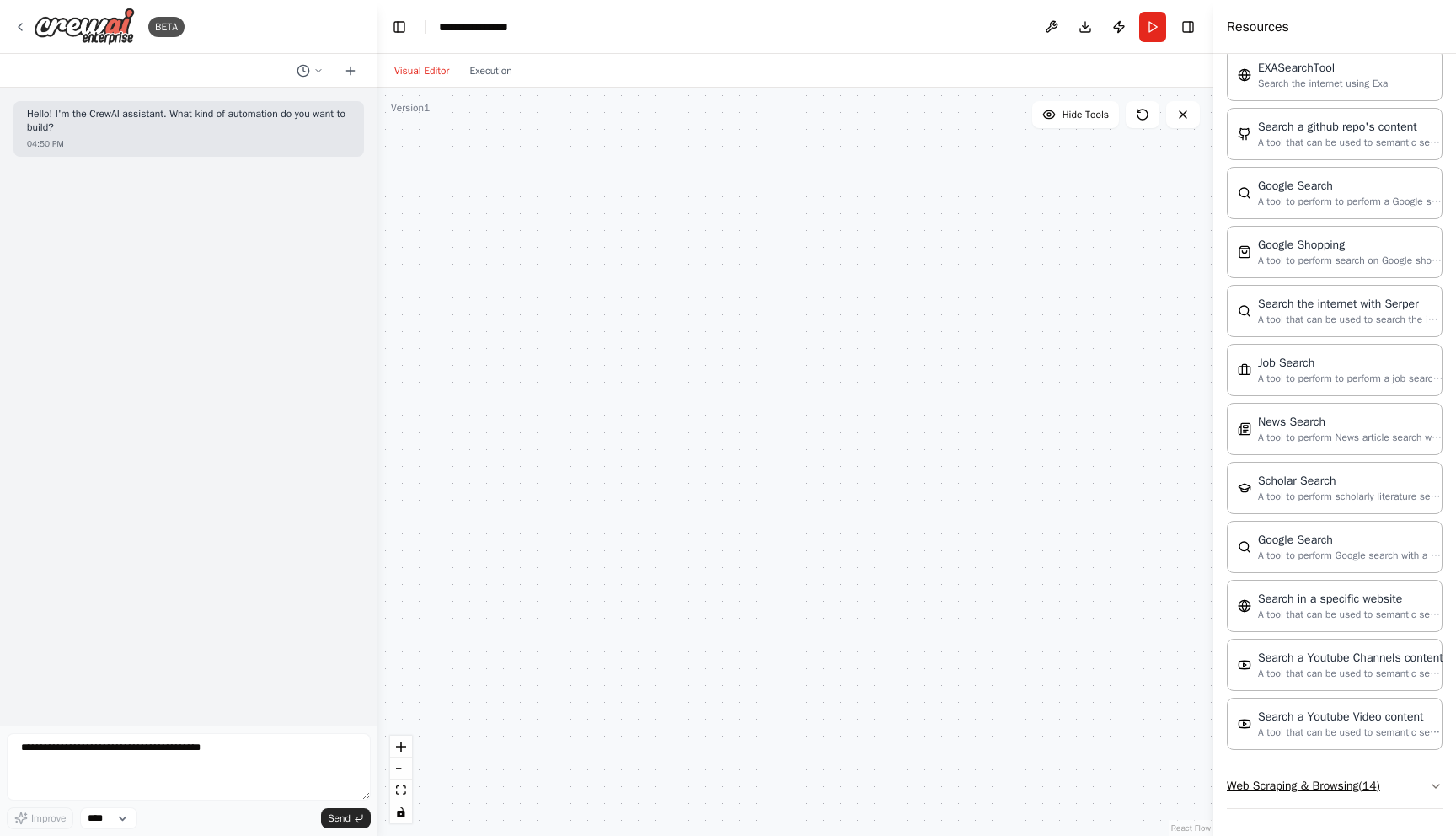 click on "Web Scraping & Browsing  ( 14 )" at bounding box center (1335, 786) 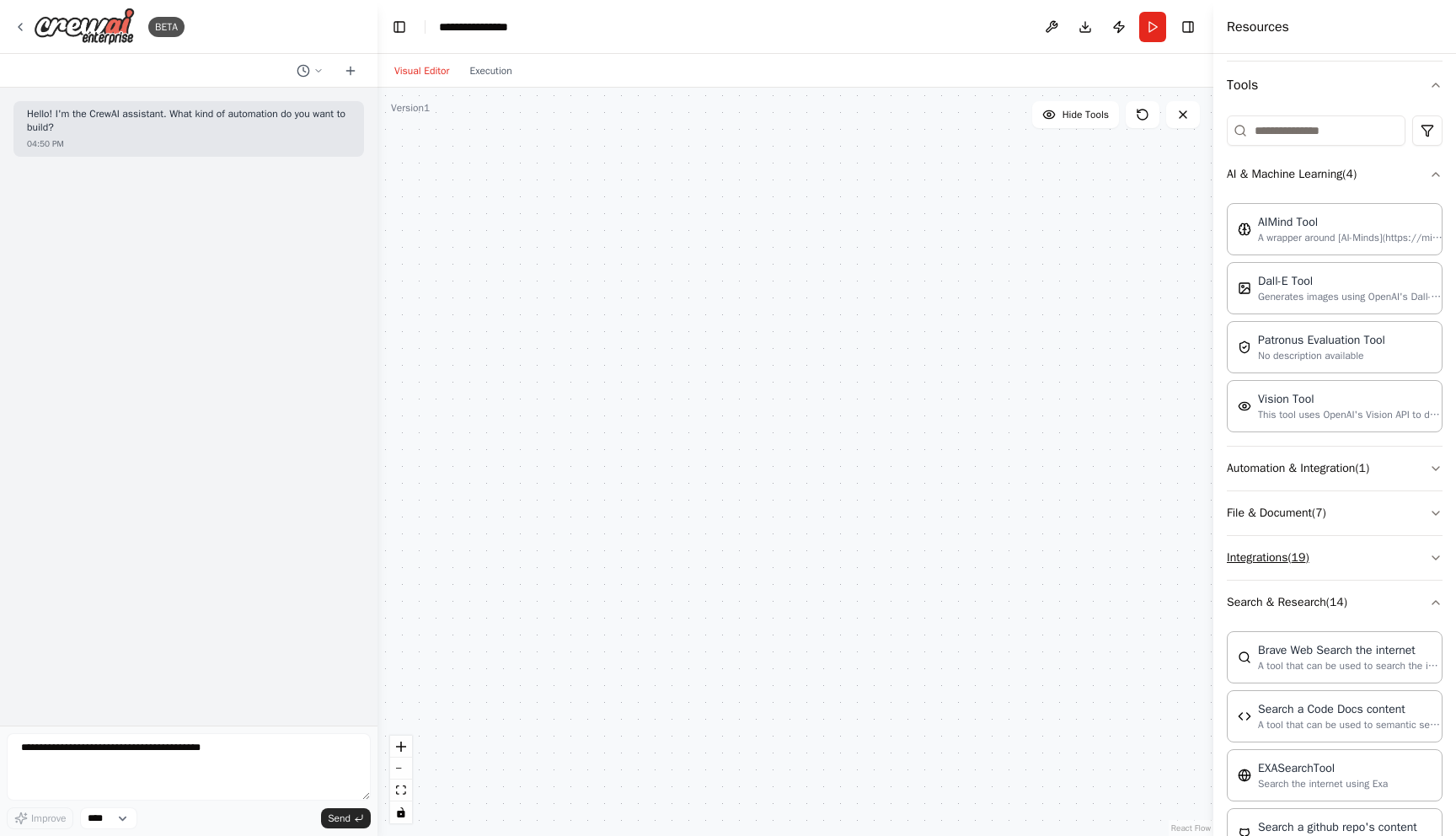 scroll, scrollTop: 153, scrollLeft: 0, axis: vertical 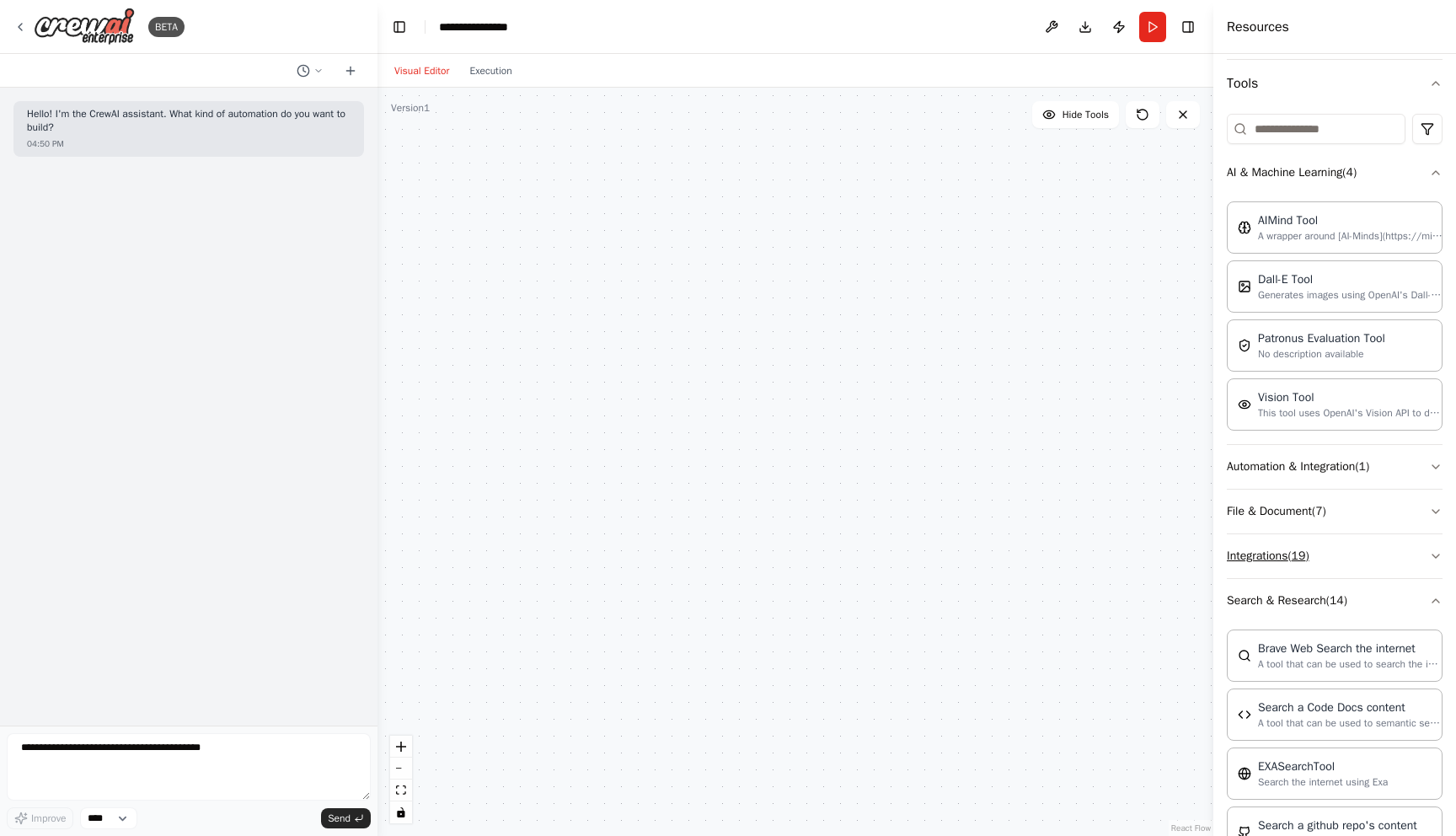 click on "Integrations  ( 19 )" at bounding box center (1335, 556) 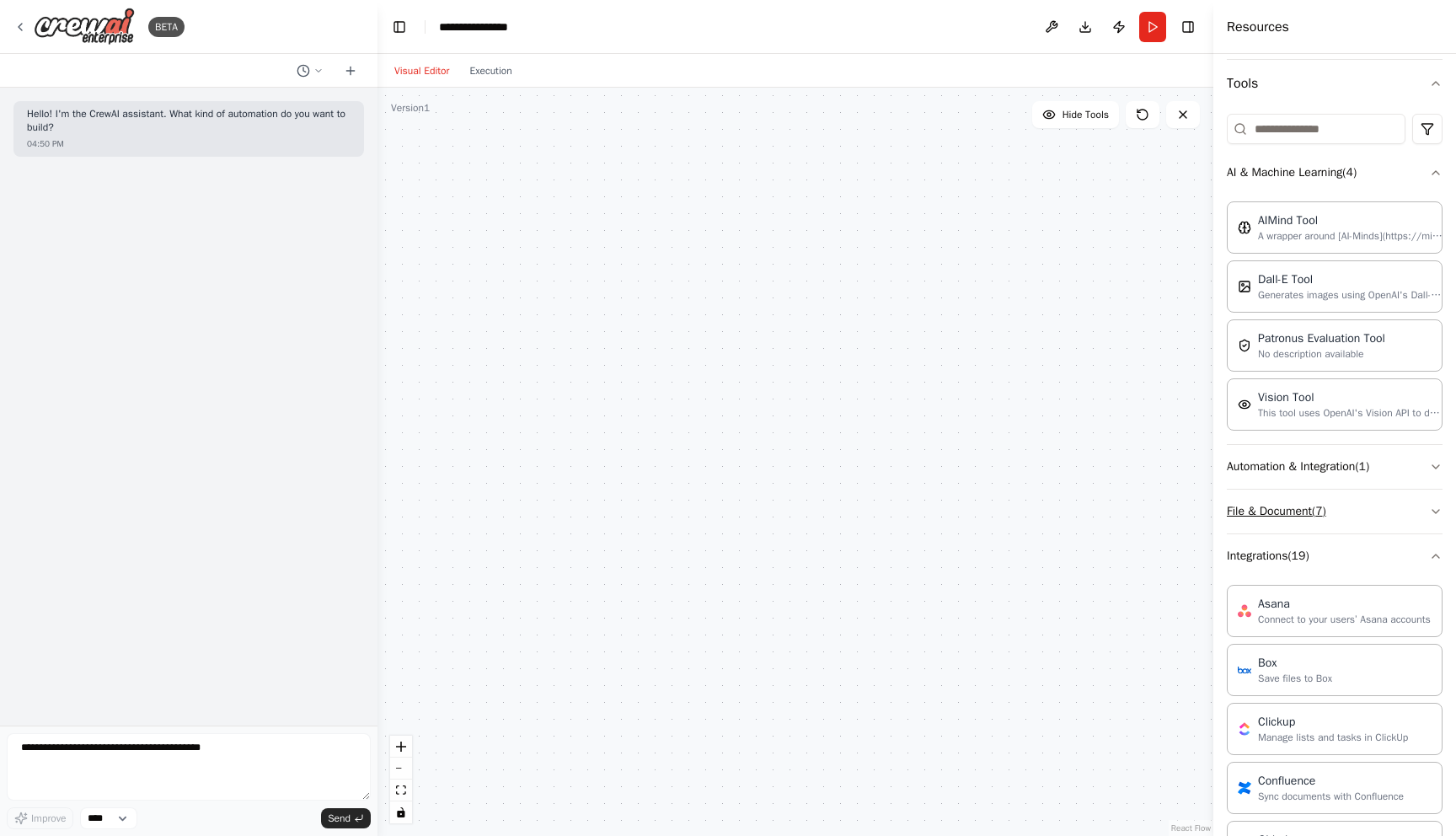 click on "File & Document  ( 7 )" at bounding box center [1335, 512] 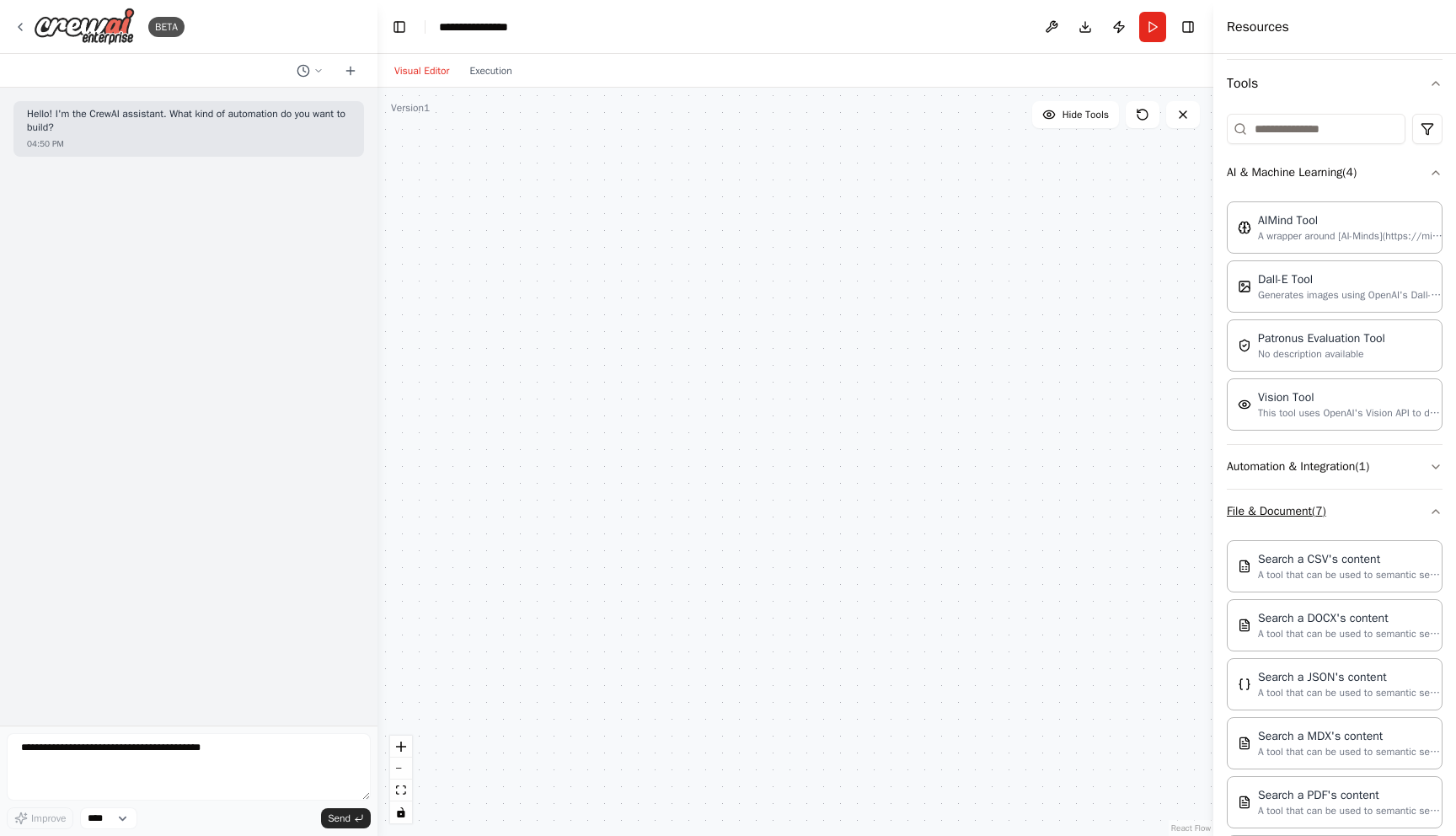 click on "File & Document  ( 7 )" at bounding box center [1335, 512] 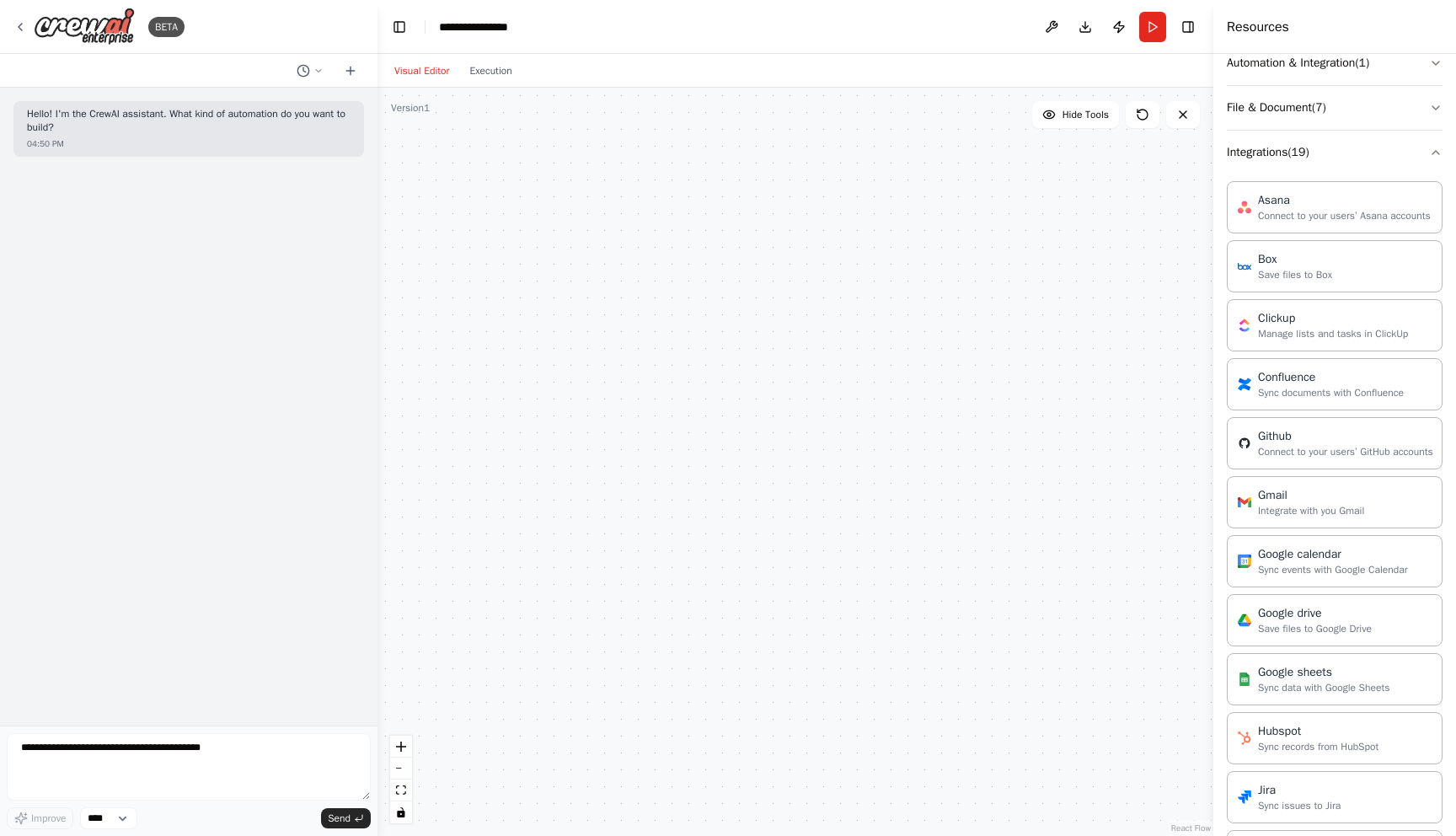 scroll, scrollTop: 556, scrollLeft: 0, axis: vertical 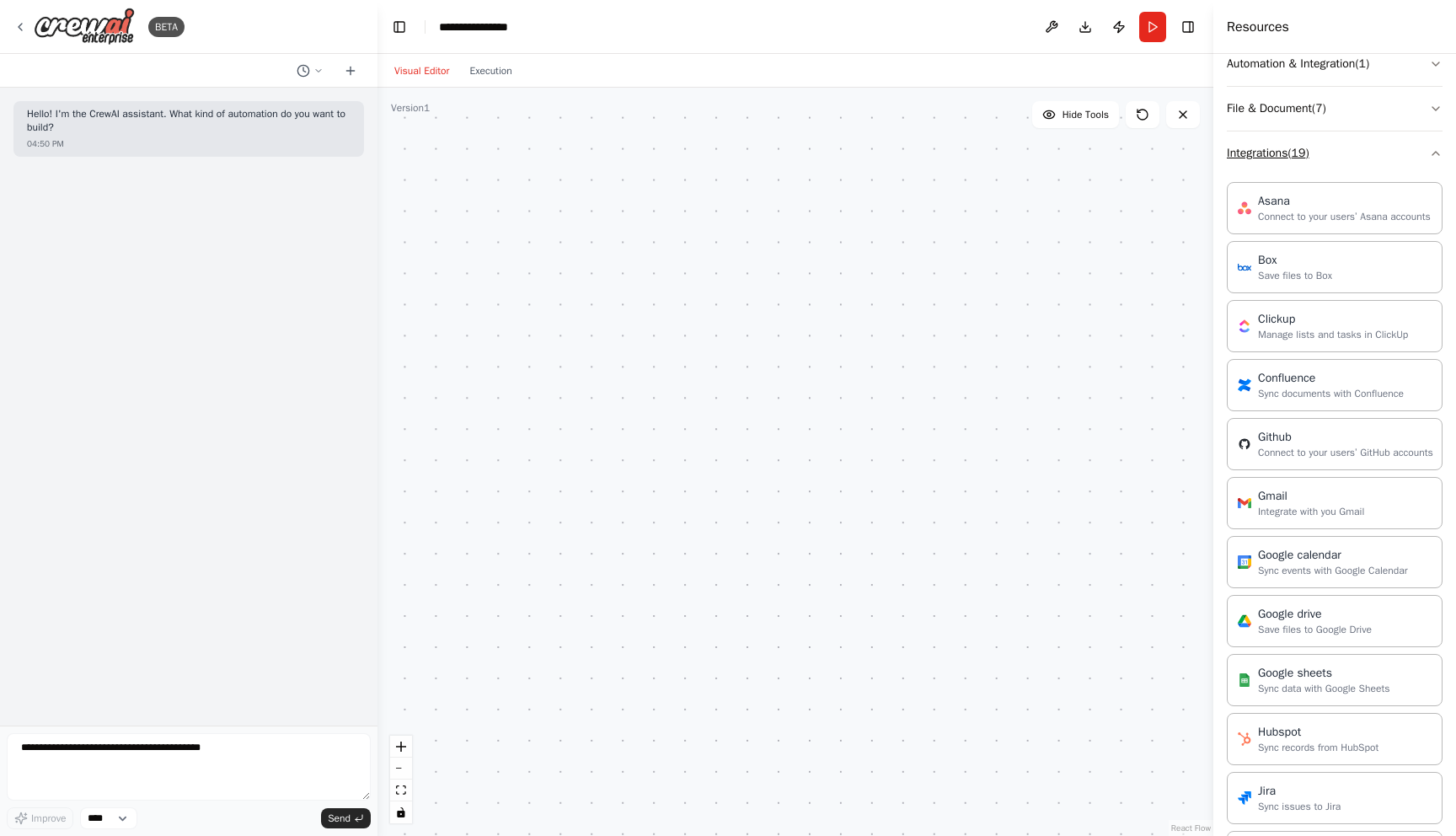 click on "Integrations  ( 19 )" at bounding box center [1335, 153] 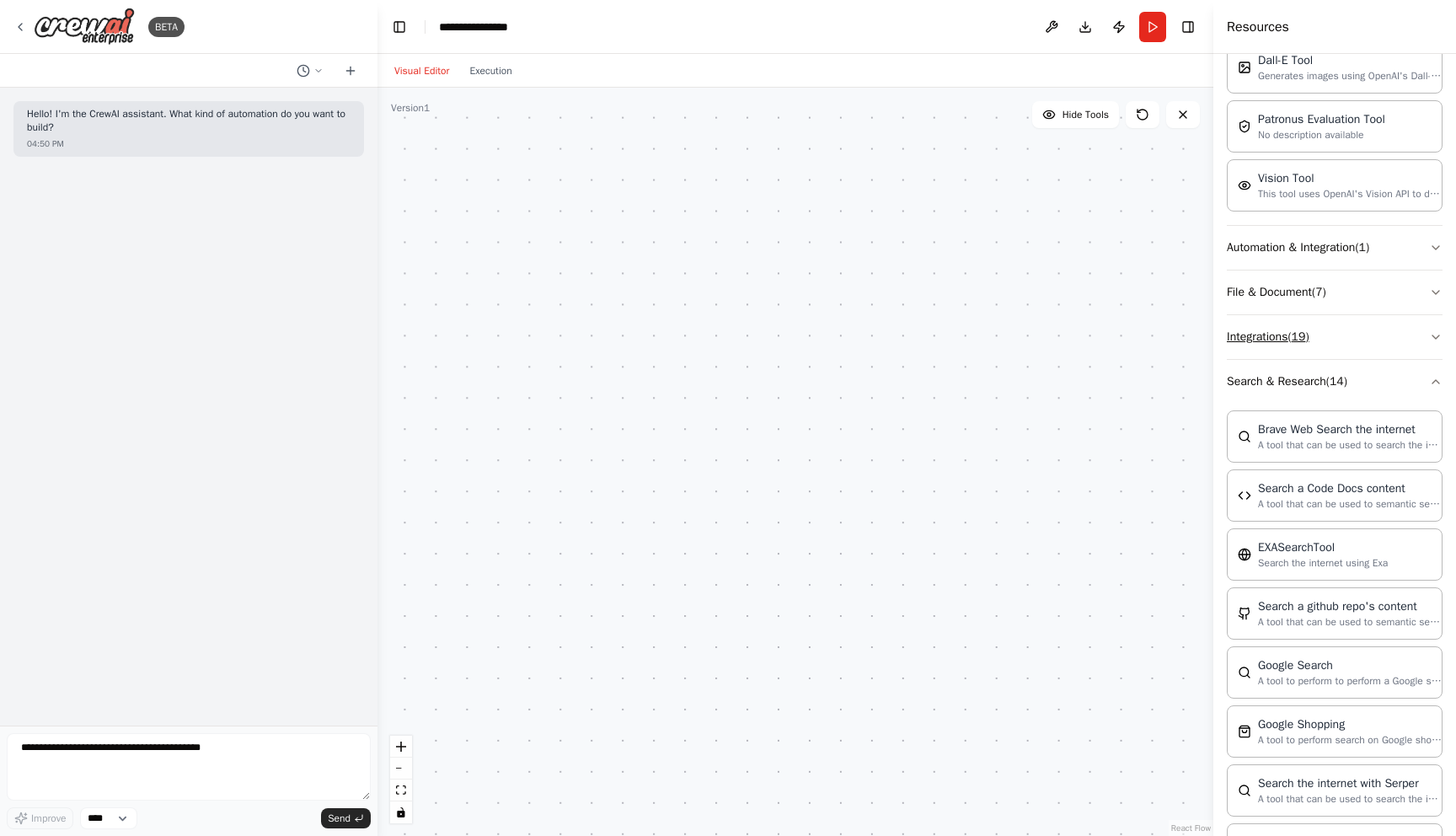 scroll, scrollTop: 335, scrollLeft: 0, axis: vertical 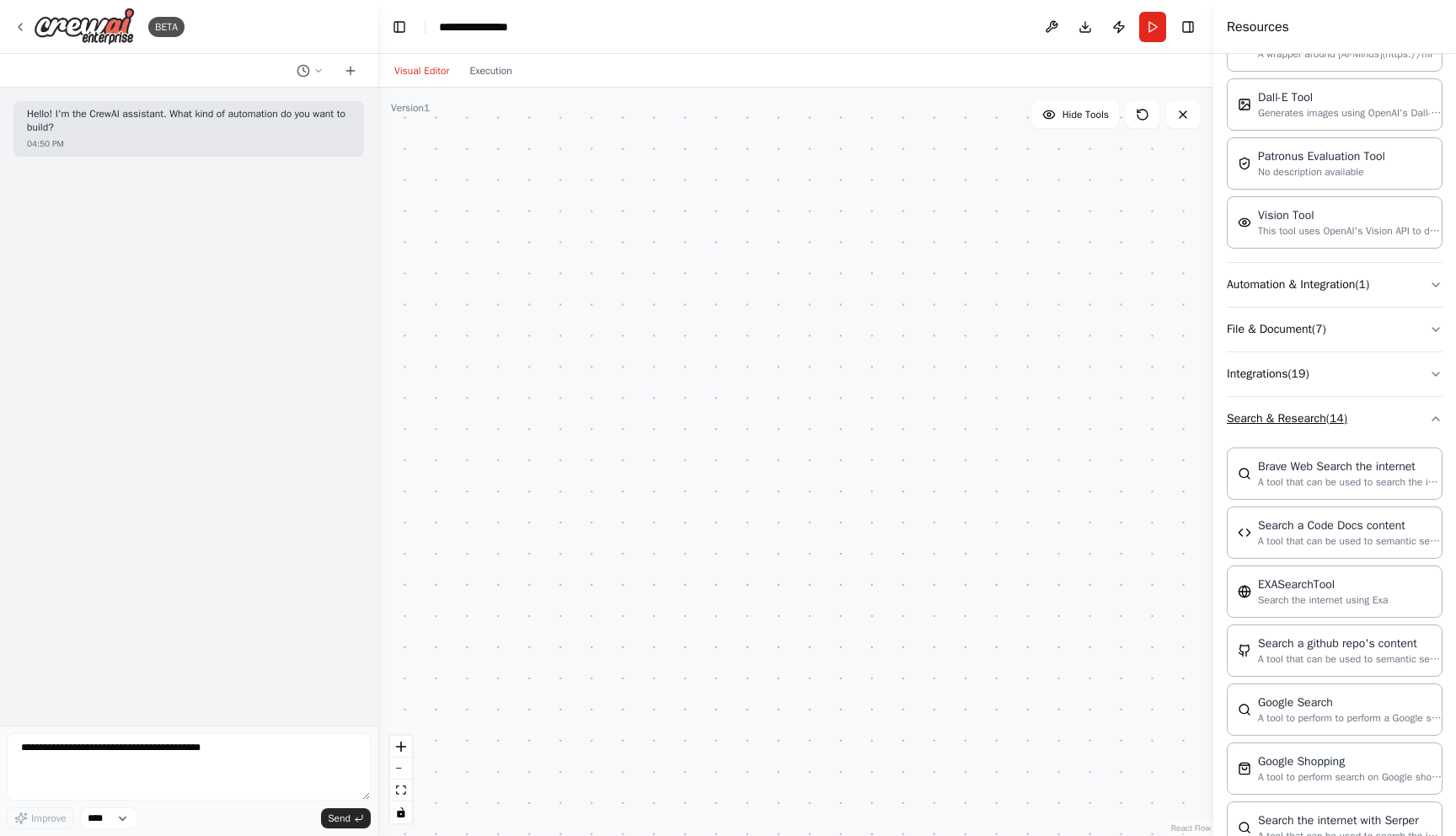 click on "Search & Research  ( 14 )" at bounding box center [1335, 419] 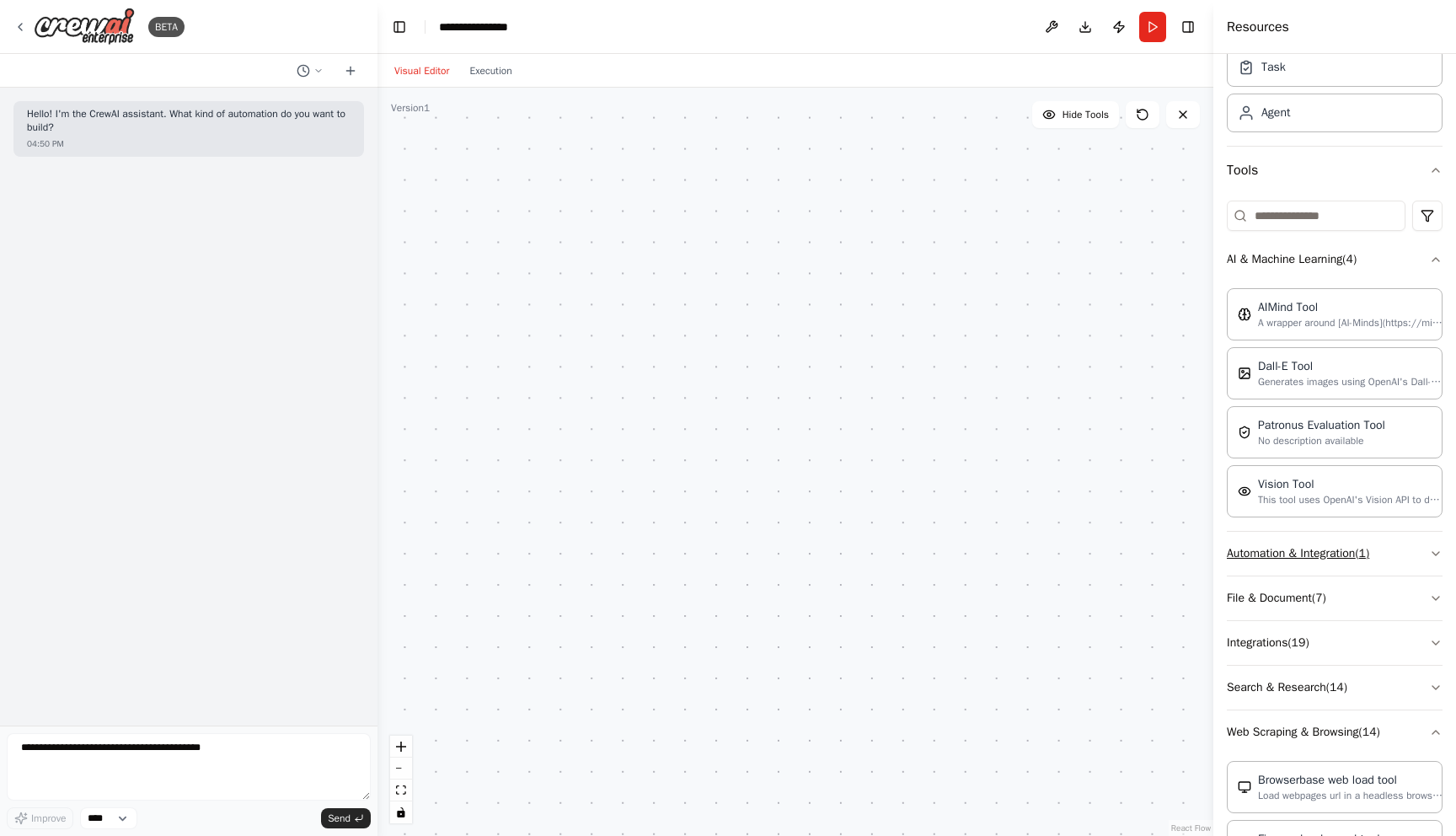 scroll, scrollTop: 3, scrollLeft: 0, axis: vertical 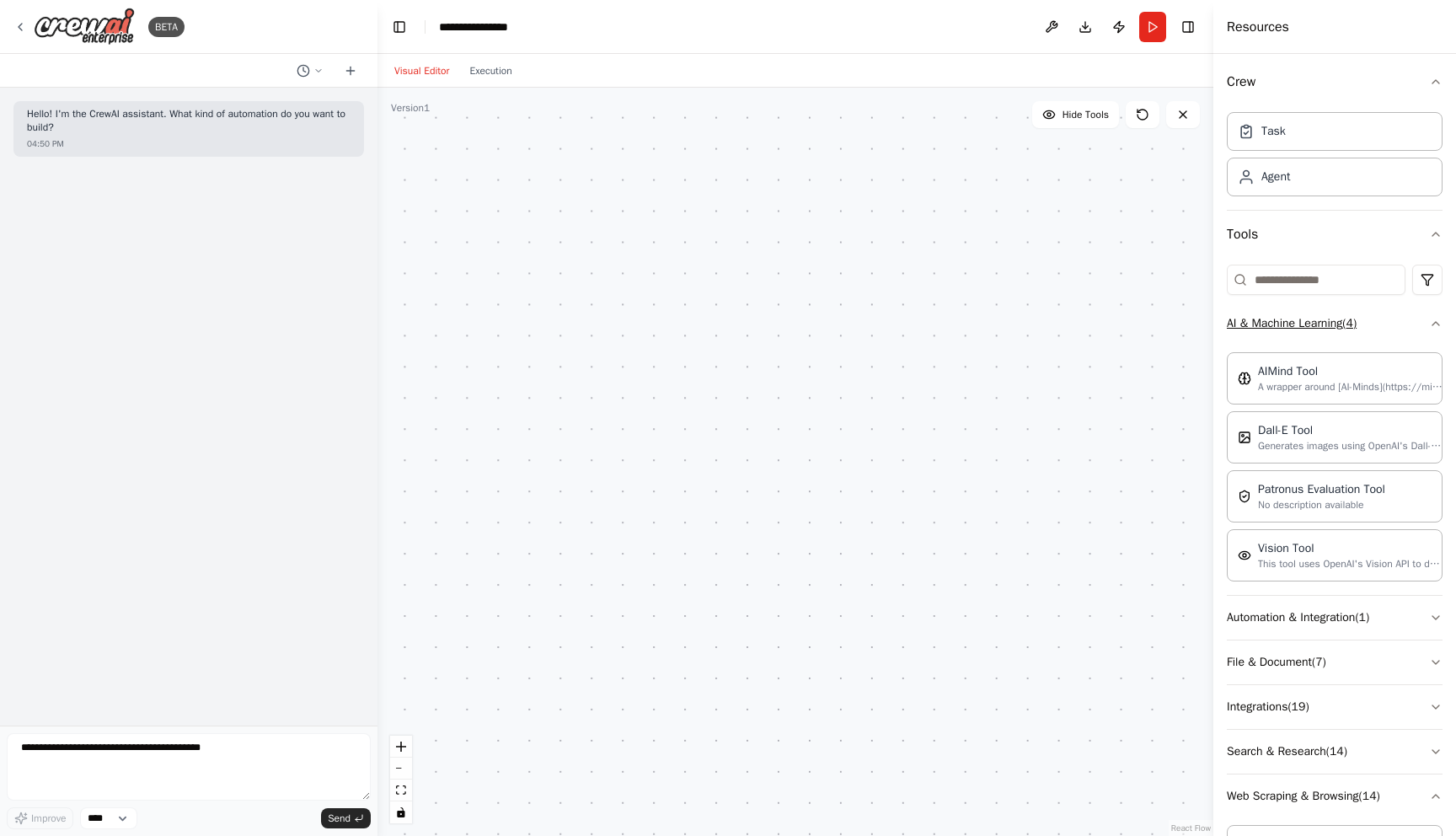 click on "AI & Machine Learning  ( 4 )" at bounding box center (1335, 324) 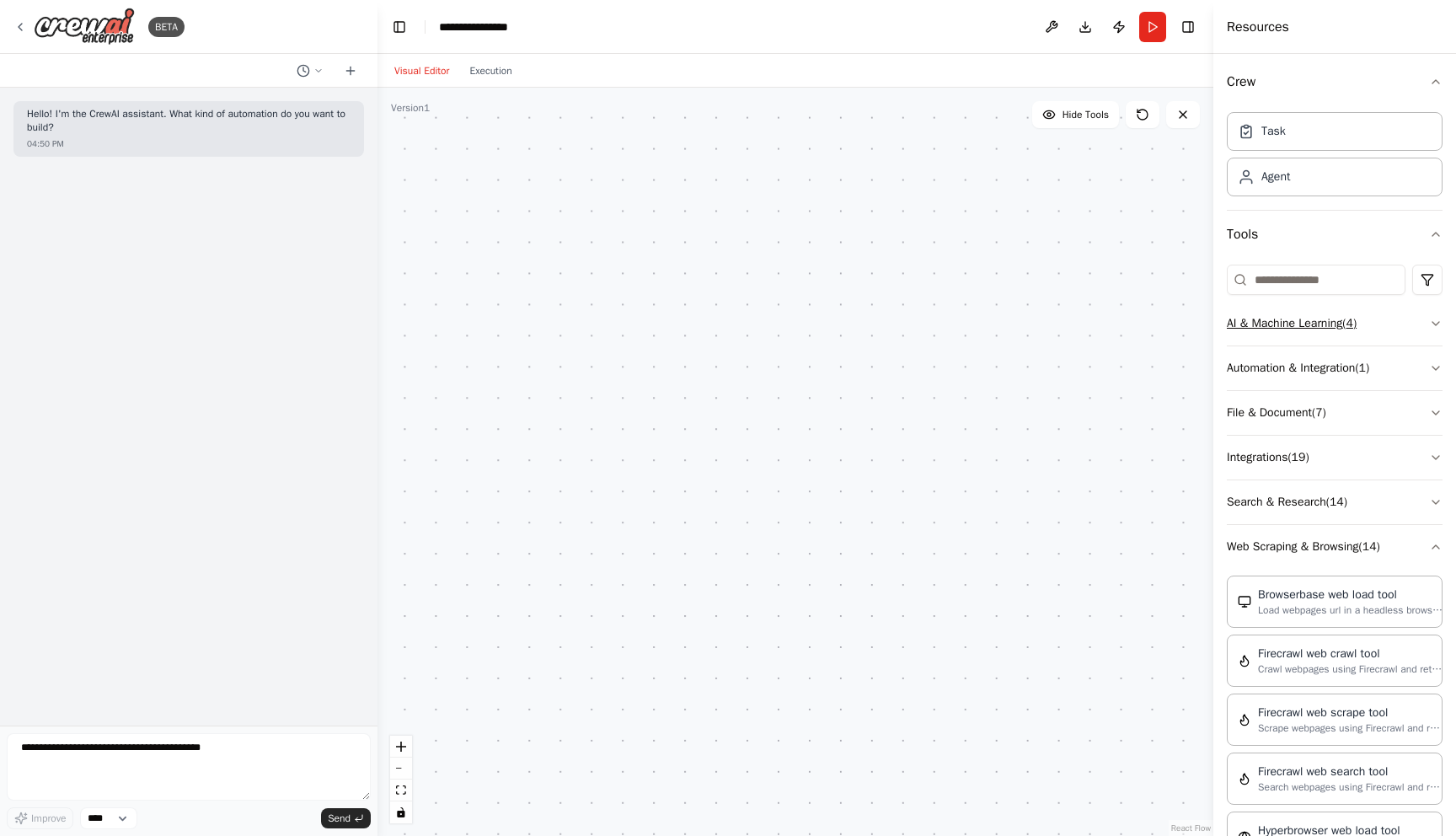 click on "AI & Machine Learning  ( 4 )" at bounding box center (1335, 324) 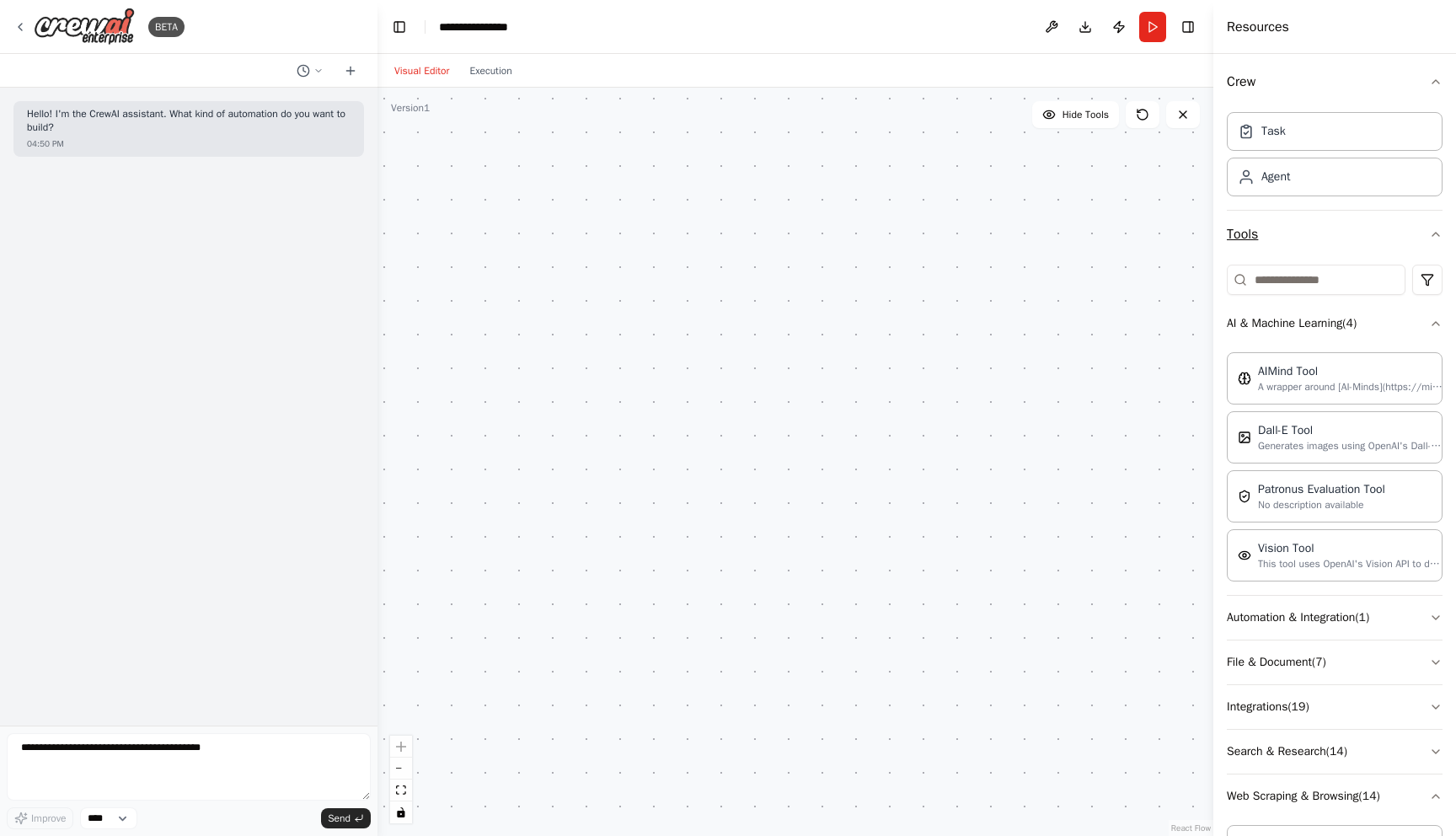 click 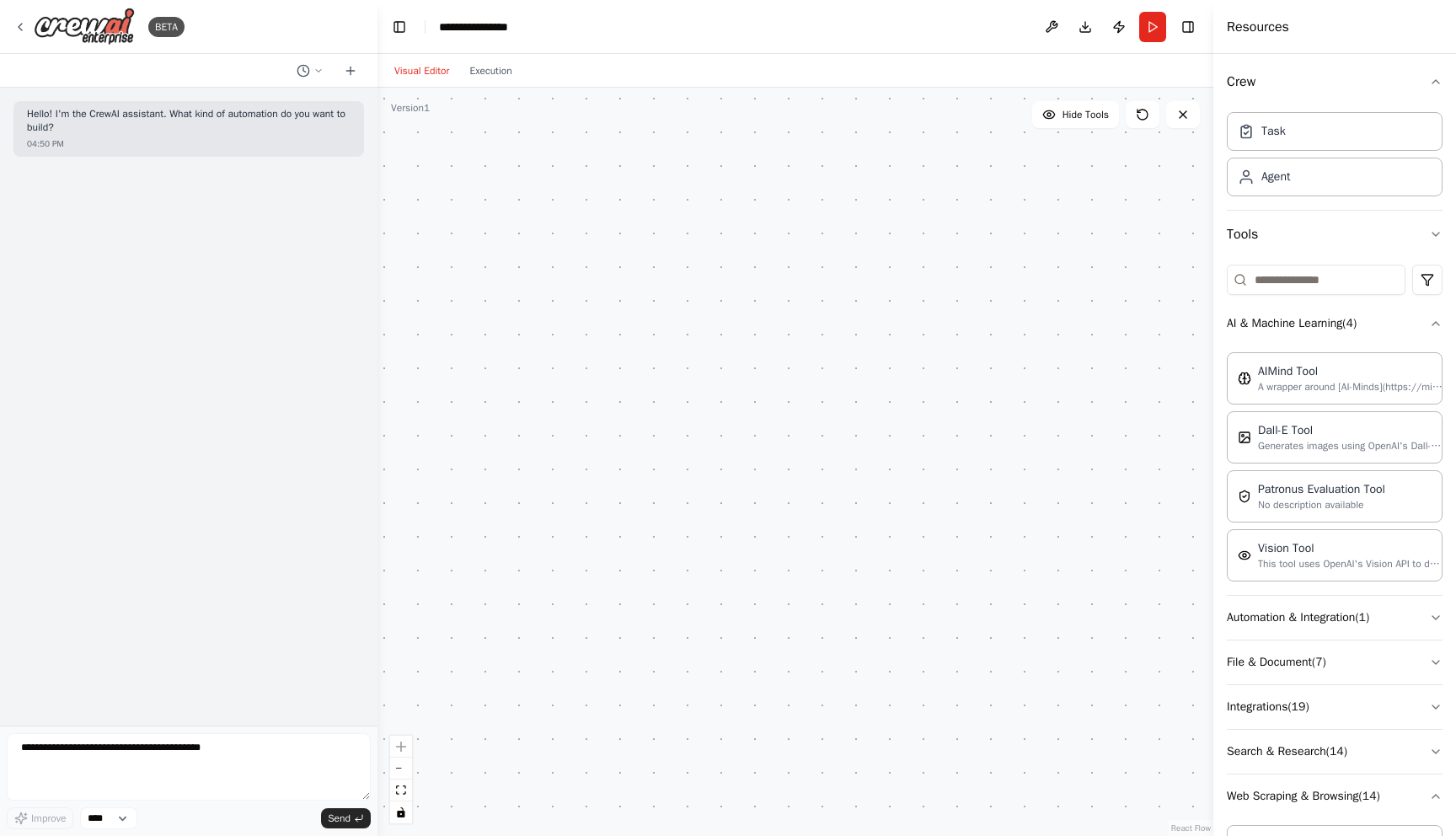 scroll, scrollTop: 0, scrollLeft: 0, axis: both 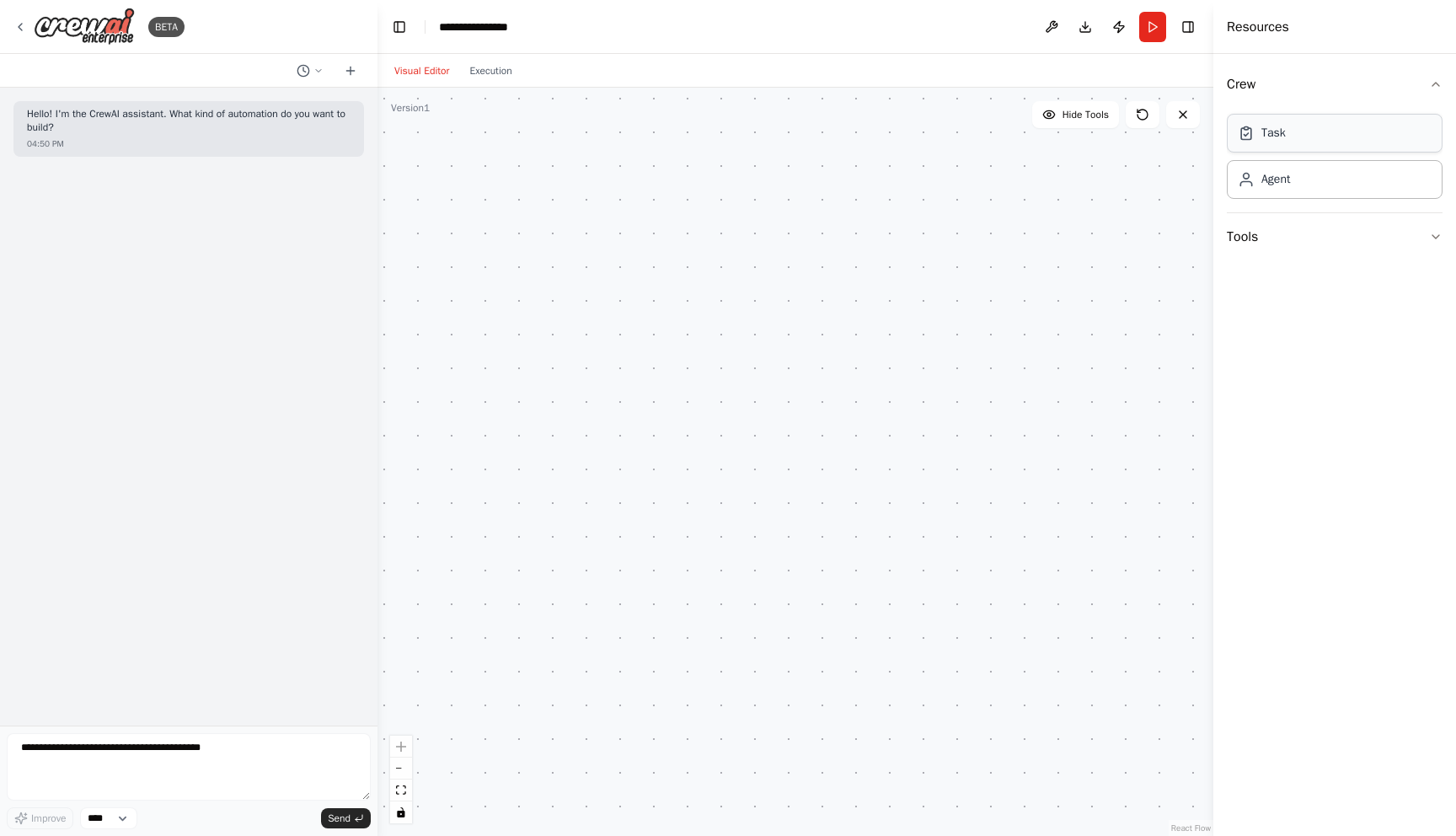 click on "Task" at bounding box center (1335, 133) 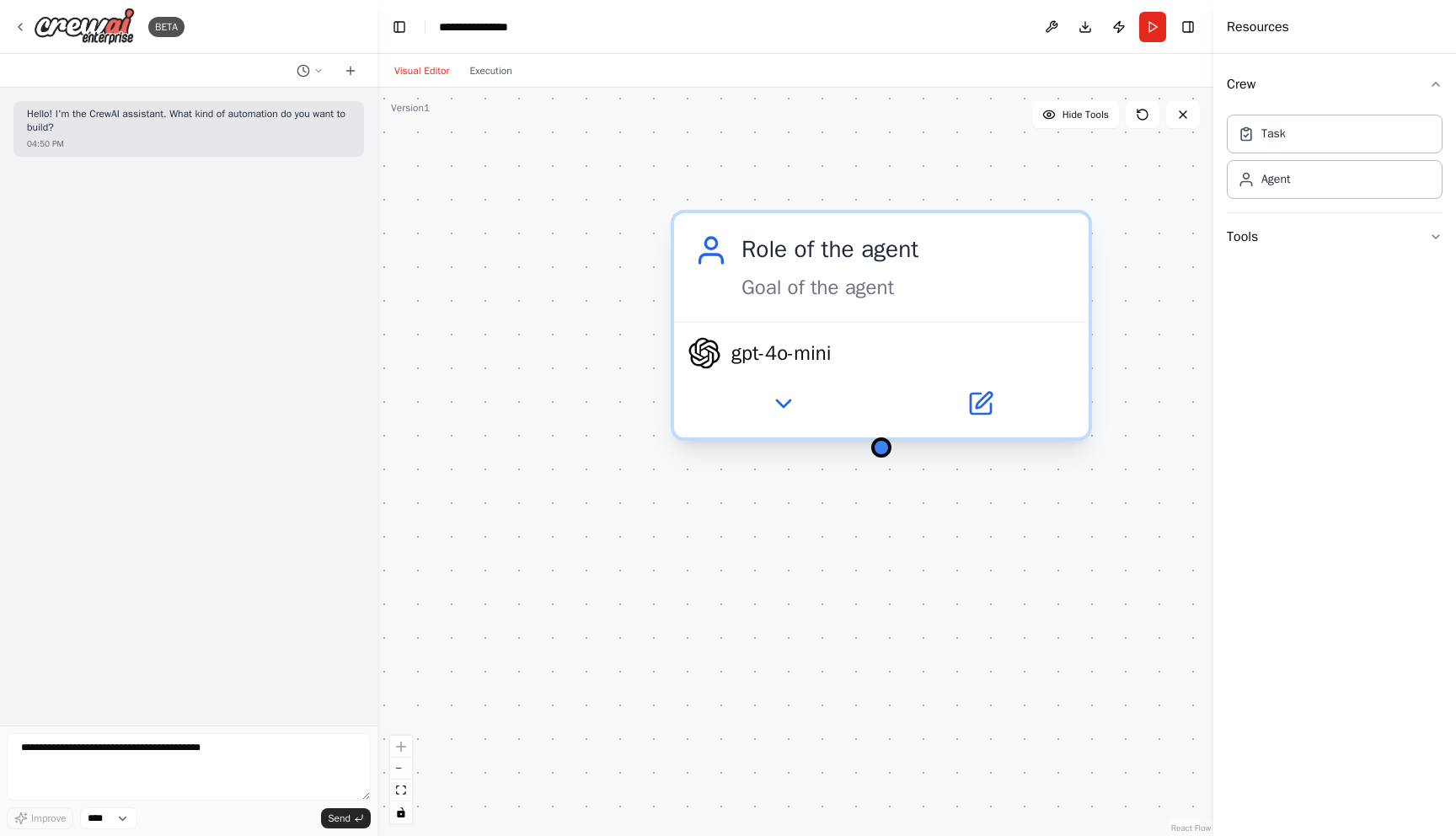 click on "Goal of the agent" at bounding box center (905, 287) 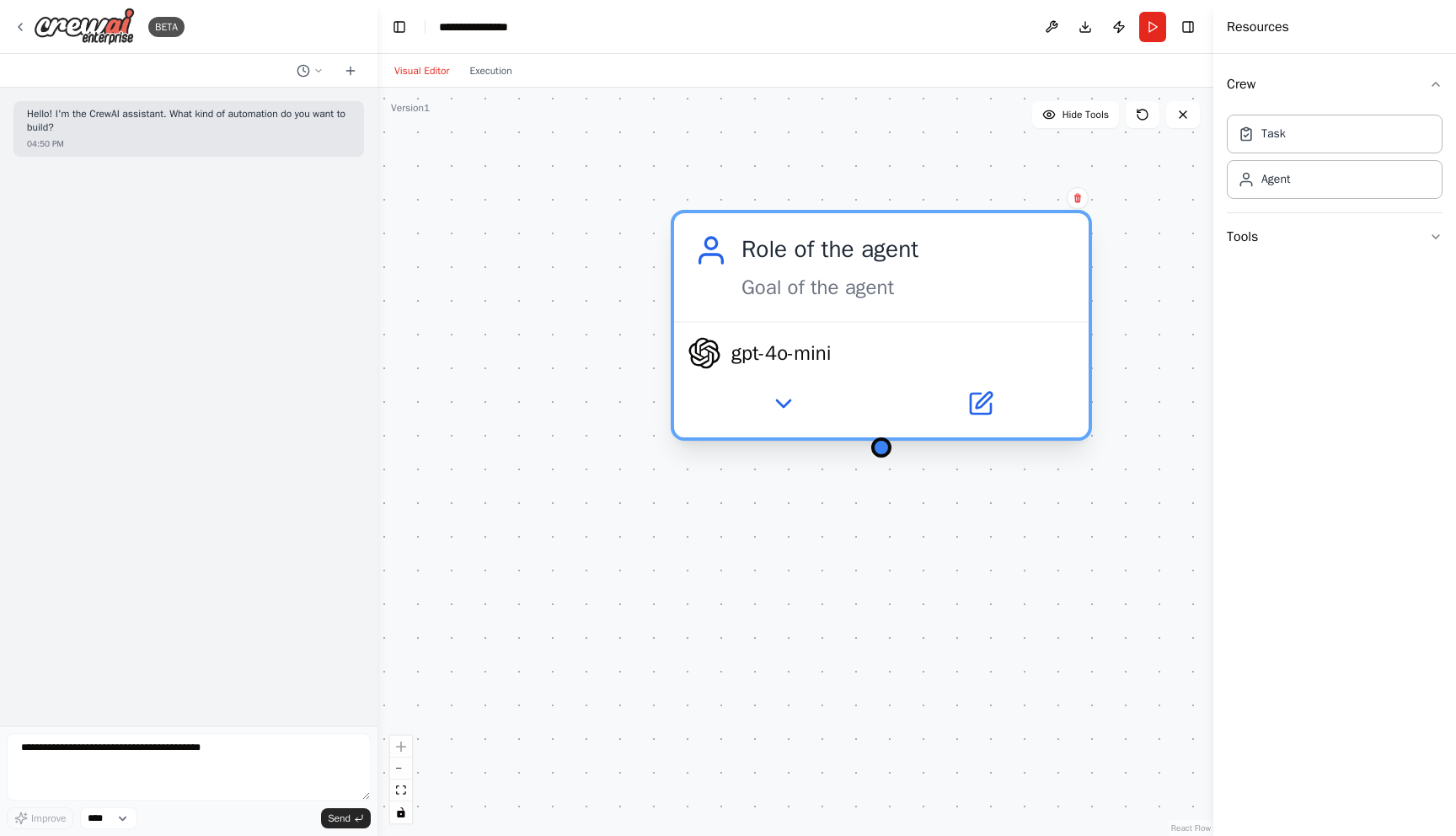 click on "Role of the agent" at bounding box center [905, 250] 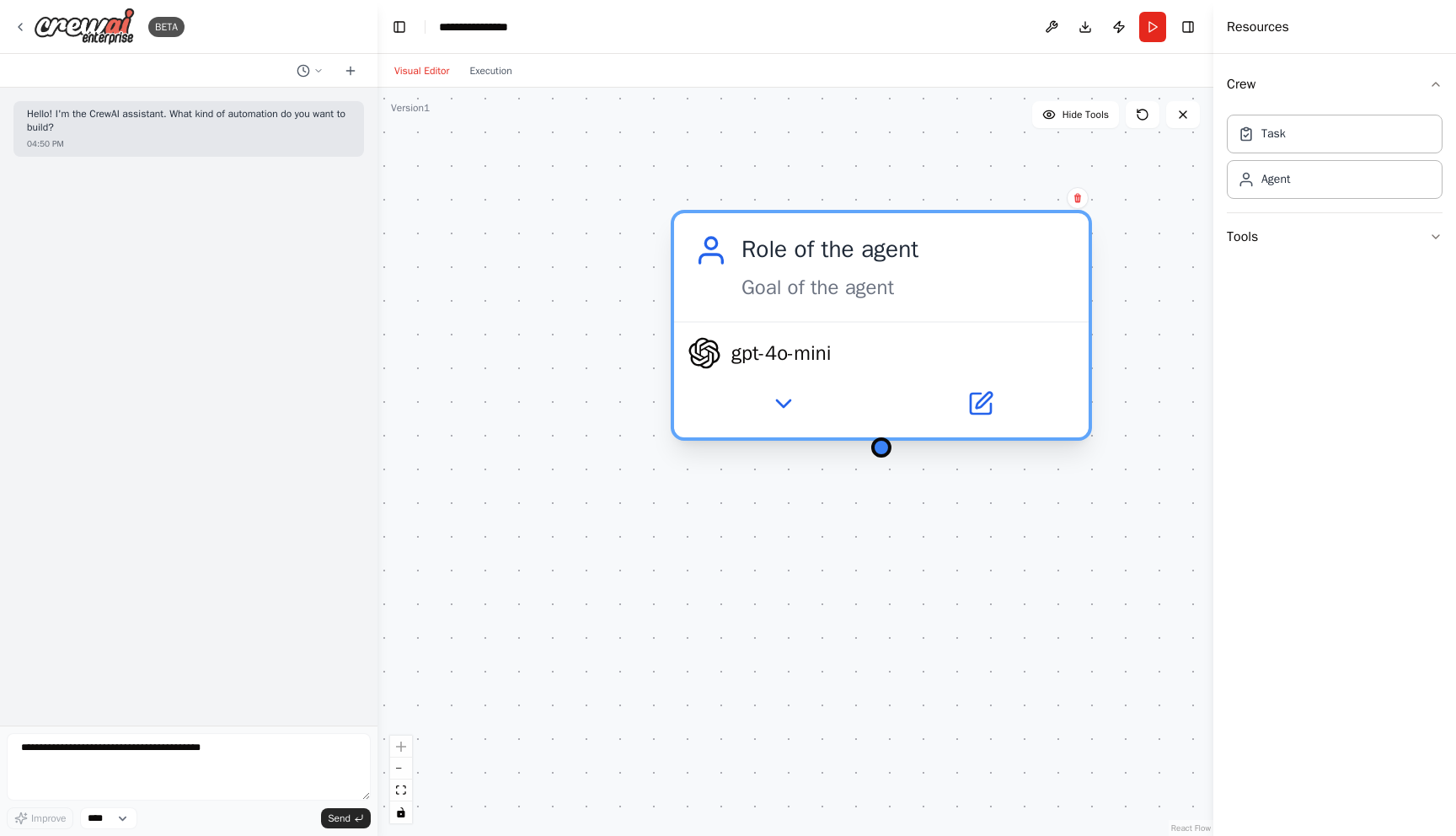 click at bounding box center [881, 447] 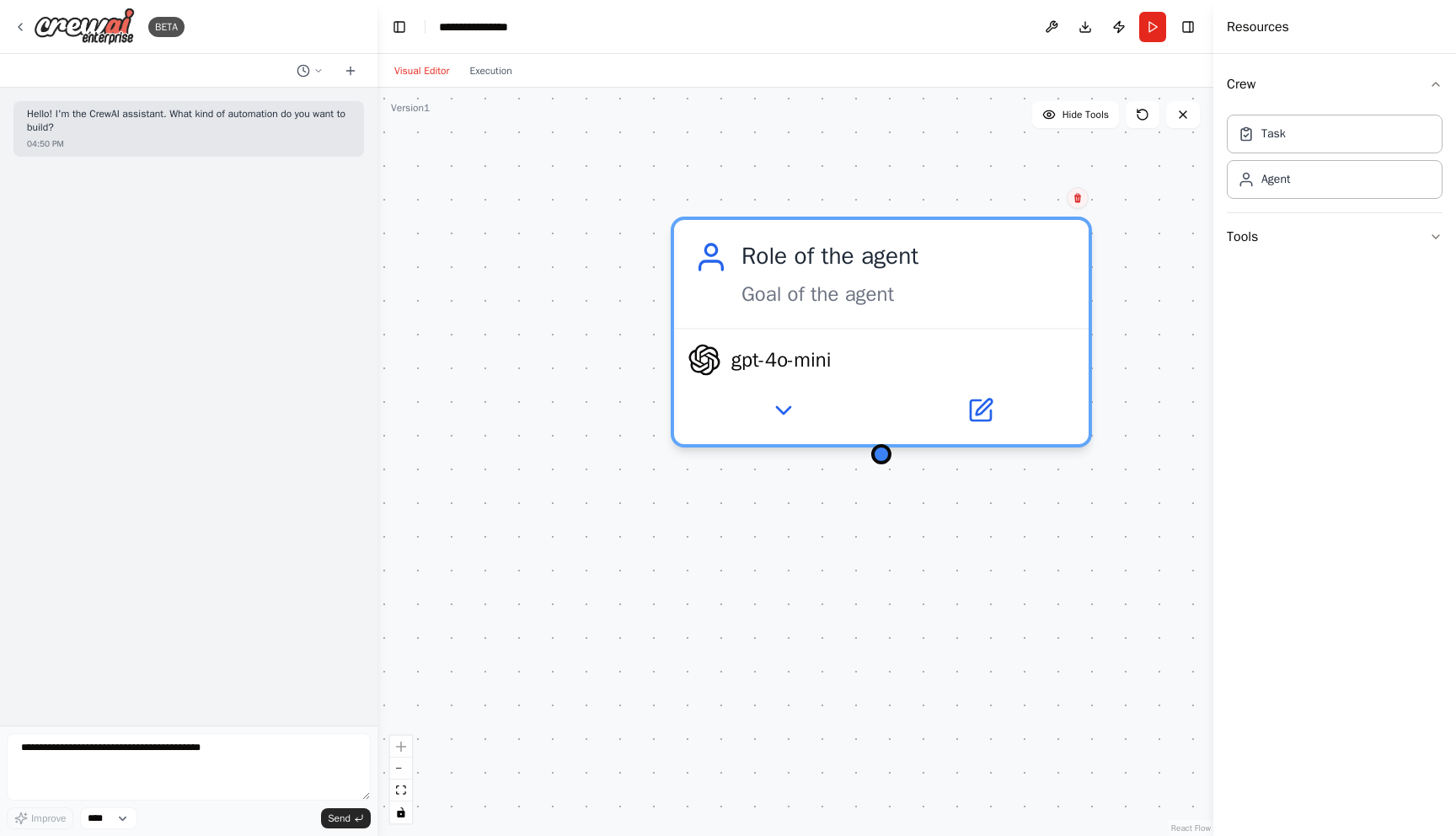 click 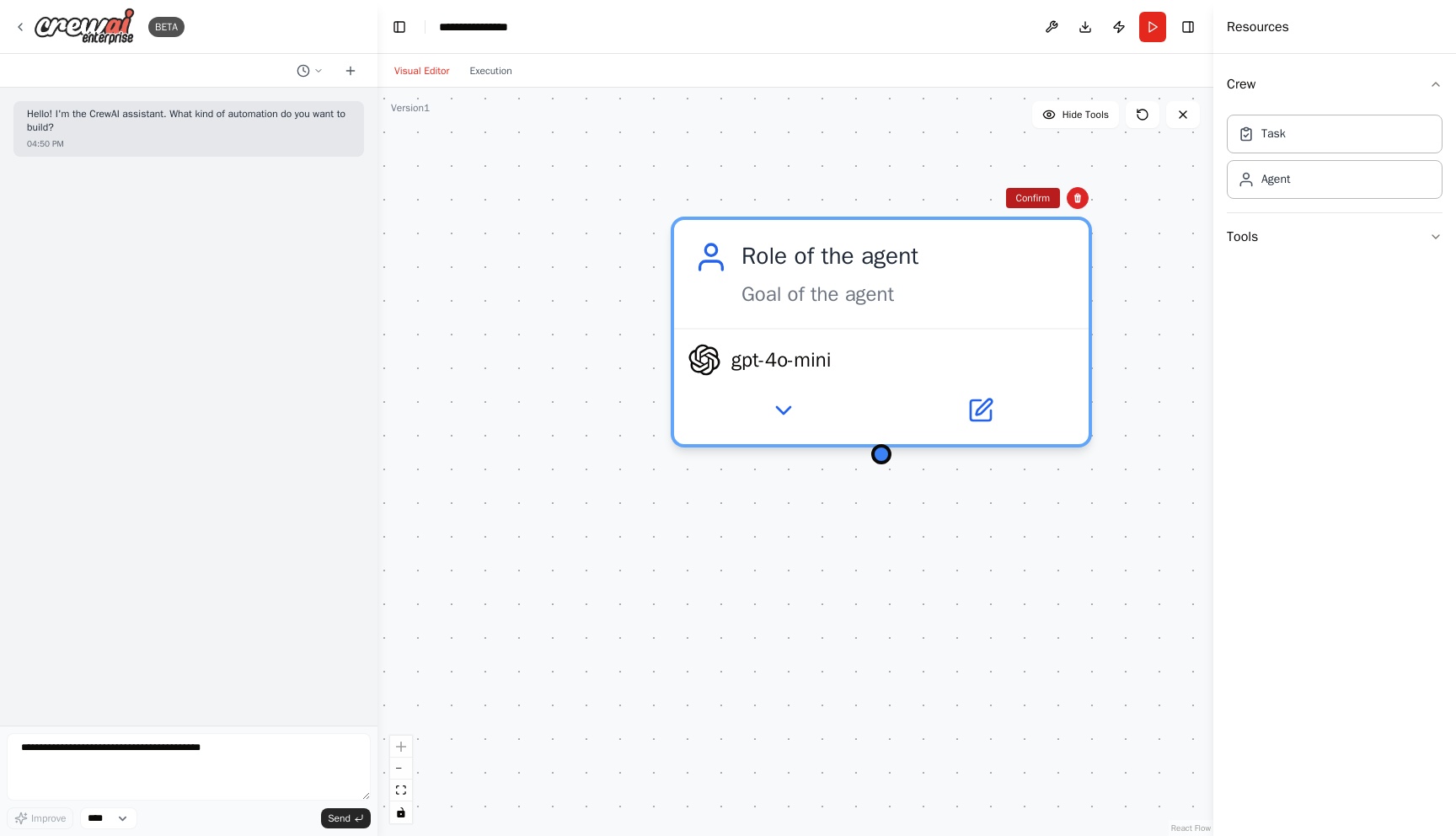 click on "Confirm" at bounding box center (1032, 198) 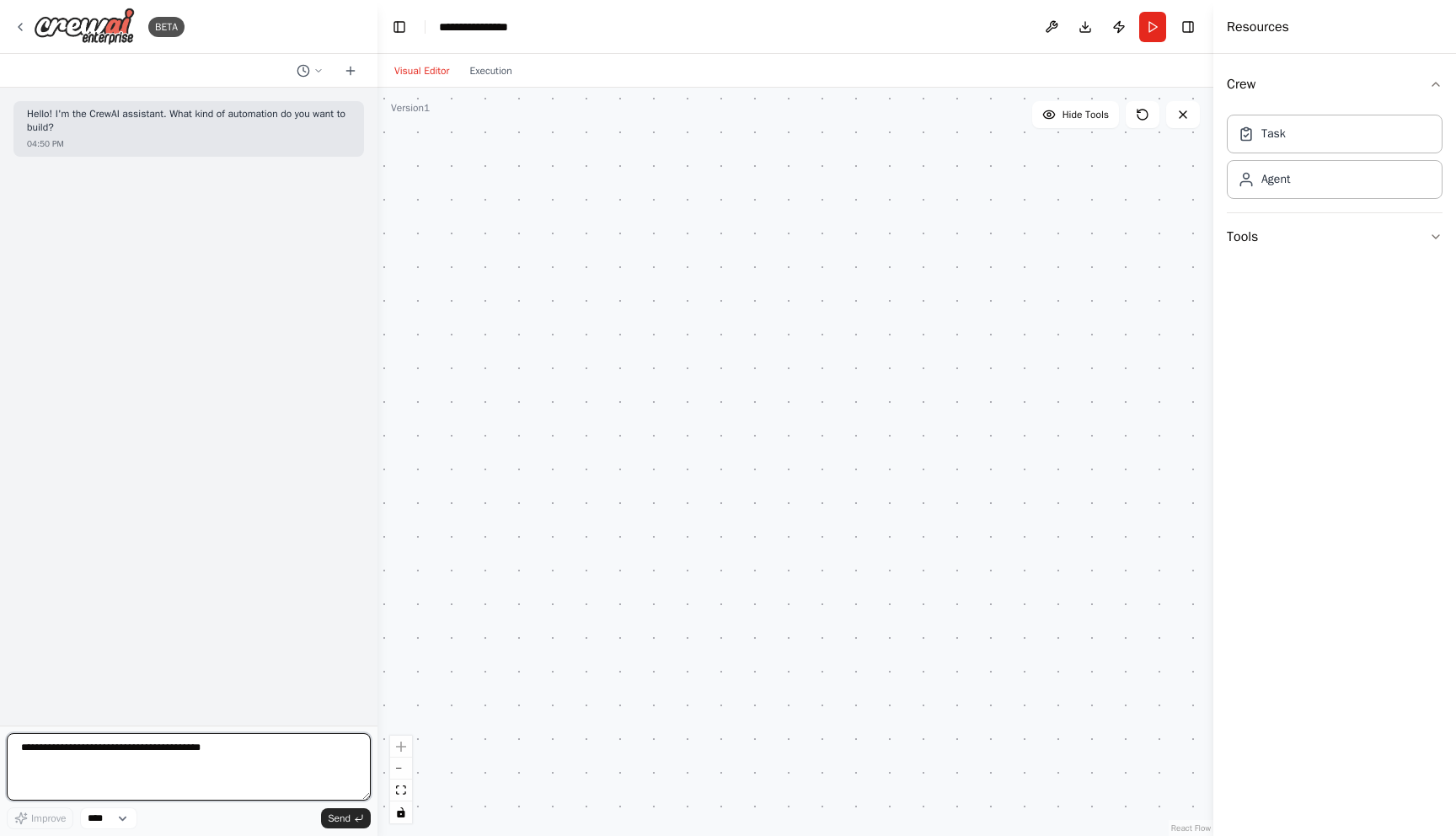 click at bounding box center (189, 767) 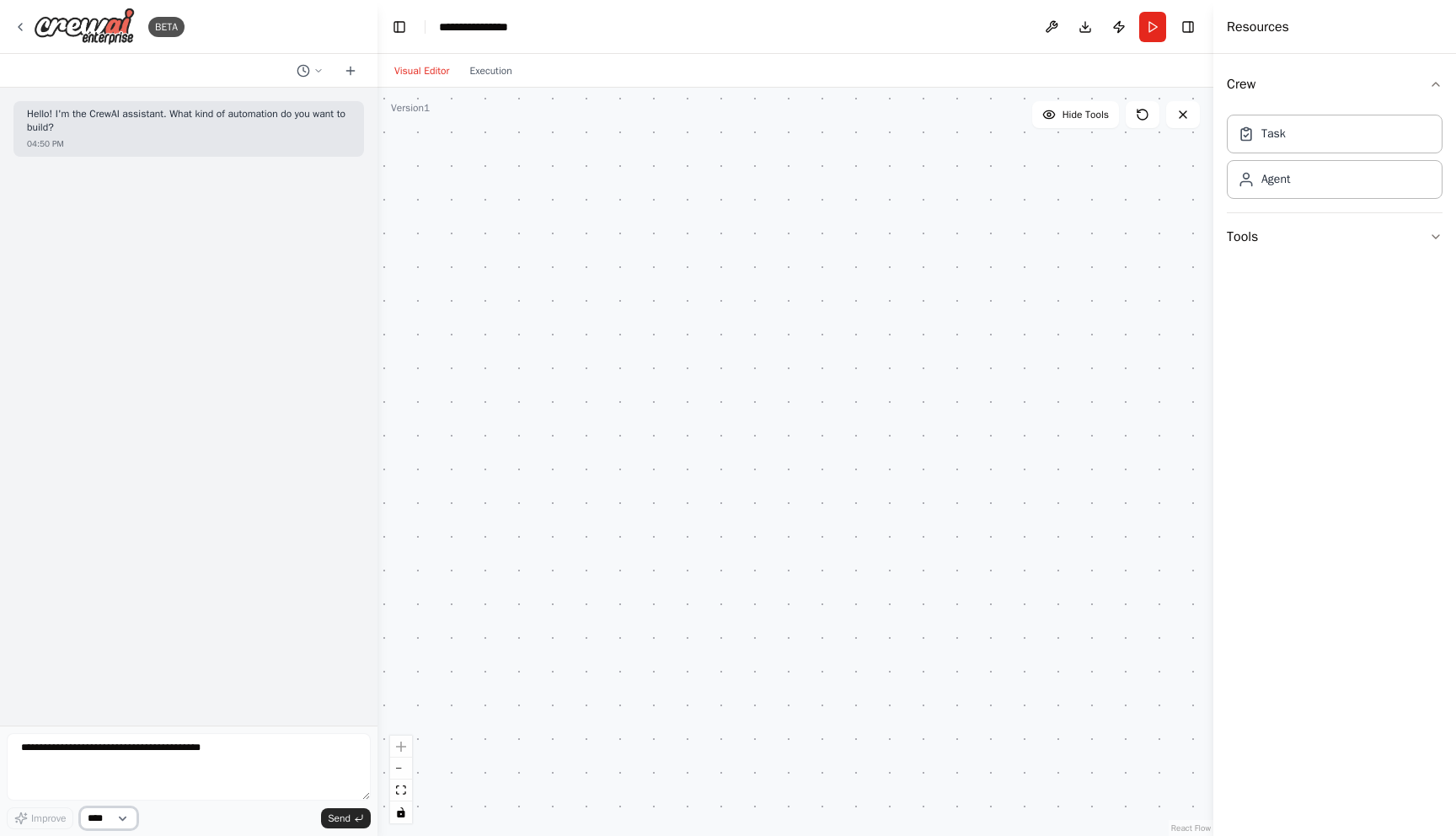 click on "****" at bounding box center [109, 818] 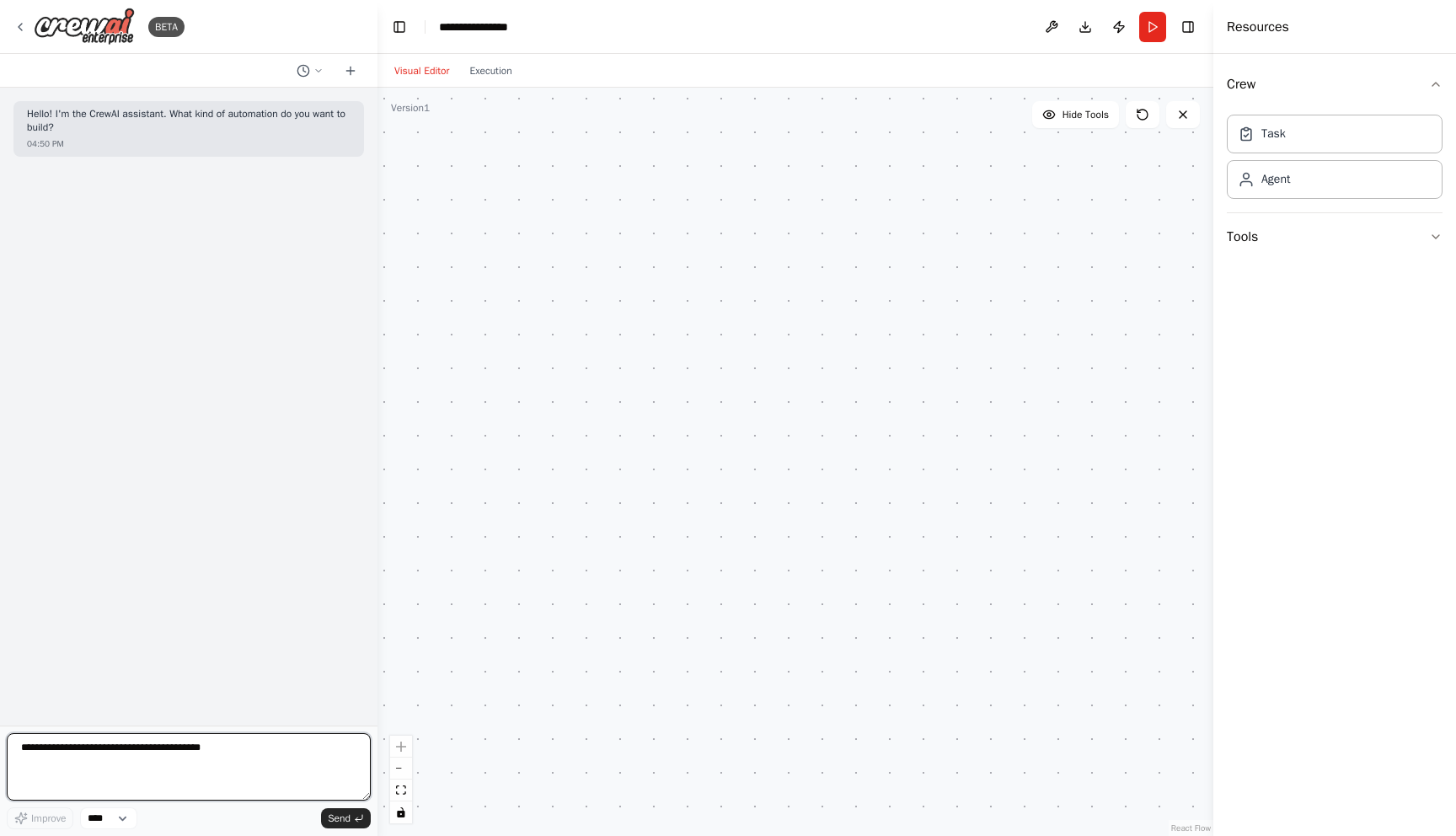 click at bounding box center (189, 767) 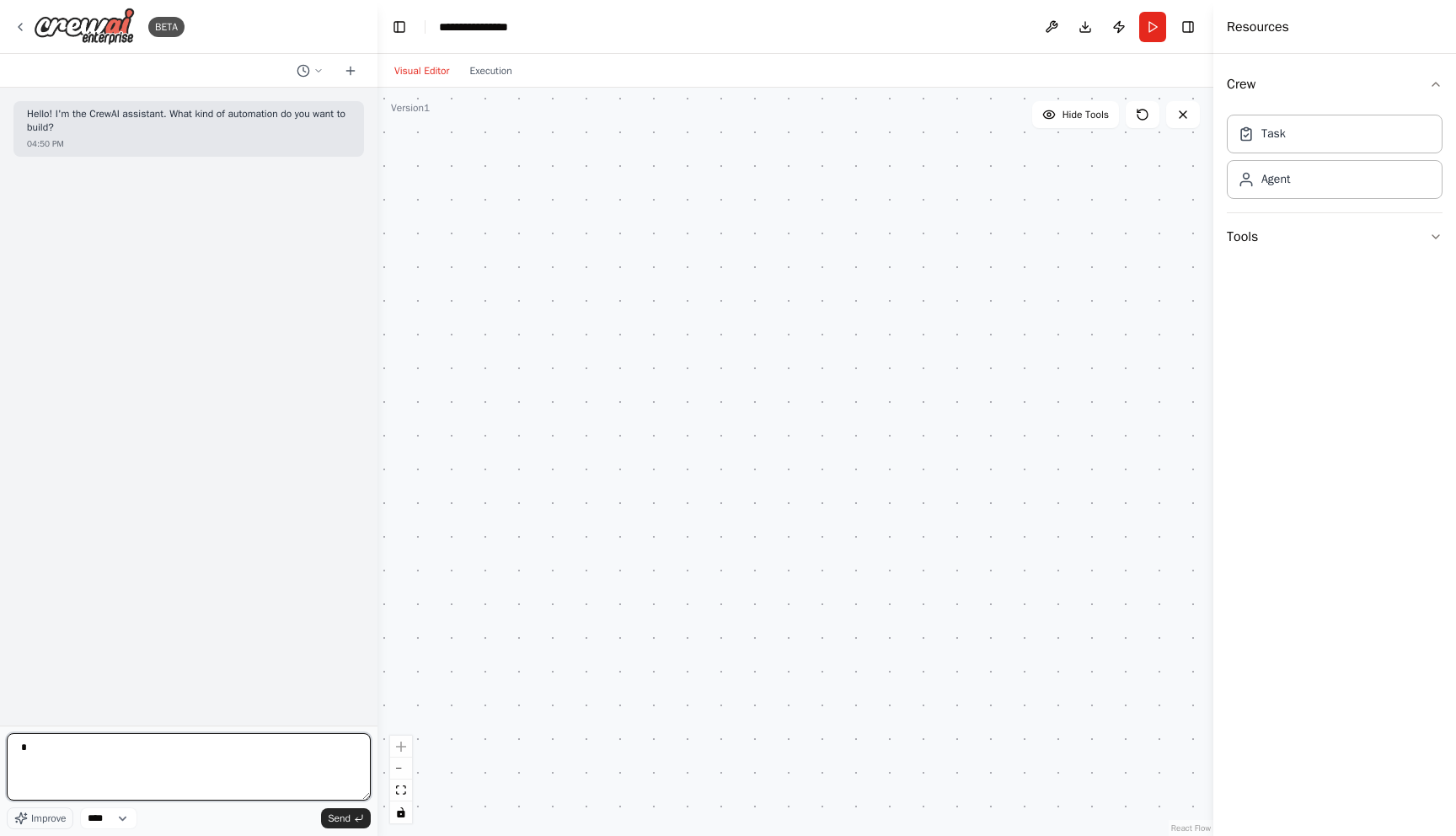 type on "*" 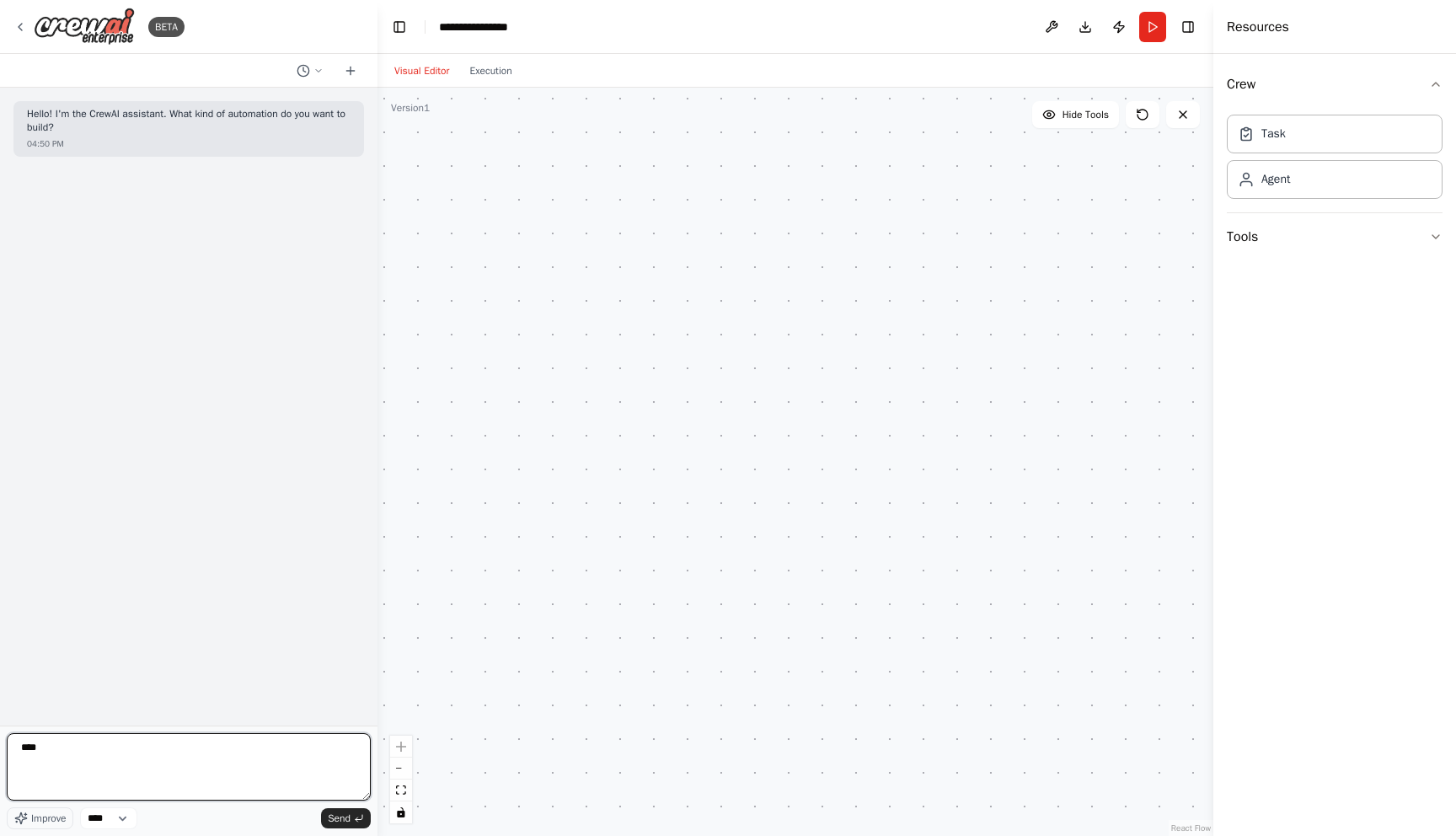 type on "*****" 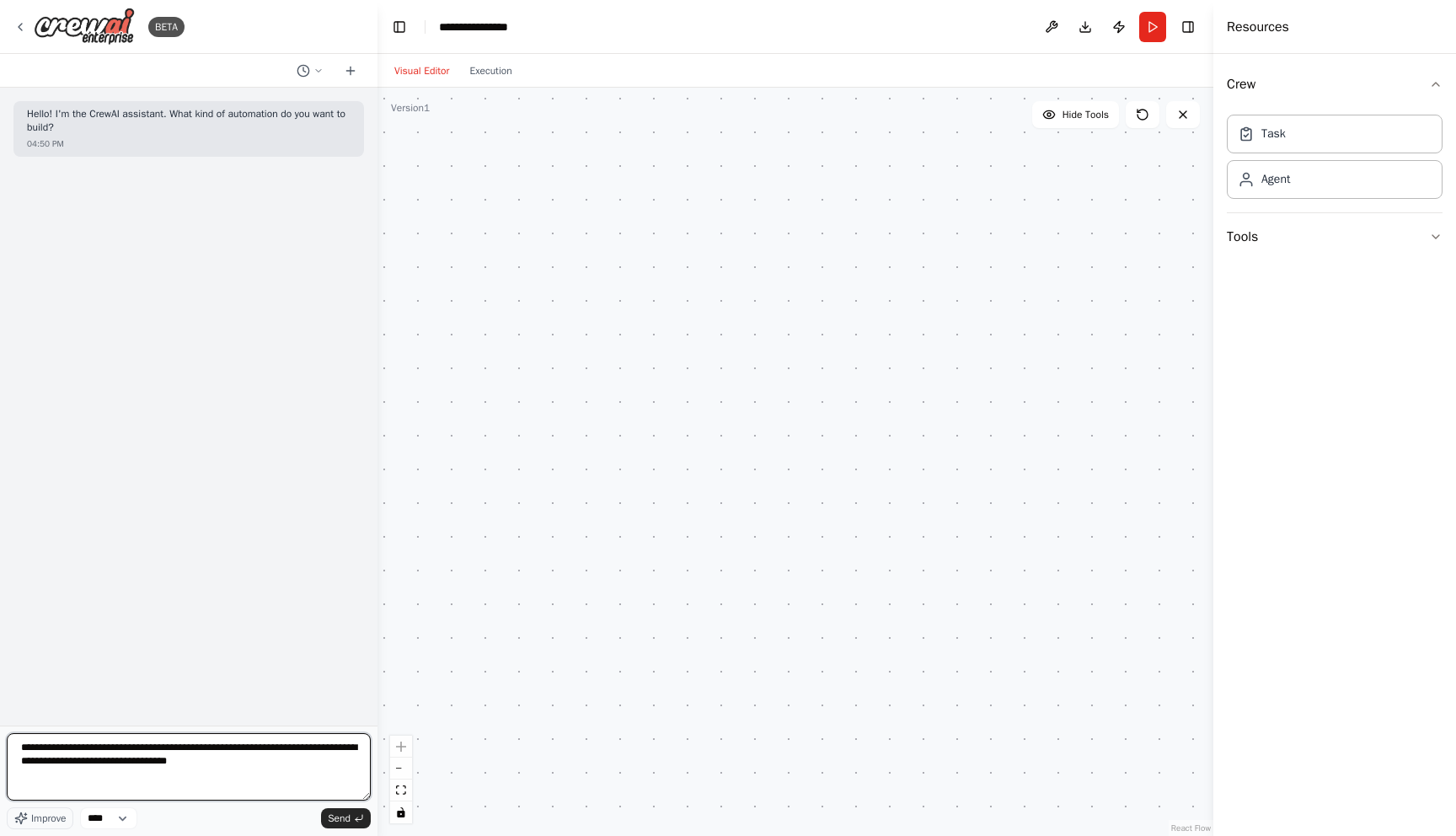type on "**********" 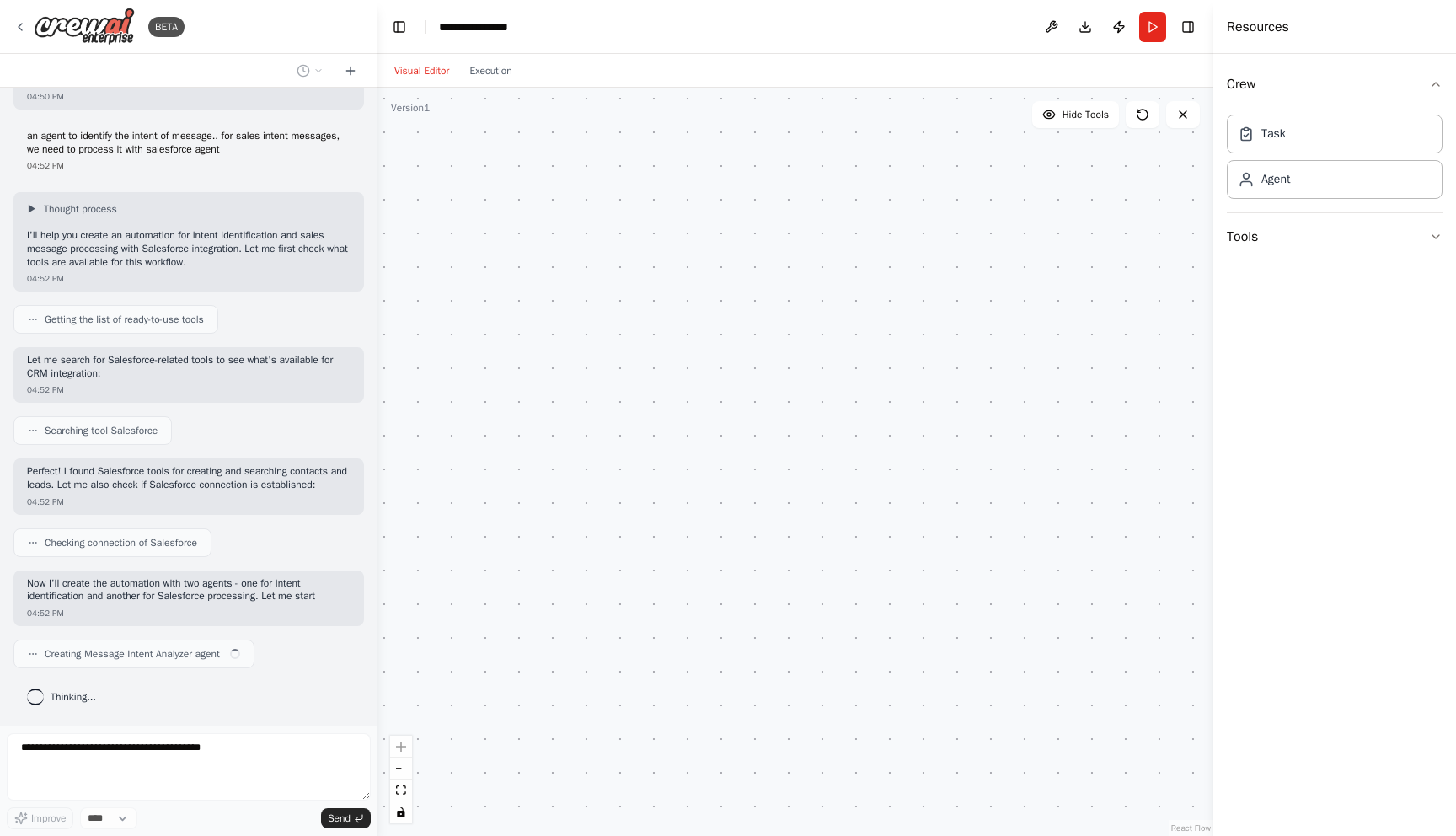 scroll, scrollTop: 73, scrollLeft: 0, axis: vertical 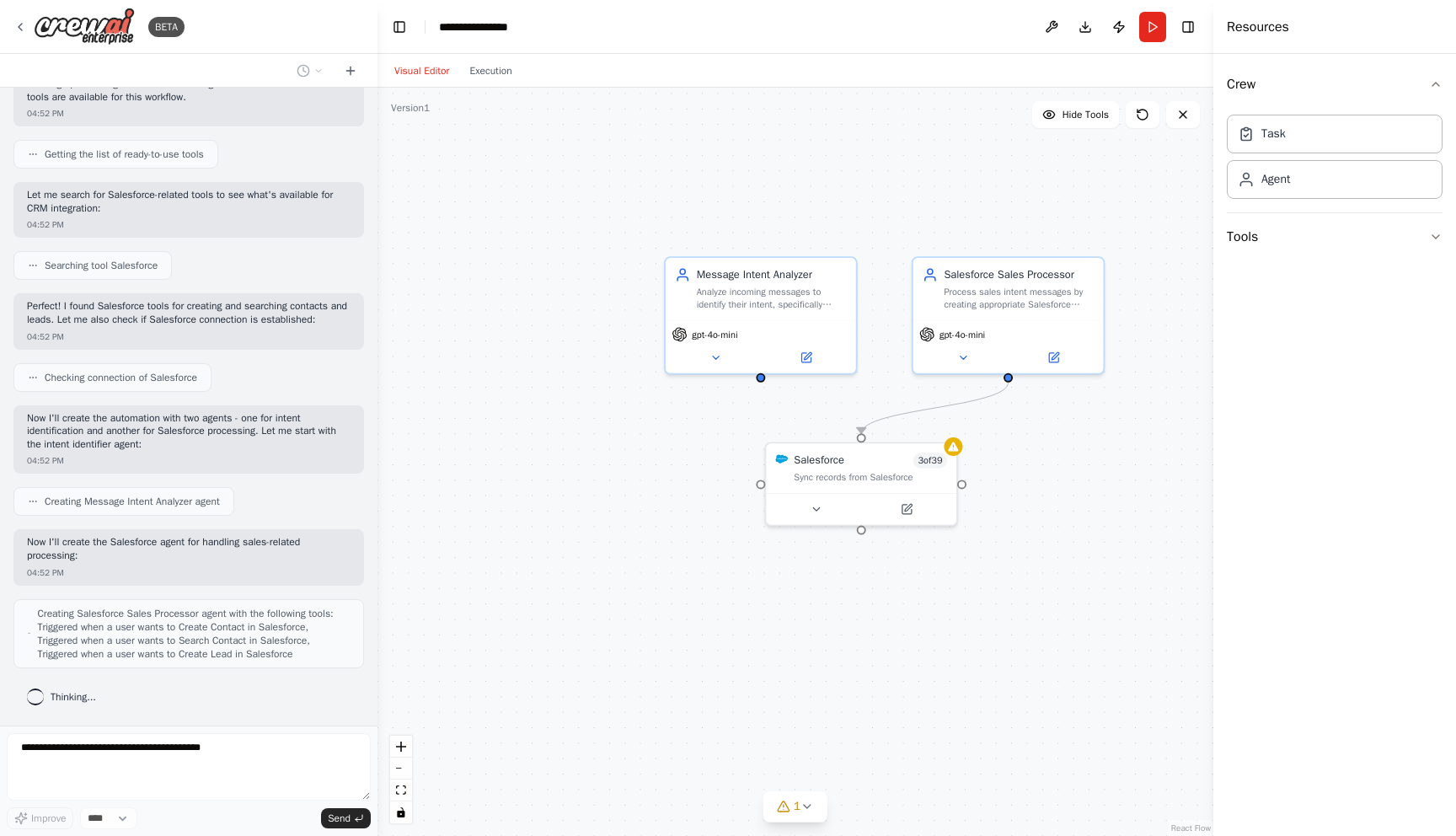 drag, startPoint x: 646, startPoint y: 414, endPoint x: 1052, endPoint y: 458, distance: 408.37728 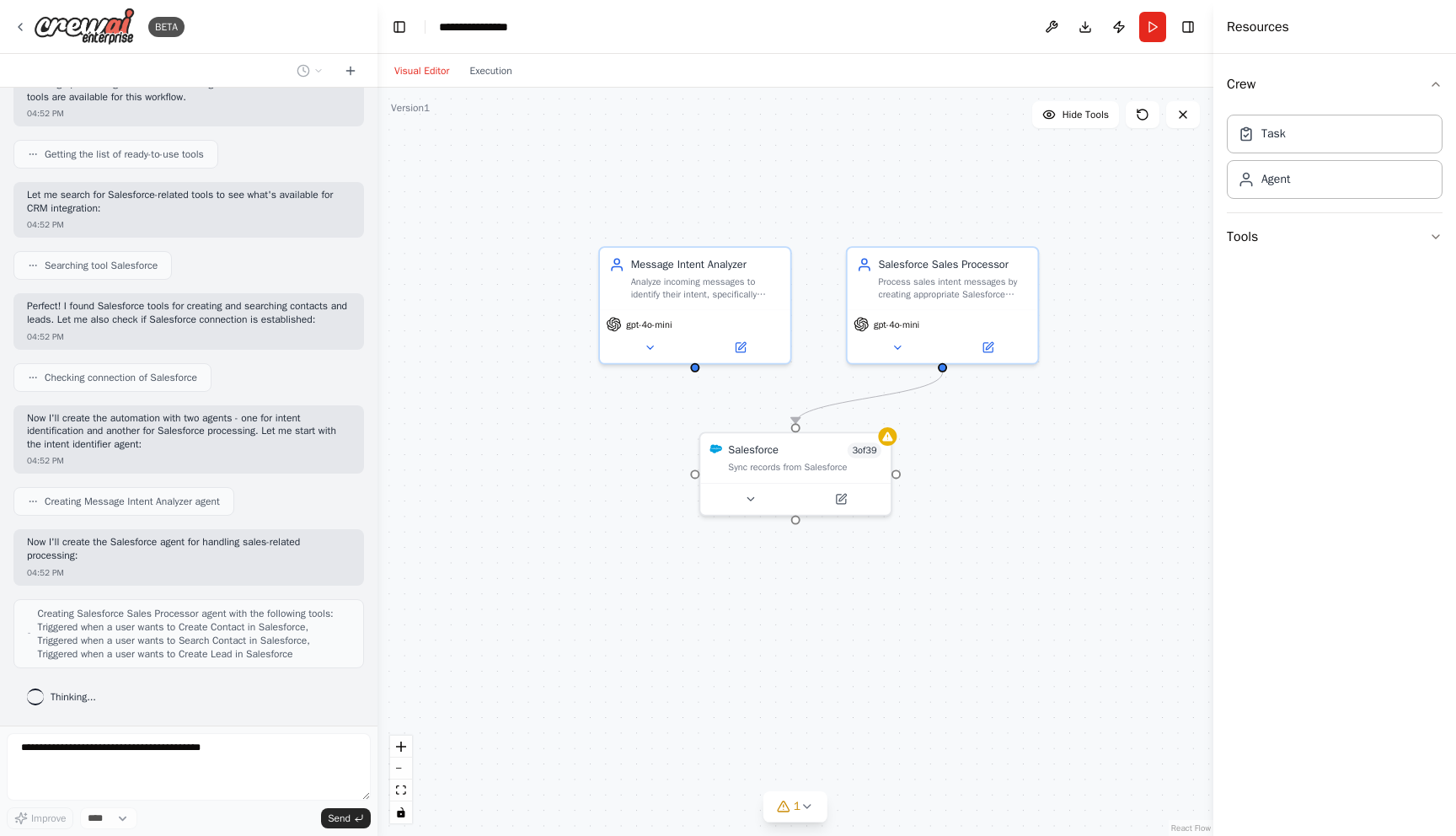 drag, startPoint x: 890, startPoint y: 353, endPoint x: 783, endPoint y: 336, distance: 108.34205 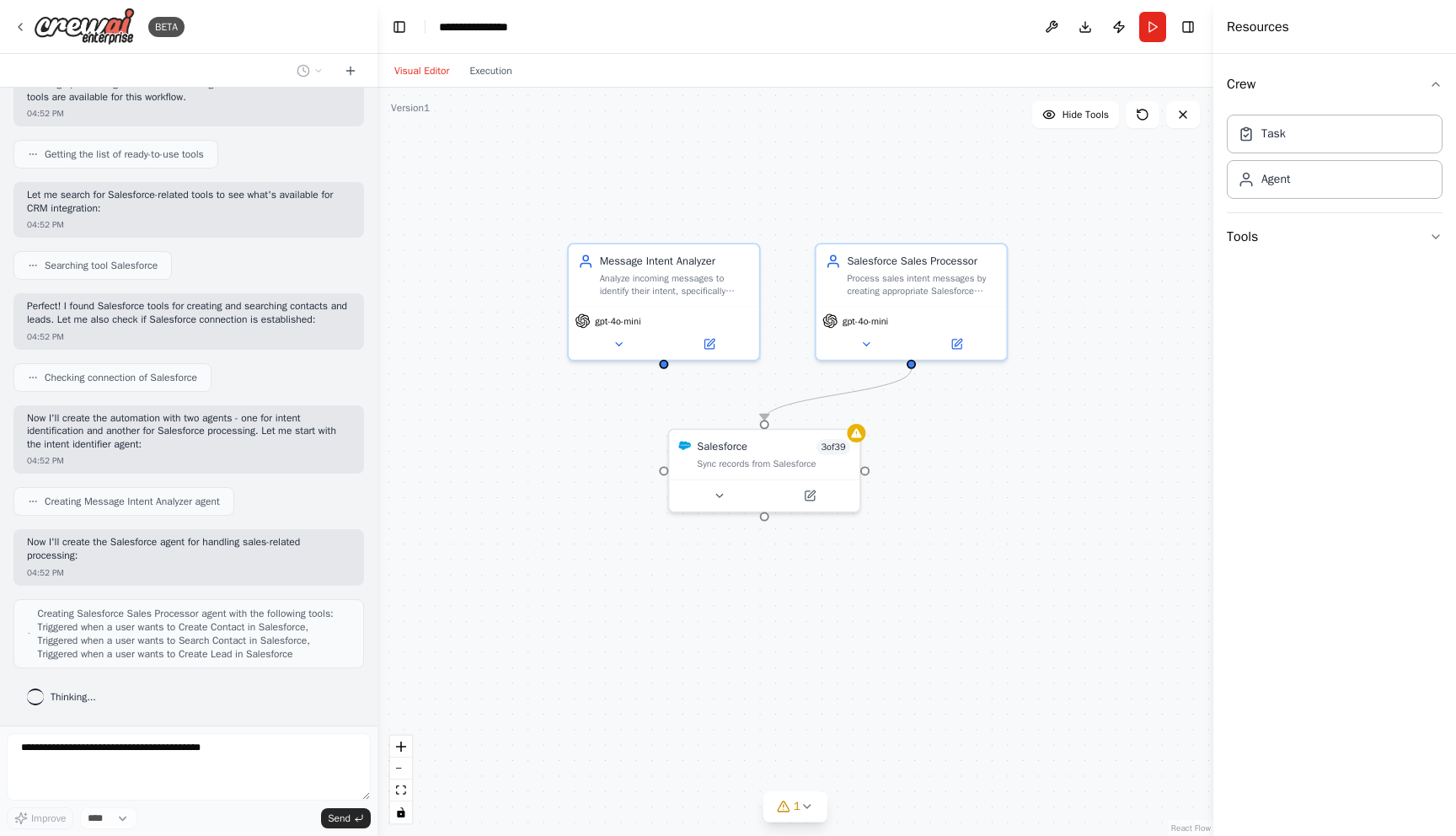scroll, scrollTop: 336, scrollLeft: 0, axis: vertical 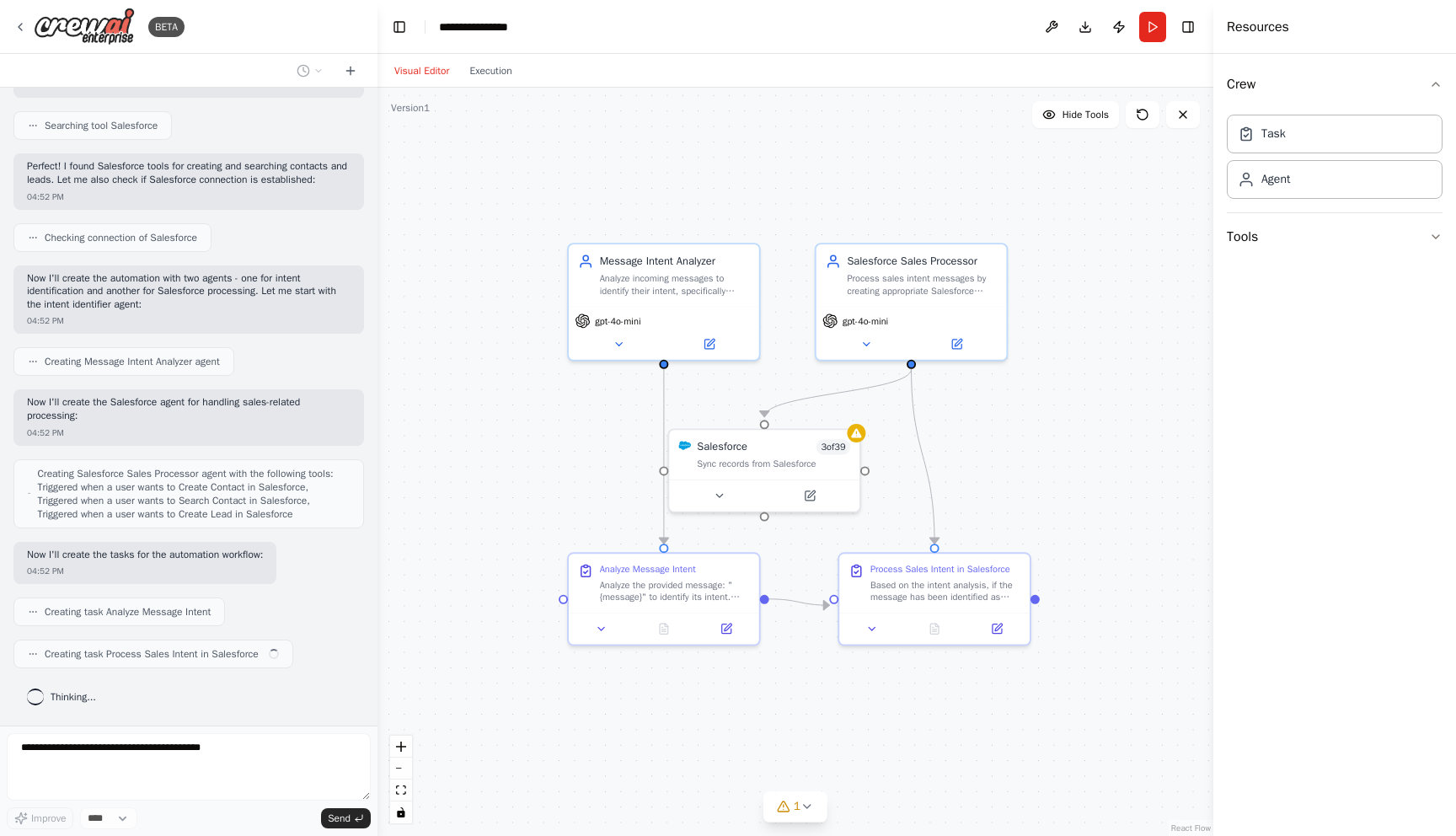 drag, startPoint x: 768, startPoint y: 455, endPoint x: 918, endPoint y: 591, distance: 202.47469 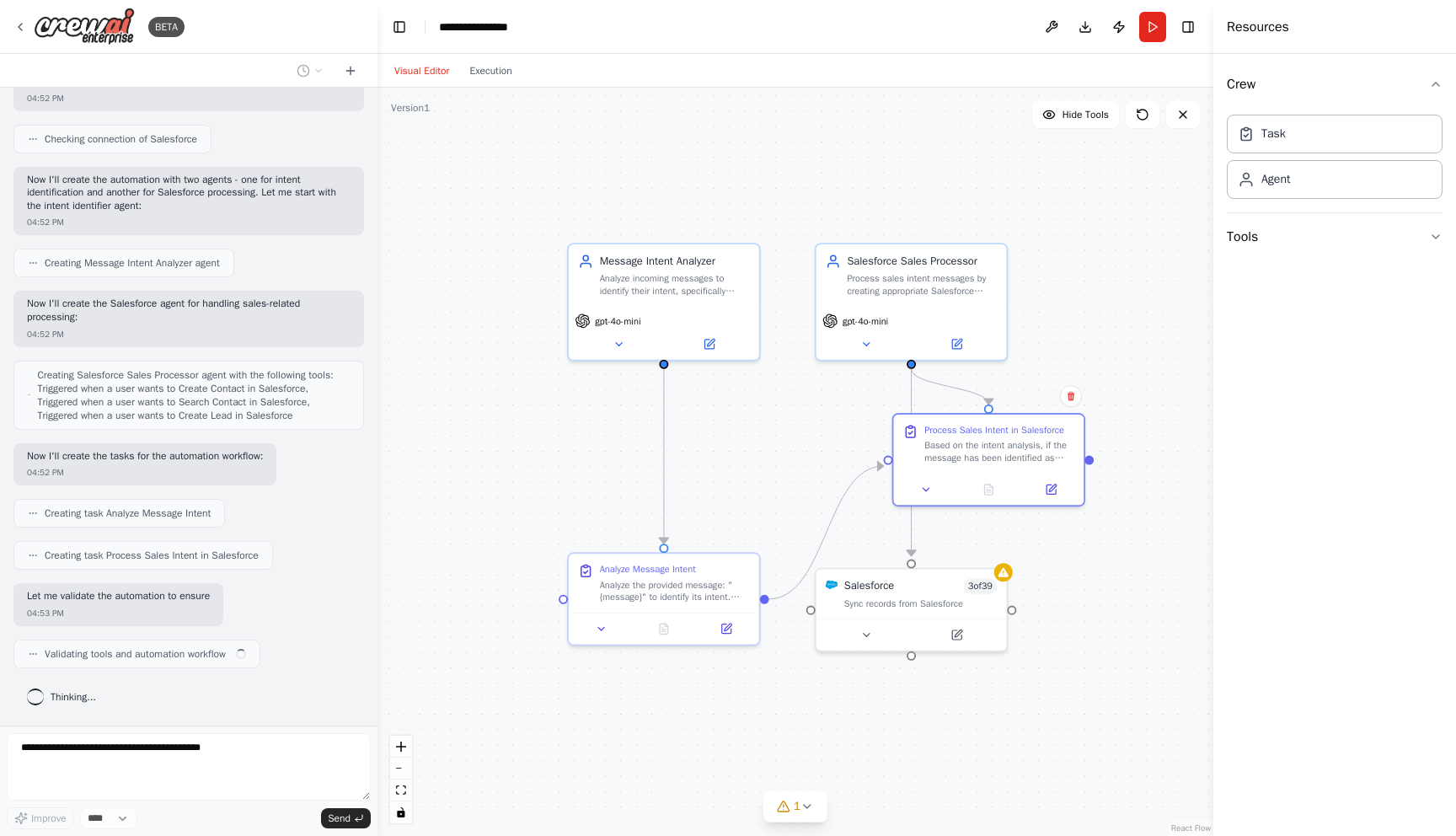 scroll, scrollTop: 490, scrollLeft: 0, axis: vertical 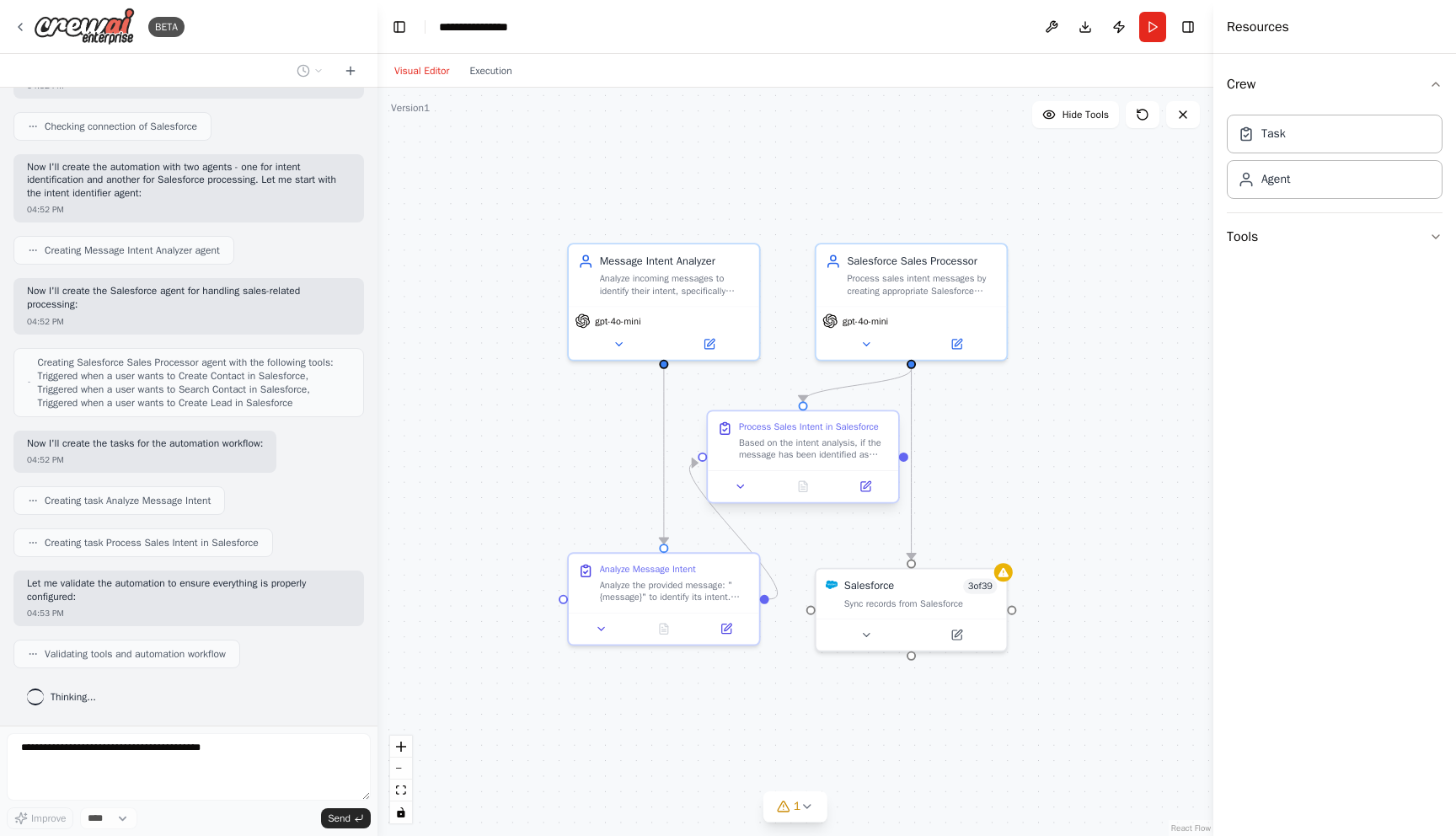 drag, startPoint x: 928, startPoint y: 588, endPoint x: 792, endPoint y: 442, distance: 199.52945 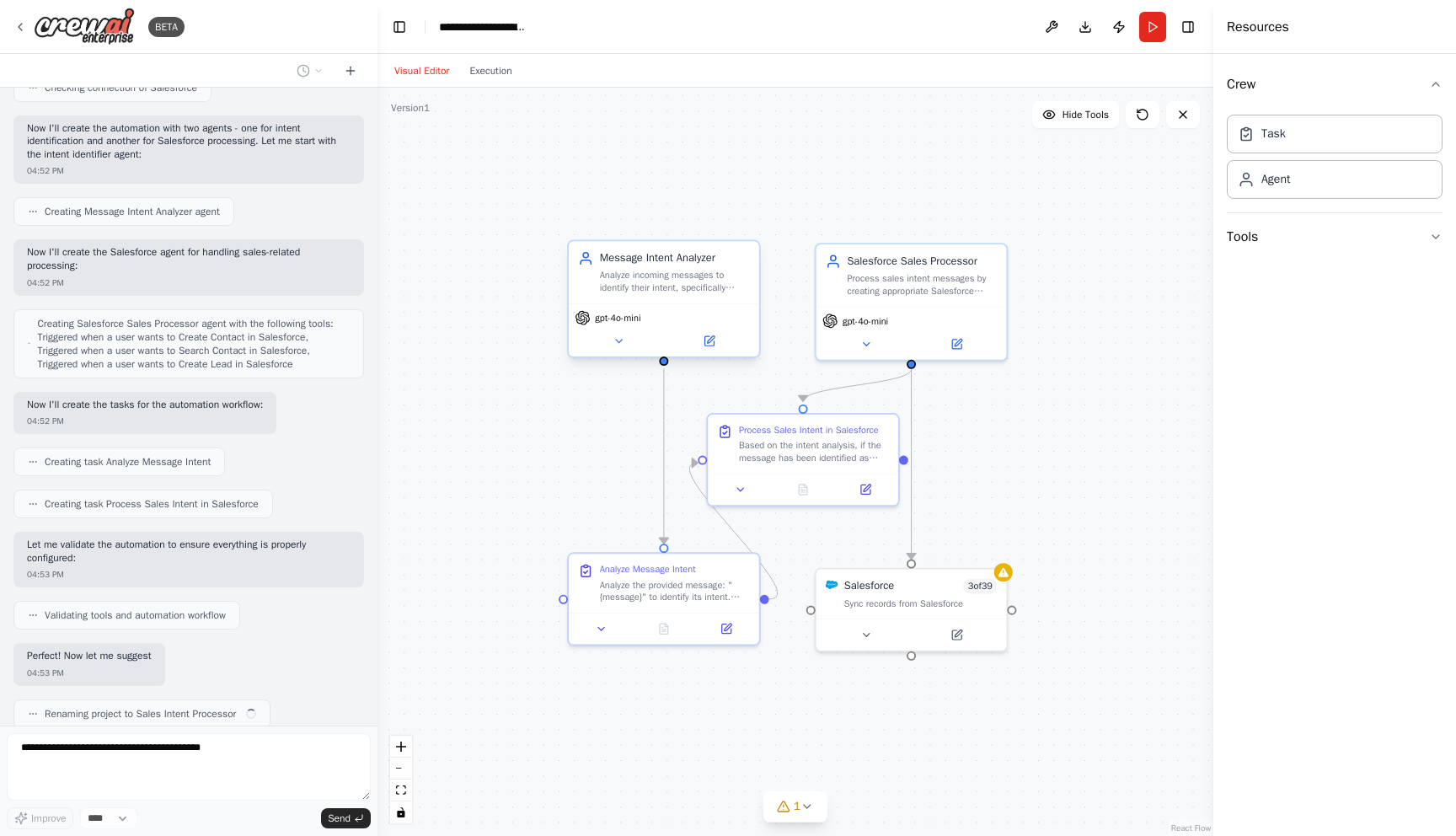 scroll, scrollTop: 588, scrollLeft: 0, axis: vertical 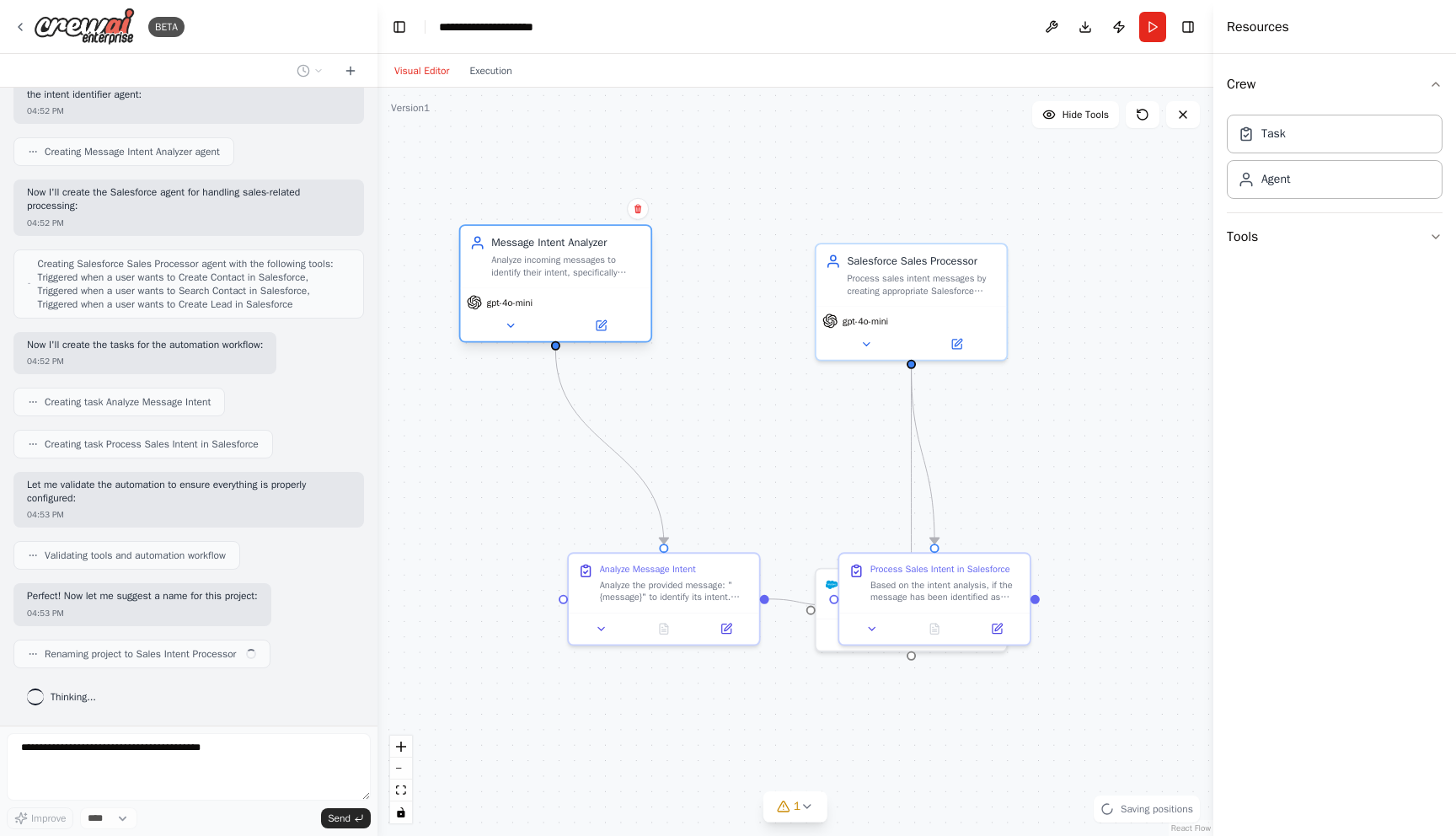 drag, startPoint x: 638, startPoint y: 287, endPoint x: 527, endPoint y: 275, distance: 111.64676 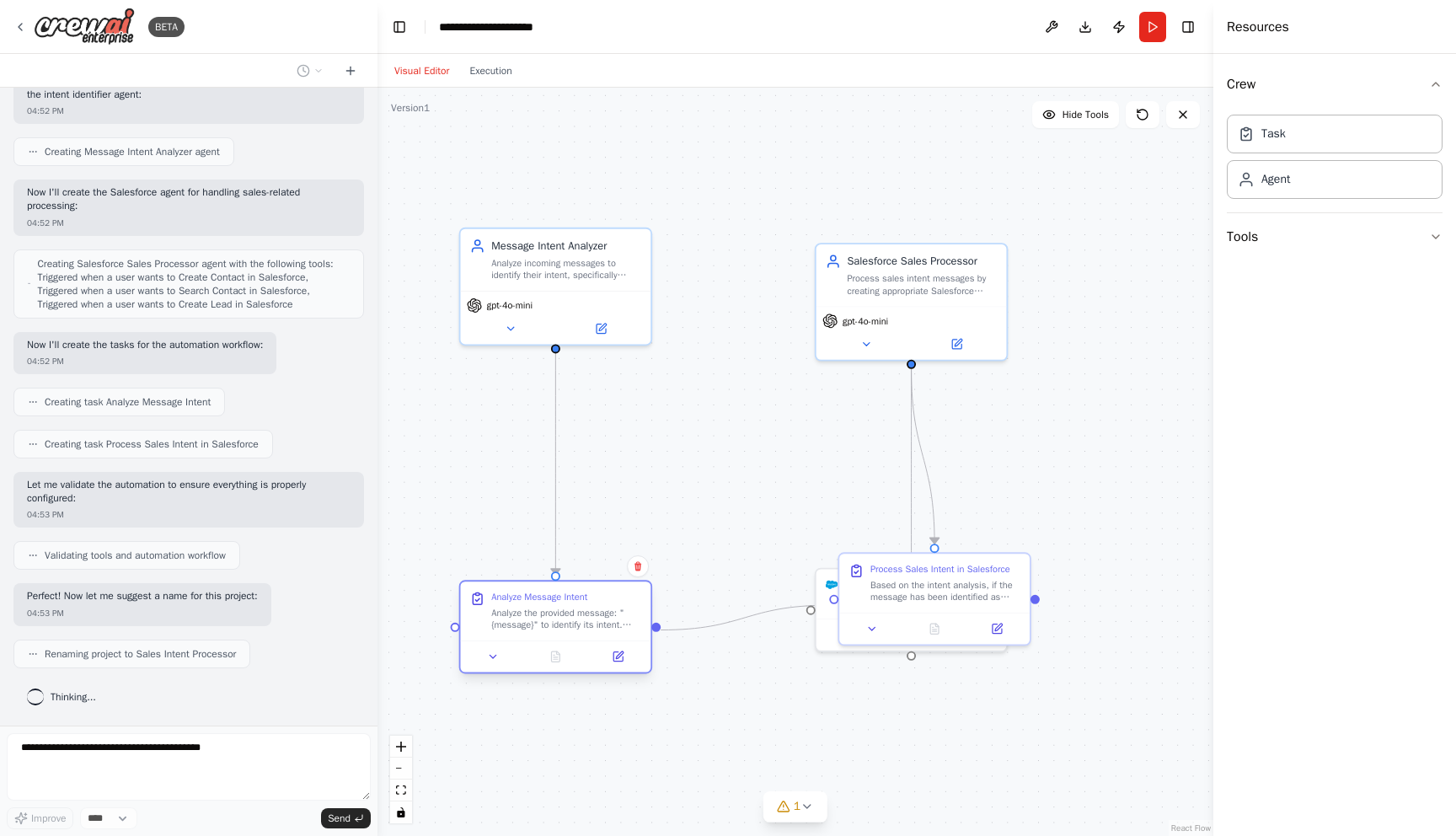 drag, startPoint x: 645, startPoint y: 589, endPoint x: 542, endPoint y: 615, distance: 106.23088 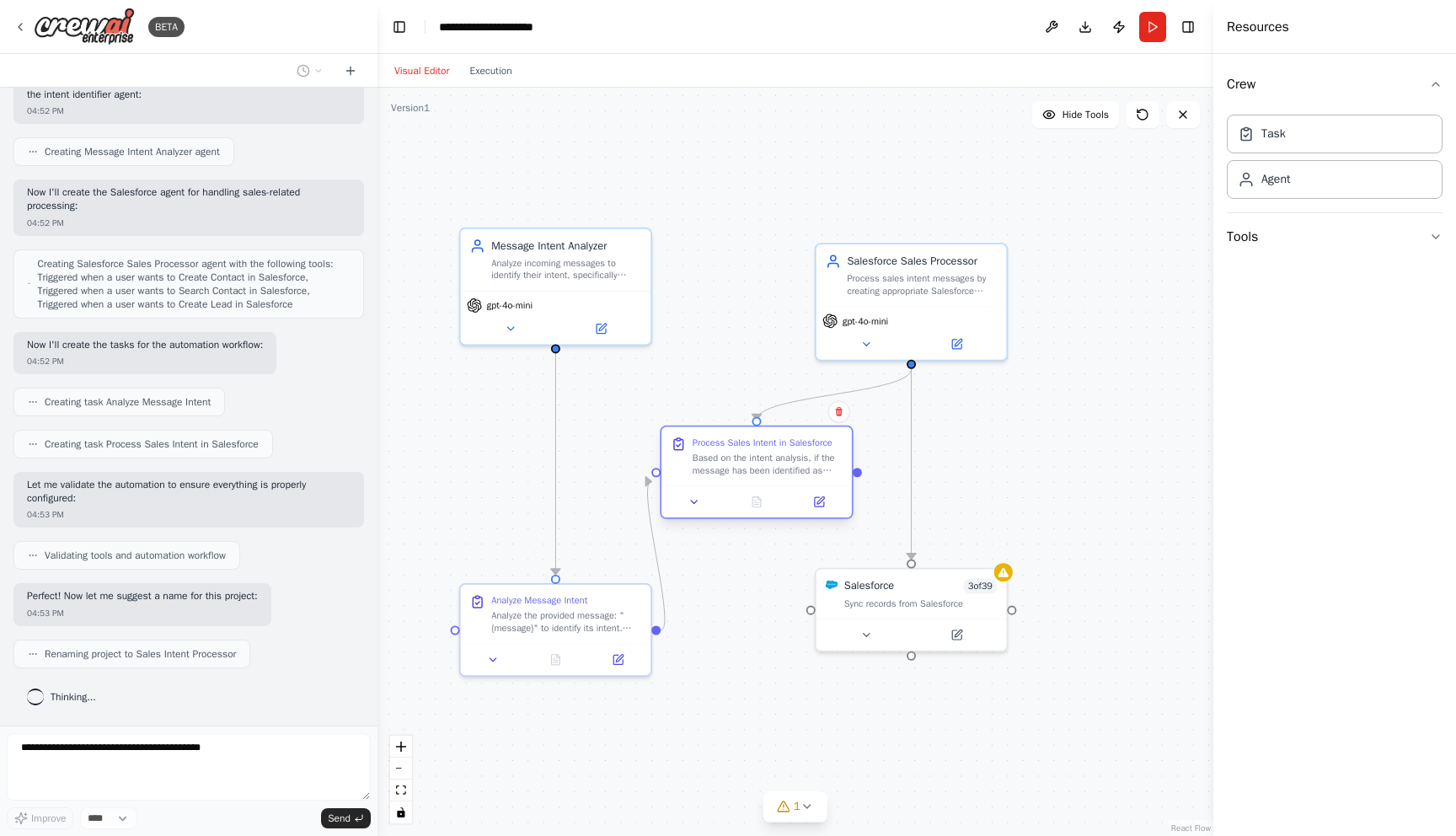 drag, startPoint x: 902, startPoint y: 595, endPoint x: 720, endPoint y: 469, distance: 221.35944 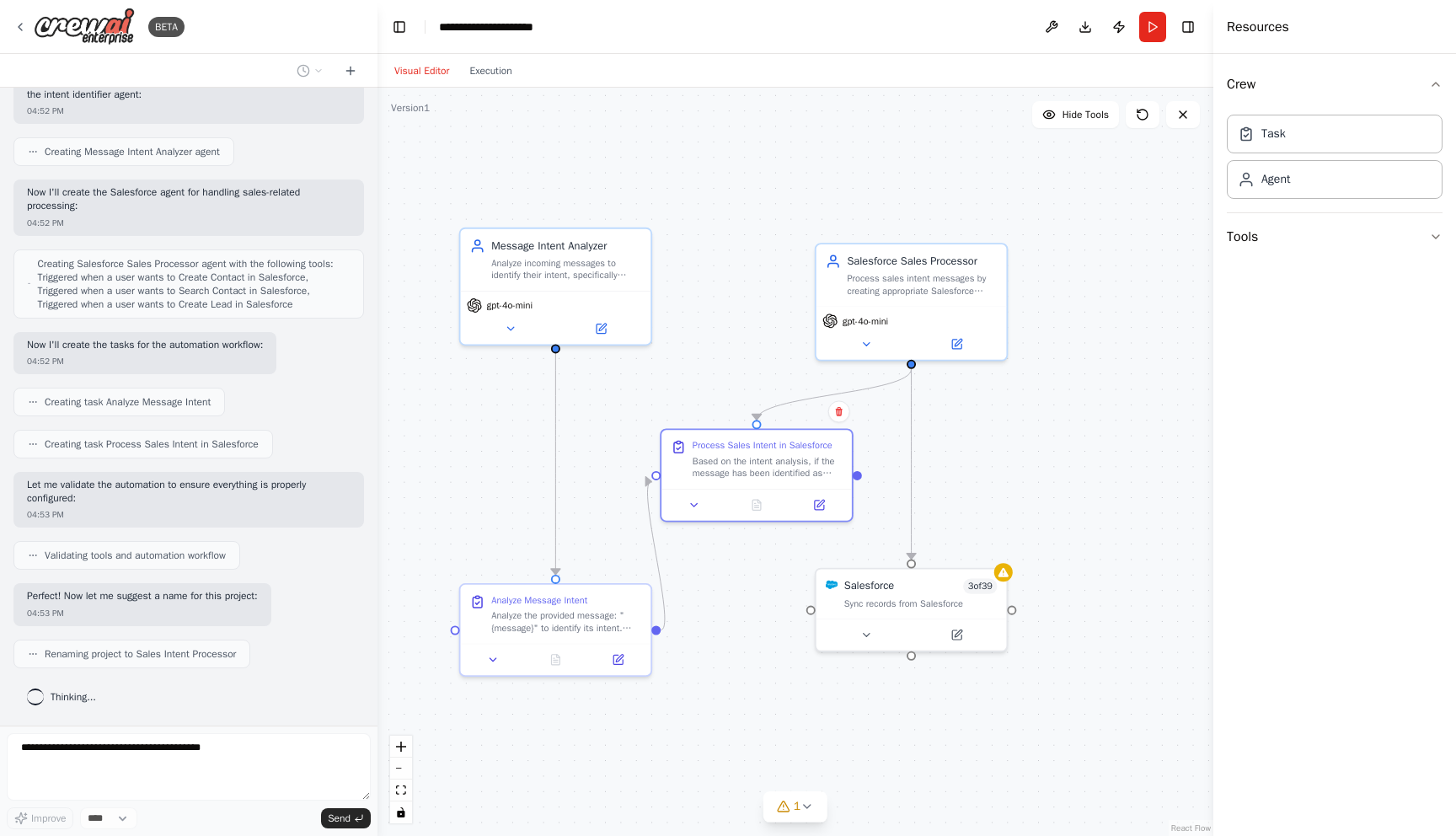 click on ".deletable-edge-delete-btn {
width: 20px;
height: 20px;
border: 0px solid #ffffff;
color: #6b7280;
background-color: #f8fafc;
cursor: pointer;
border-radius: 50%;
font-size: 12px;
padding: 3px;
display: flex;
align-items: center;
justify-content: center;
transition: all 0.2s cubic-bezier(0.4, 0, 0.2, 1);
box-shadow: 0 2px 4px rgba(0, 0, 0, 0.1);
}
.deletable-edge-delete-btn:hover {
background-color: #ef4444;
color: #ffffff;
border-color: #dc2626;
transform: scale(1.1);
box-shadow: 0 4px 12px rgba(239, 68, 68, 0.4);
}
.deletable-edge-delete-btn:active {
transform: scale(0.95);
box-shadow: 0 2px 4px rgba(239, 68, 68, 0.3);
}
Message Intent Analyzer gpt-4o-mini Salesforce Sales Processor 3  of" at bounding box center [795, 462] 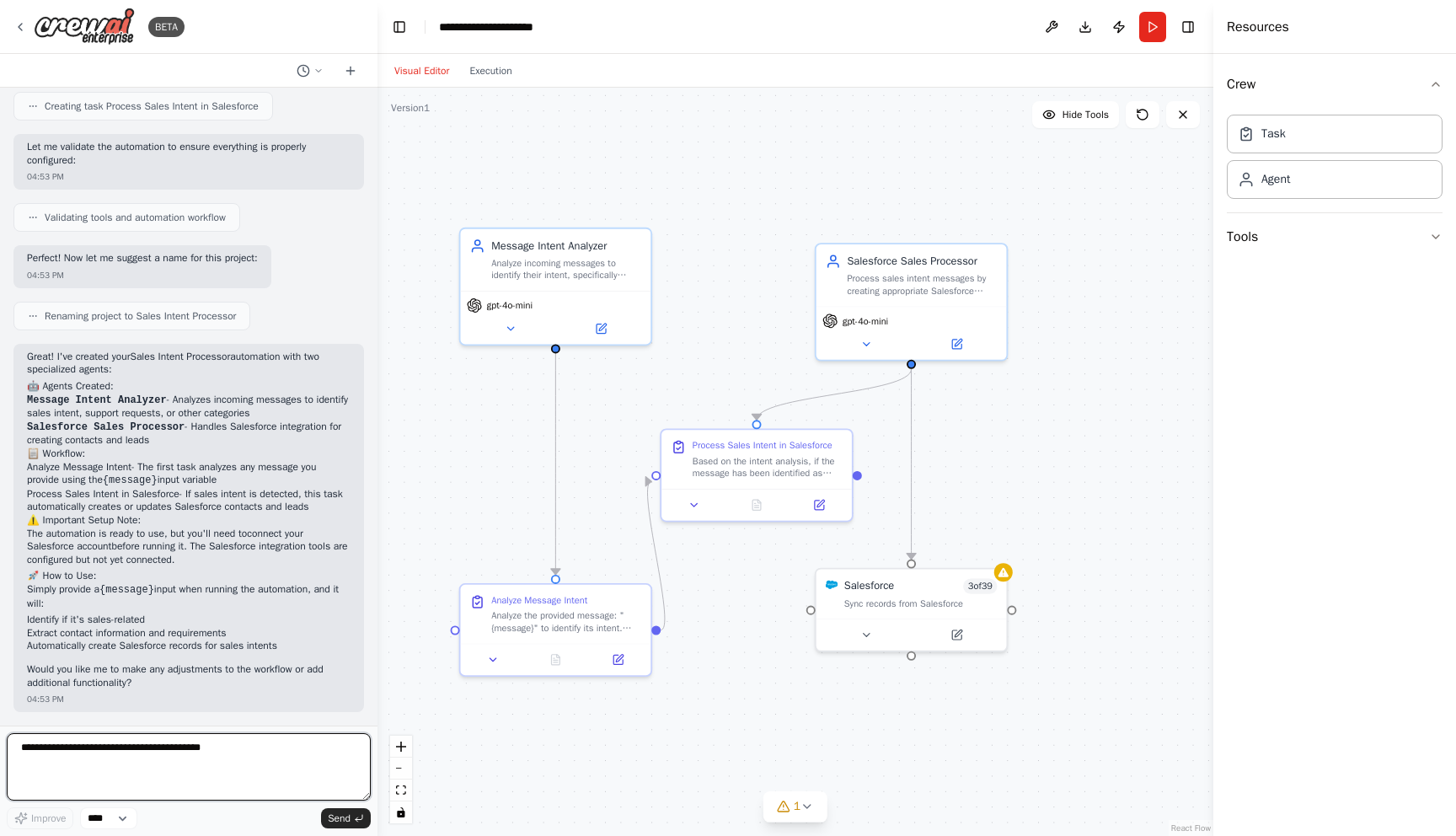 scroll, scrollTop: 900, scrollLeft: 0, axis: vertical 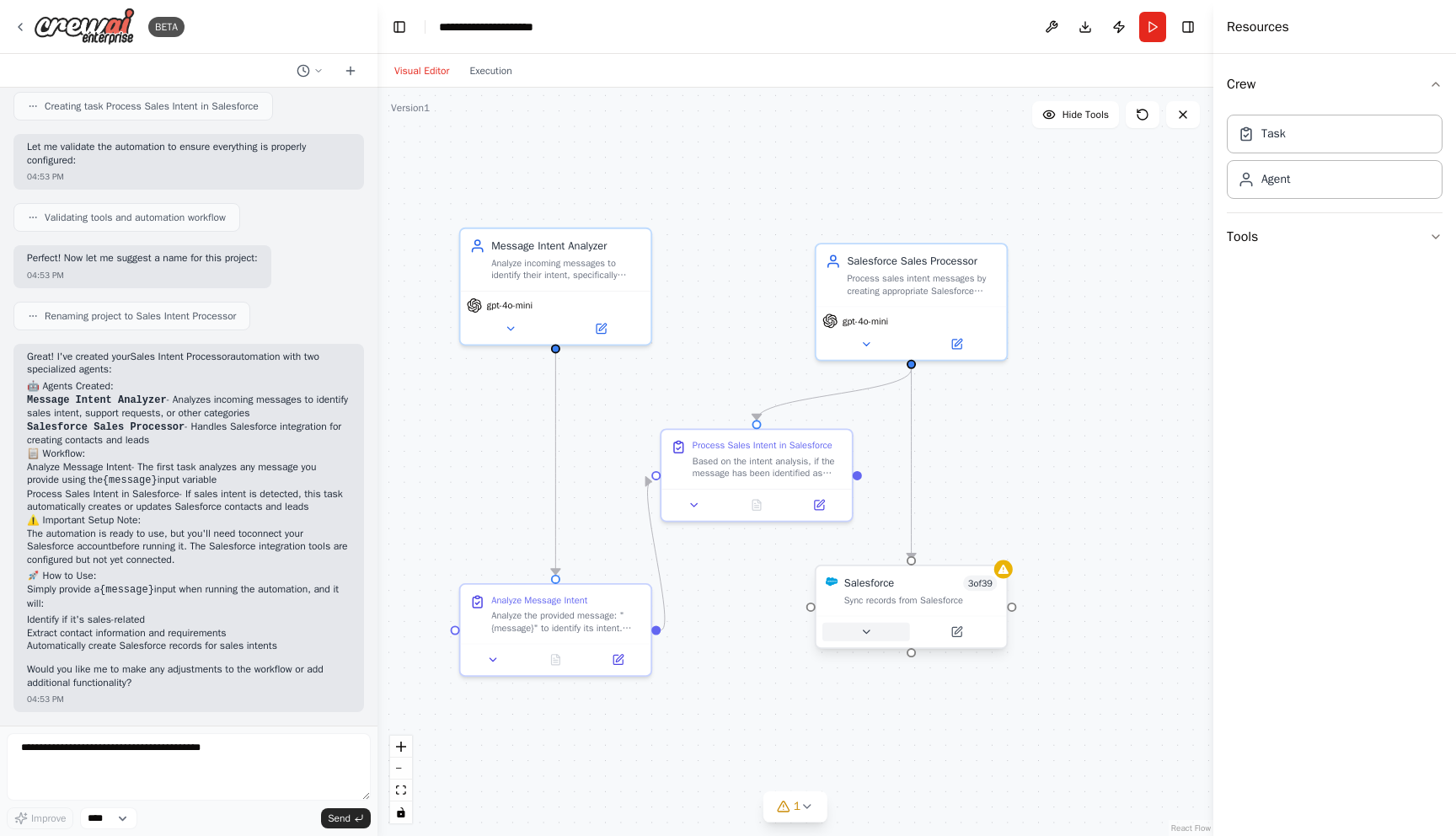 click 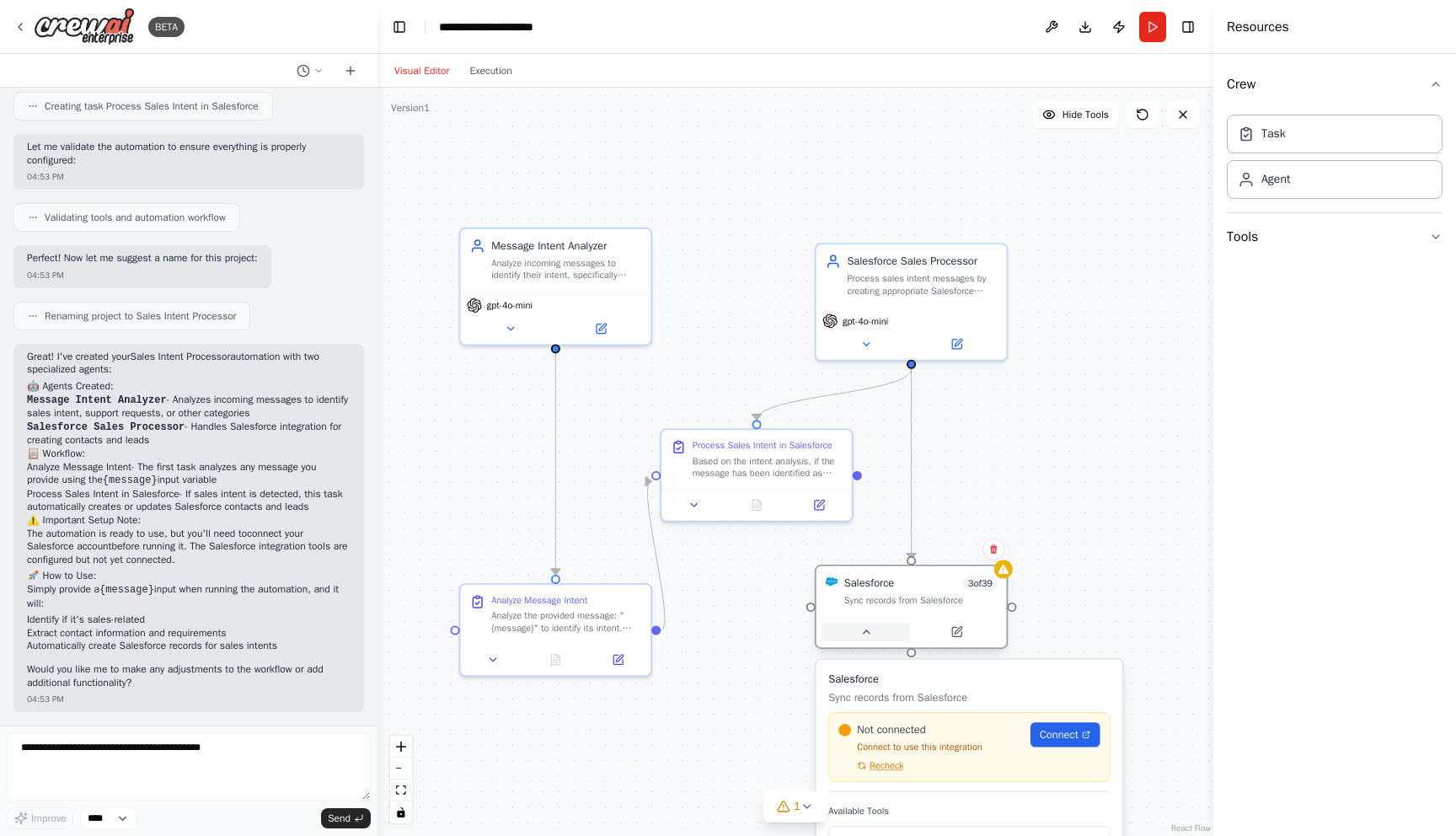 click 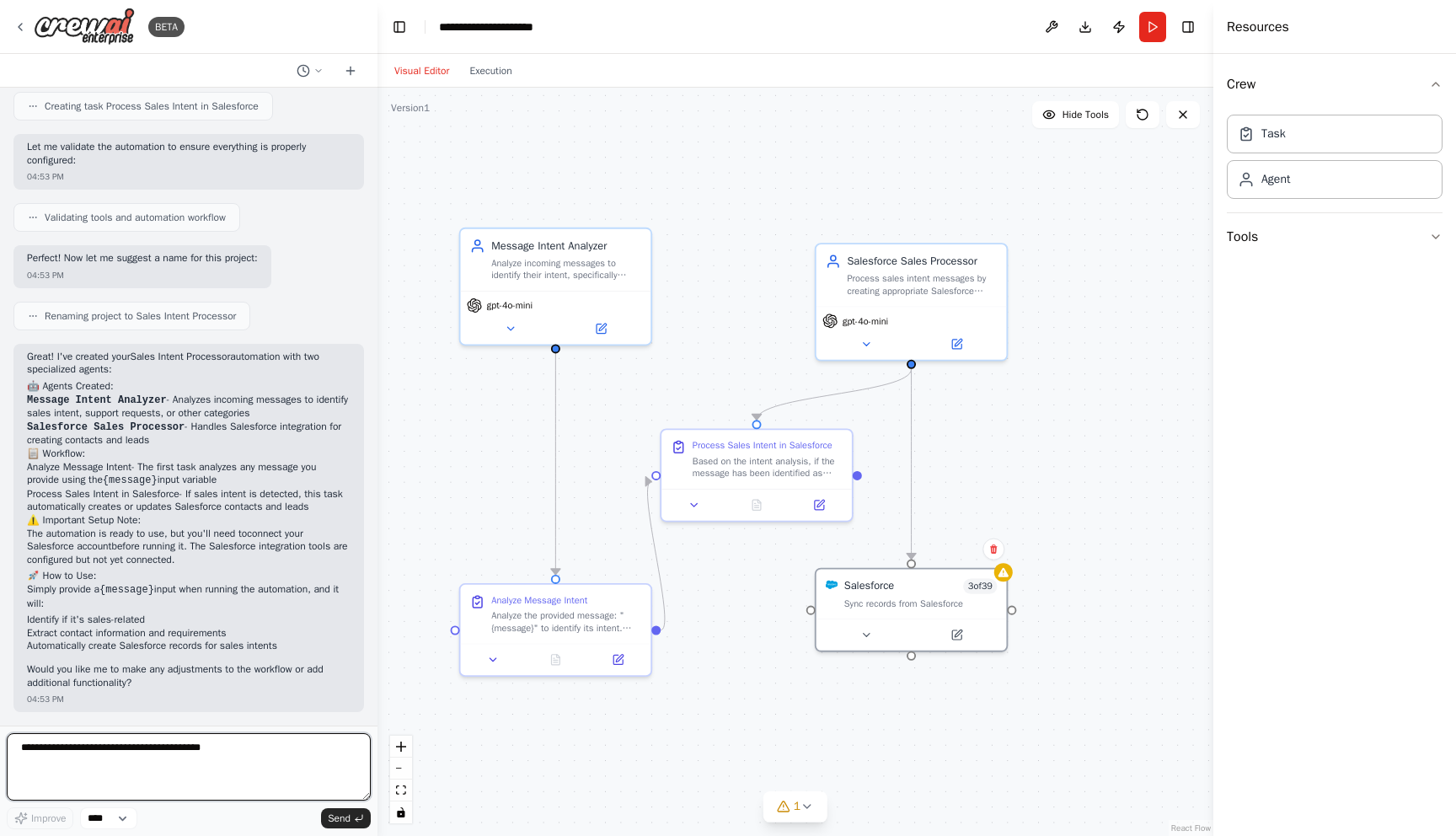 click at bounding box center [189, 767] 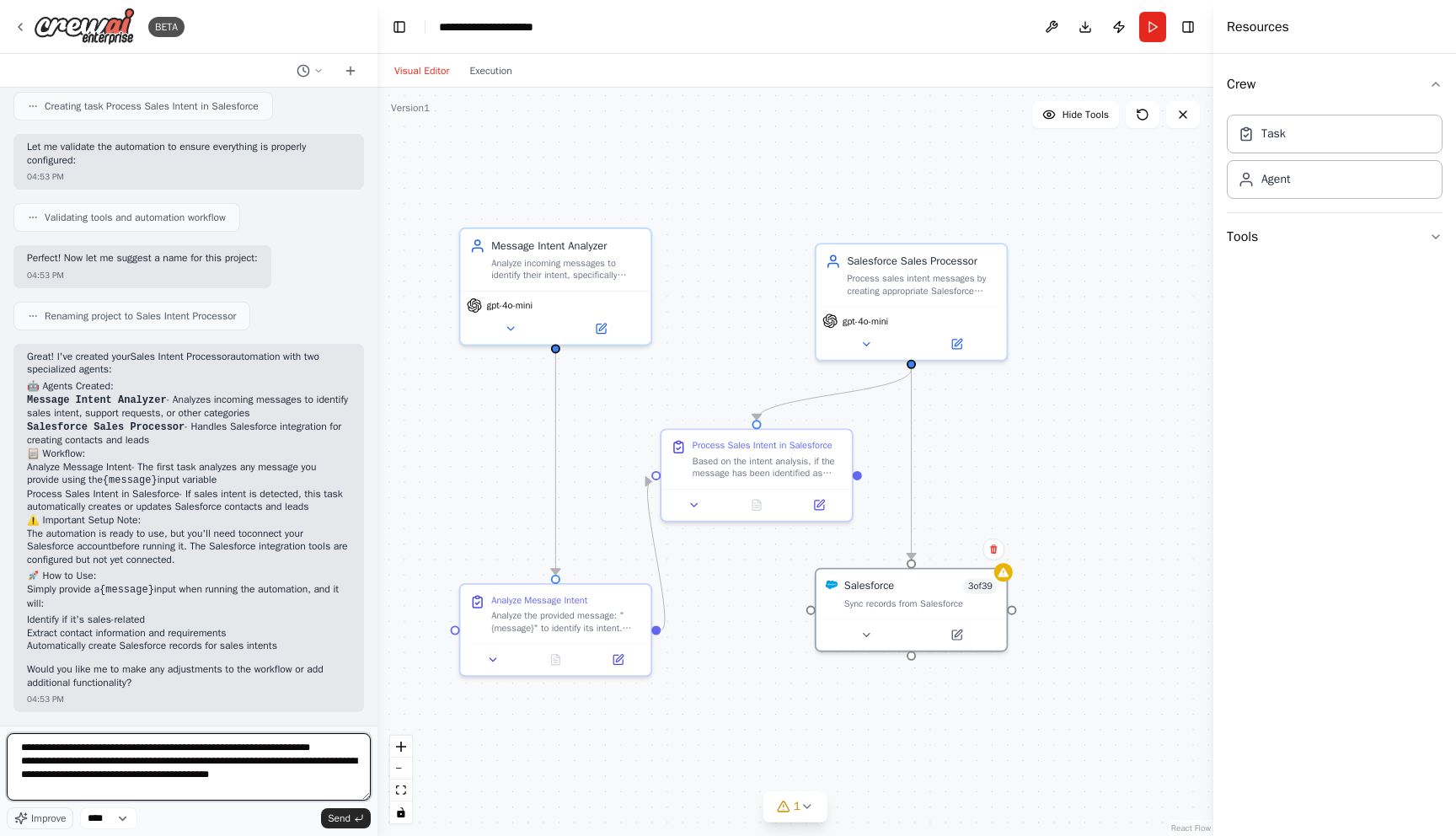 type on "**********" 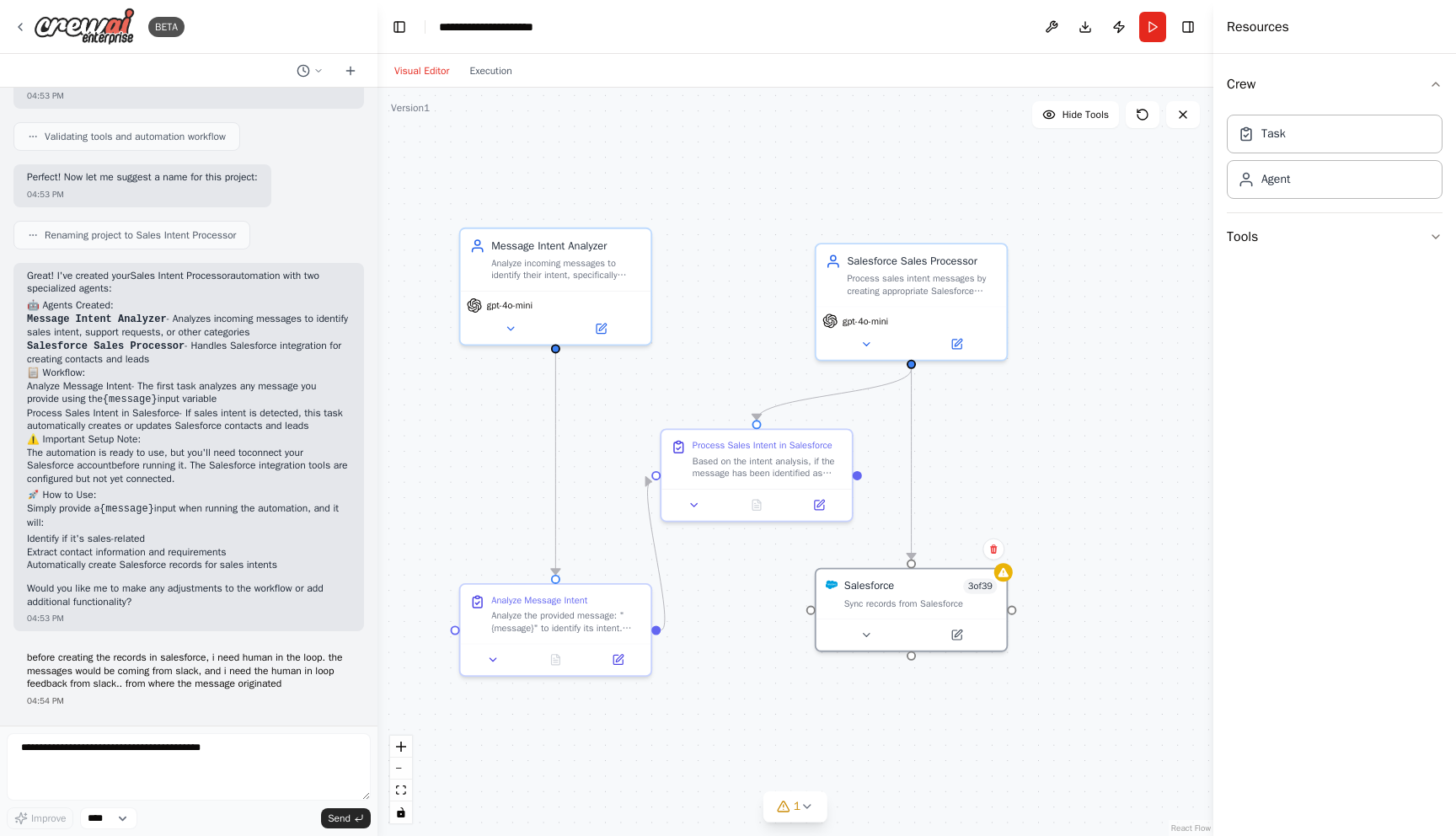 scroll, scrollTop: 1064, scrollLeft: 0, axis: vertical 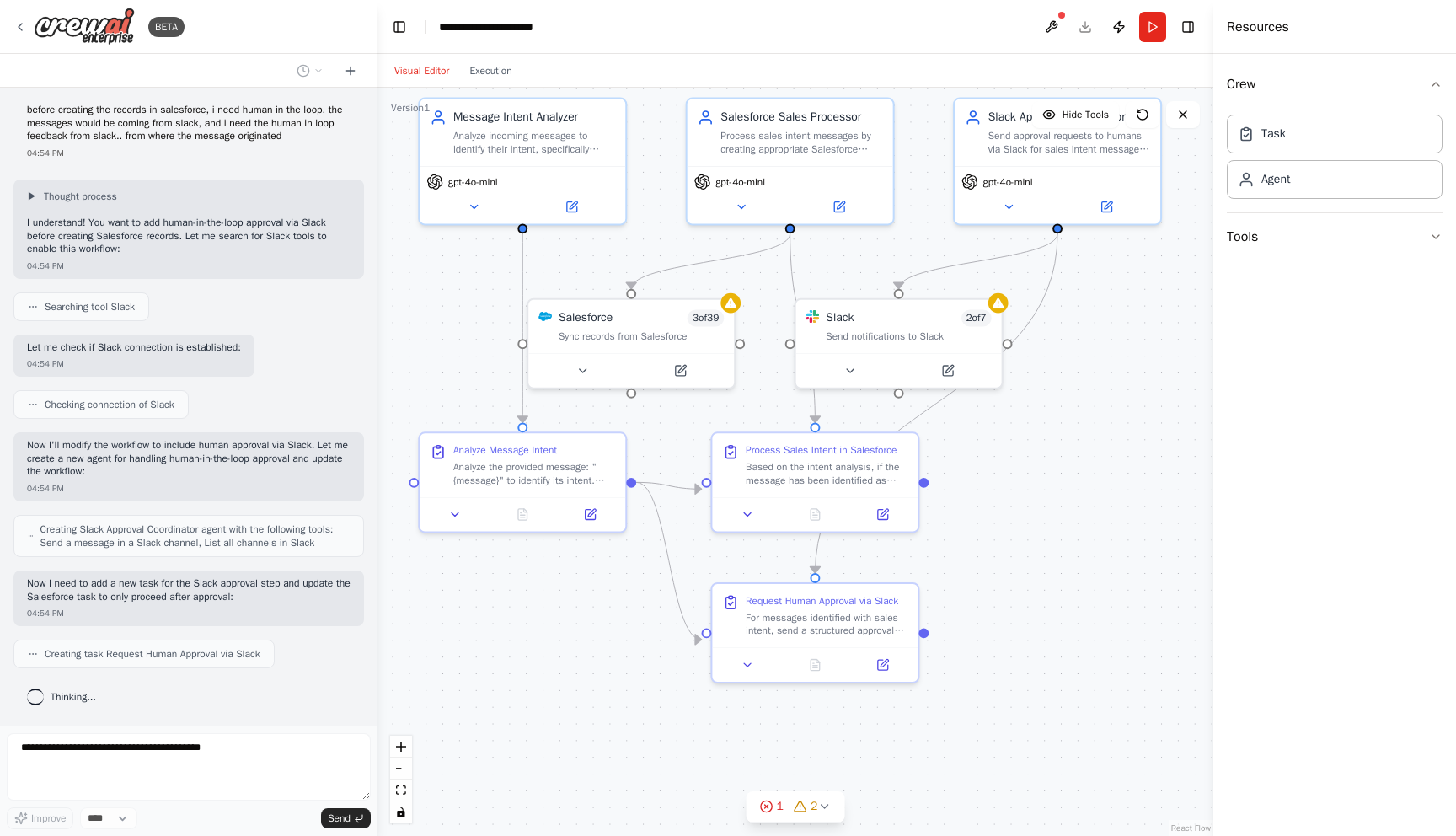 drag, startPoint x: 489, startPoint y: 577, endPoint x: 330, endPoint y: 462, distance: 196.22946 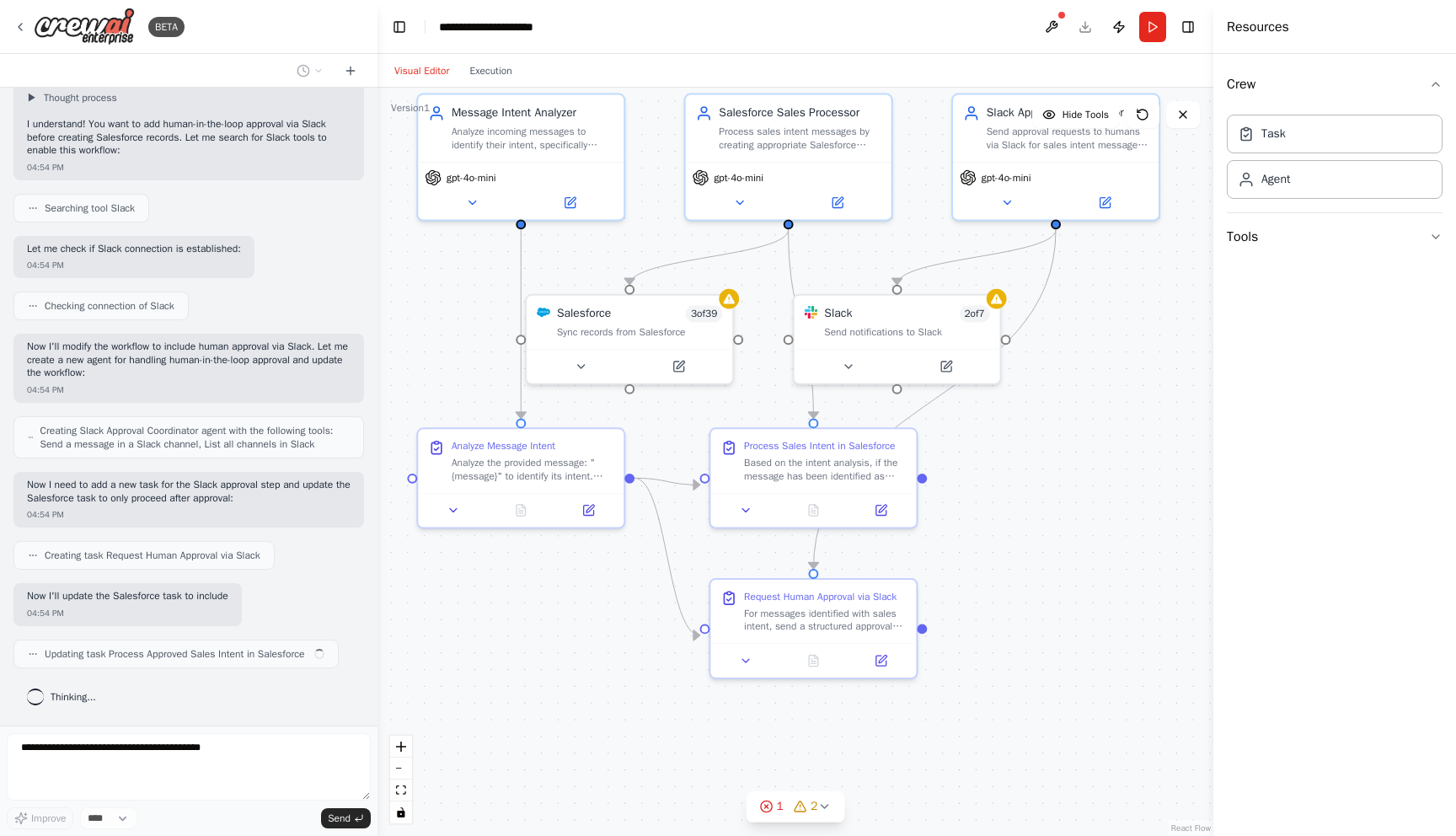 scroll, scrollTop: 1691, scrollLeft: 0, axis: vertical 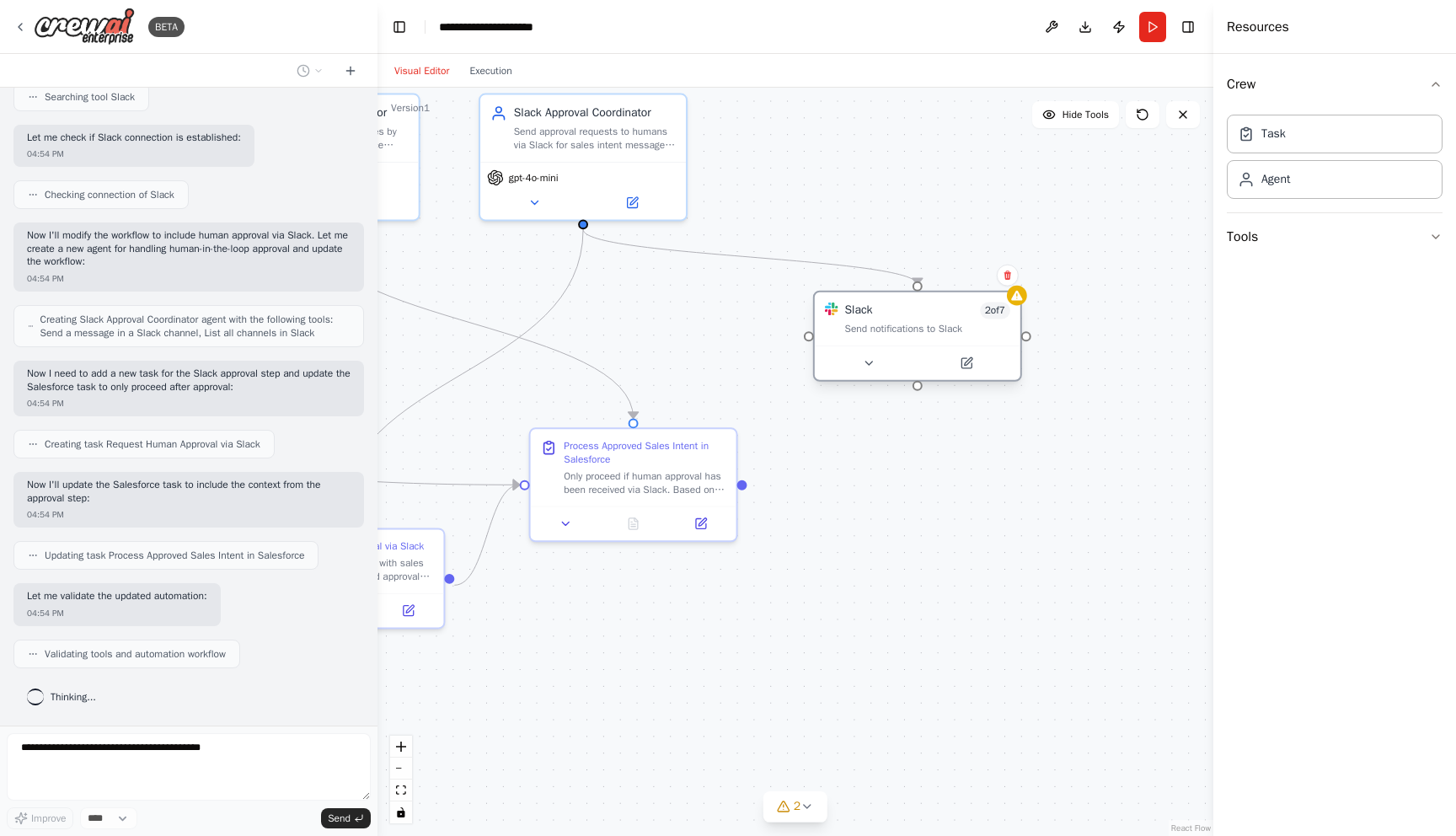 click on "Slack 2  of  7" at bounding box center [928, 311] 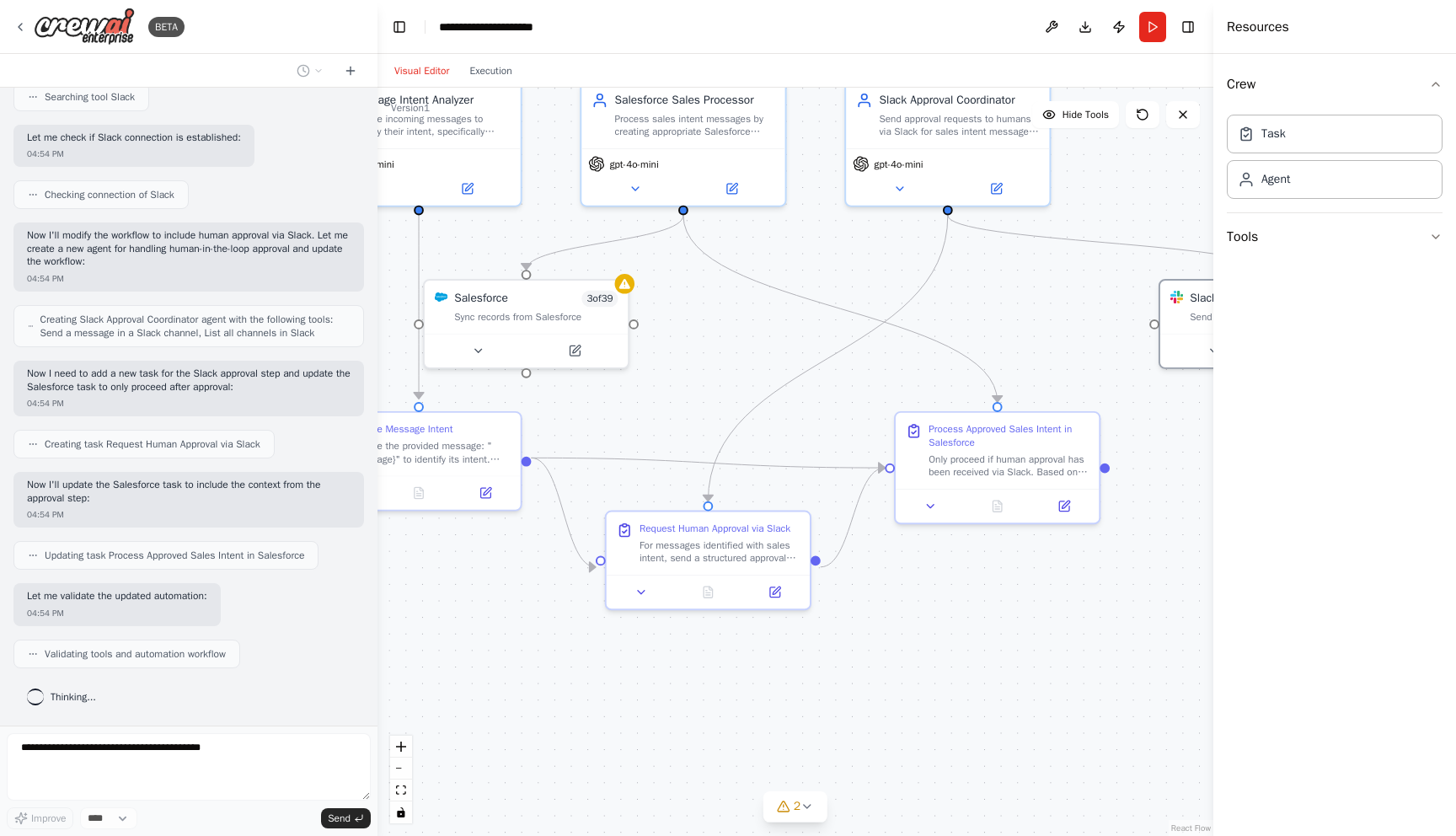 drag, startPoint x: 763, startPoint y: 335, endPoint x: 1134, endPoint y: 318, distance: 371.3893 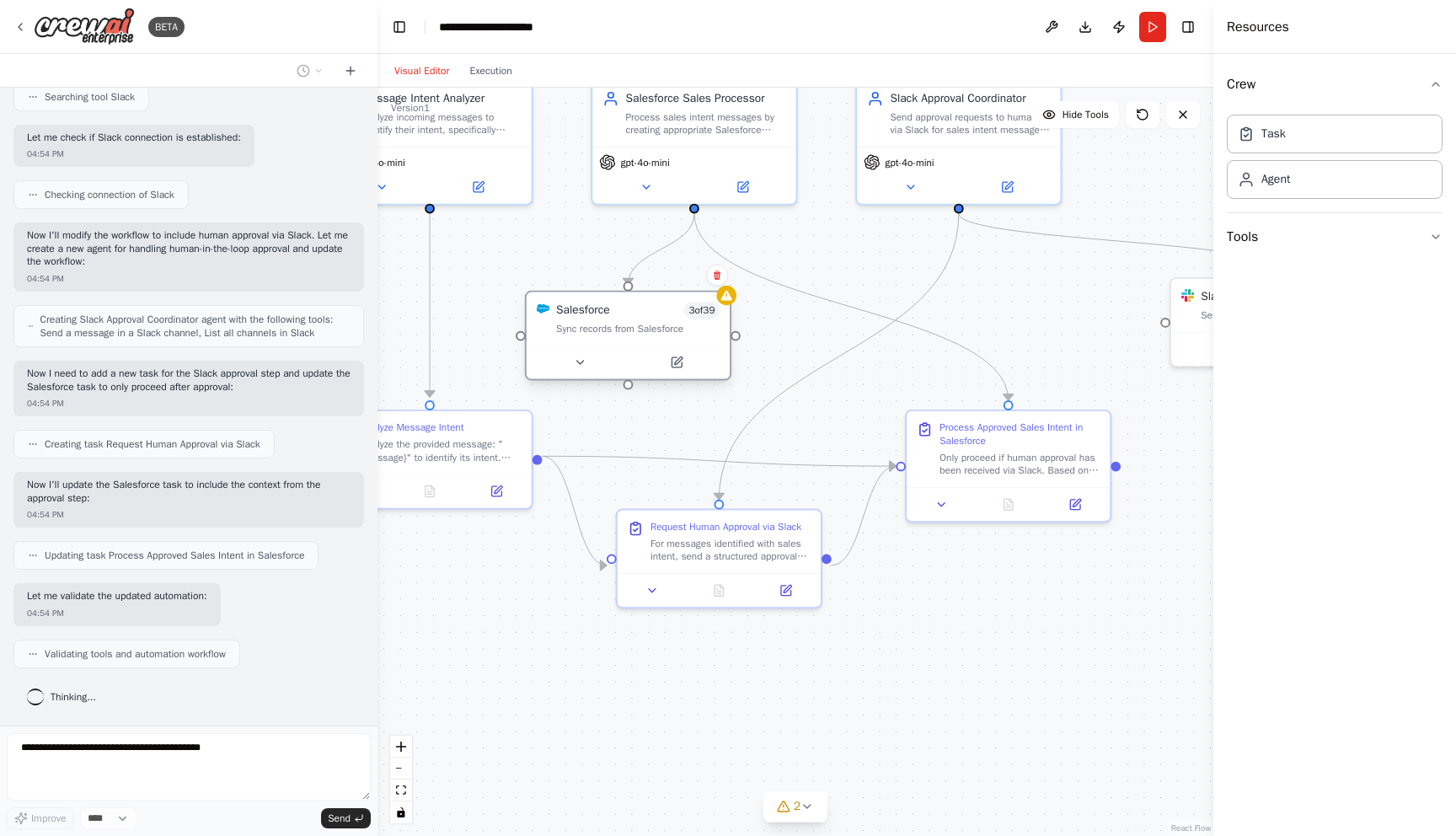 drag, startPoint x: 552, startPoint y: 318, endPoint x: 642, endPoint y: 329, distance: 90.66973 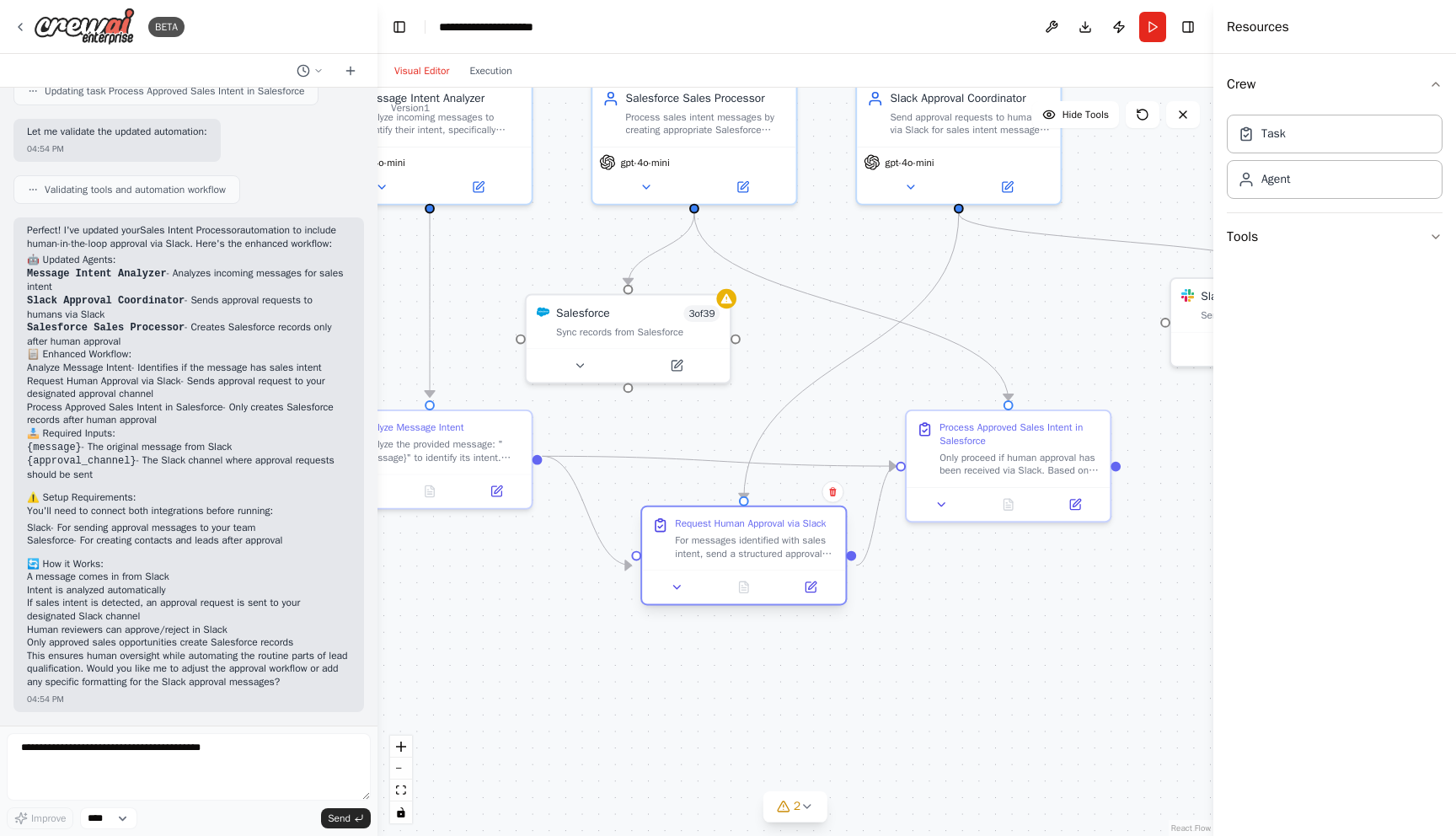 scroll, scrollTop: 2291, scrollLeft: 0, axis: vertical 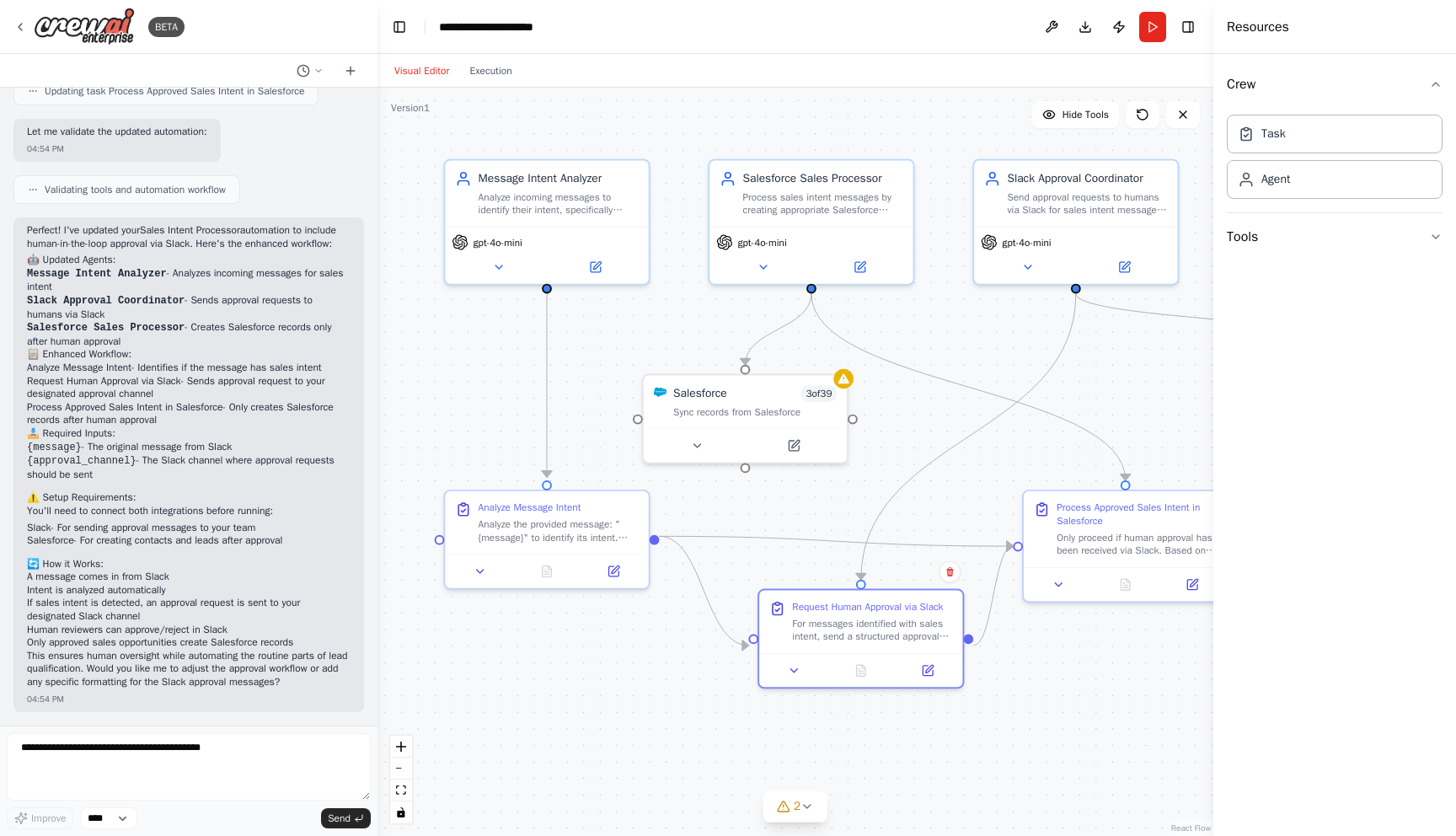 drag, startPoint x: 588, startPoint y: 630, endPoint x: 704, endPoint y: 710, distance: 140.91132 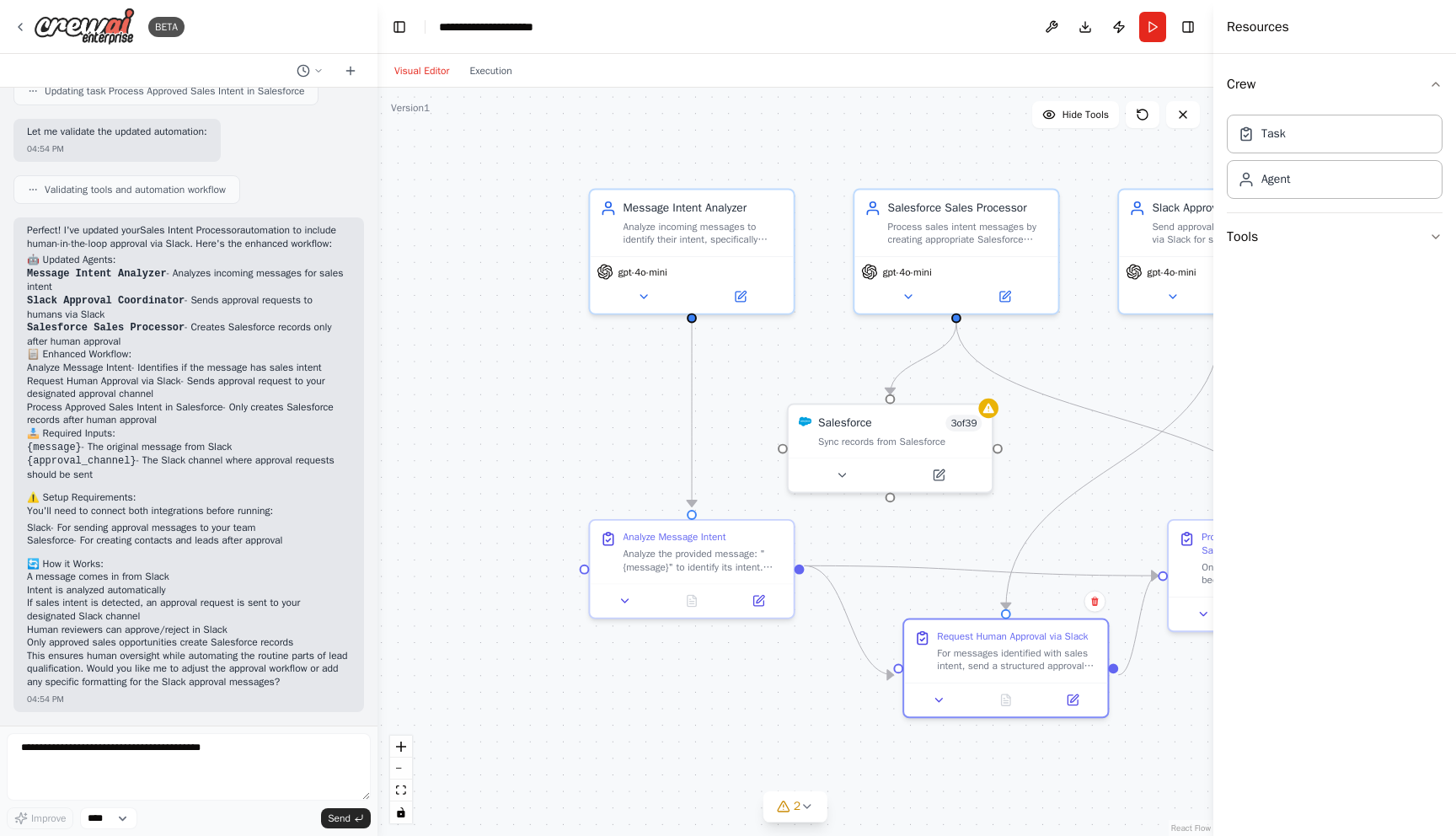 drag, startPoint x: 486, startPoint y: 383, endPoint x: 575, endPoint y: 410, distance: 93.00538 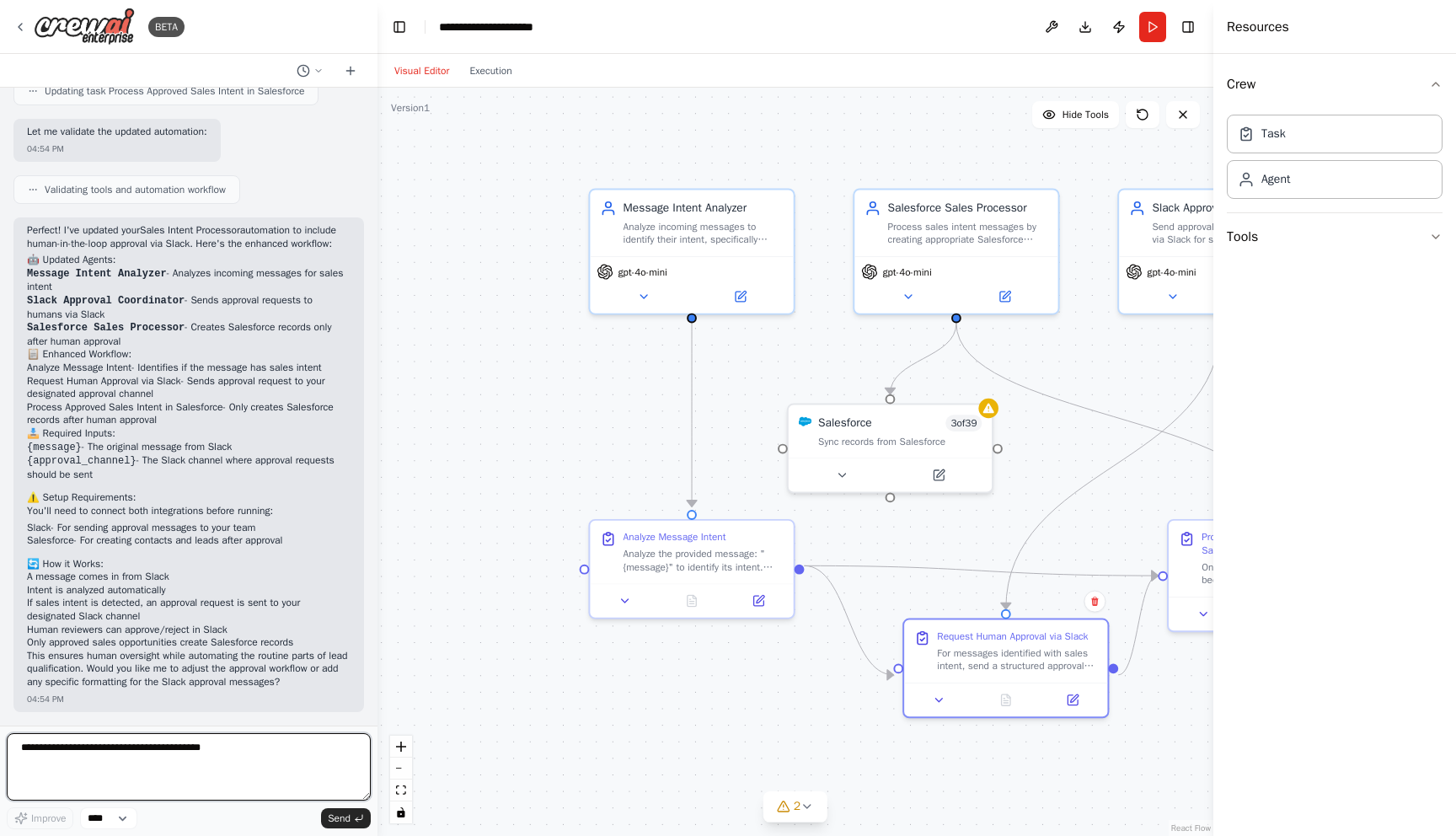 click at bounding box center [189, 767] 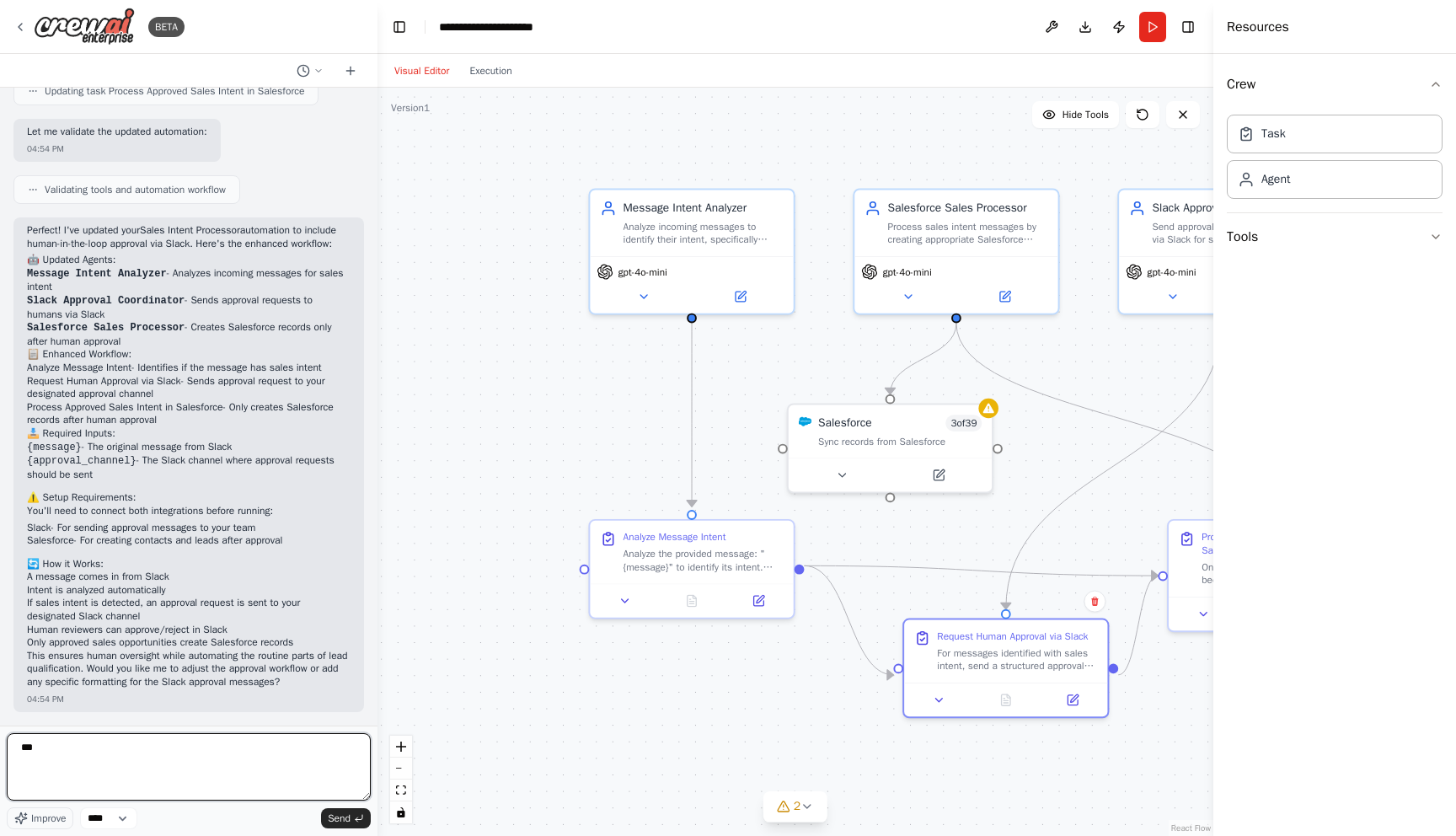 type on "***" 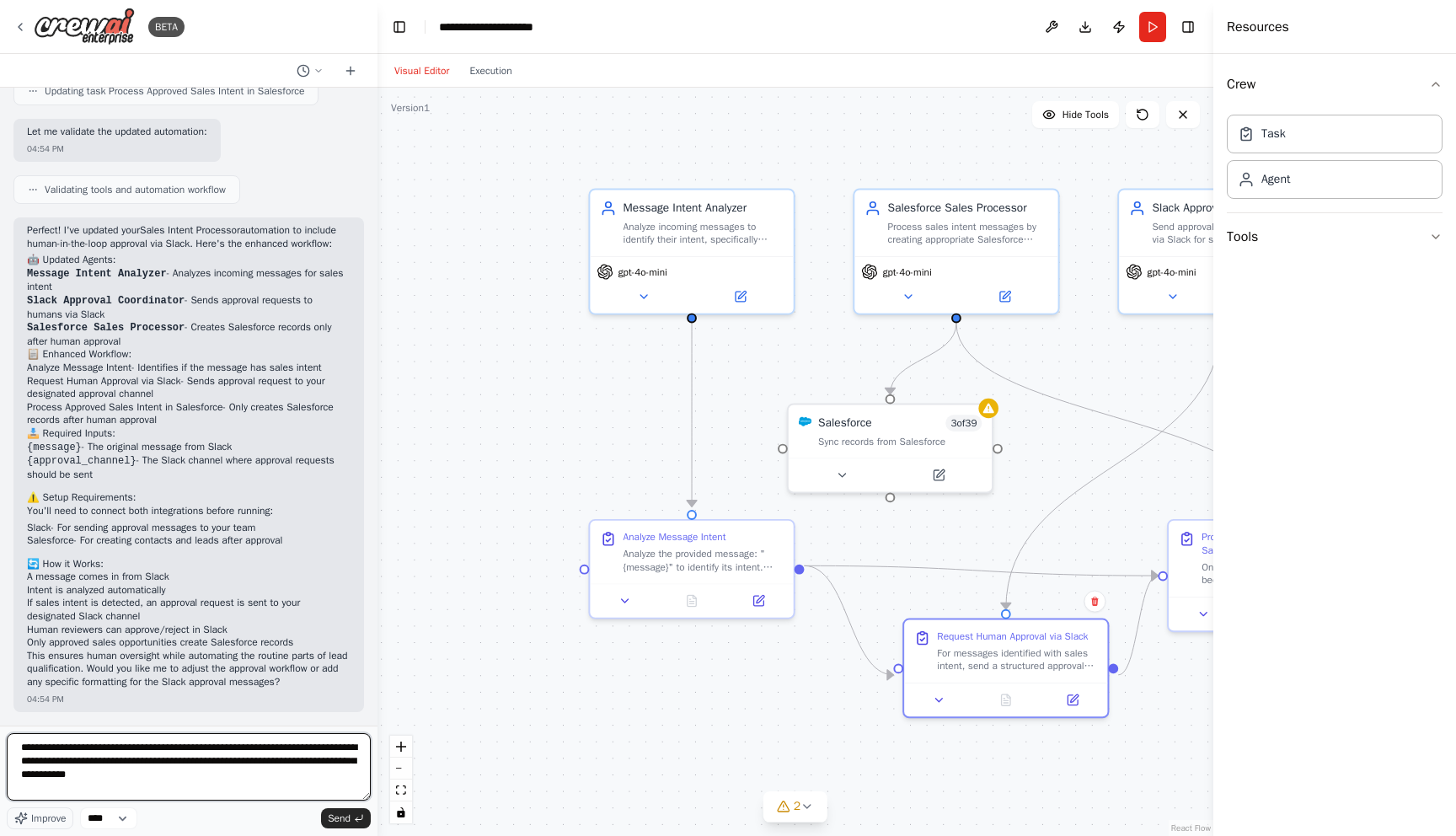 type on "**********" 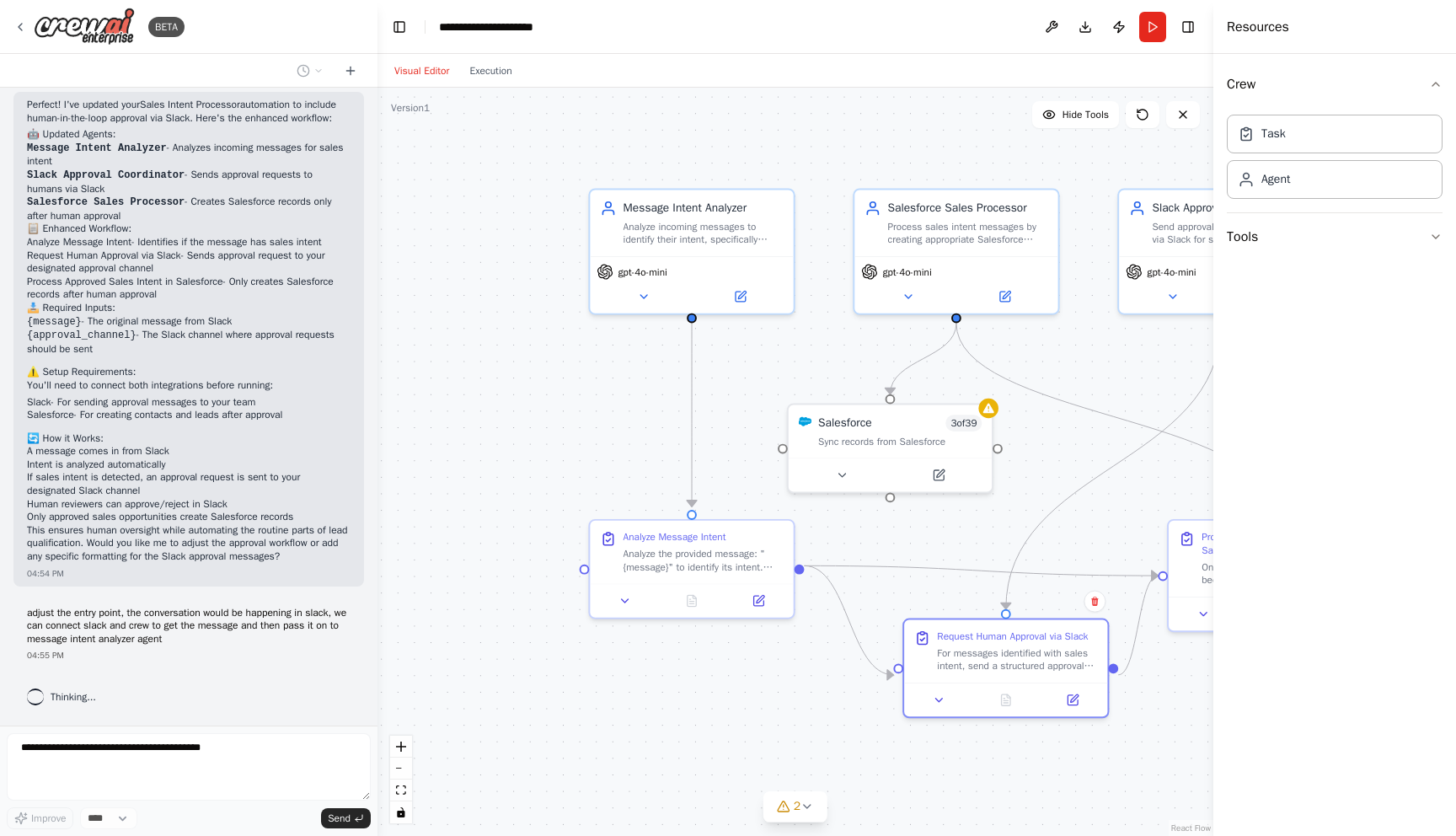 scroll, scrollTop: 2418, scrollLeft: 0, axis: vertical 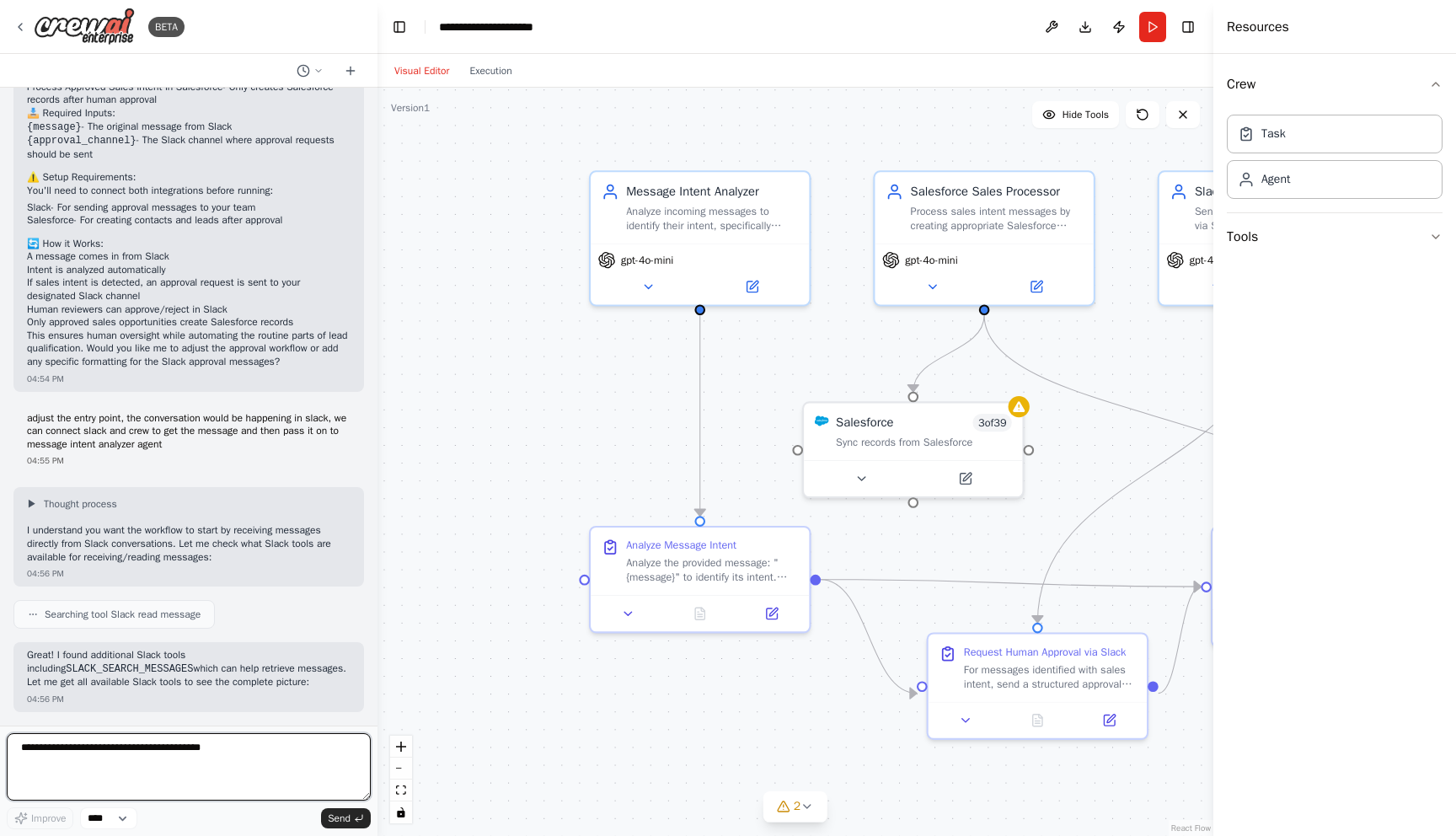 click at bounding box center [189, 767] 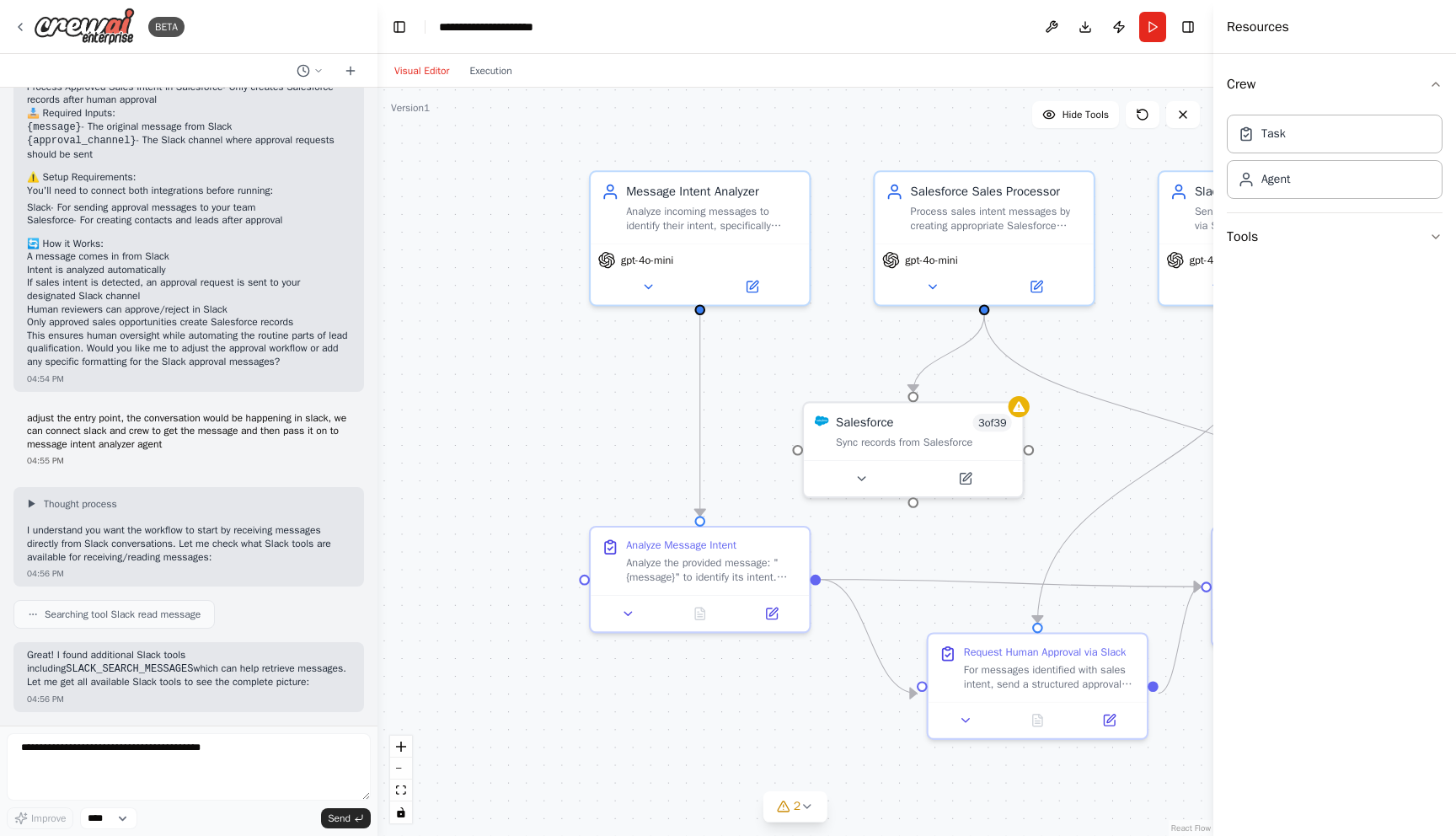 click on "Great! I found additional Slack tools including  SLACK_SEARCH_MESSAGES  which can help retrieve messages. Let me get all available Slack tools to see the complete picture:" at bounding box center [189, 669] 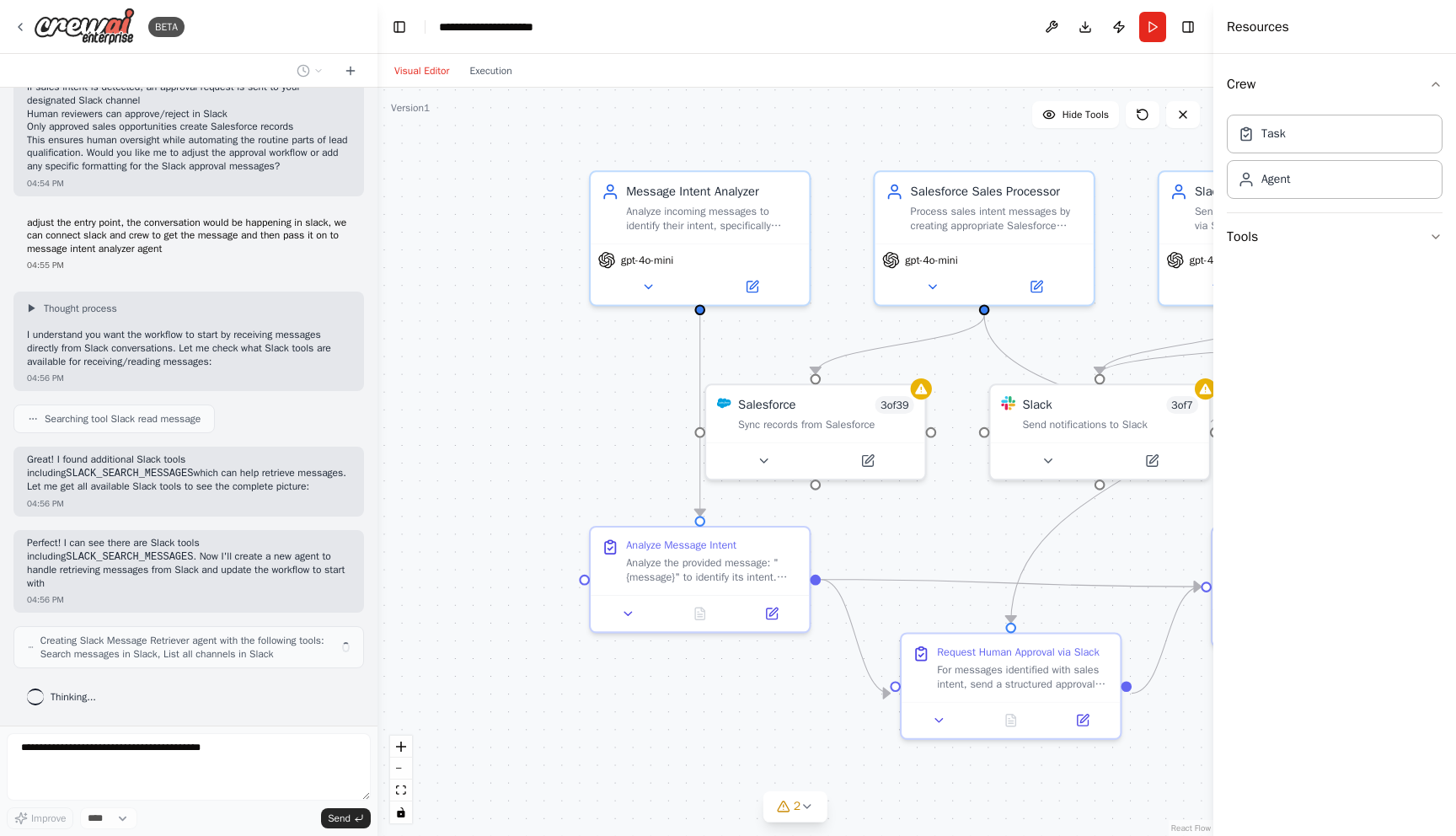 scroll, scrollTop: 2807, scrollLeft: 0, axis: vertical 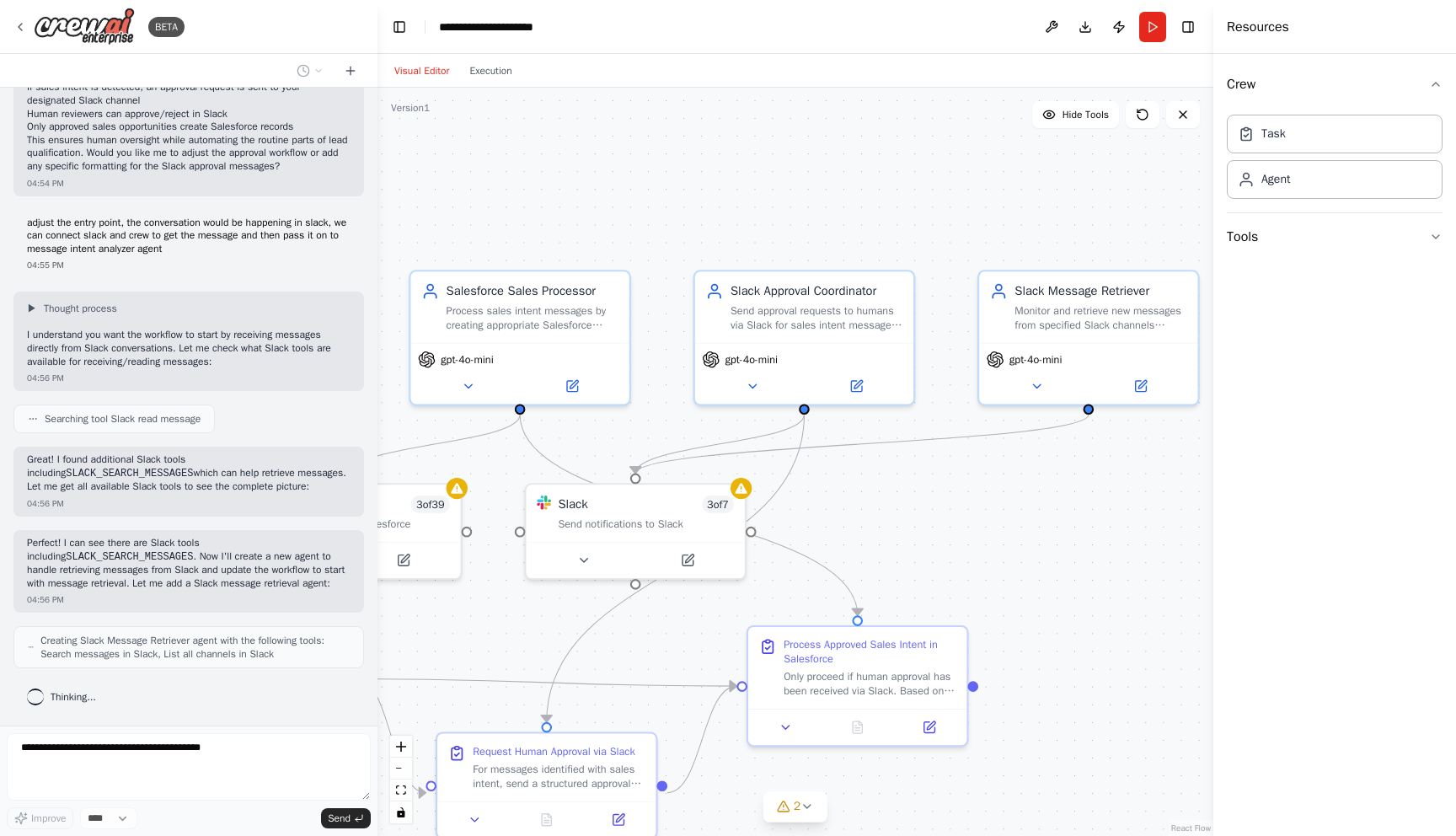 drag, startPoint x: 539, startPoint y: 463, endPoint x: 92, endPoint y: 560, distance: 457.40354 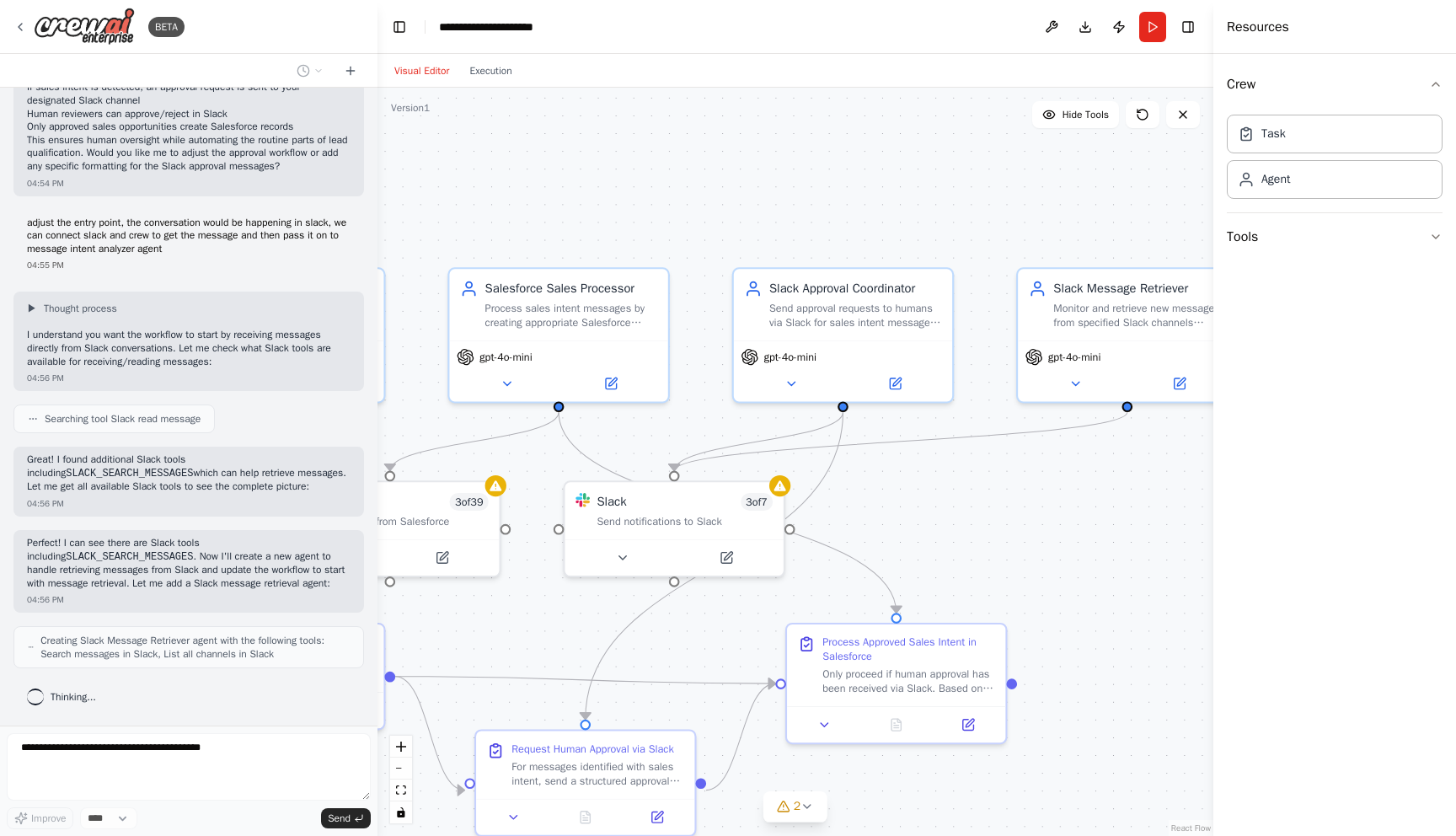 drag, startPoint x: 999, startPoint y: 535, endPoint x: 1082, endPoint y: 535, distance: 83 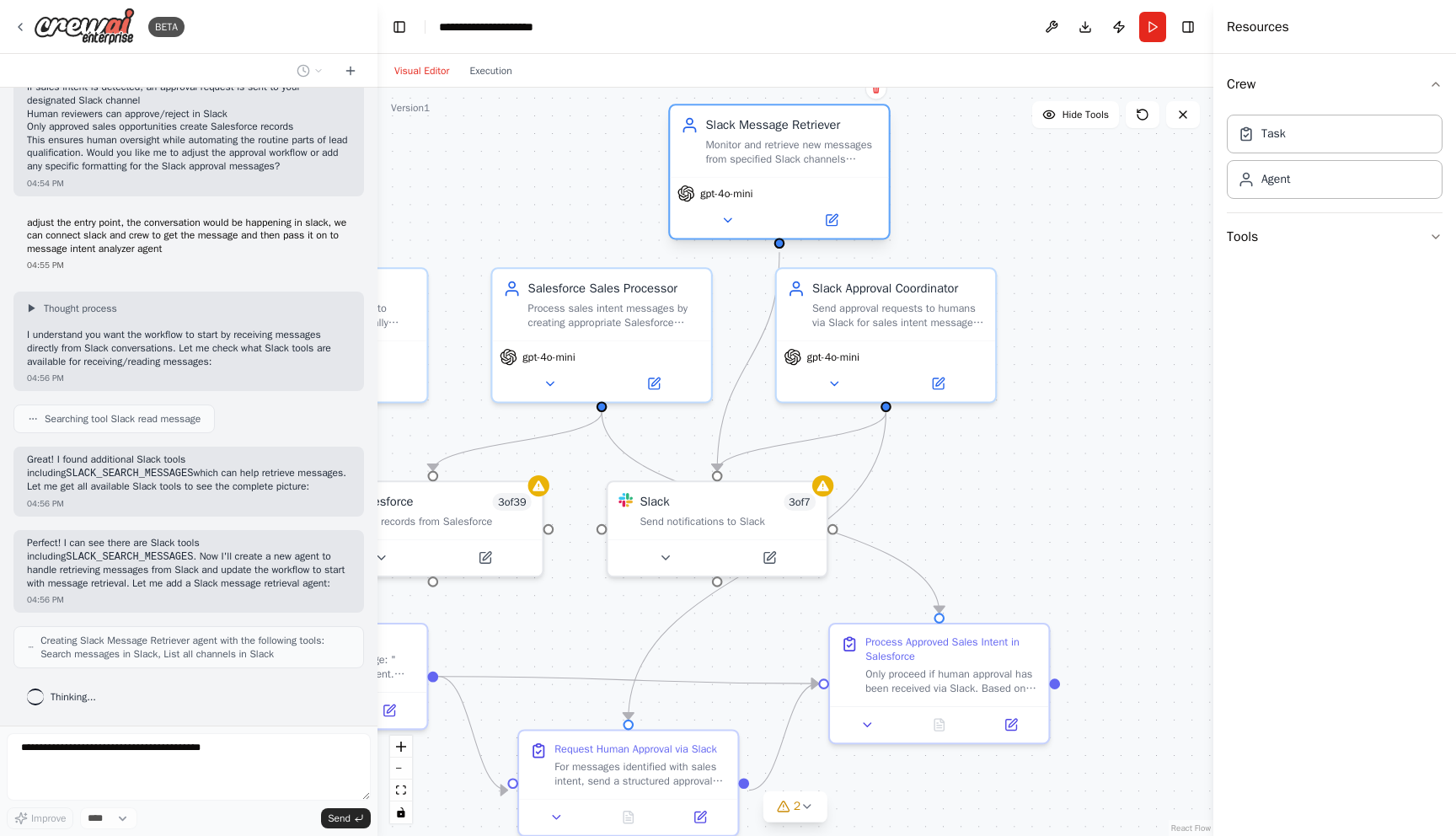 drag, startPoint x: 1170, startPoint y: 304, endPoint x: 771, endPoint y: 148, distance: 428.41218 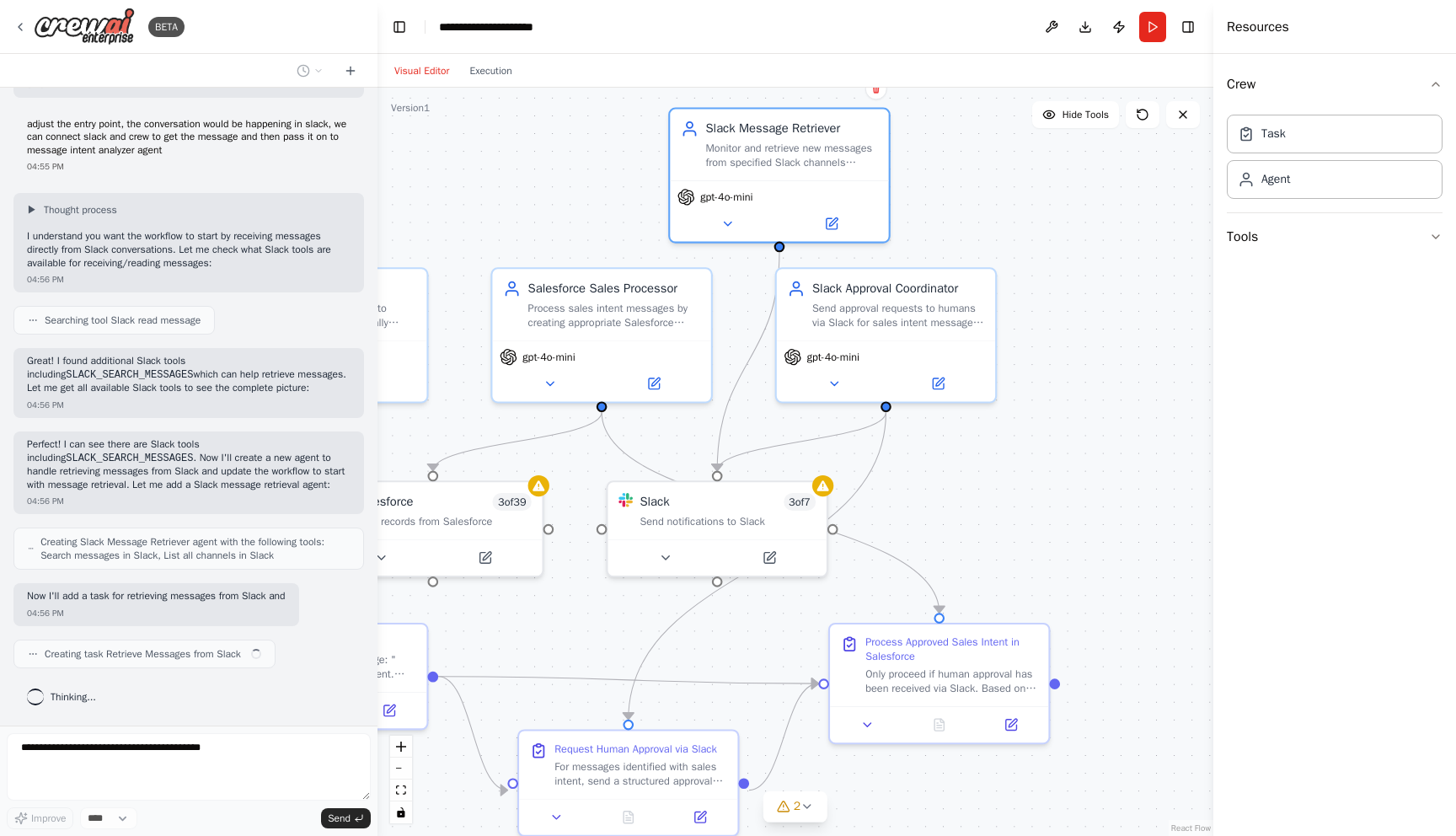 scroll, scrollTop: 2918, scrollLeft: 0, axis: vertical 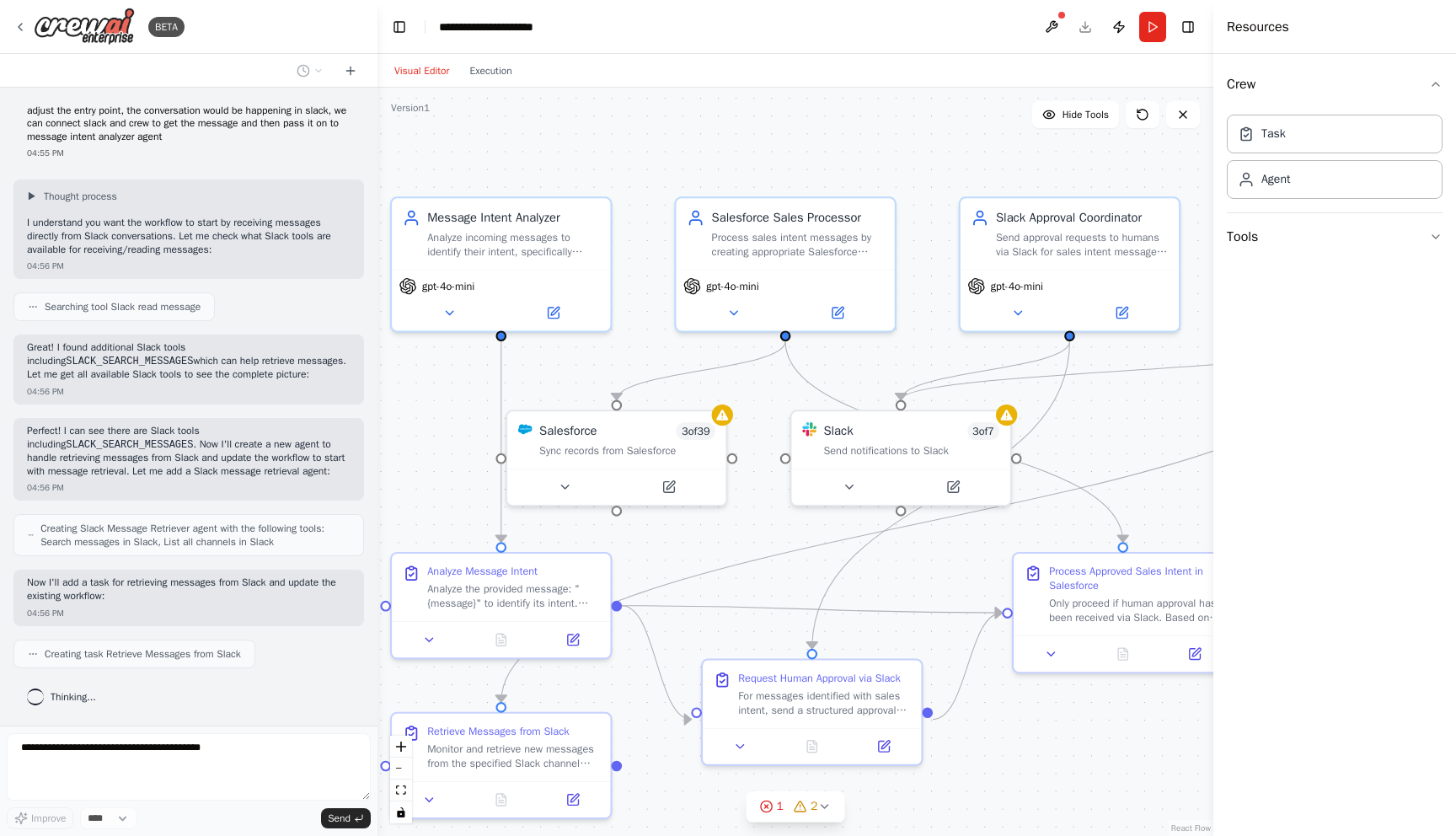 drag, startPoint x: 566, startPoint y: 192, endPoint x: 751, endPoint y: 120, distance: 198.517 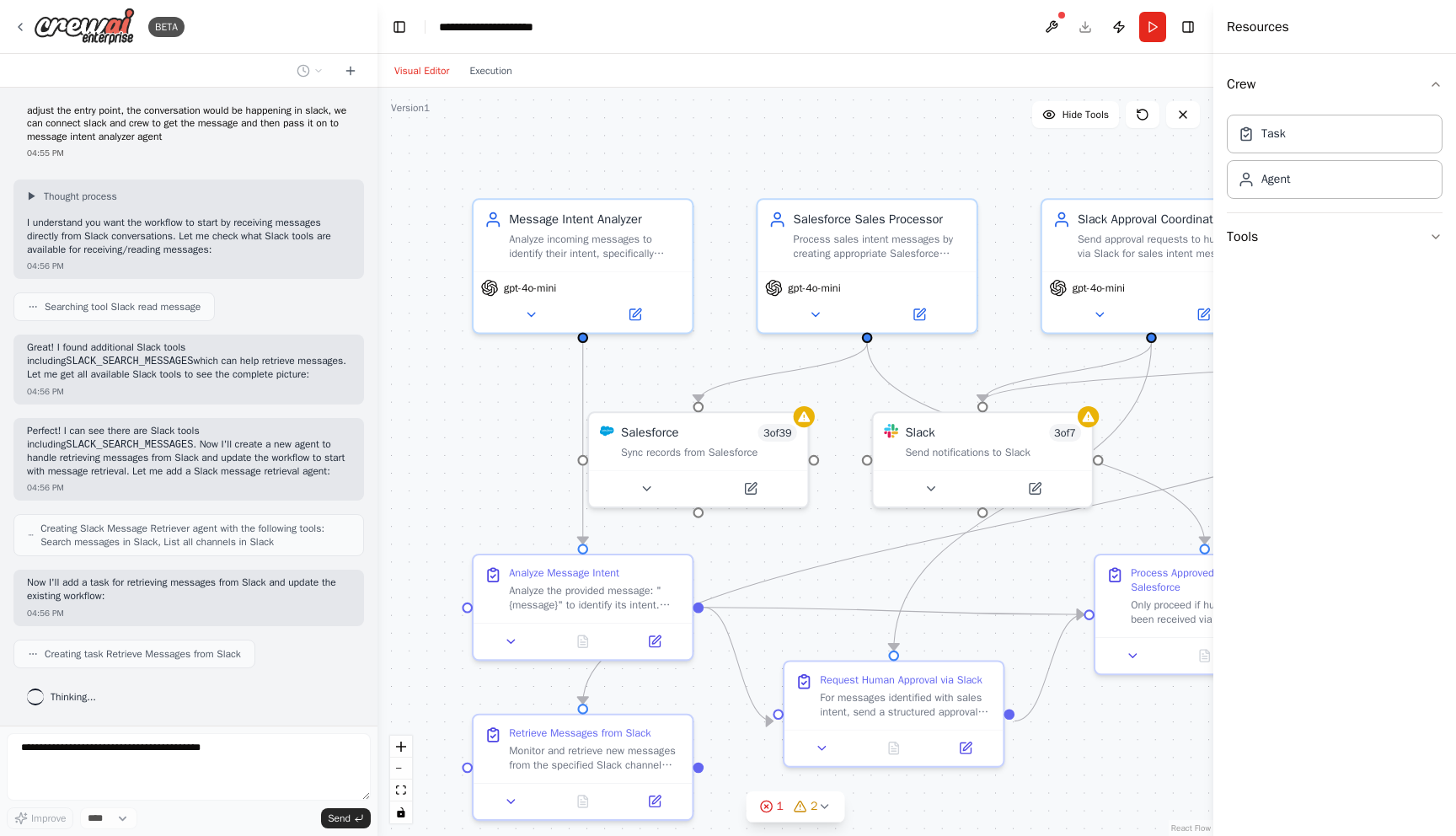 drag, startPoint x: 699, startPoint y: 155, endPoint x: 779, endPoint y: 158, distance: 80.0562 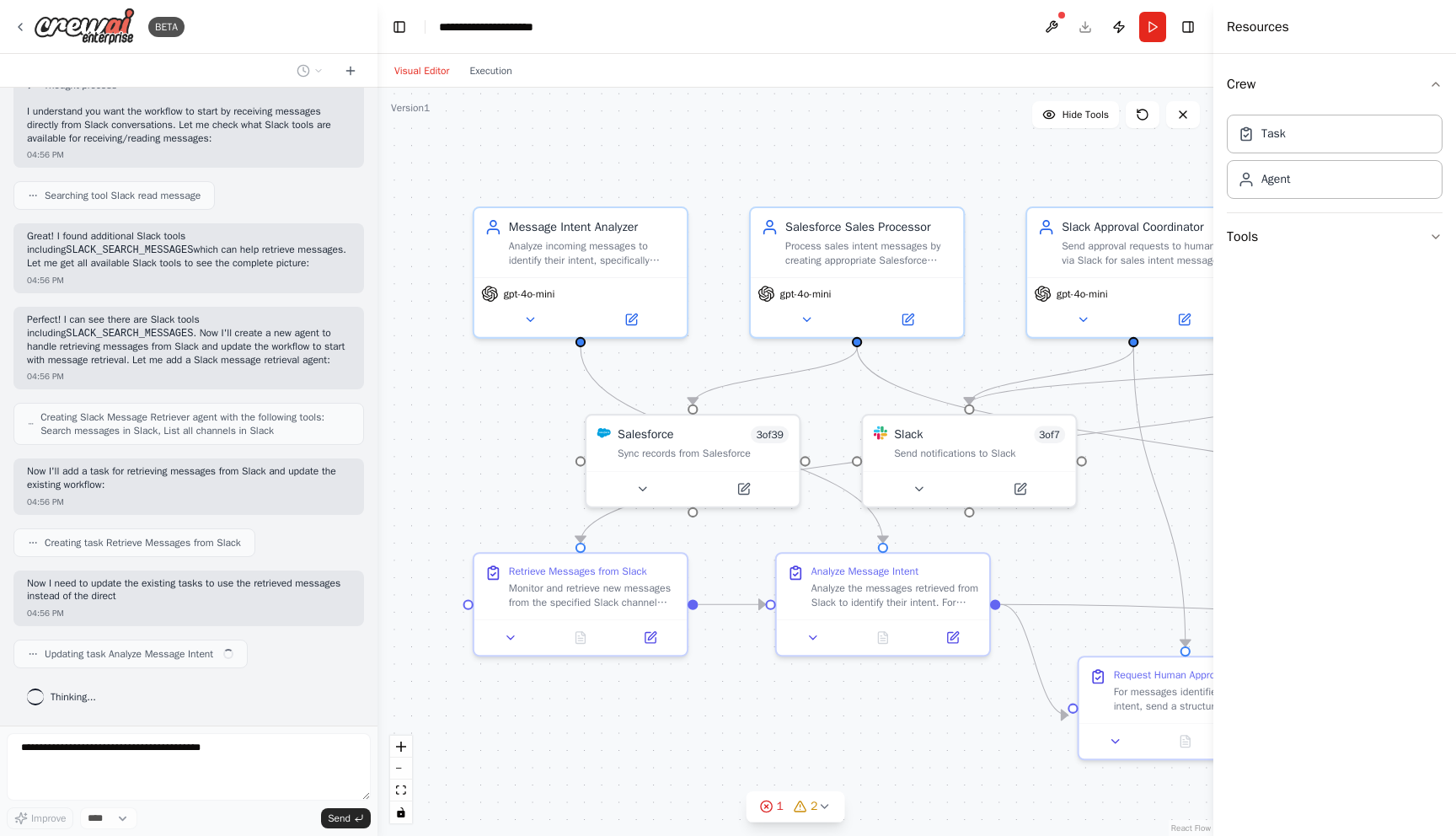 scroll, scrollTop: 3043, scrollLeft: 0, axis: vertical 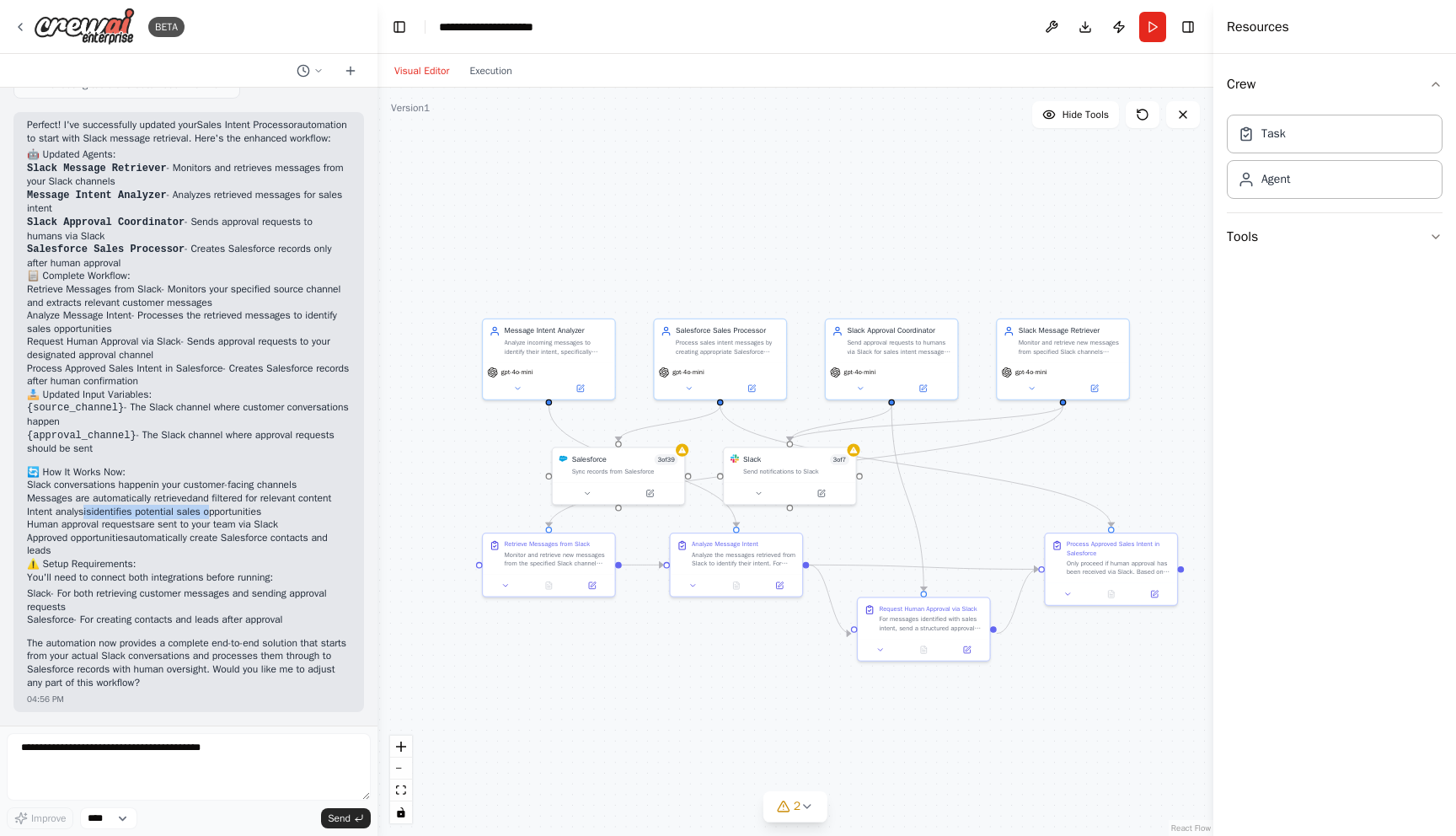 drag, startPoint x: 91, startPoint y: 513, endPoint x: 225, endPoint y: 514, distance: 134.00373 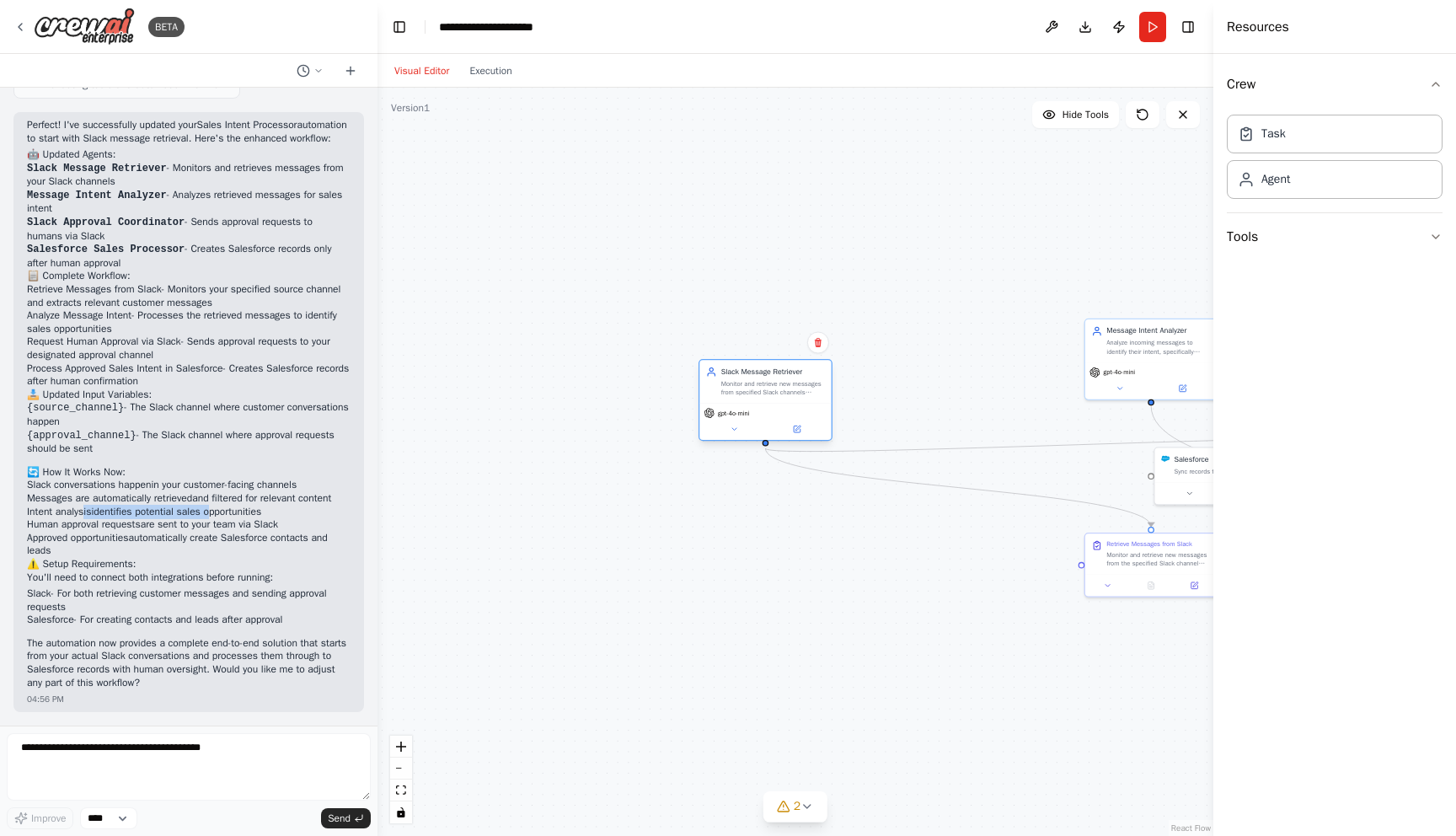 drag, startPoint x: 1038, startPoint y: 359, endPoint x: 719, endPoint y: 386, distance: 320.1406 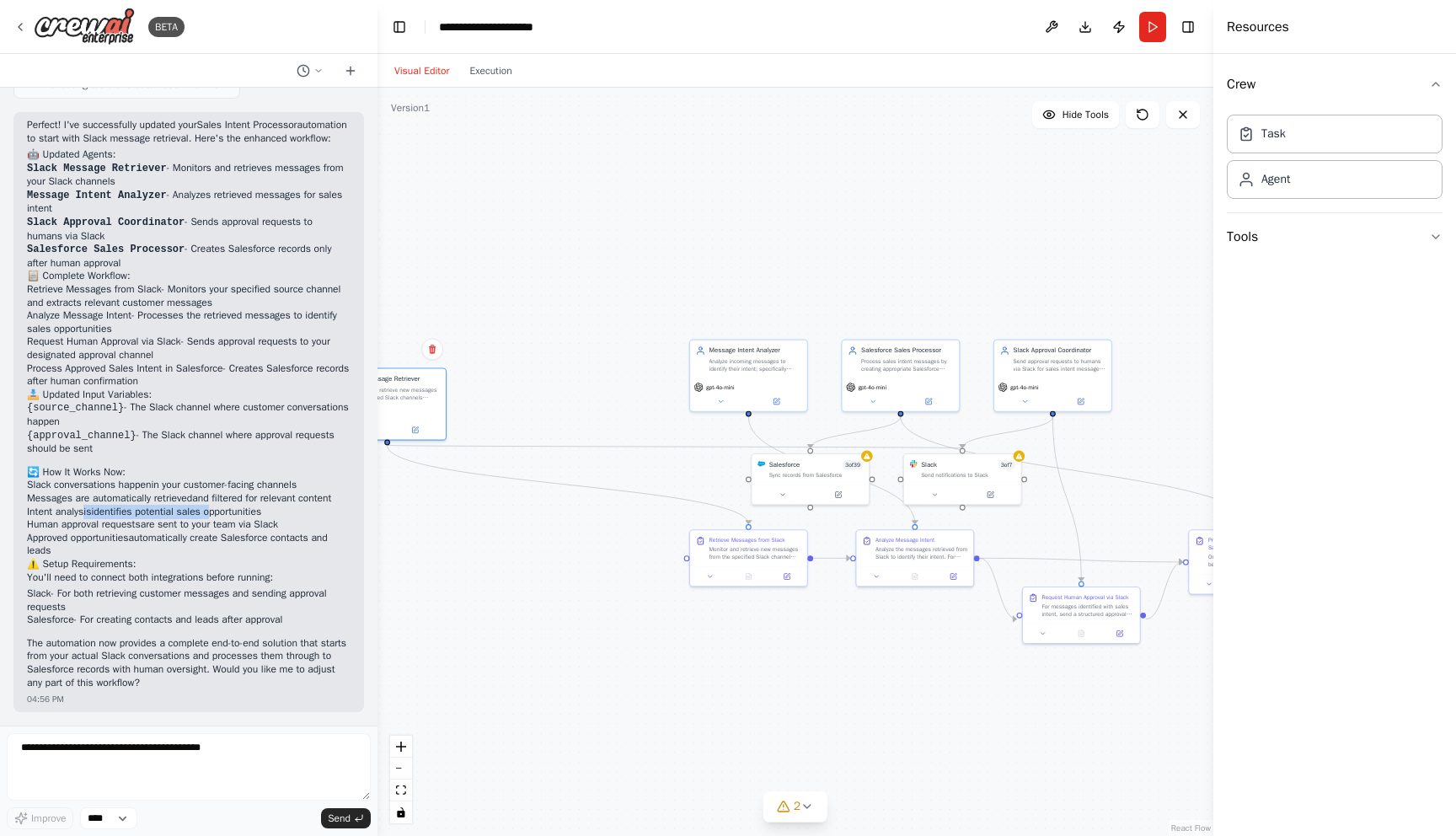 drag, startPoint x: 944, startPoint y: 566, endPoint x: 618, endPoint y: 582, distance: 326.3924 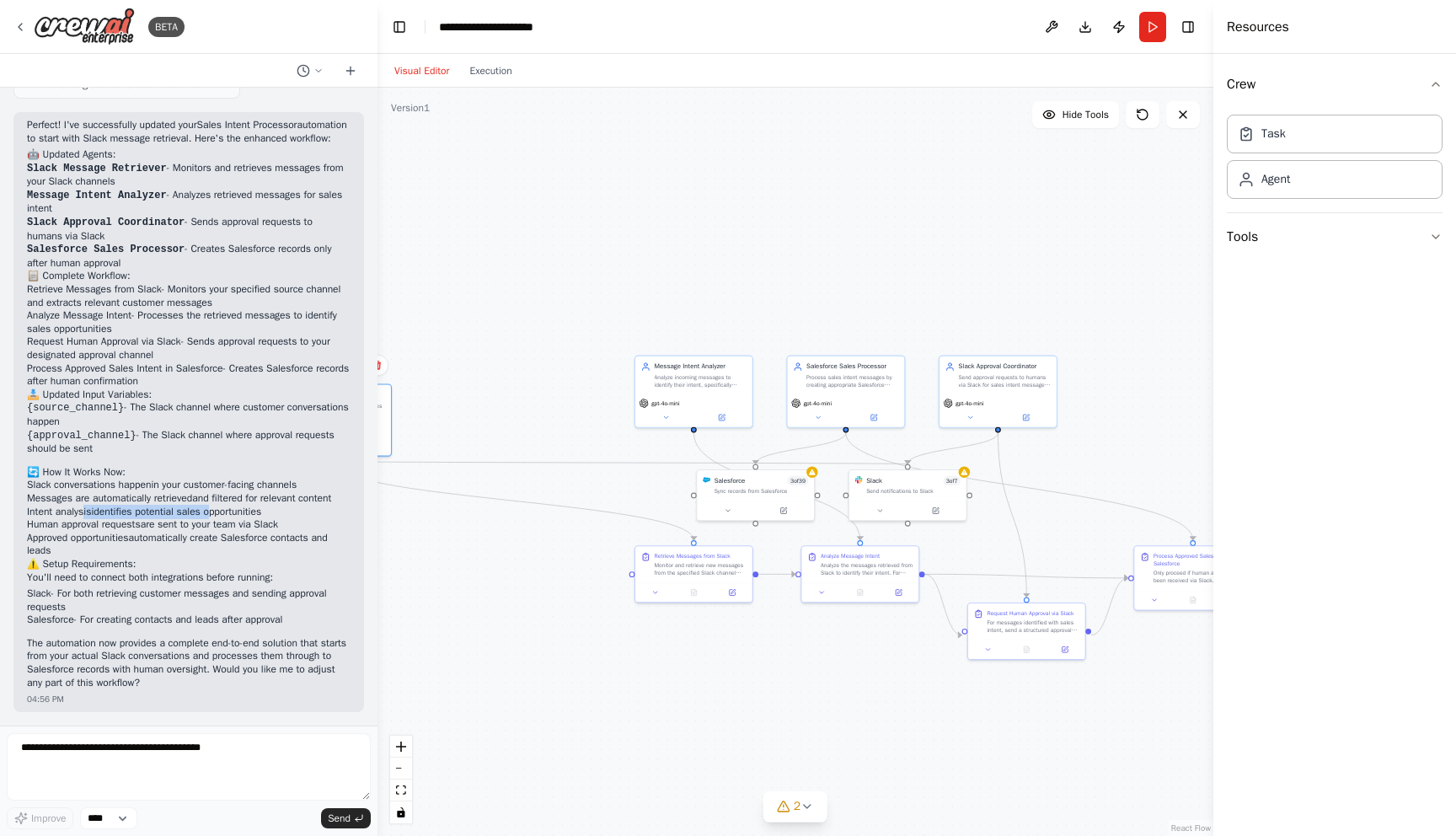 drag, startPoint x: 923, startPoint y: 631, endPoint x: 847, endPoint y: 656, distance: 80.00625 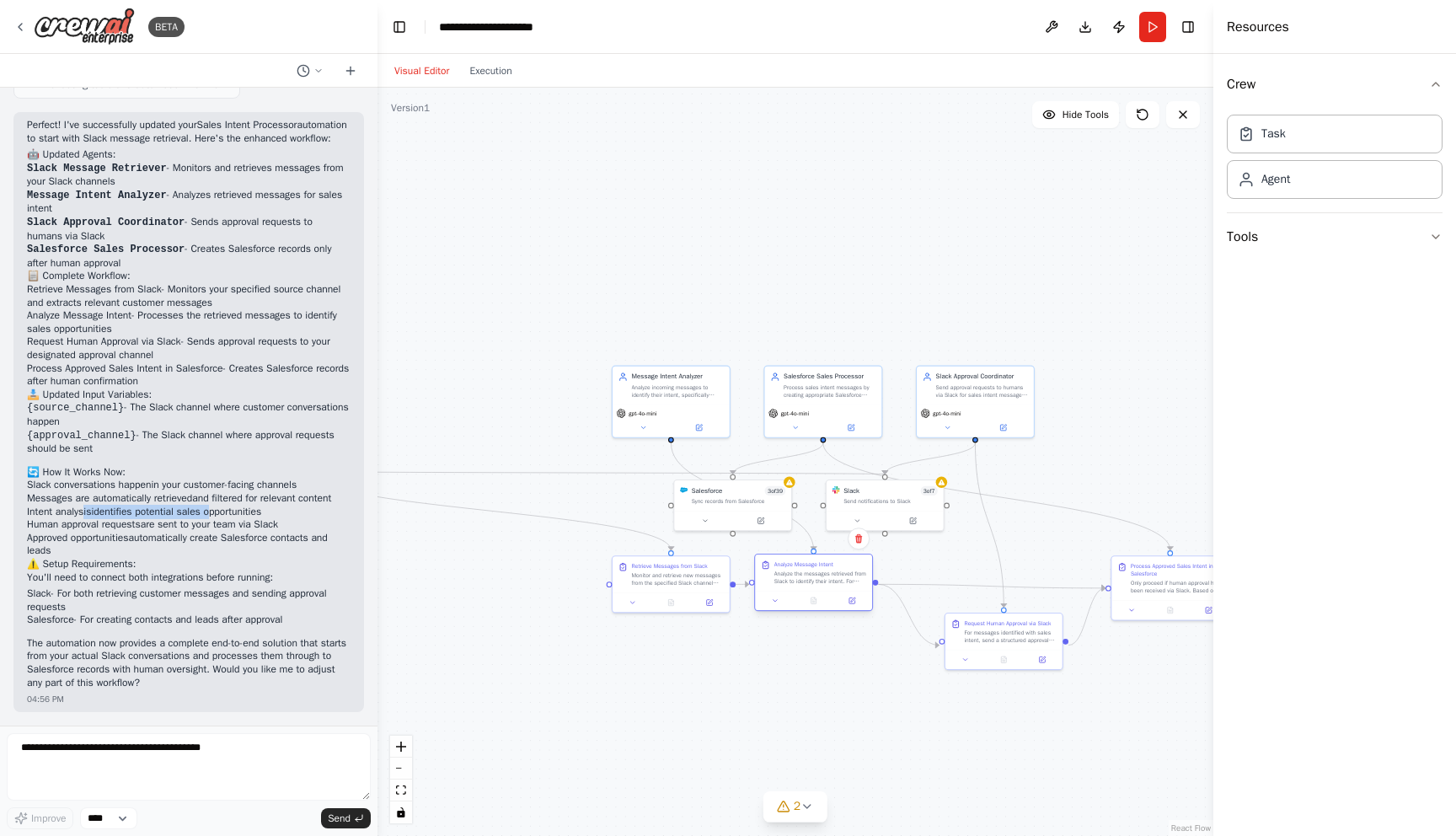 drag, startPoint x: 829, startPoint y: 586, endPoint x: 809, endPoint y: 591, distance: 20.615528 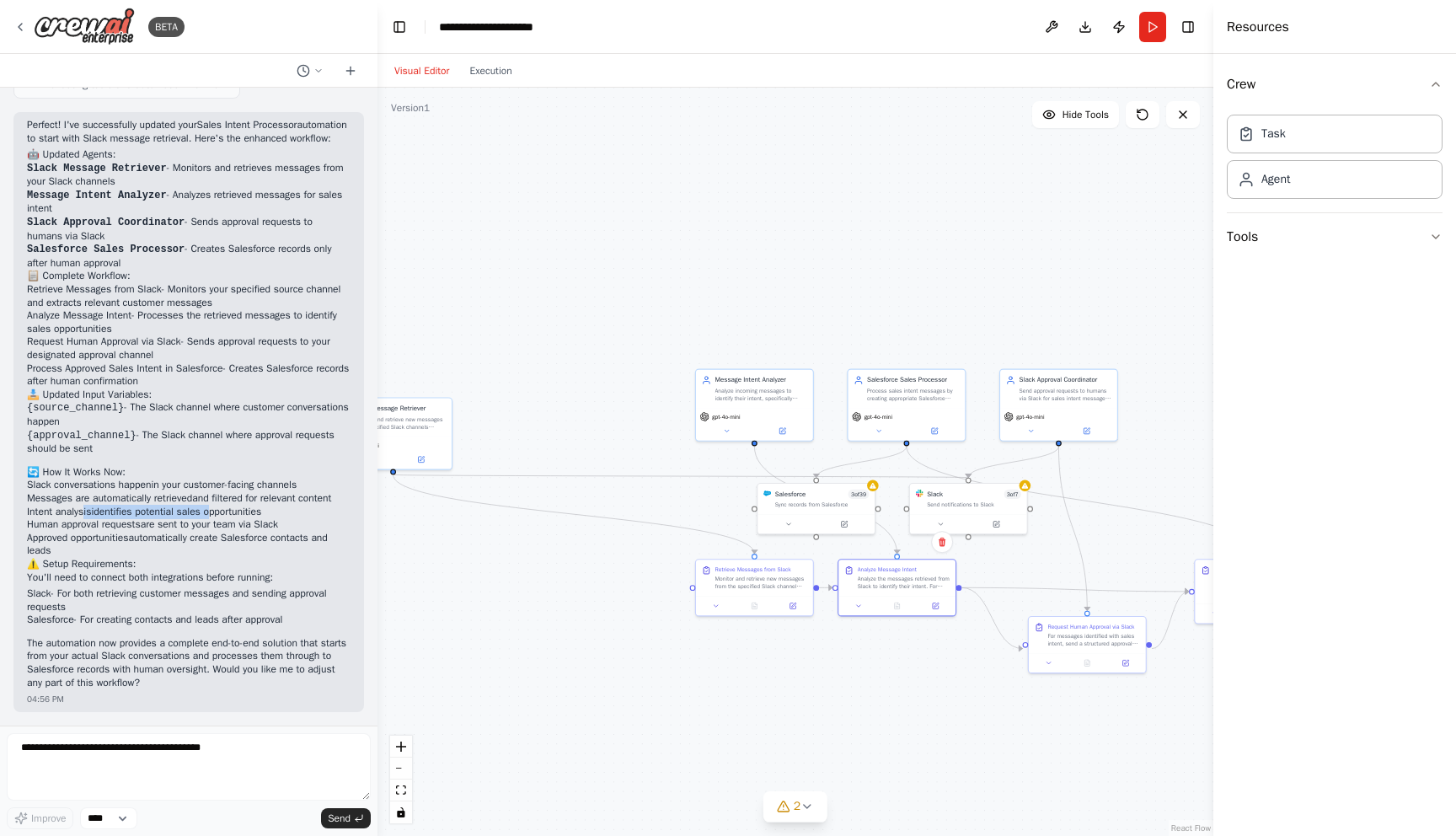 drag, startPoint x: 835, startPoint y: 651, endPoint x: 949, endPoint y: 655, distance: 114.07015 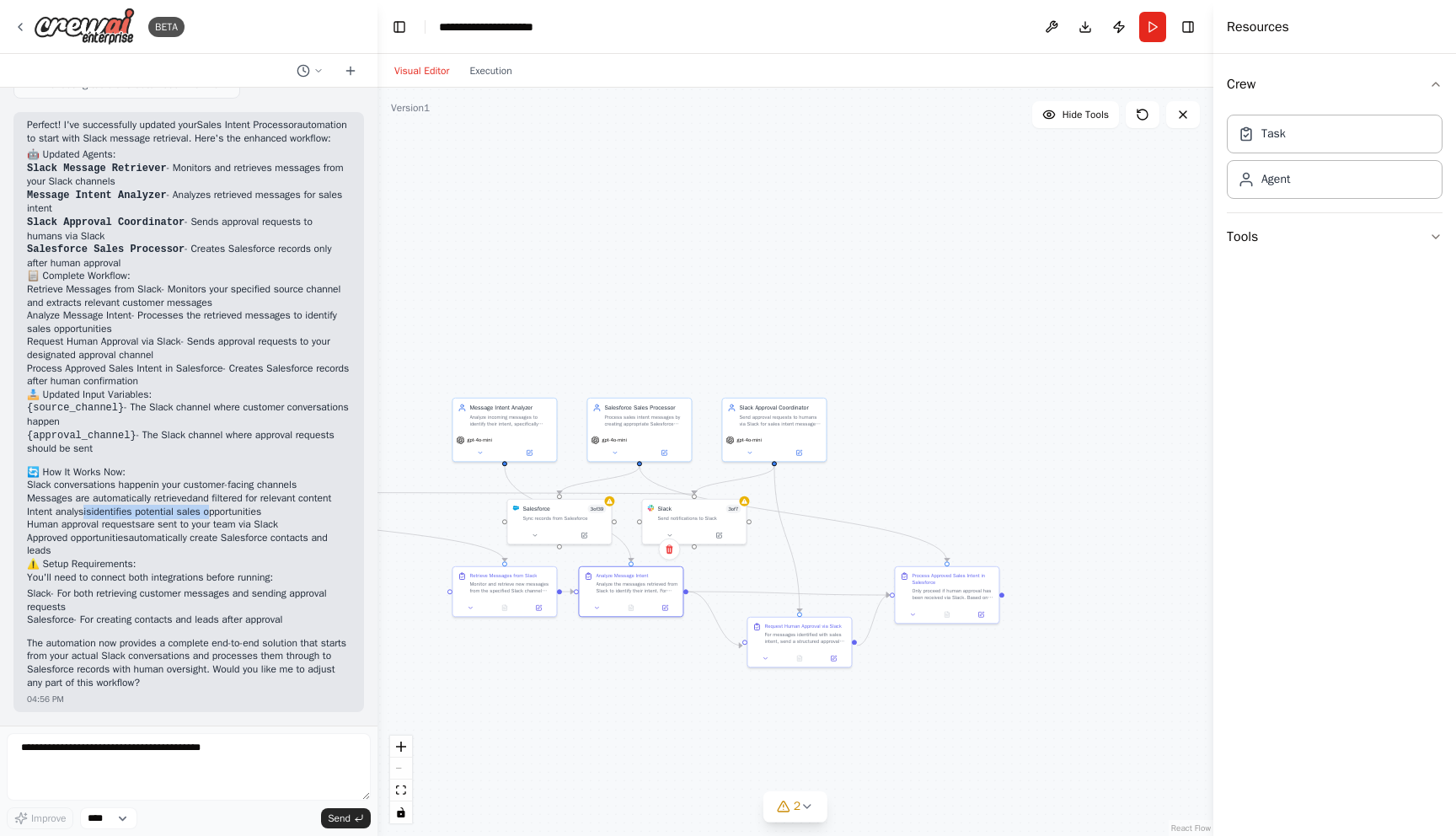 drag, startPoint x: 802, startPoint y: 672, endPoint x: 506, endPoint y: 663, distance: 296.13679 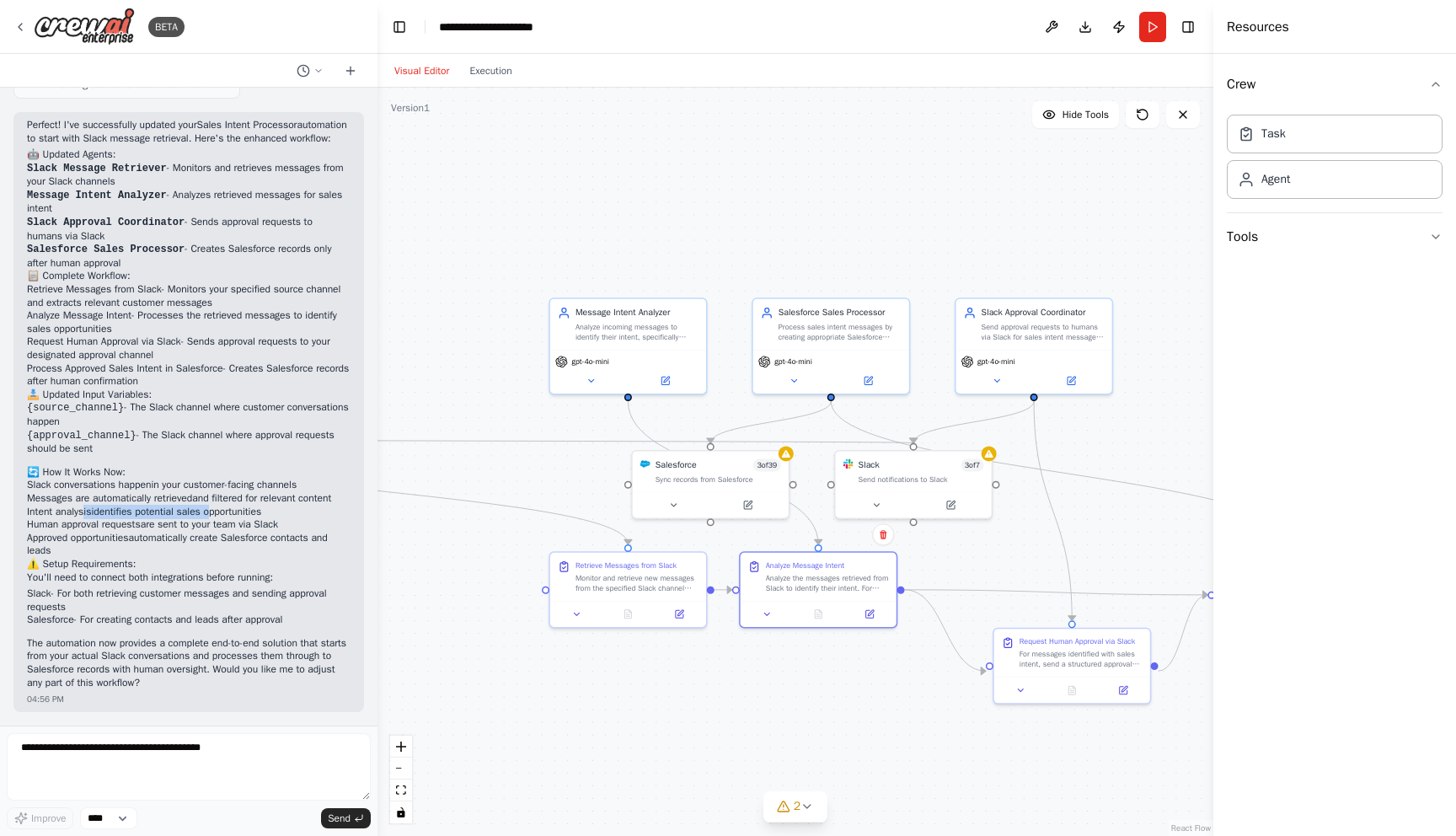 drag, startPoint x: 856, startPoint y: 569, endPoint x: 1015, endPoint y: 538, distance: 161.99383 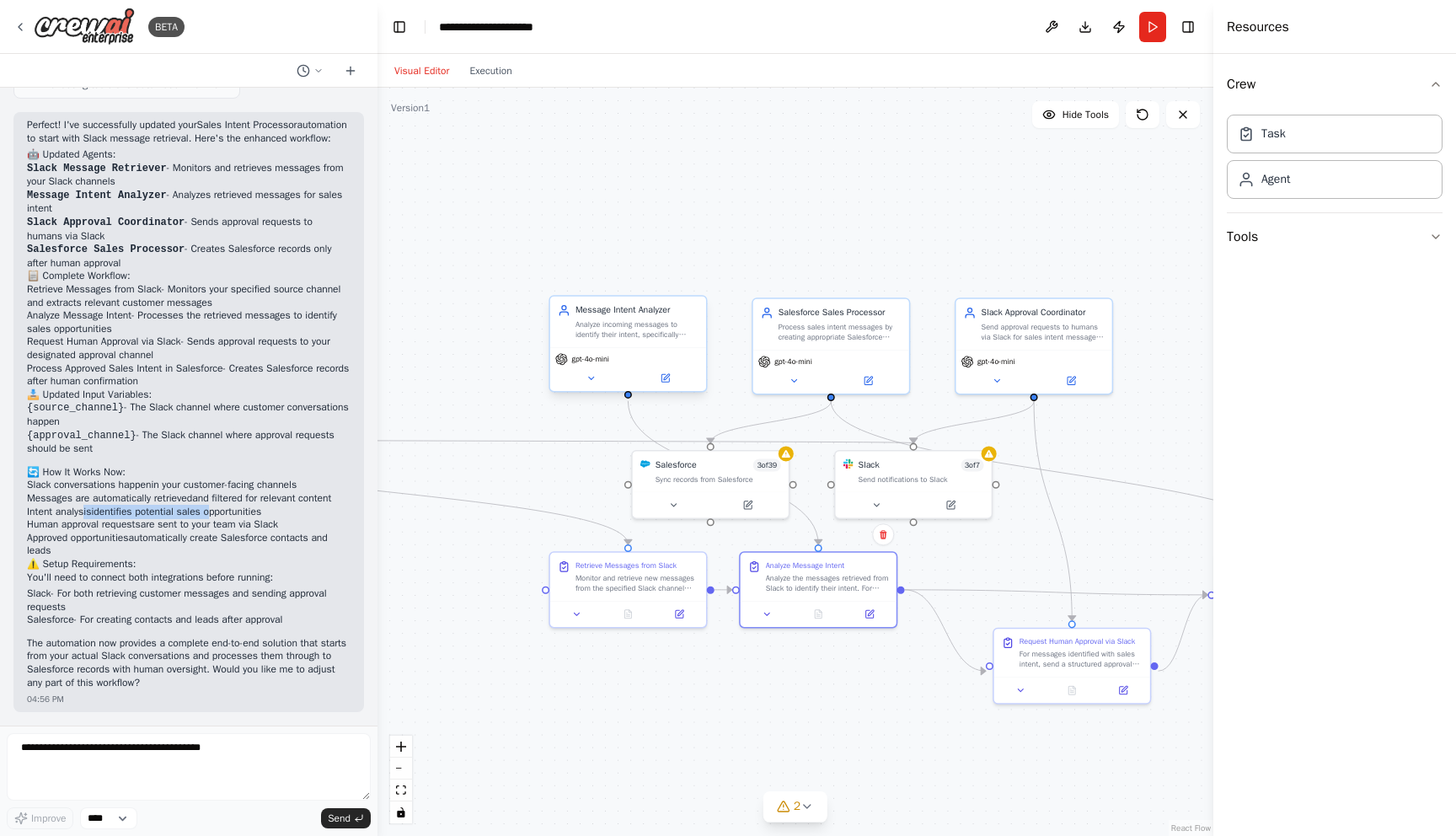 click on "Analyze incoming messages to identify their intent, specifically detecting sales-related intents such as product inquiries, demo requests, pricing questions, and purchase inquiries. Categorize messages as sales intent, support intent, general inquiry, or other." at bounding box center [637, 330] 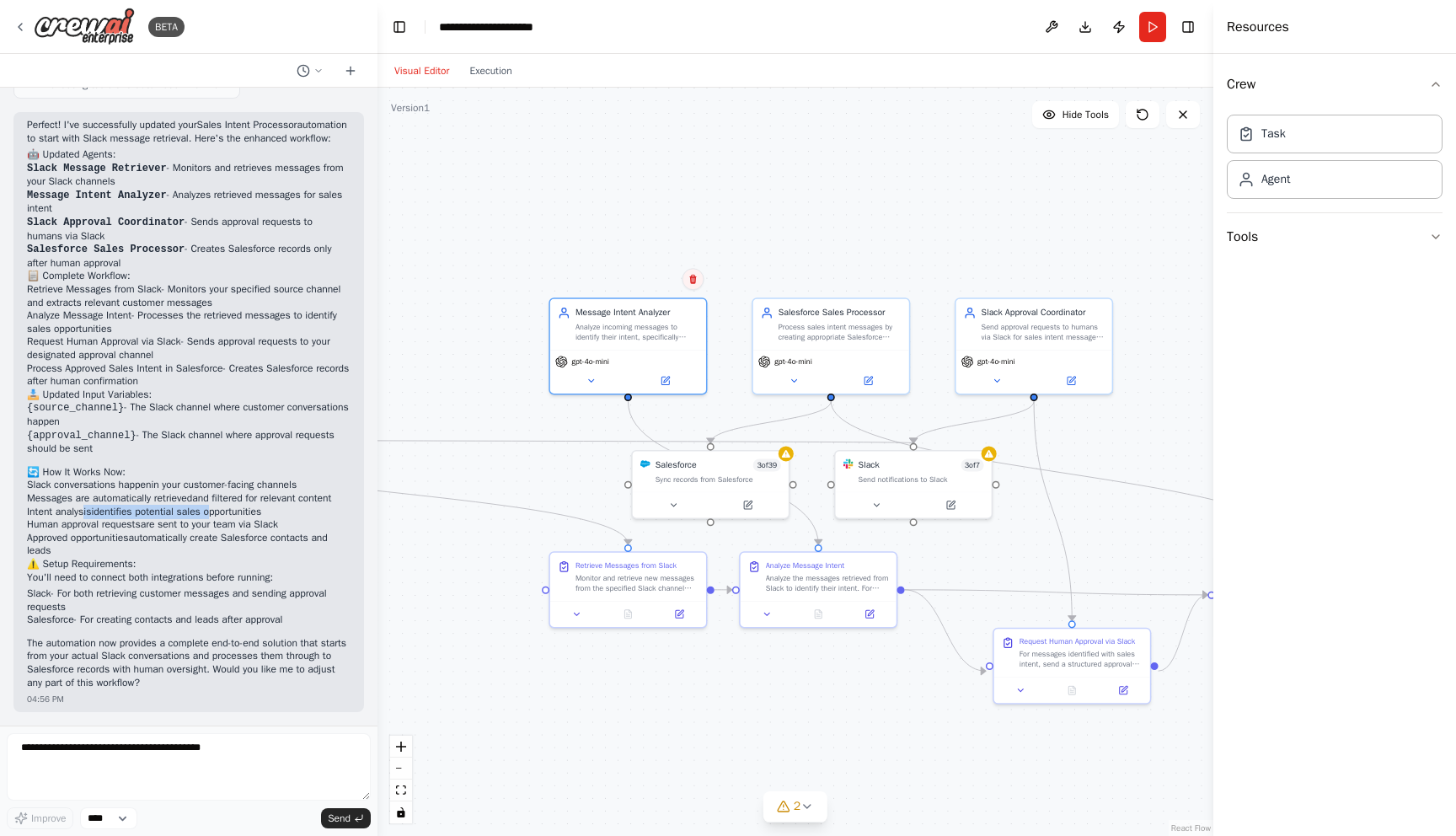 click at bounding box center (693, 279) 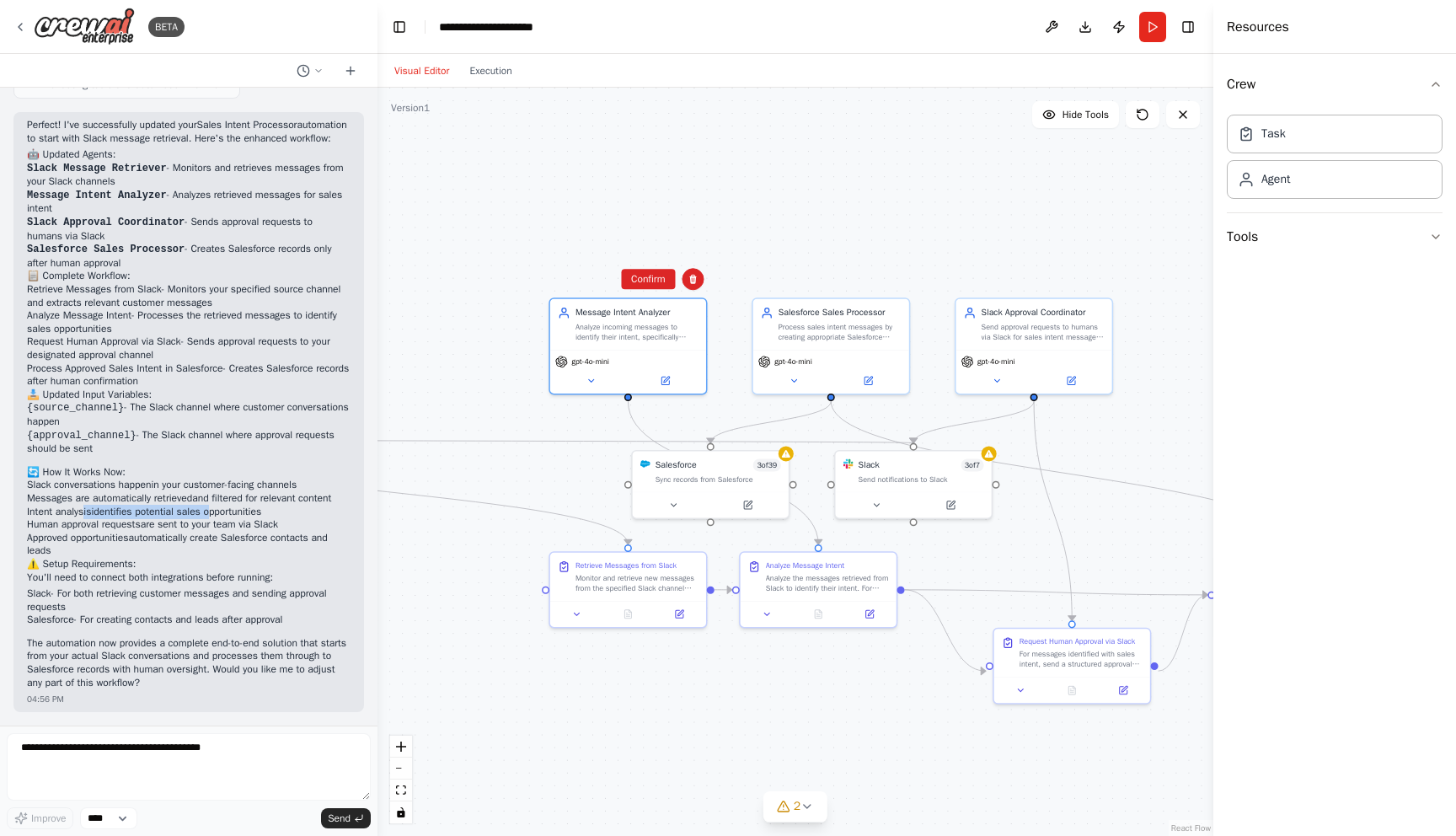 click on ".deletable-edge-delete-btn {
width: 20px;
height: 20px;
border: 0px solid #ffffff;
color: #6b7280;
background-color: #f8fafc;
cursor: pointer;
border-radius: 50%;
font-size: 12px;
padding: 3px;
display: flex;
align-items: center;
justify-content: center;
transition: all 0.2s cubic-bezier(0.4, 0, 0.2, 1);
box-shadow: 0 2px 4px rgba(0, 0, 0, 0.1);
}
.deletable-edge-delete-btn:hover {
background-color: #ef4444;
color: #ffffff;
border-color: #dc2626;
transform: scale(1.1);
box-shadow: 0 4px 12px rgba(239, 68, 68, 0.4);
}
.deletable-edge-delete-btn:active {
transform: scale(0.95);
box-shadow: 0 2px 4px rgba(239, 68, 68, 0.3);
}
Message Intent Analyzer gpt-4o-mini Salesforce Sales Processor 3  of" at bounding box center (795, 462) 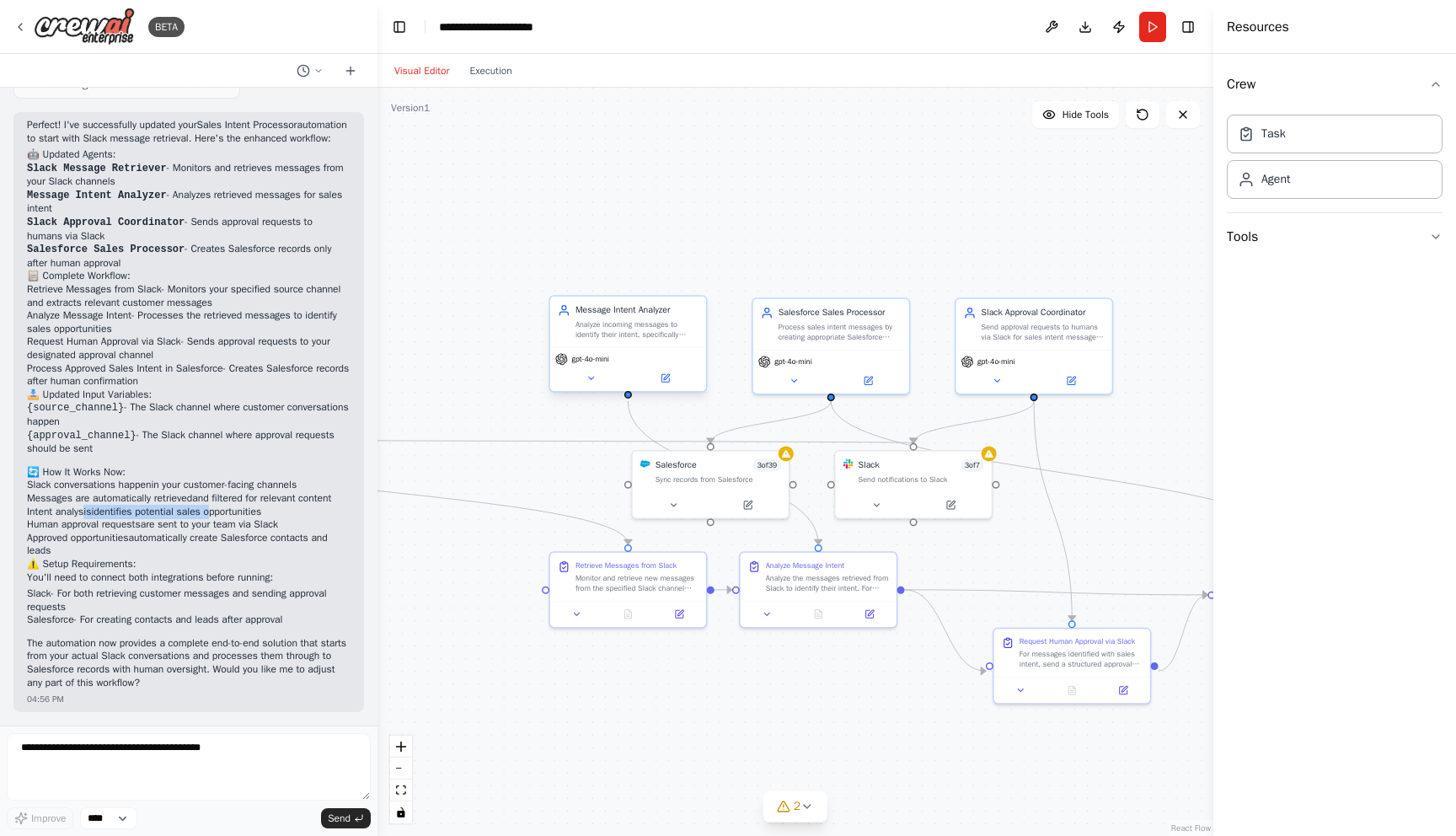 click on "Analyze incoming messages to identify their intent, specifically detecting sales-related intents such as product inquiries, demo requests, pricing questions, and purchase inquiries. Categorize messages as sales intent, support intent, general inquiry, or other." at bounding box center [637, 330] 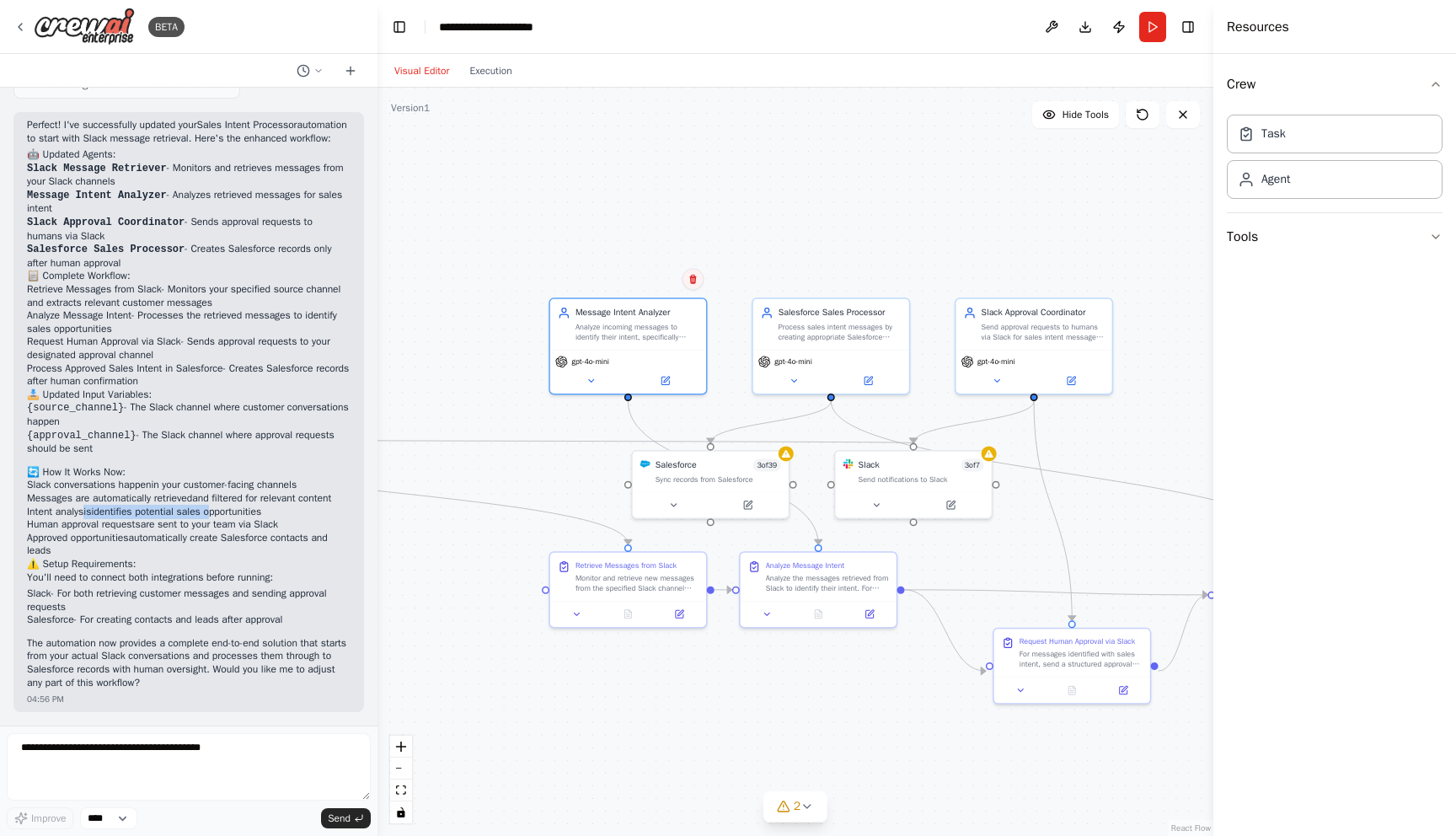 click at bounding box center [693, 279] 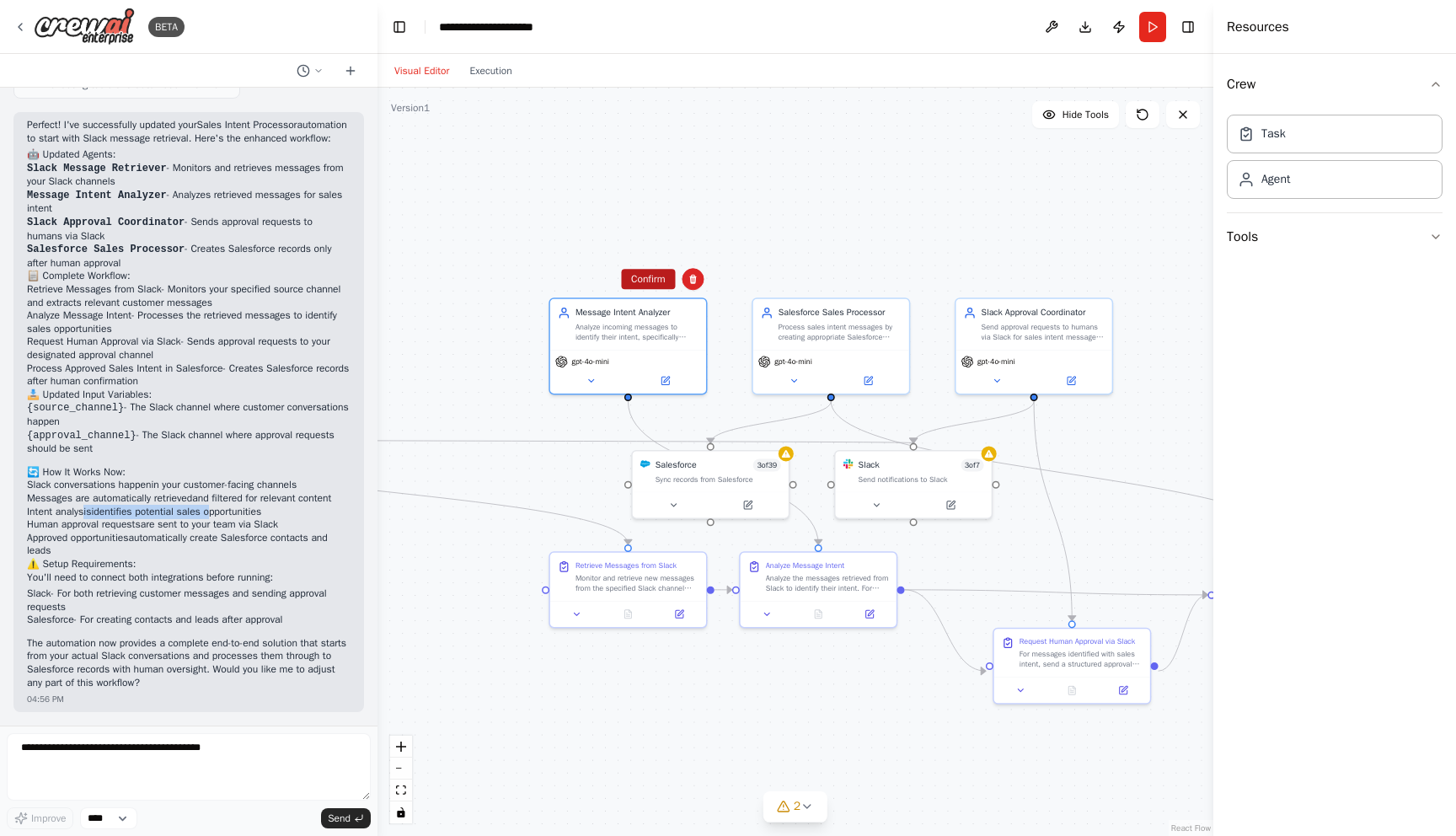 click on "Confirm" at bounding box center (648, 279) 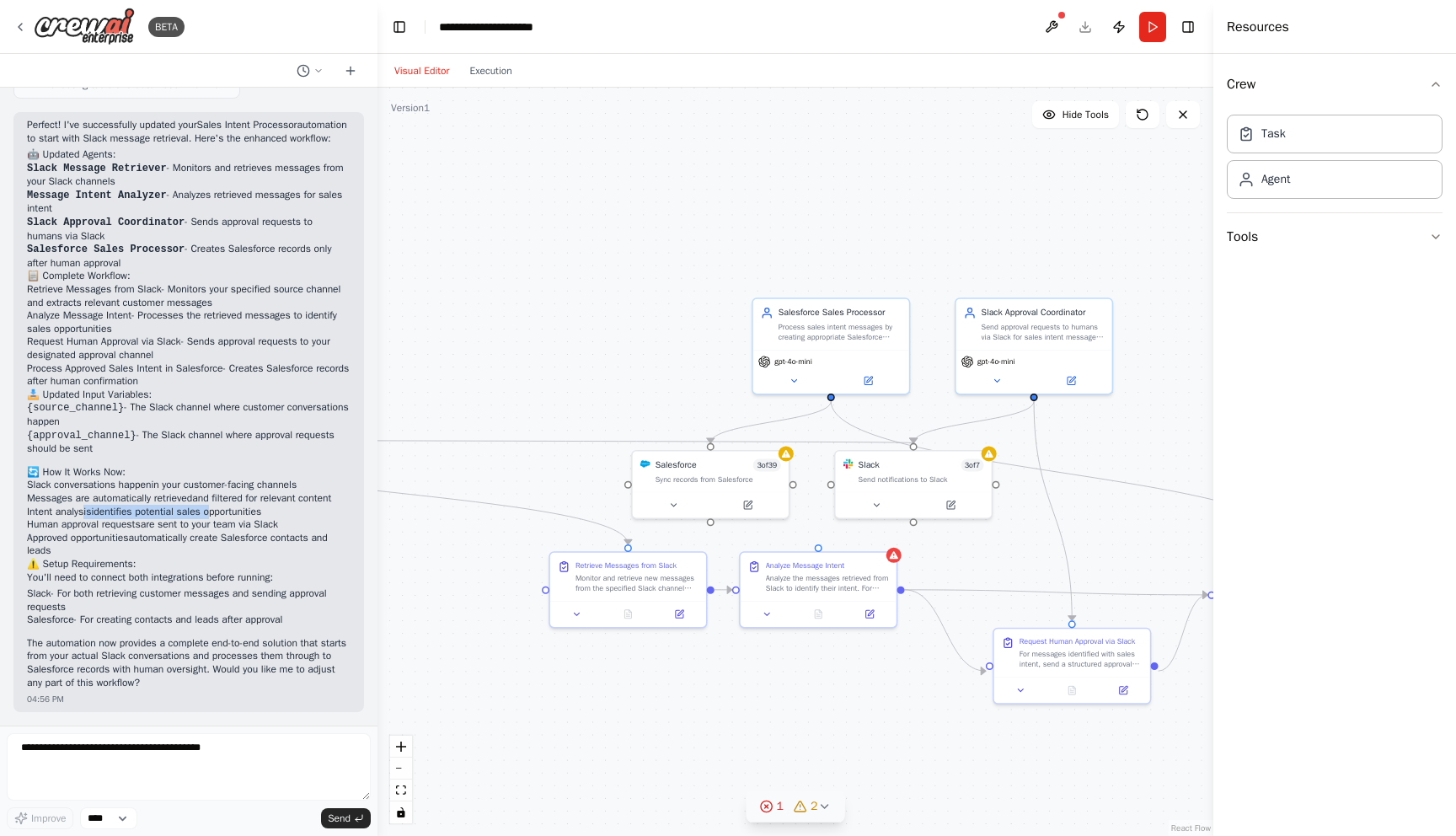 click 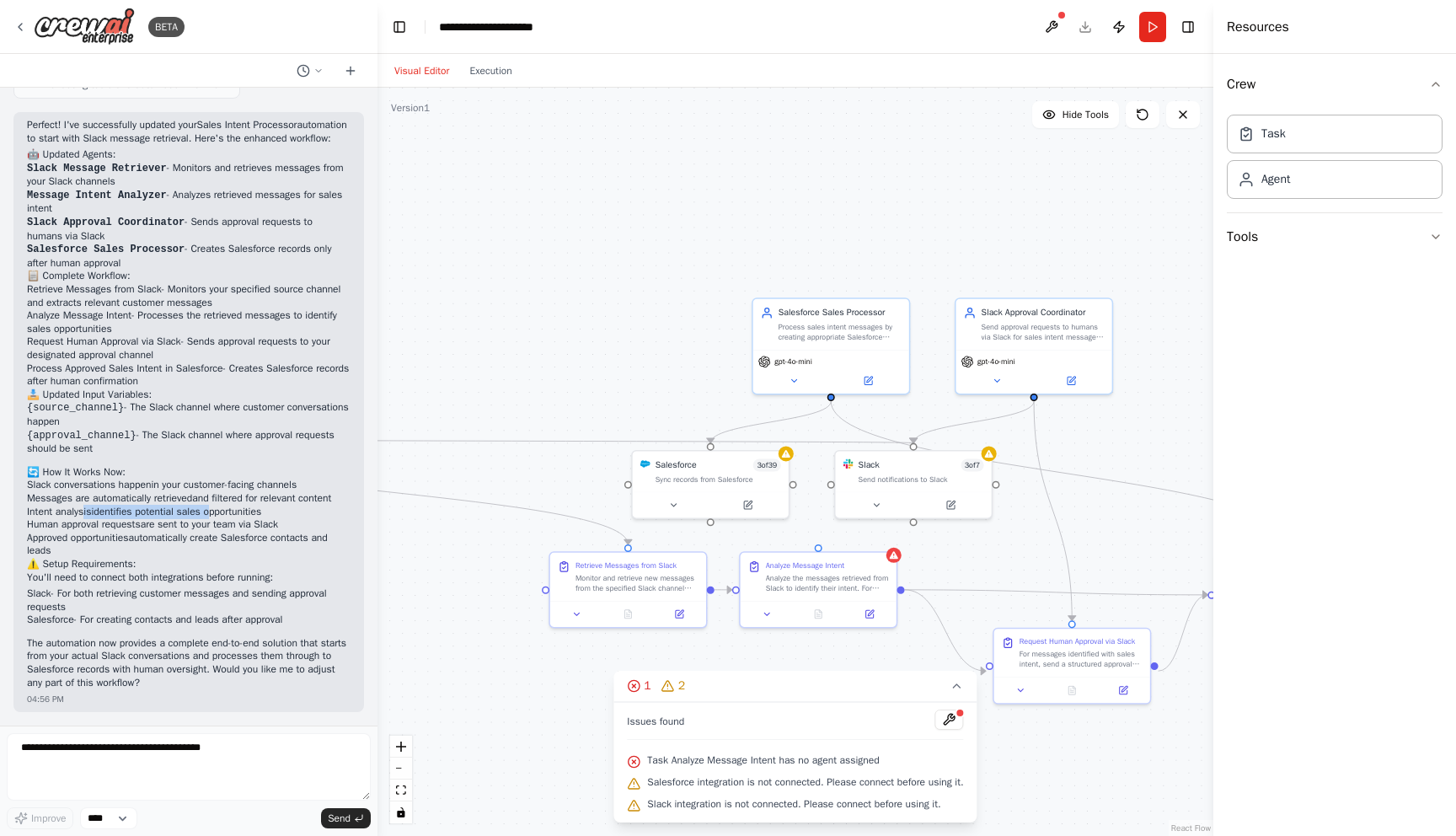 click on ".deletable-edge-delete-btn {
width: 20px;
height: 20px;
border: 0px solid #ffffff;
color: #6b7280;
background-color: #f8fafc;
cursor: pointer;
border-radius: 50%;
font-size: 12px;
padding: 3px;
display: flex;
align-items: center;
justify-content: center;
transition: all 0.2s cubic-bezier(0.4, 0, 0.2, 1);
box-shadow: 0 2px 4px rgba(0, 0, 0, 0.1);
}
.deletable-edge-delete-btn:hover {
background-color: #ef4444;
color: #ffffff;
border-color: #dc2626;
transform: scale(1.1);
box-shadow: 0 4px 12px rgba(239, 68, 68, 0.4);
}
.deletable-edge-delete-btn:active {
transform: scale(0.95);
box-shadow: 0 2px 4px rgba(239, 68, 68, 0.3);
}
Salesforce Sales Processor gpt-4o-mini Salesforce 3  of  39 Slack 3 7" at bounding box center (795, 462) 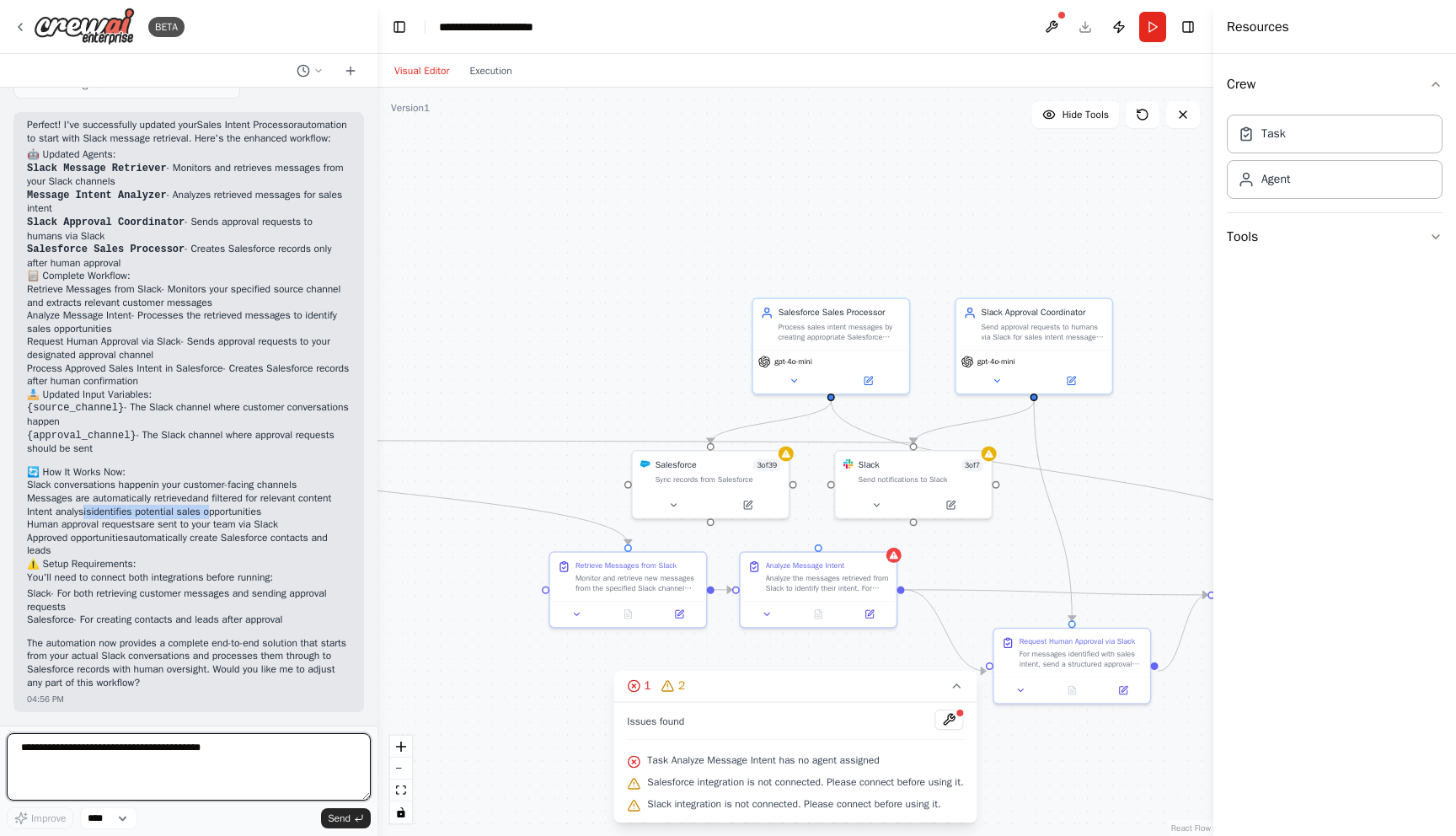 type on "***" 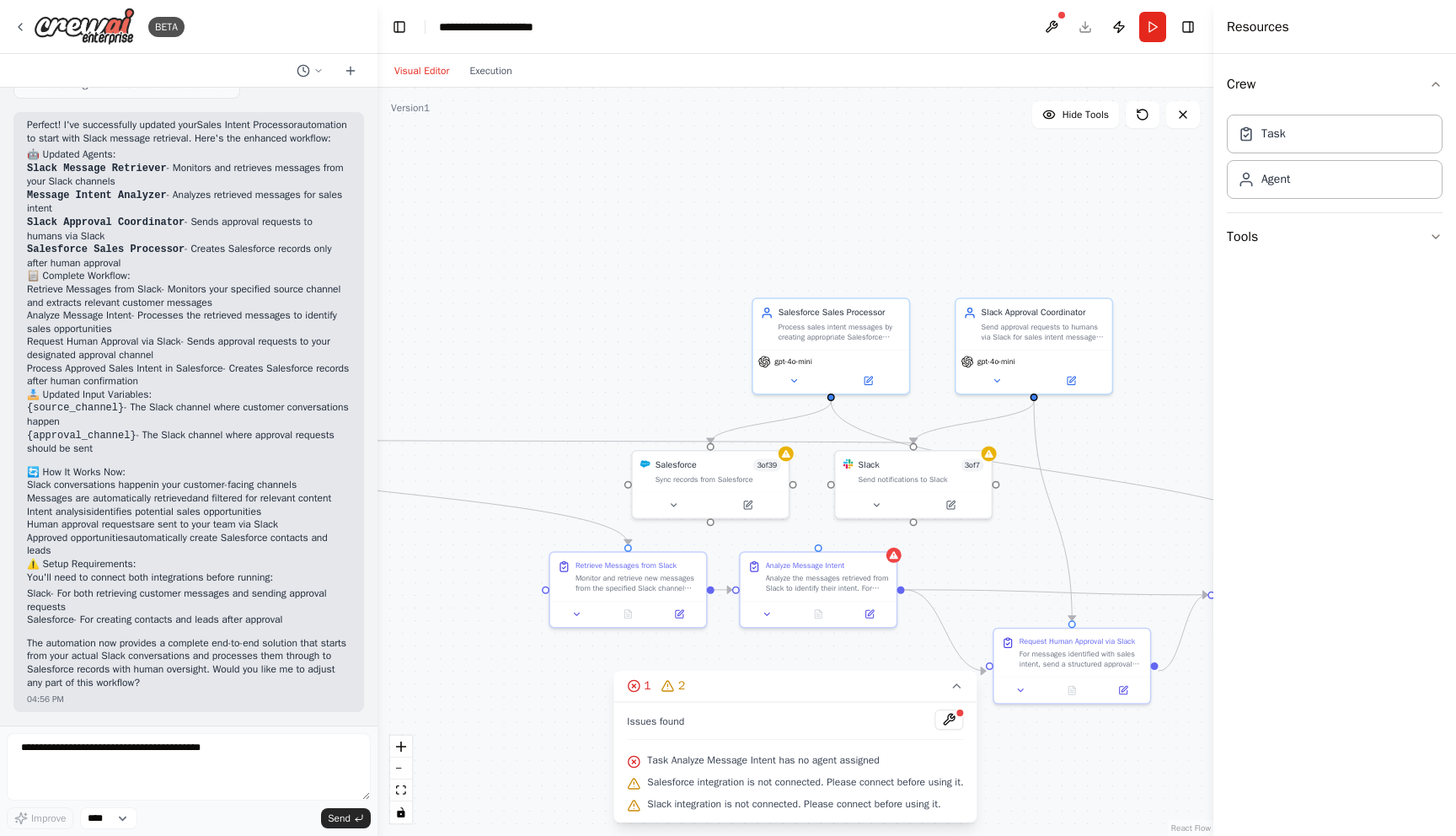 click on ".deletable-edge-delete-btn {
width: 20px;
height: 20px;
border: 0px solid #ffffff;
color: #6b7280;
background-color: #f8fafc;
cursor: pointer;
border-radius: 50%;
font-size: 12px;
padding: 3px;
display: flex;
align-items: center;
justify-content: center;
transition: all 0.2s cubic-bezier(0.4, 0, 0.2, 1);
box-shadow: 0 2px 4px rgba(0, 0, 0, 0.1);
}
.deletable-edge-delete-btn:hover {
background-color: #ef4444;
color: #ffffff;
border-color: #dc2626;
transform: scale(1.1);
box-shadow: 0 4px 12px rgba(239, 68, 68, 0.4);
}
.deletable-edge-delete-btn:active {
transform: scale(0.95);
box-shadow: 0 2px 4px rgba(239, 68, 68, 0.3);
}
Salesforce Sales Processor gpt-4o-mini Salesforce 3  of  39 Slack 3 7" at bounding box center (795, 462) 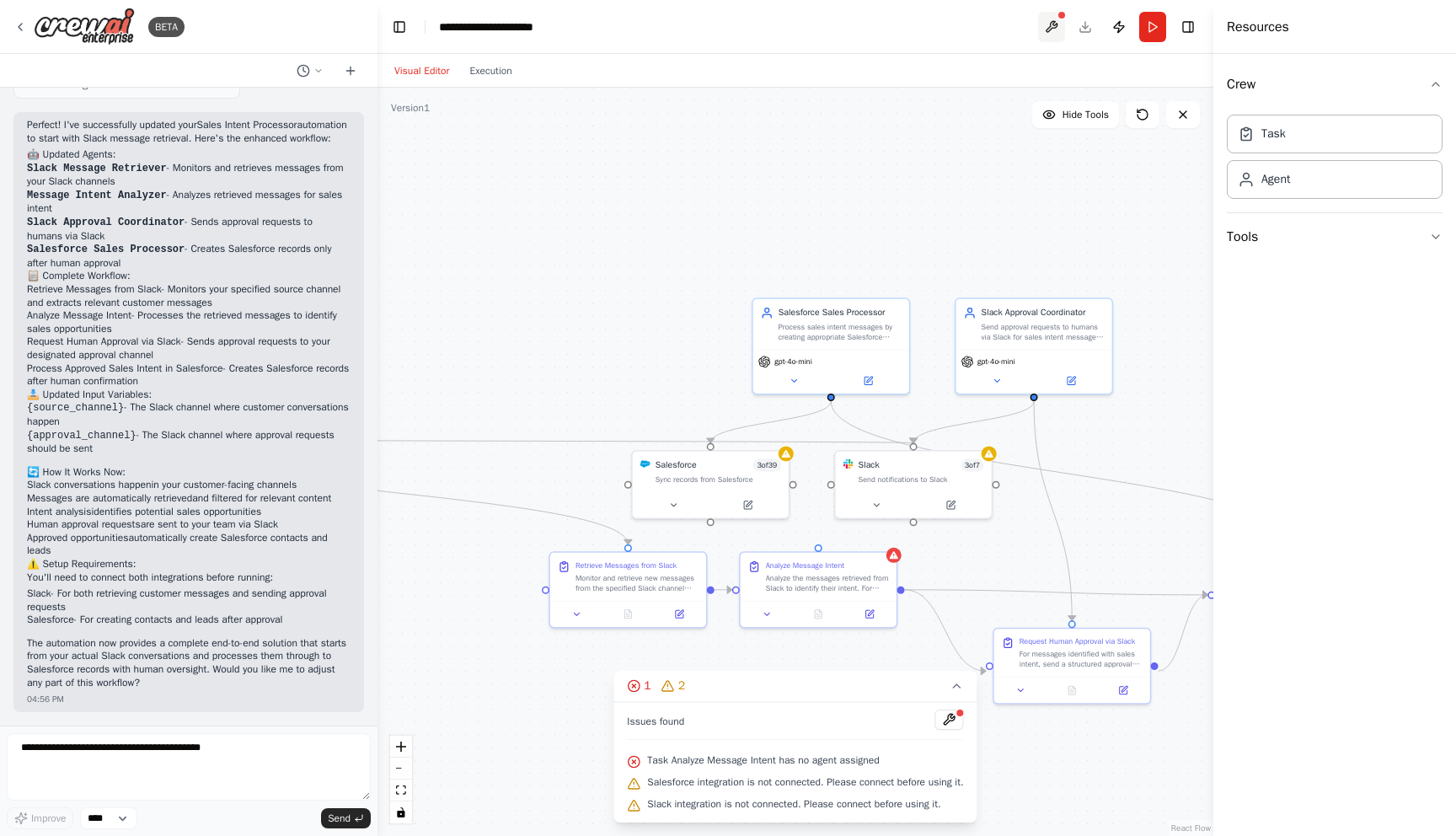 click at bounding box center [1052, 27] 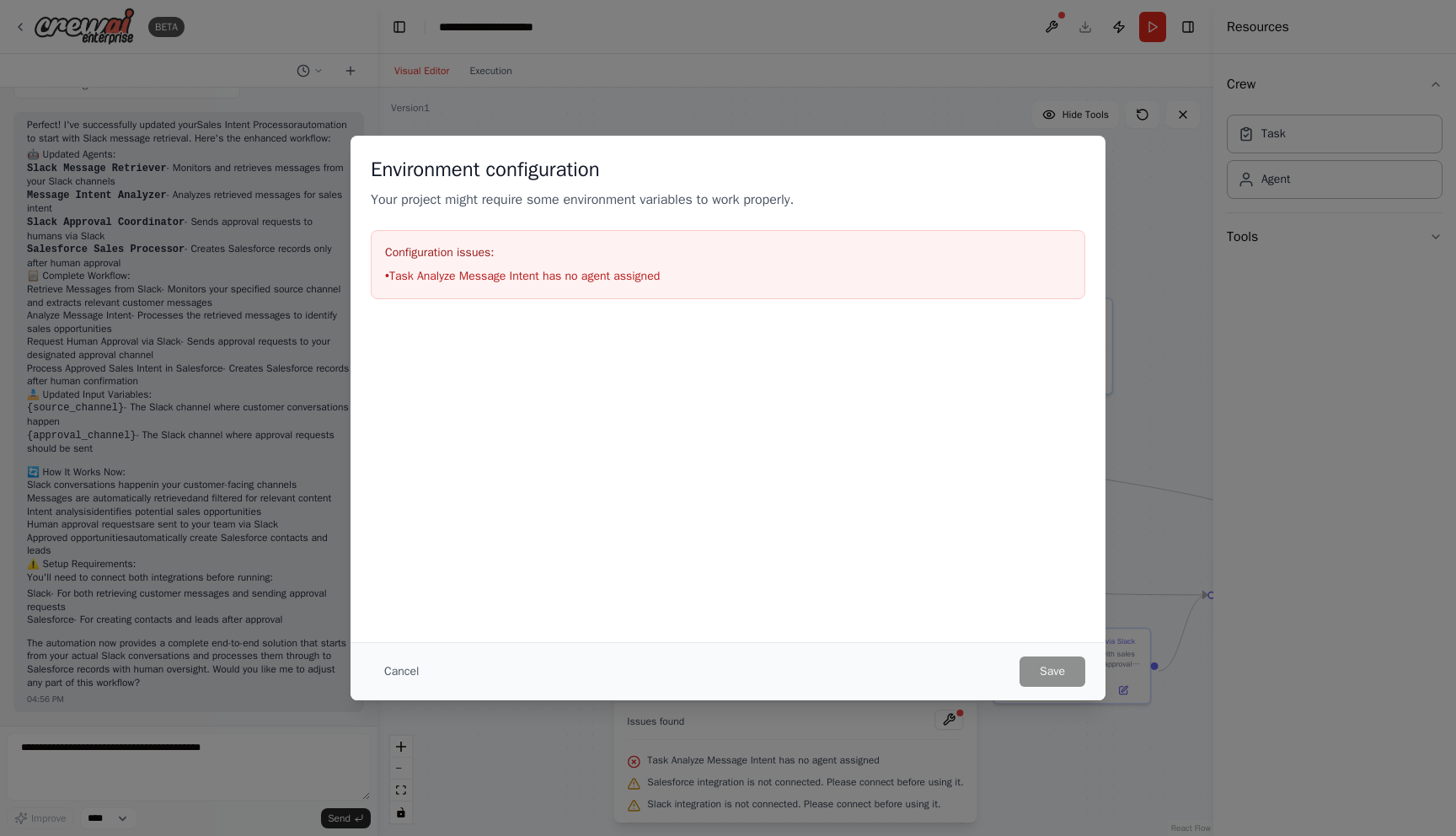click on "•  Task Analyze Message Intent has no agent assigned" at bounding box center (728, 276) 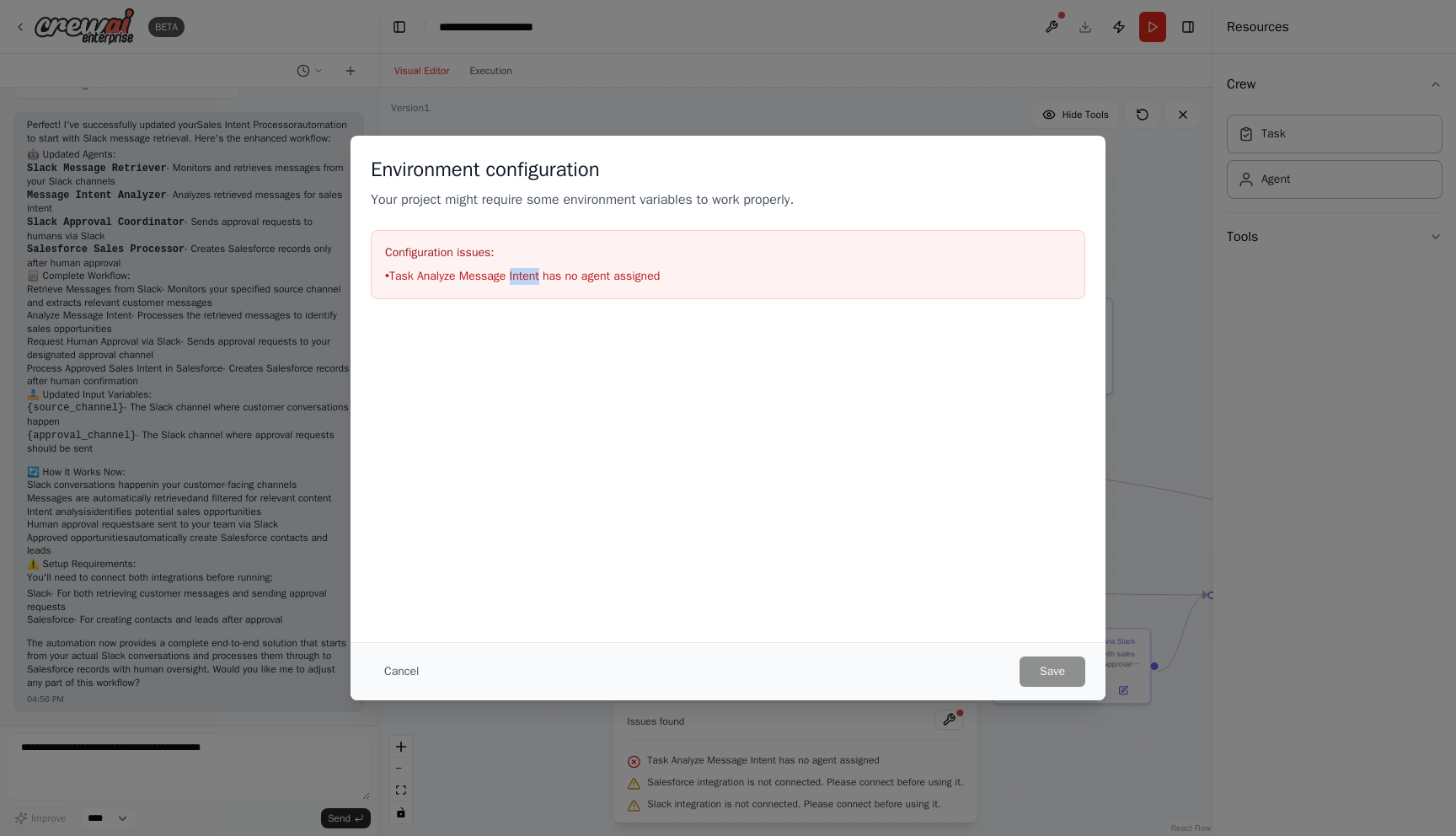 click on "•  Task Analyze Message Intent has no agent assigned" at bounding box center [728, 276] 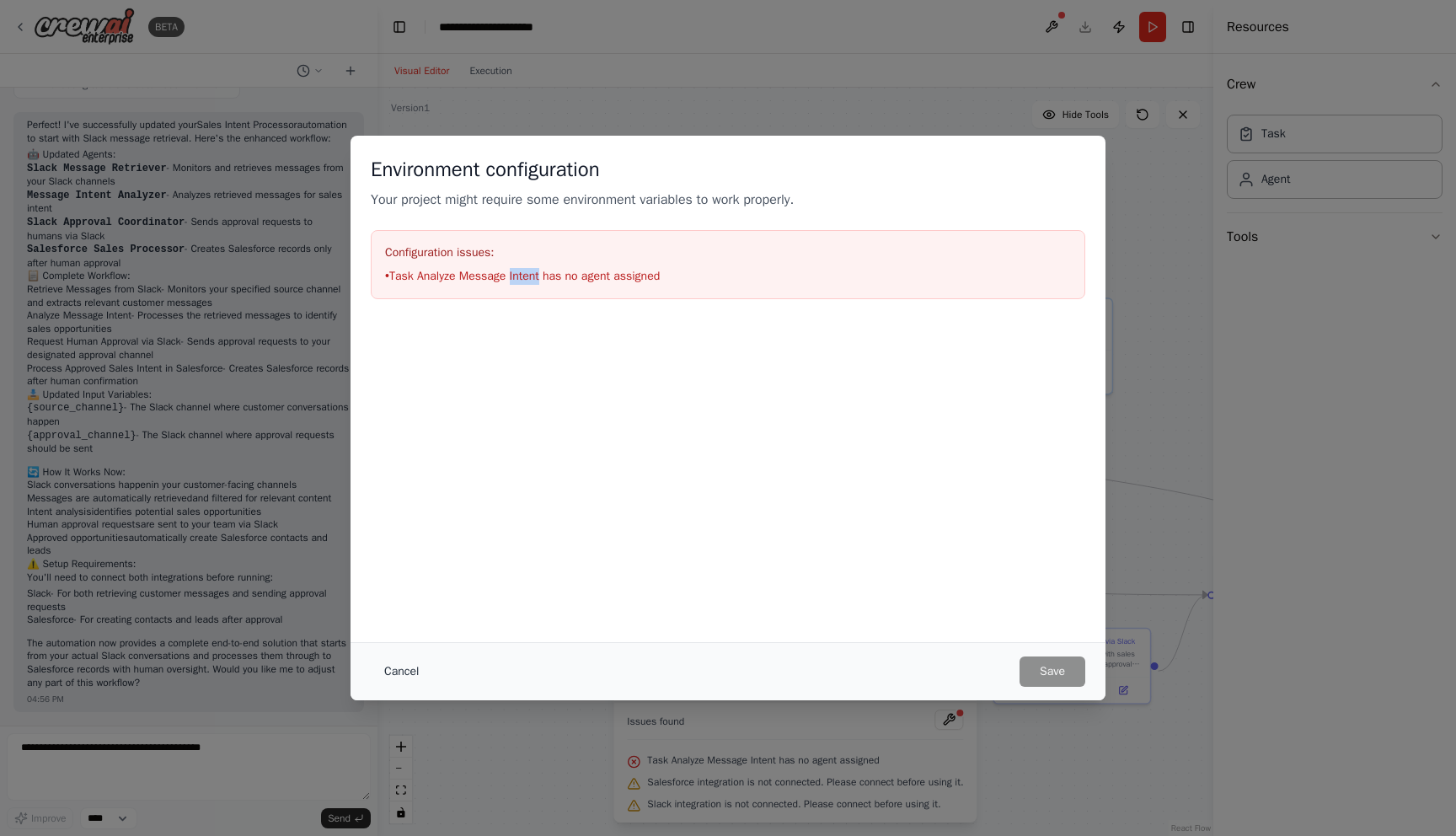 click on "Cancel" at bounding box center (401, 672) 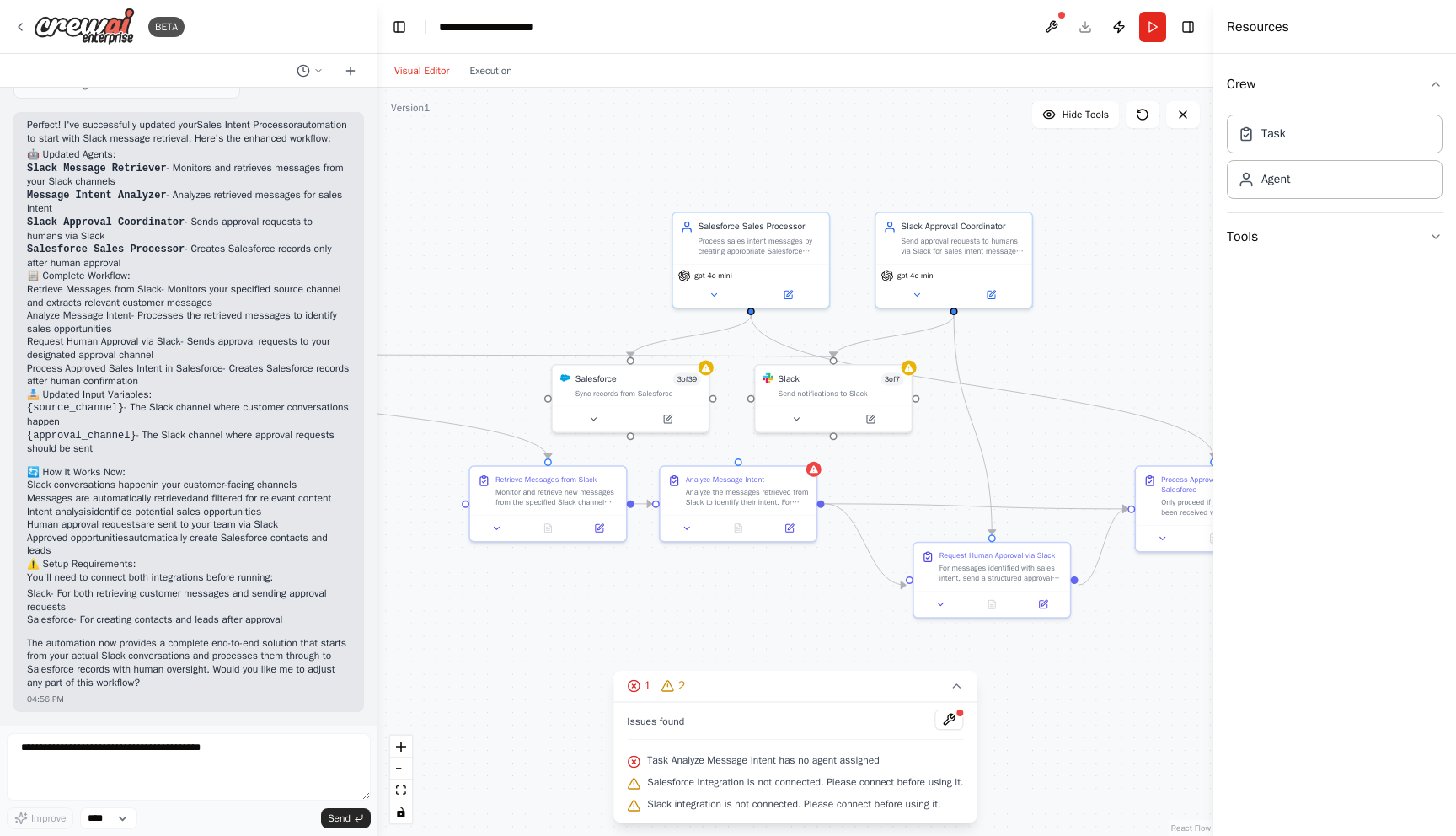 drag, startPoint x: 1011, startPoint y: 575, endPoint x: 928, endPoint y: 489, distance: 119.51987 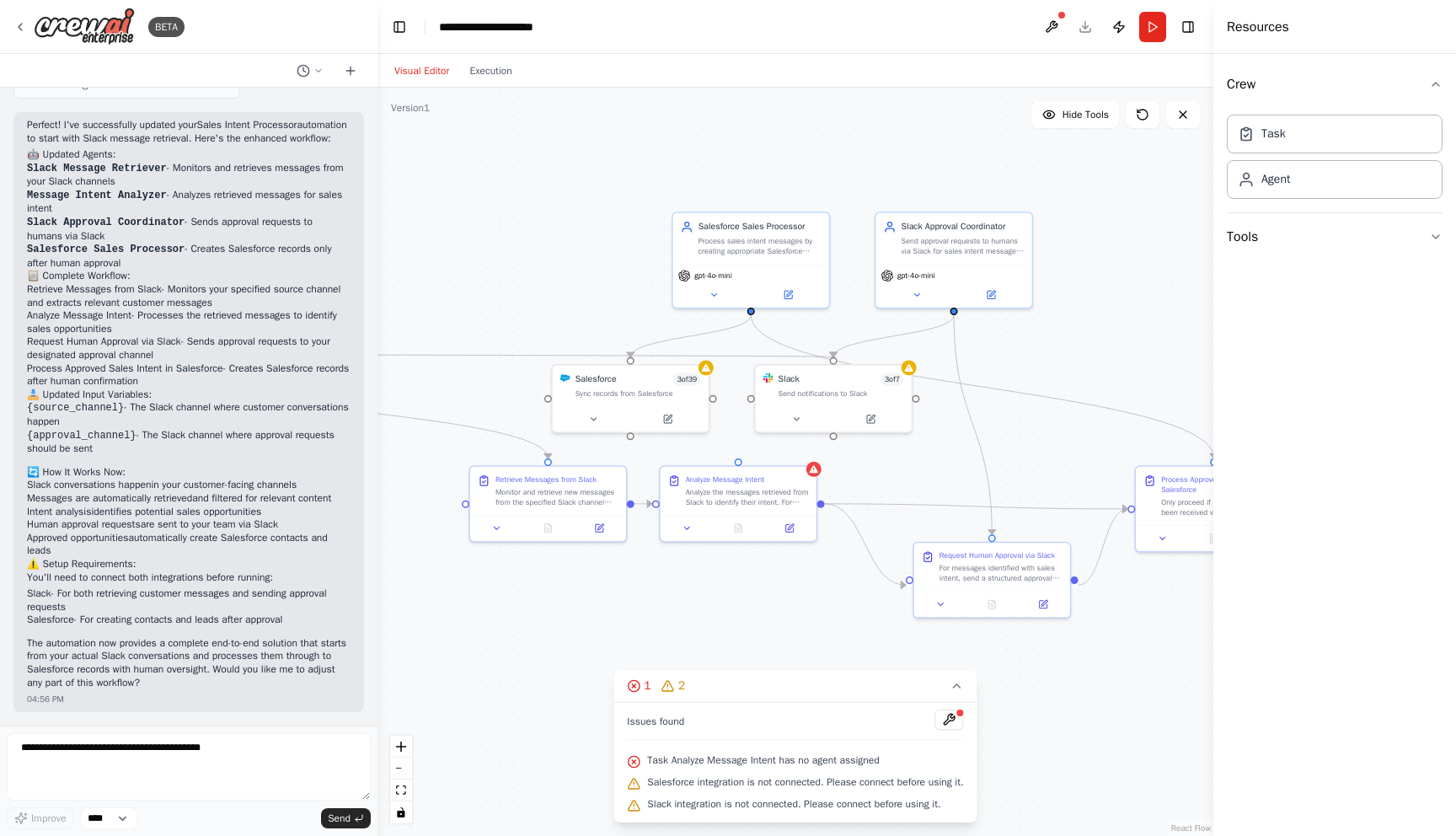 click on ".deletable-edge-delete-btn {
width: 20px;
height: 20px;
border: 0px solid #ffffff;
color: #6b7280;
background-color: #f8fafc;
cursor: pointer;
border-radius: 50%;
font-size: 12px;
padding: 3px;
display: flex;
align-items: center;
justify-content: center;
transition: all 0.2s cubic-bezier(0.4, 0, 0.2, 1);
box-shadow: 0 2px 4px rgba(0, 0, 0, 0.1);
}
.deletable-edge-delete-btn:hover {
background-color: #ef4444;
color: #ffffff;
border-color: #dc2626;
transform: scale(1.1);
box-shadow: 0 4px 12px rgba(239, 68, 68, 0.4);
}
.deletable-edge-delete-btn:active {
transform: scale(0.95);
box-shadow: 0 2px 4px rgba(239, 68, 68, 0.3);
}
Salesforce Sales Processor gpt-4o-mini Salesforce 3  of  39 Slack 3 7" at bounding box center (795, 462) 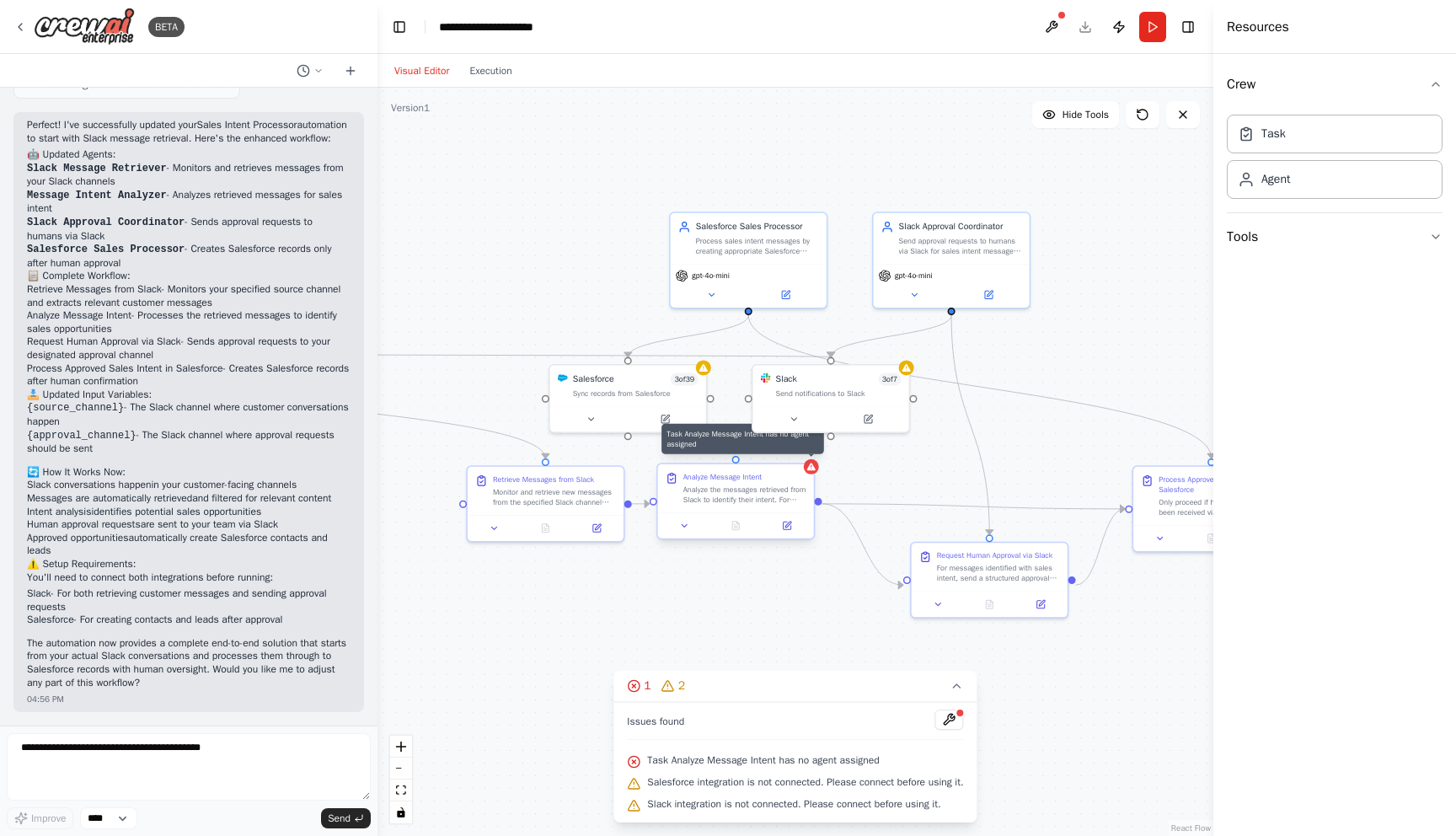 click 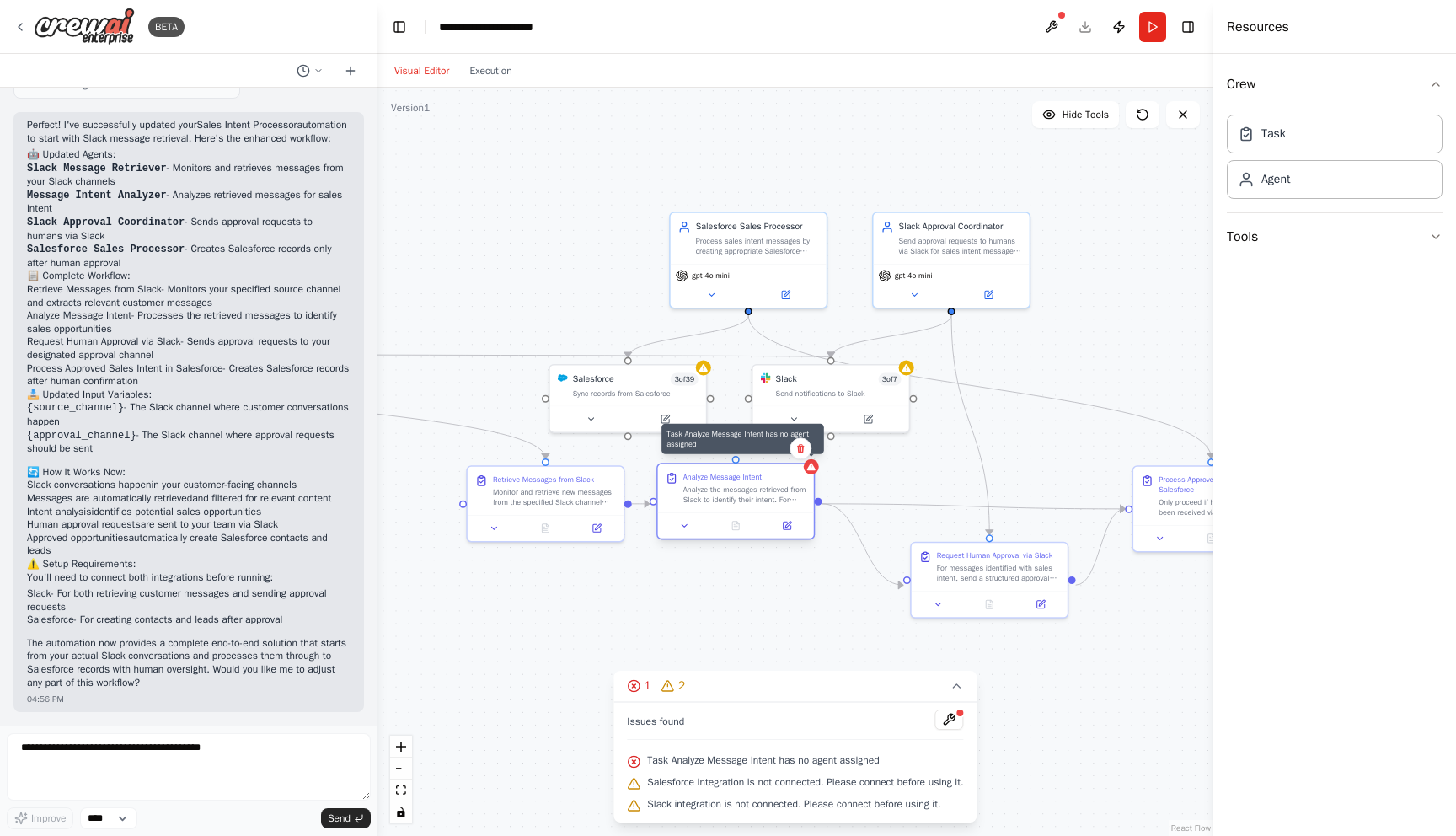 click 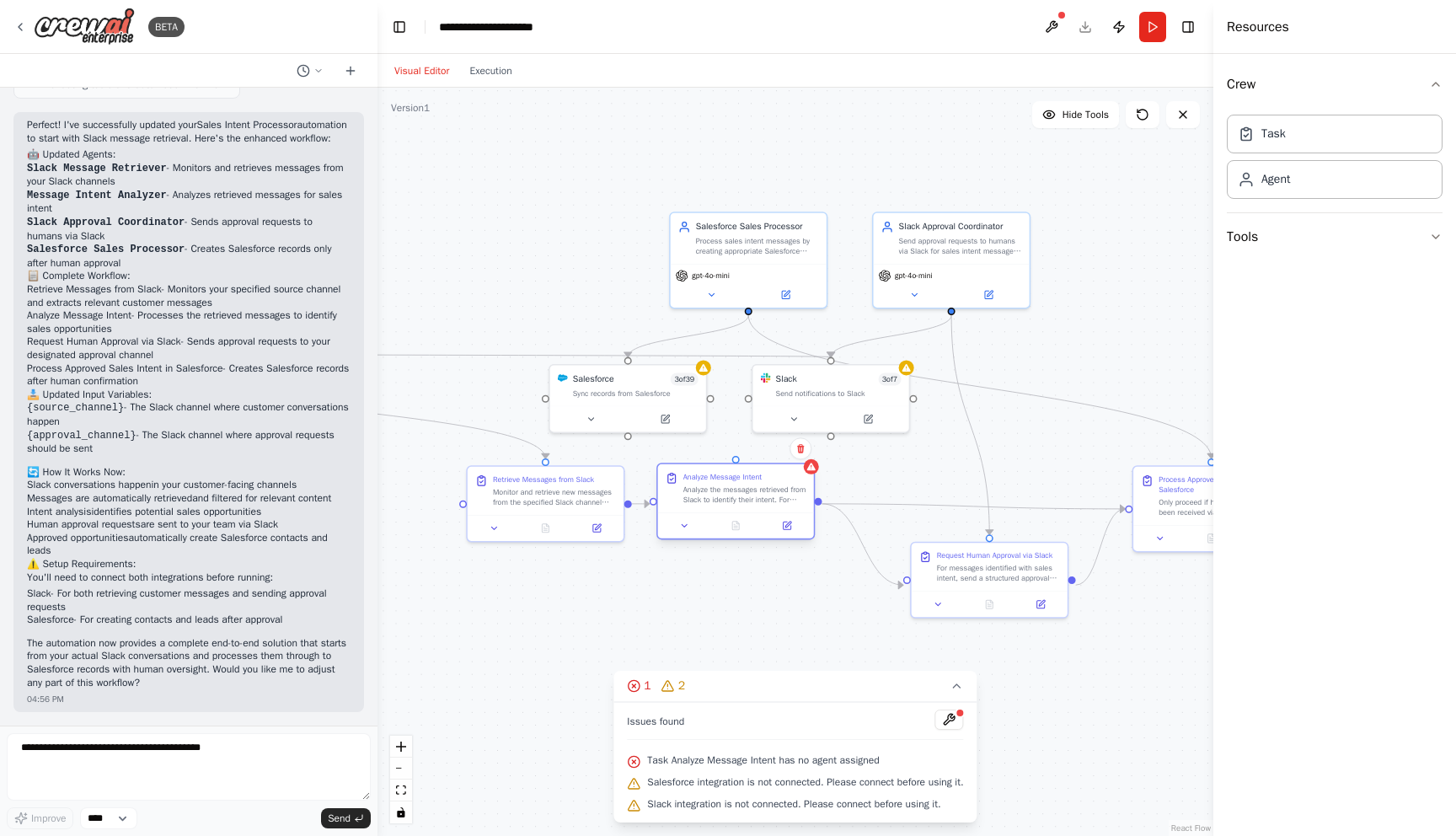 click on "Analyze Message Intent Analyze the messages retrieved from Slack to identify their intent. For each message, determine if it contains sales-related content (product inquiry, demo request, pricing question, purchase intent) or other types of intent (support, general inquiry, complaint, etc.). Provide a clear categorization and extract key information such as contact details, specific products/services mentioned, urgency level, and any specific requirements from the conversation context." at bounding box center [736, 488] 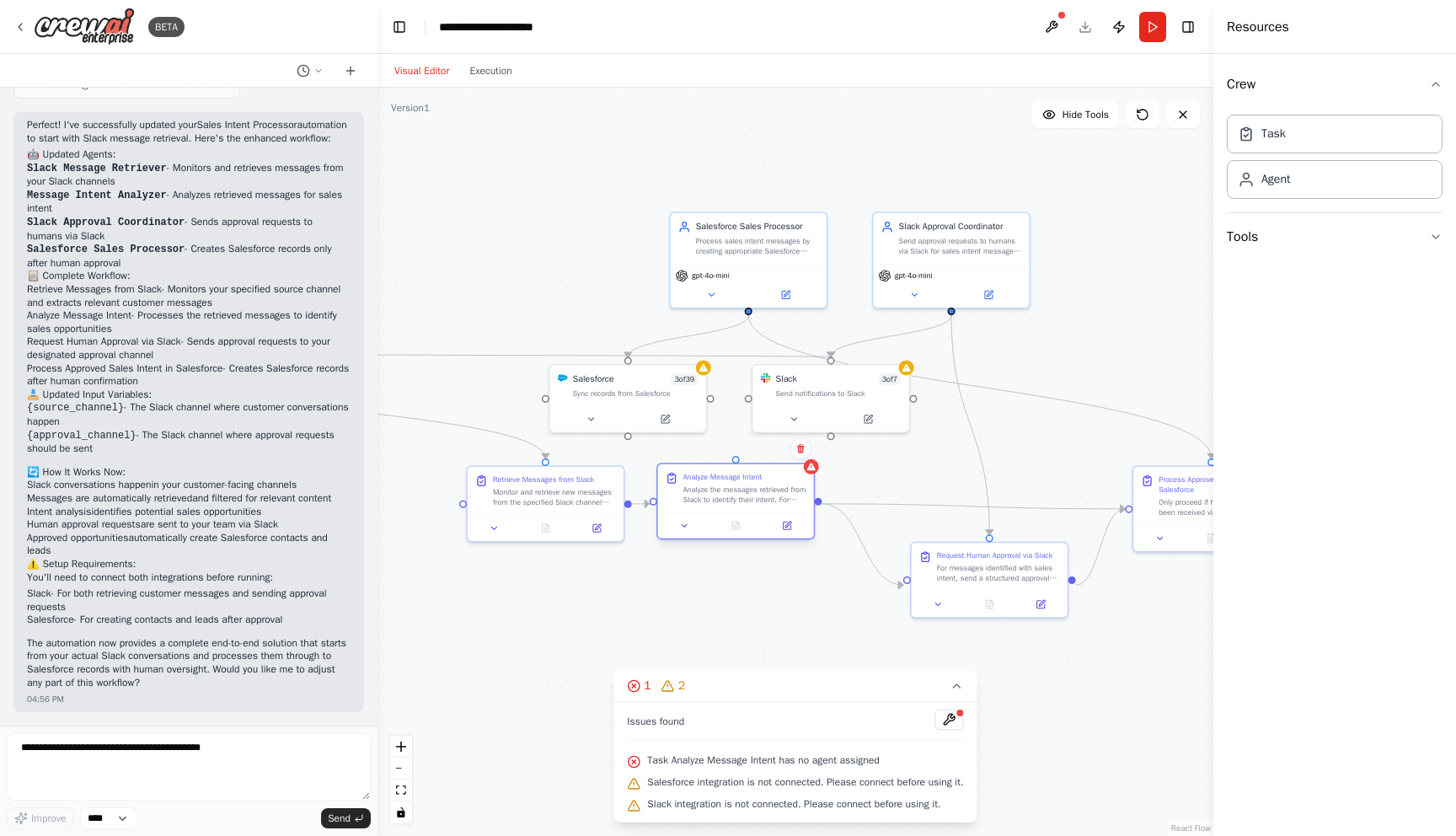 click on "Analyze Message Intent Analyze the messages retrieved from Slack to identify their intent. For each message, determine if it contains sales-related content (product inquiry, demo request, pricing question, purchase intent) or other types of intent (support, general inquiry, complaint, etc.). Provide a clear categorization and extract key information such as contact details, specific products/services mentioned, urgency level, and any specific requirements from the conversation context." at bounding box center [736, 488] 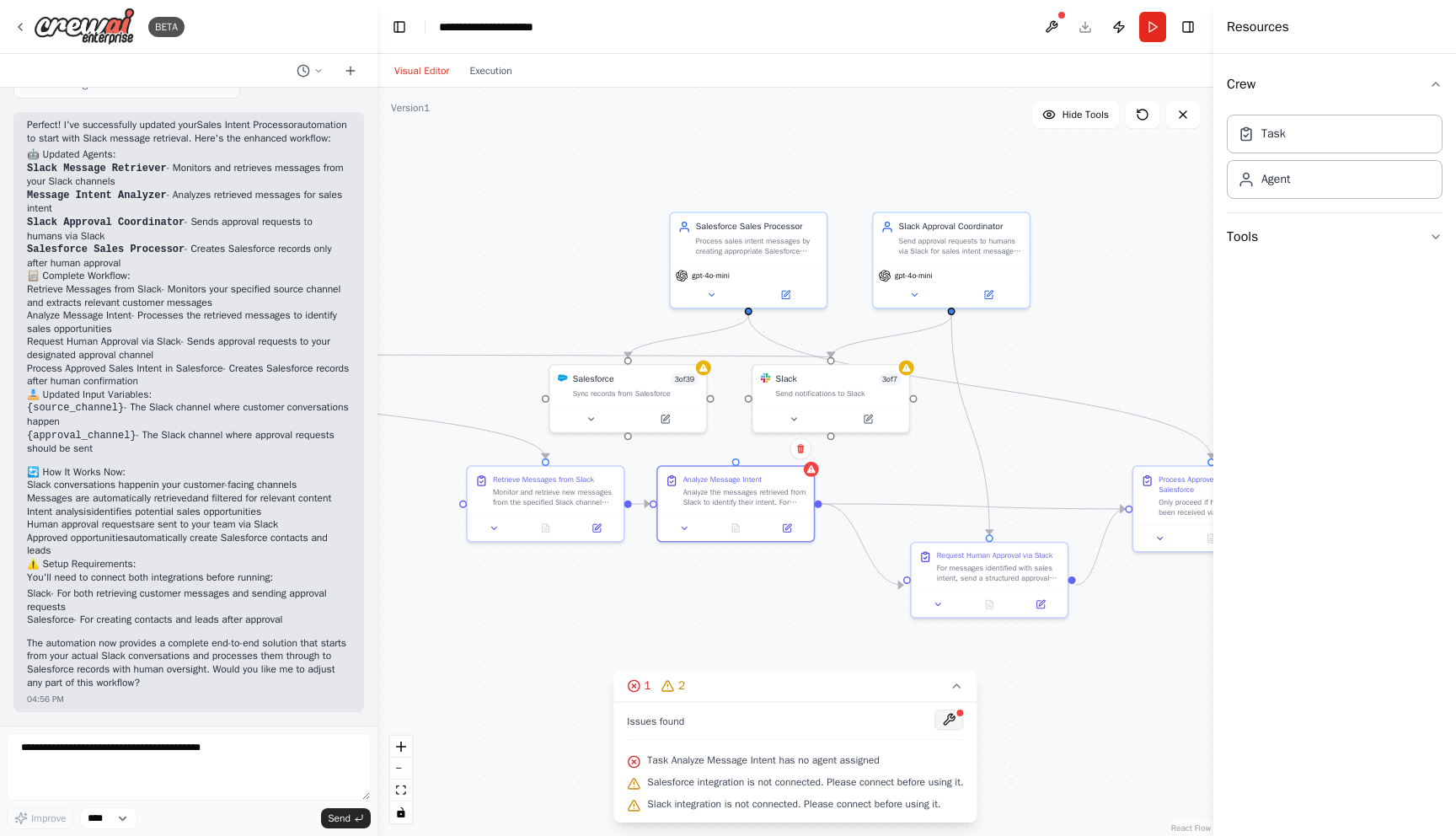 click at bounding box center [950, 720] 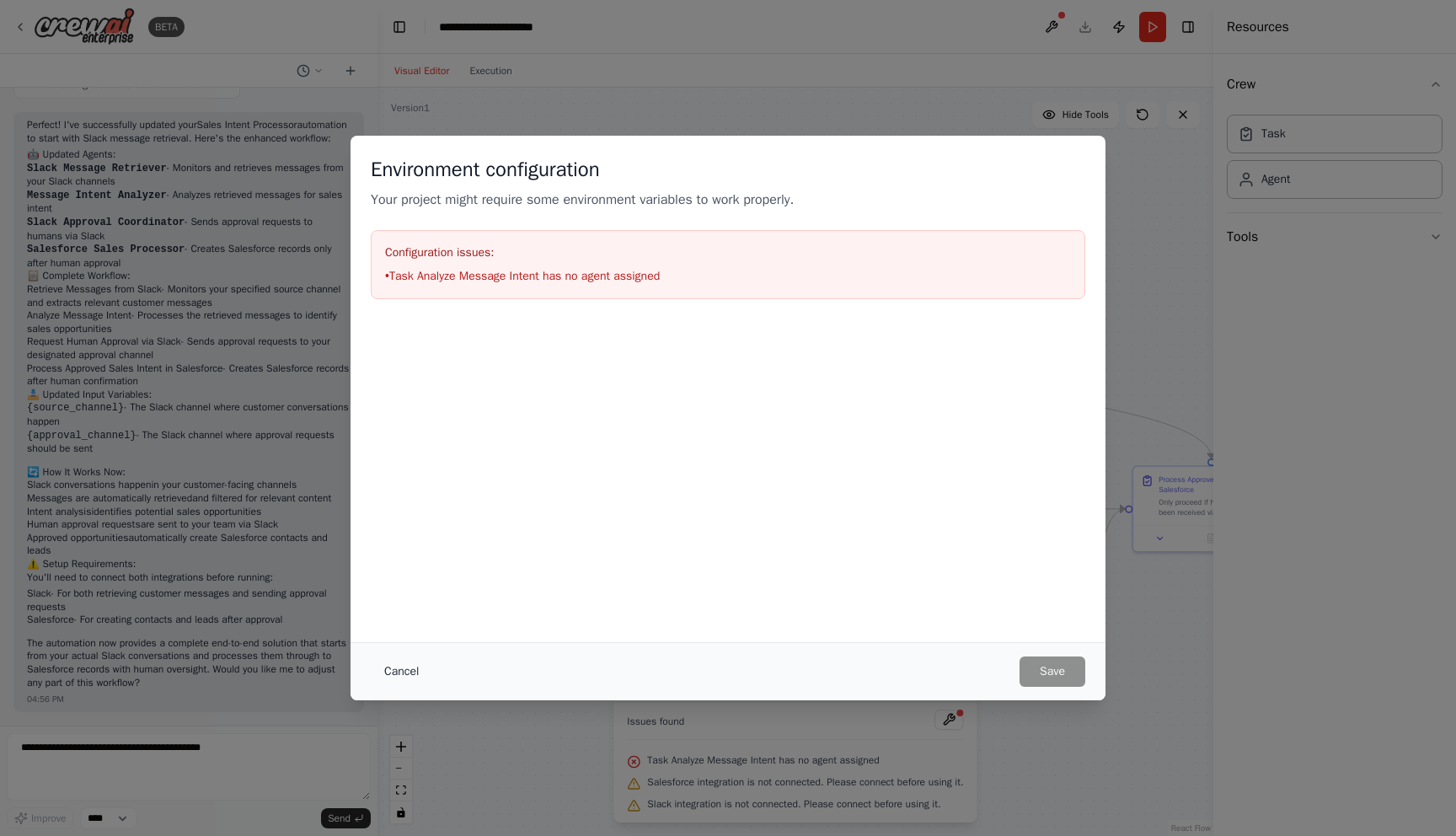 click on "Cancel" at bounding box center [401, 672] 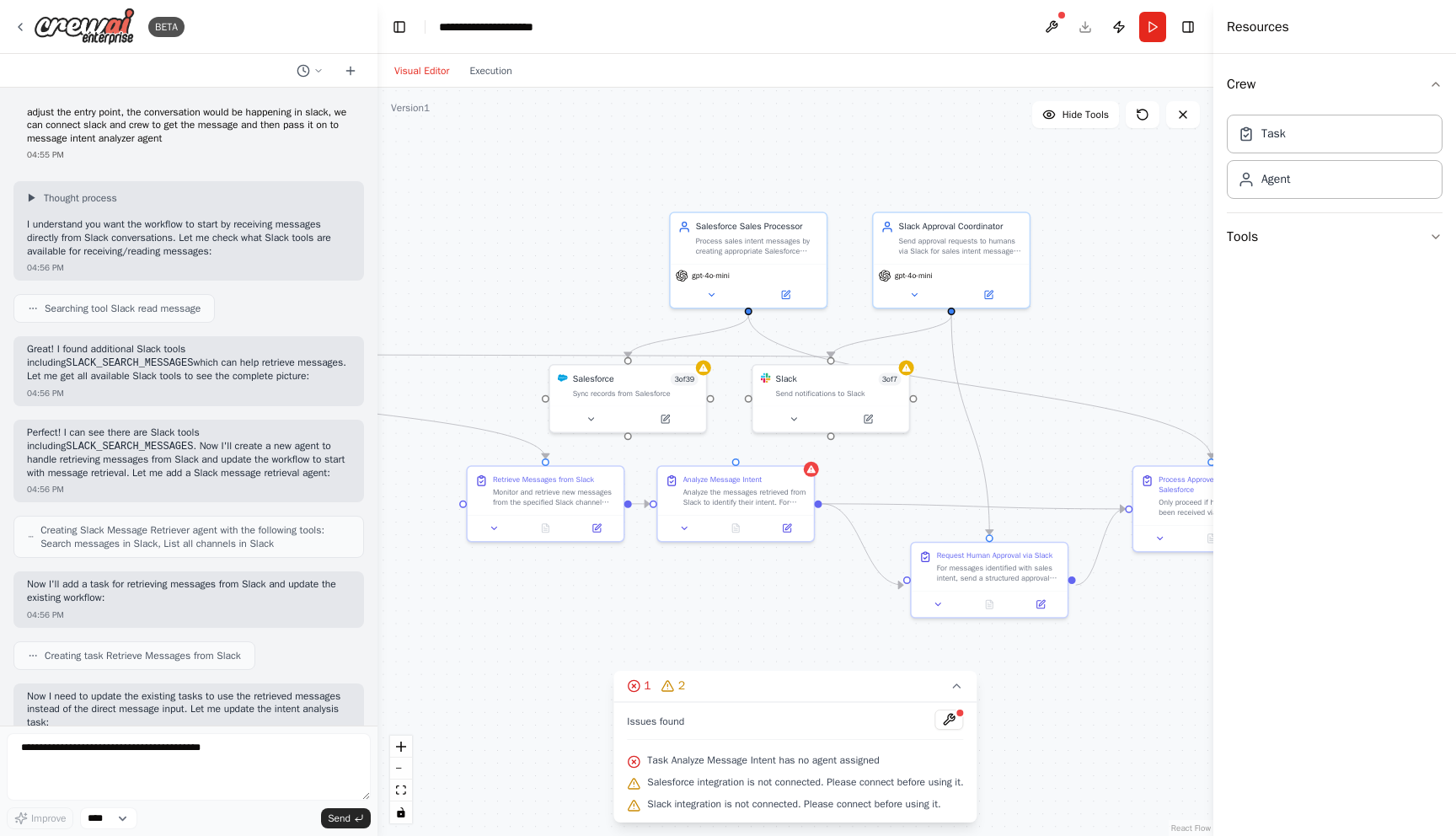 scroll, scrollTop: 2827, scrollLeft: 0, axis: vertical 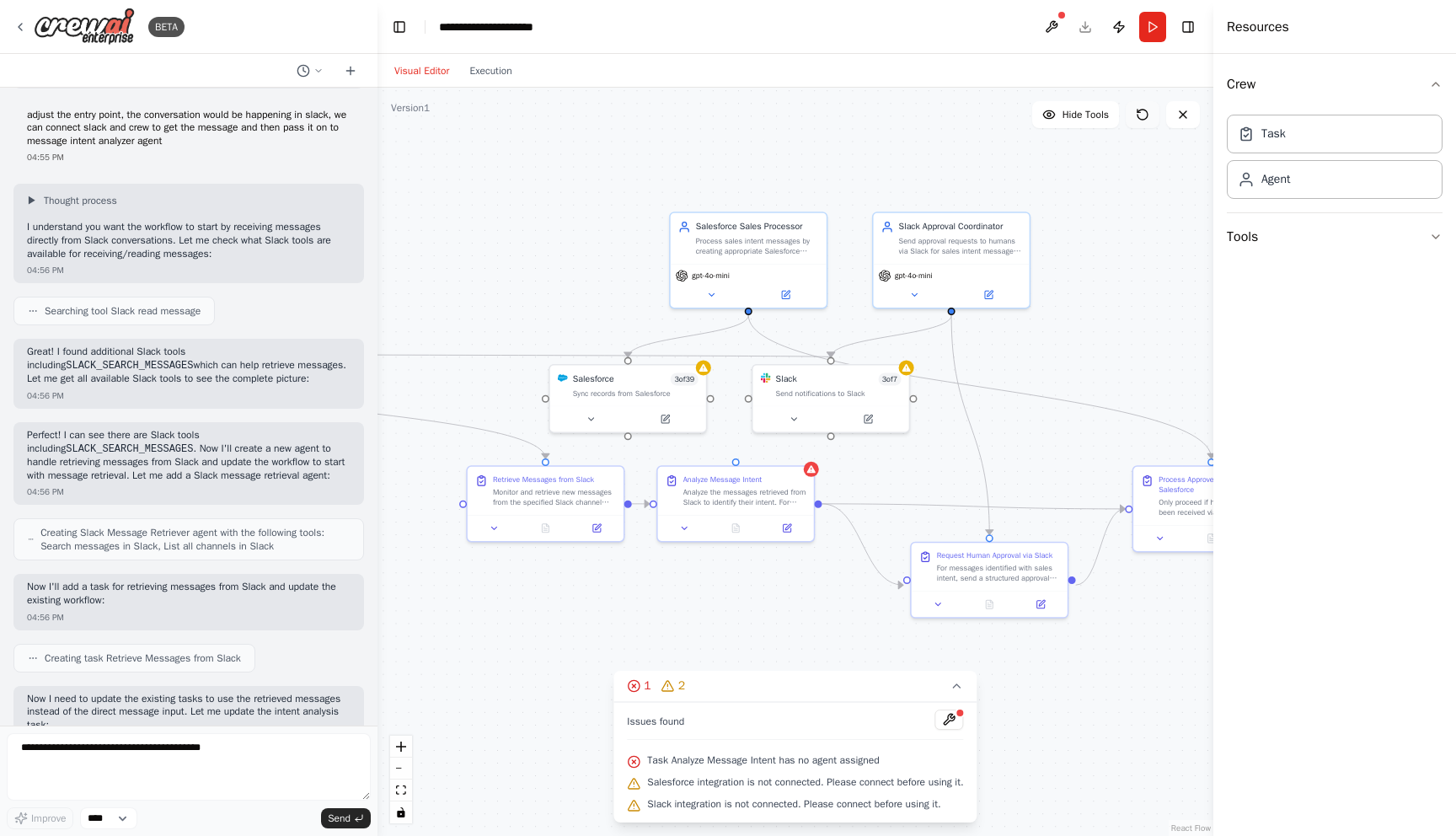 click 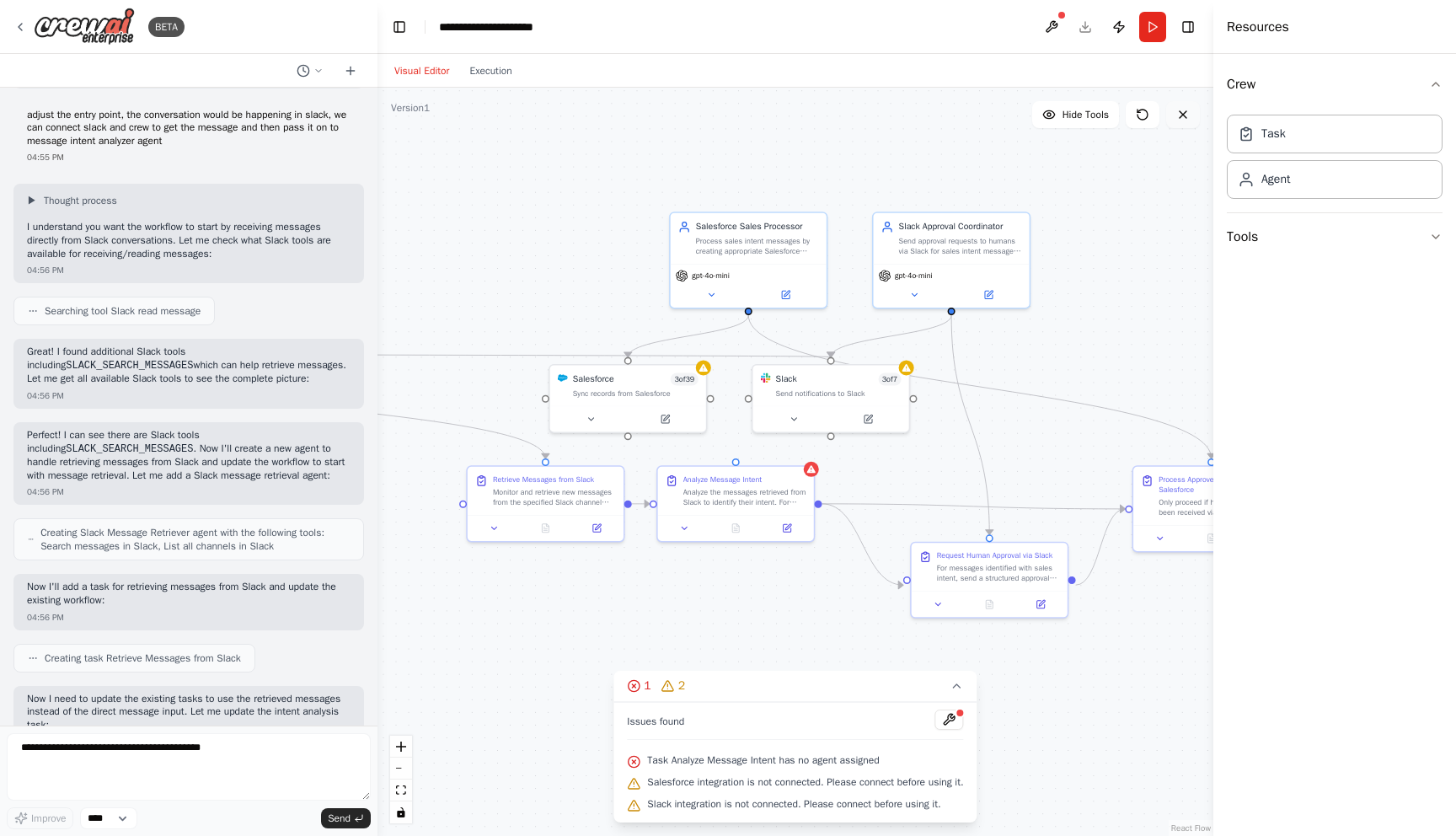 click 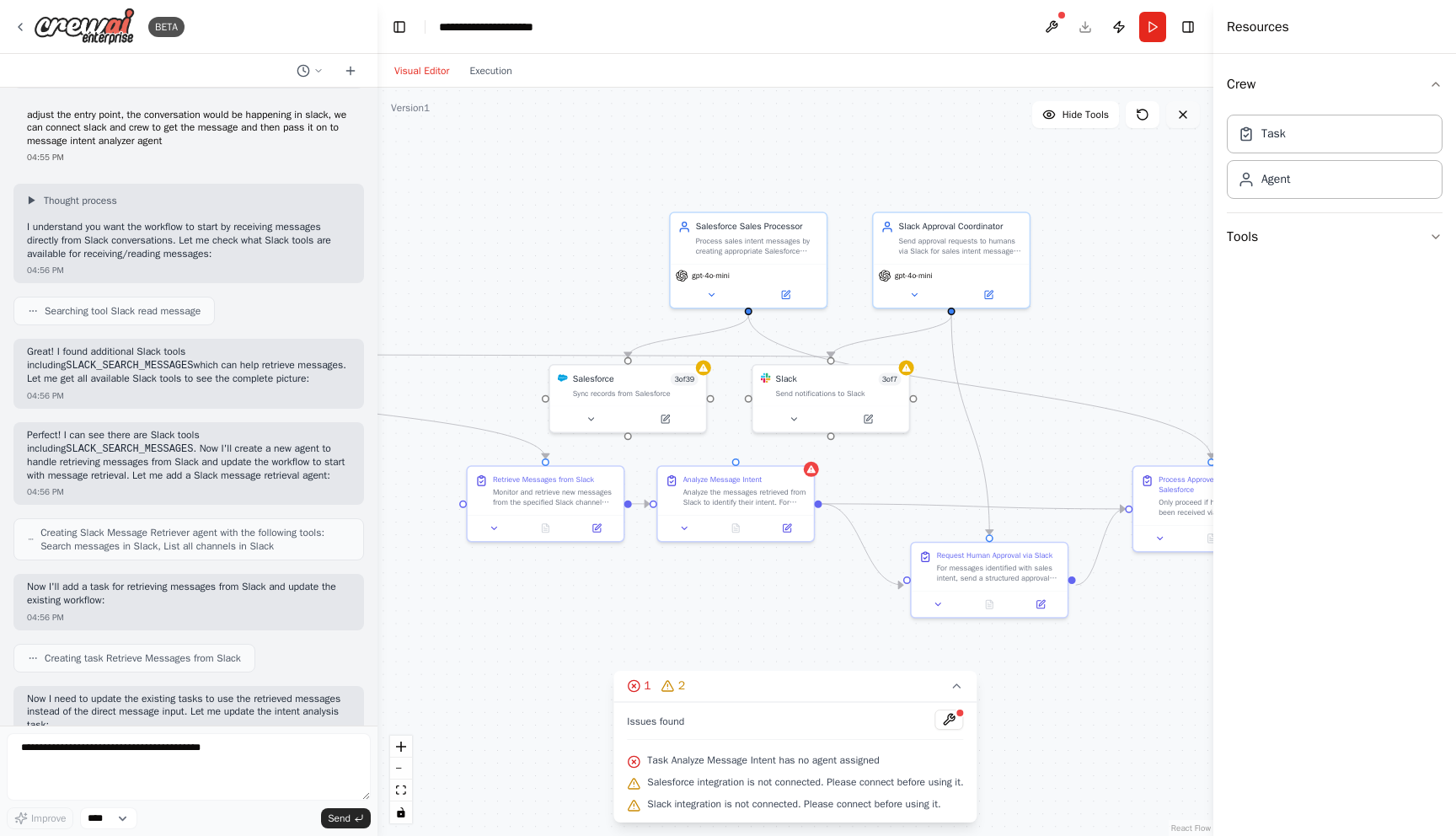 click 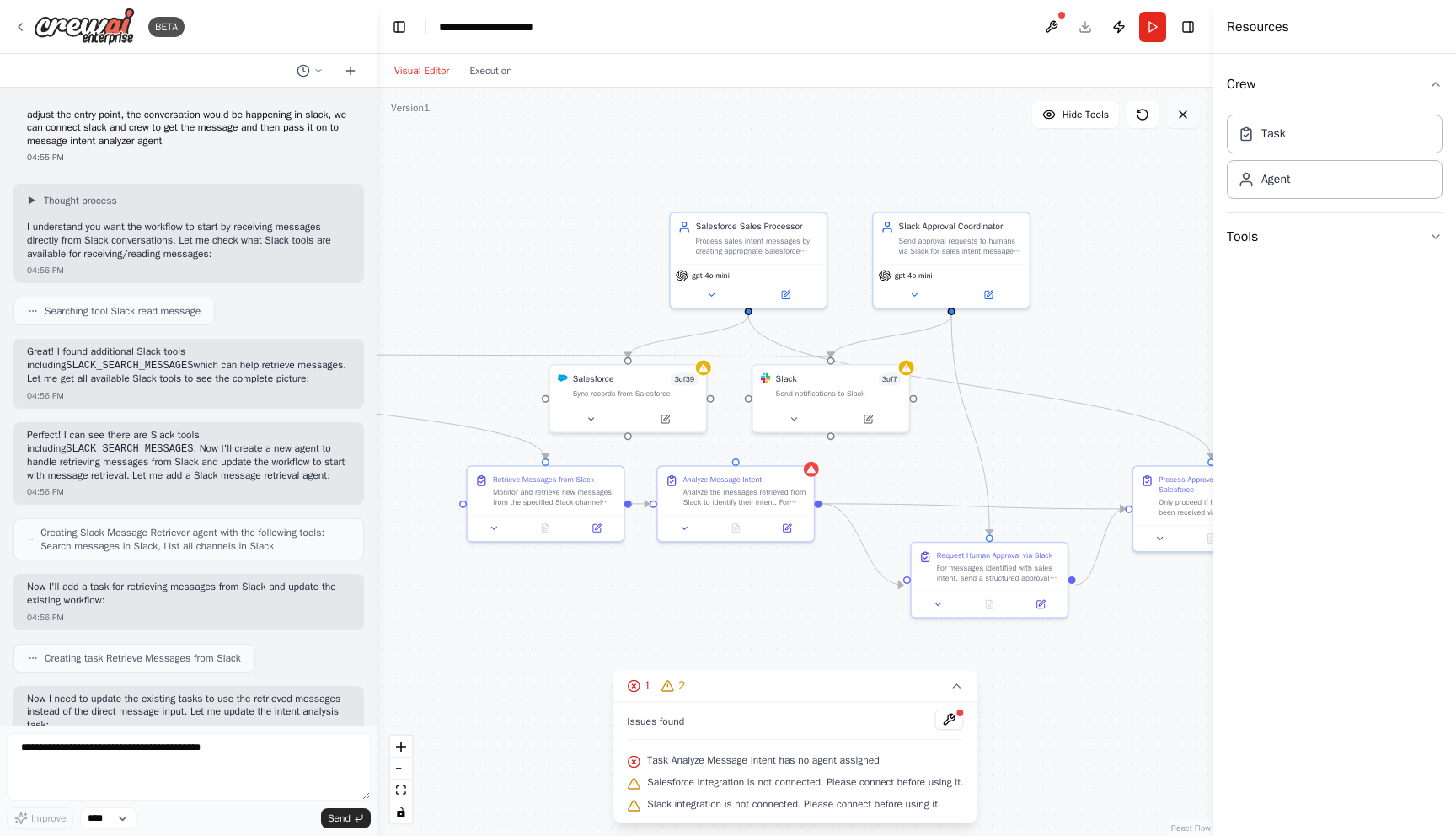 click 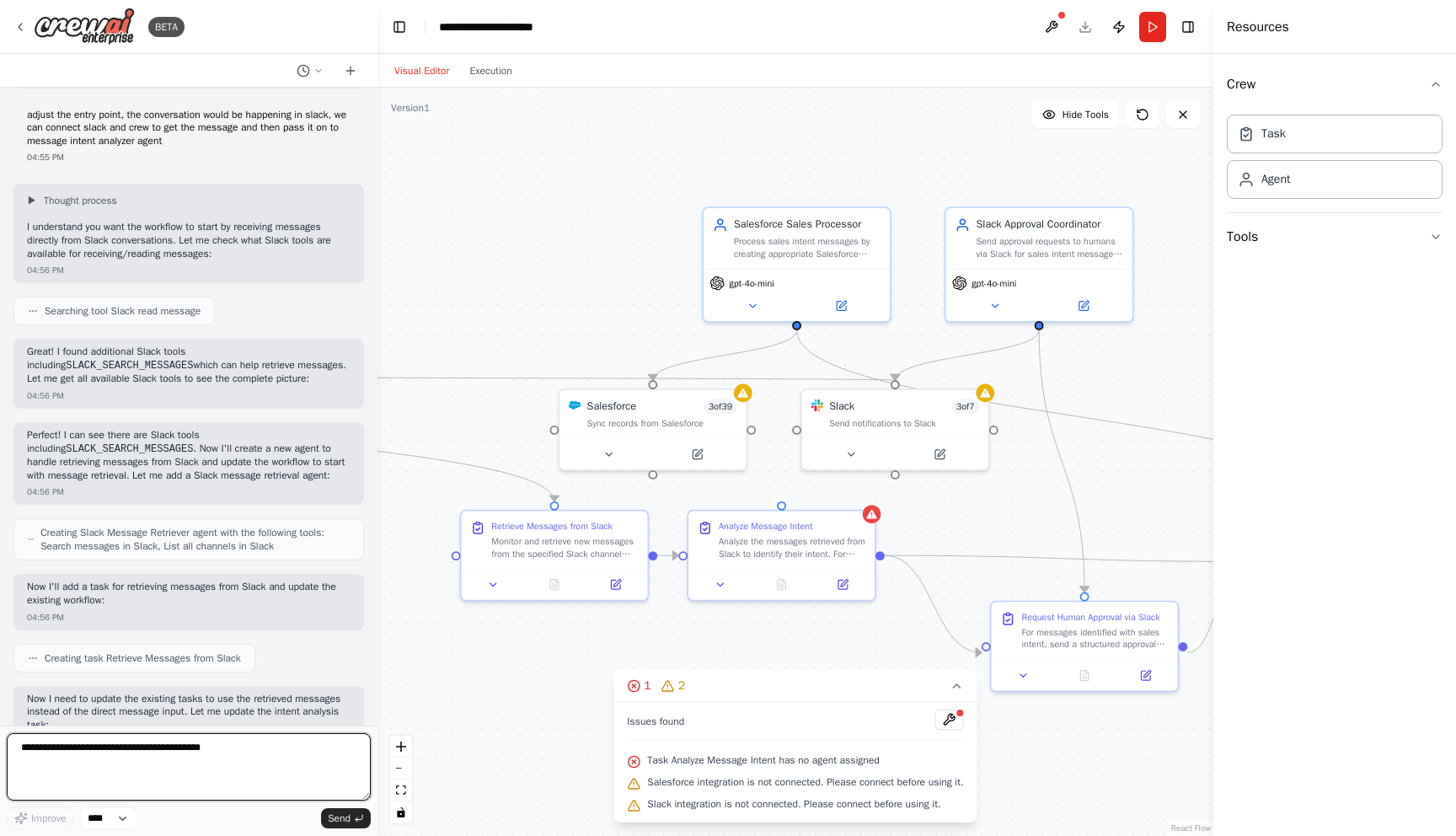 click at bounding box center (189, 767) 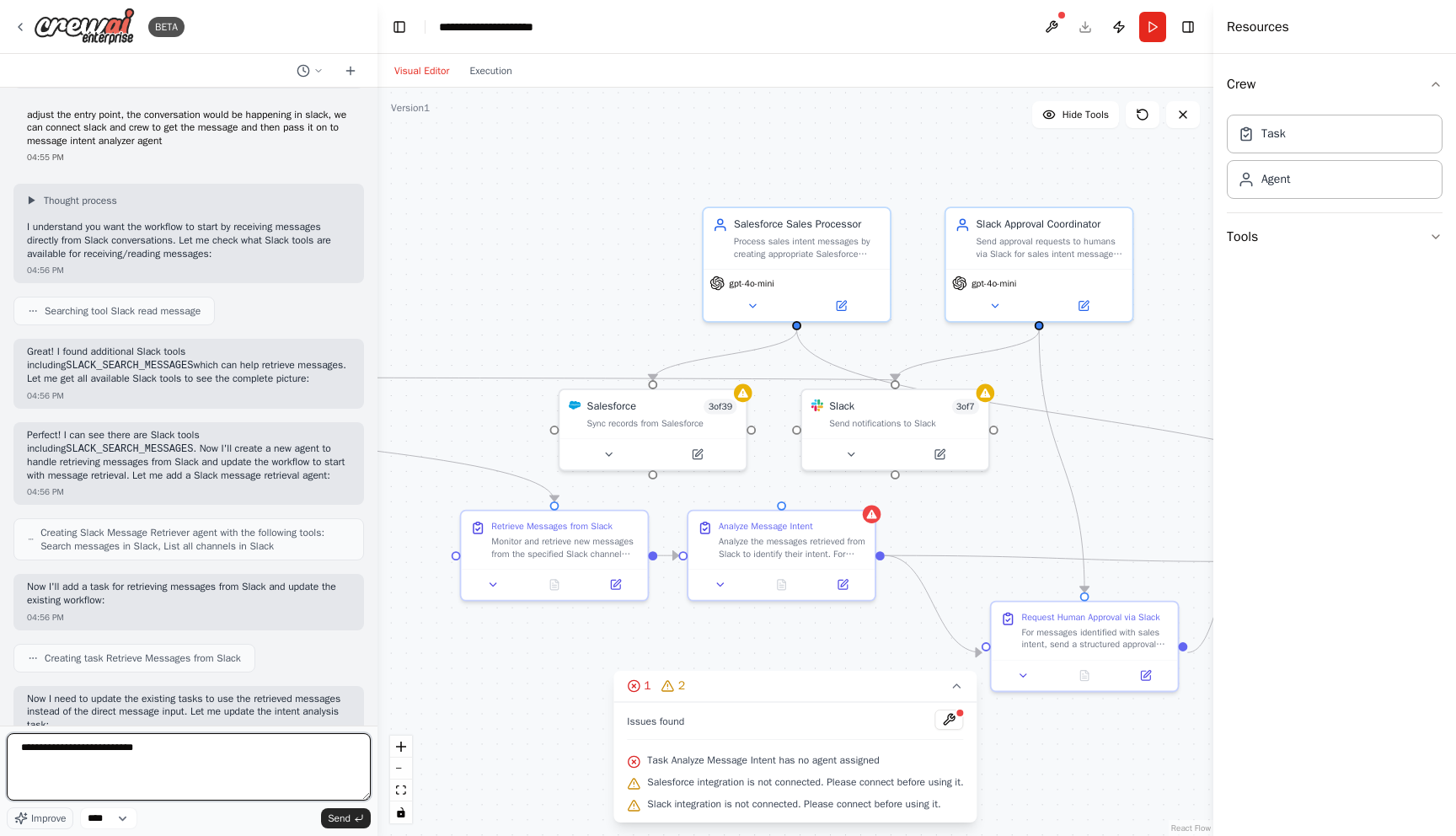 type on "**********" 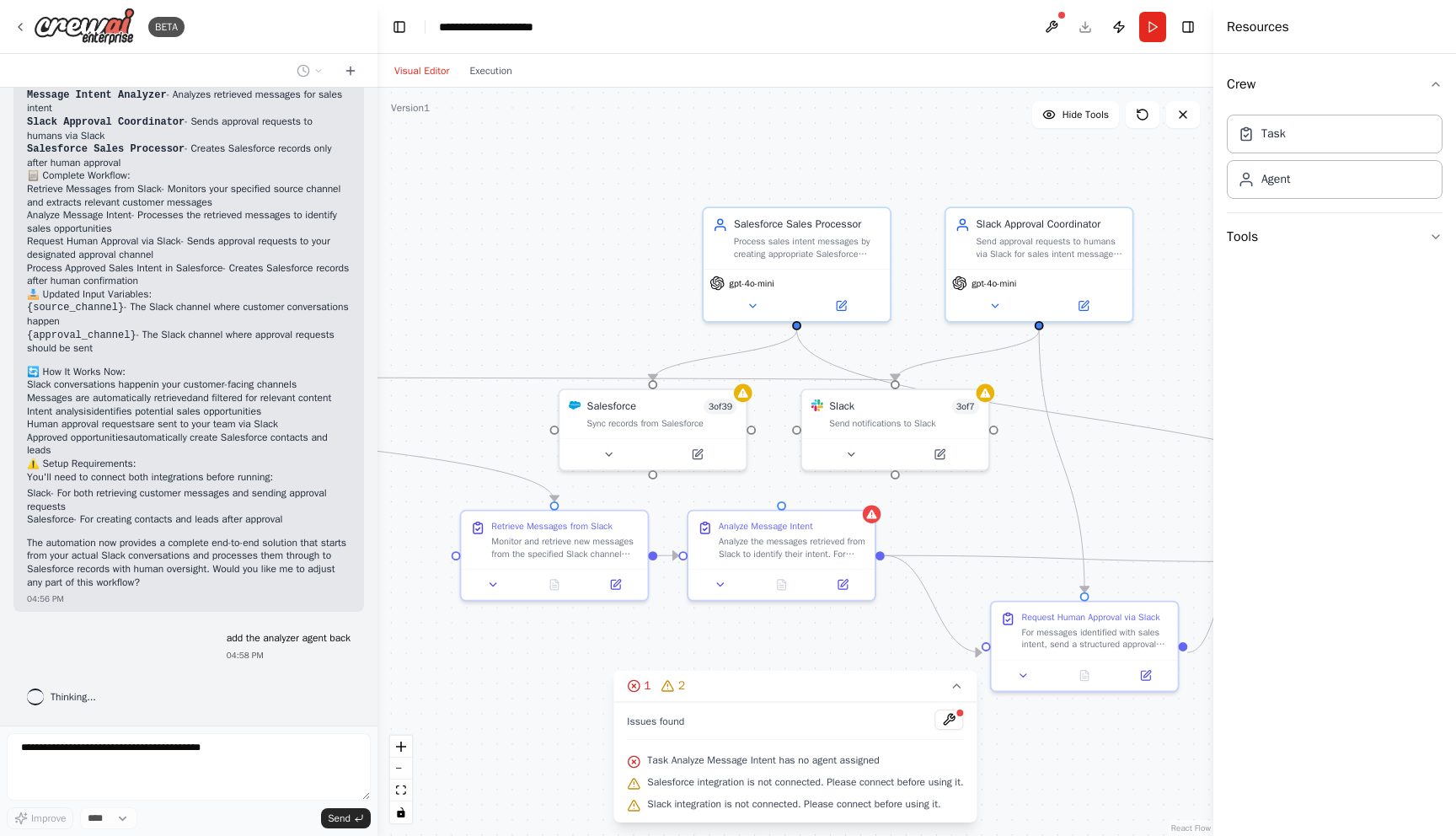 scroll, scrollTop: 3834, scrollLeft: 0, axis: vertical 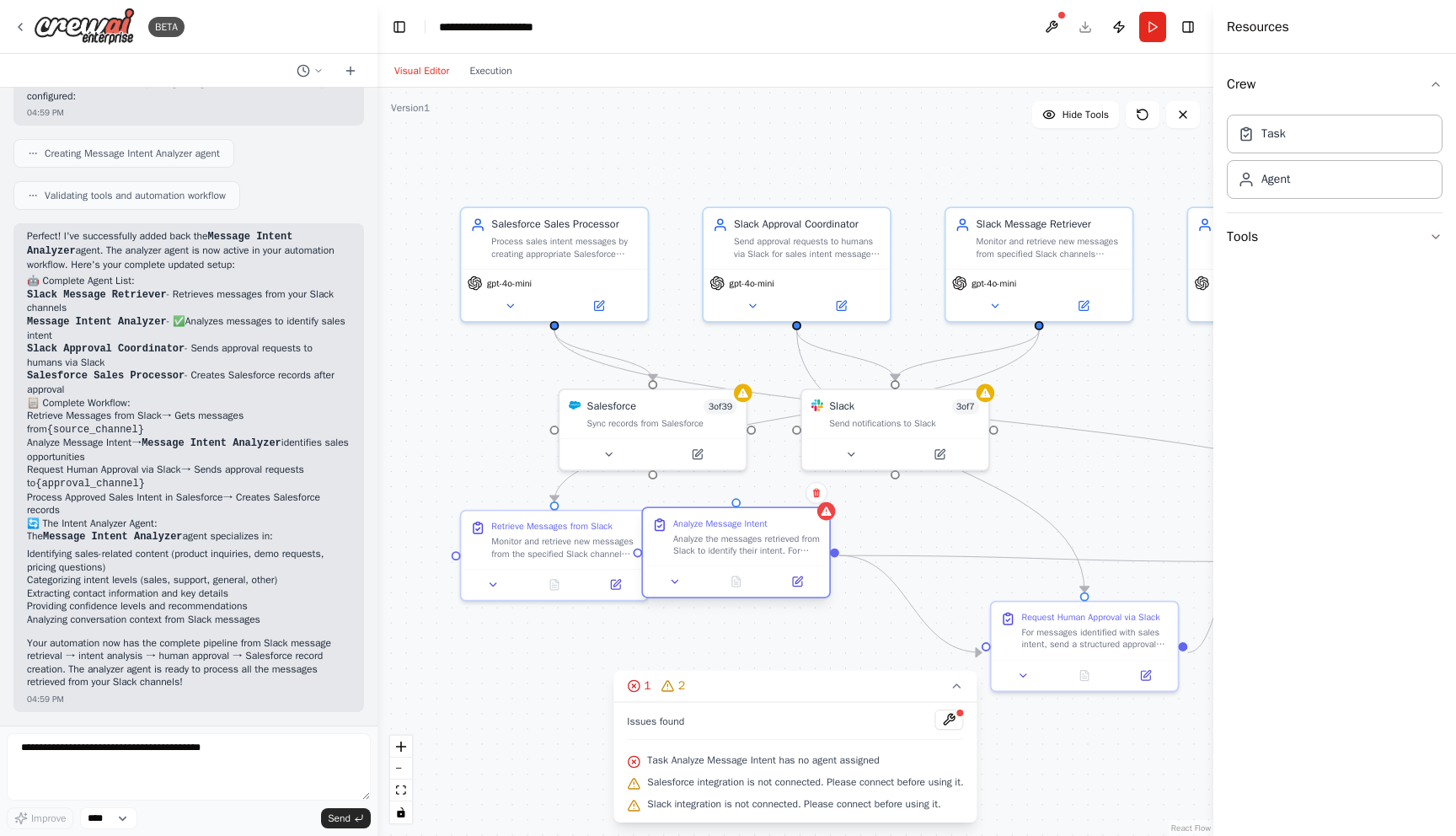 drag, startPoint x: 796, startPoint y: 531, endPoint x: 719, endPoint y: 535, distance: 77.10383 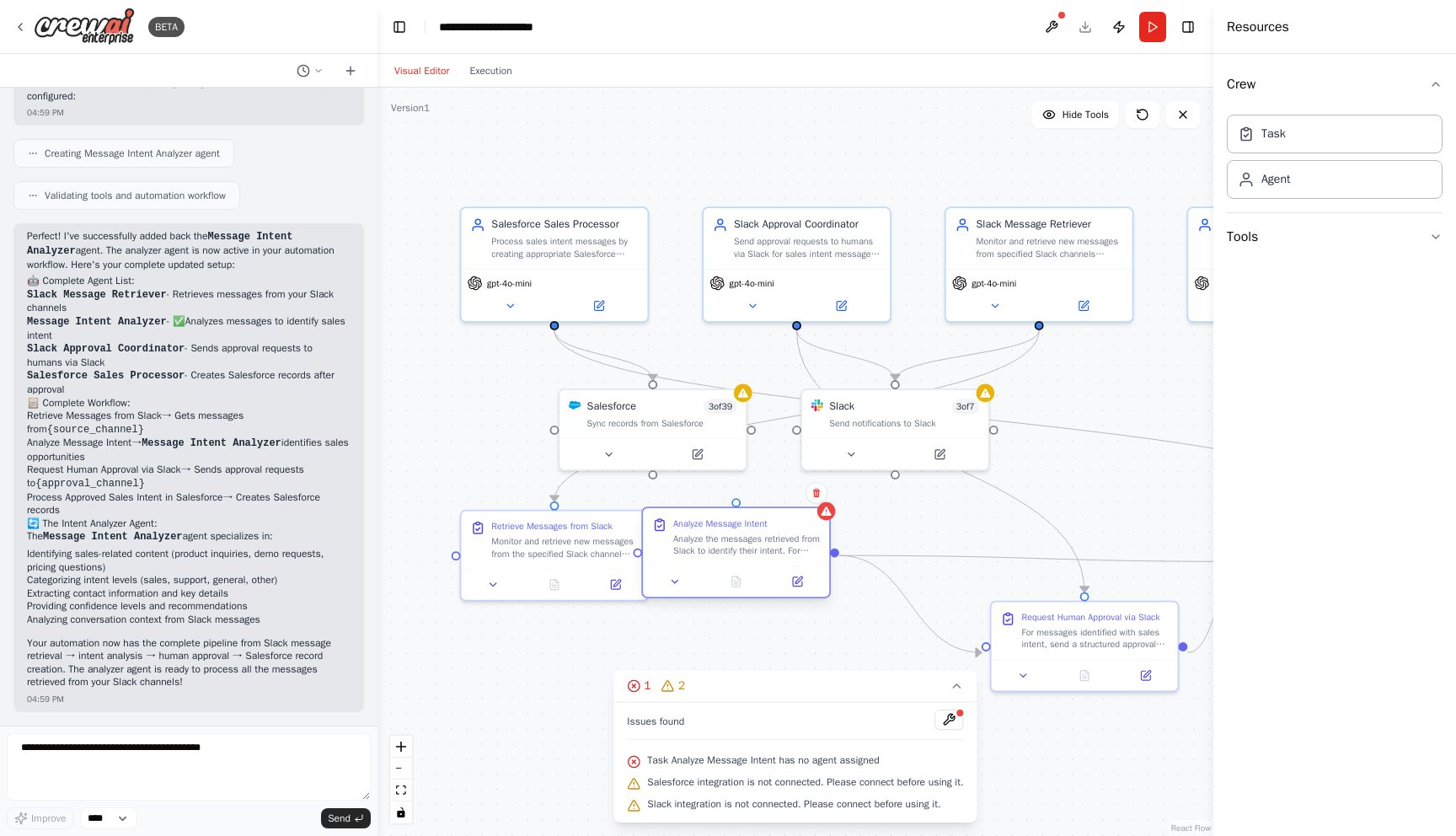click on "Analyze Message Intent Analyze the messages retrieved from Slack to identify their intent. For each message, determine if it contains sales-related content (product inquiry, demo request, pricing question, purchase intent) or other types of intent (support, general inquiry, complaint, etc.). Provide a clear categorization and extract key information such as contact details, specific products/services mentioned, urgency level, and any specific requirements from the conversation context." at bounding box center [747, 537] 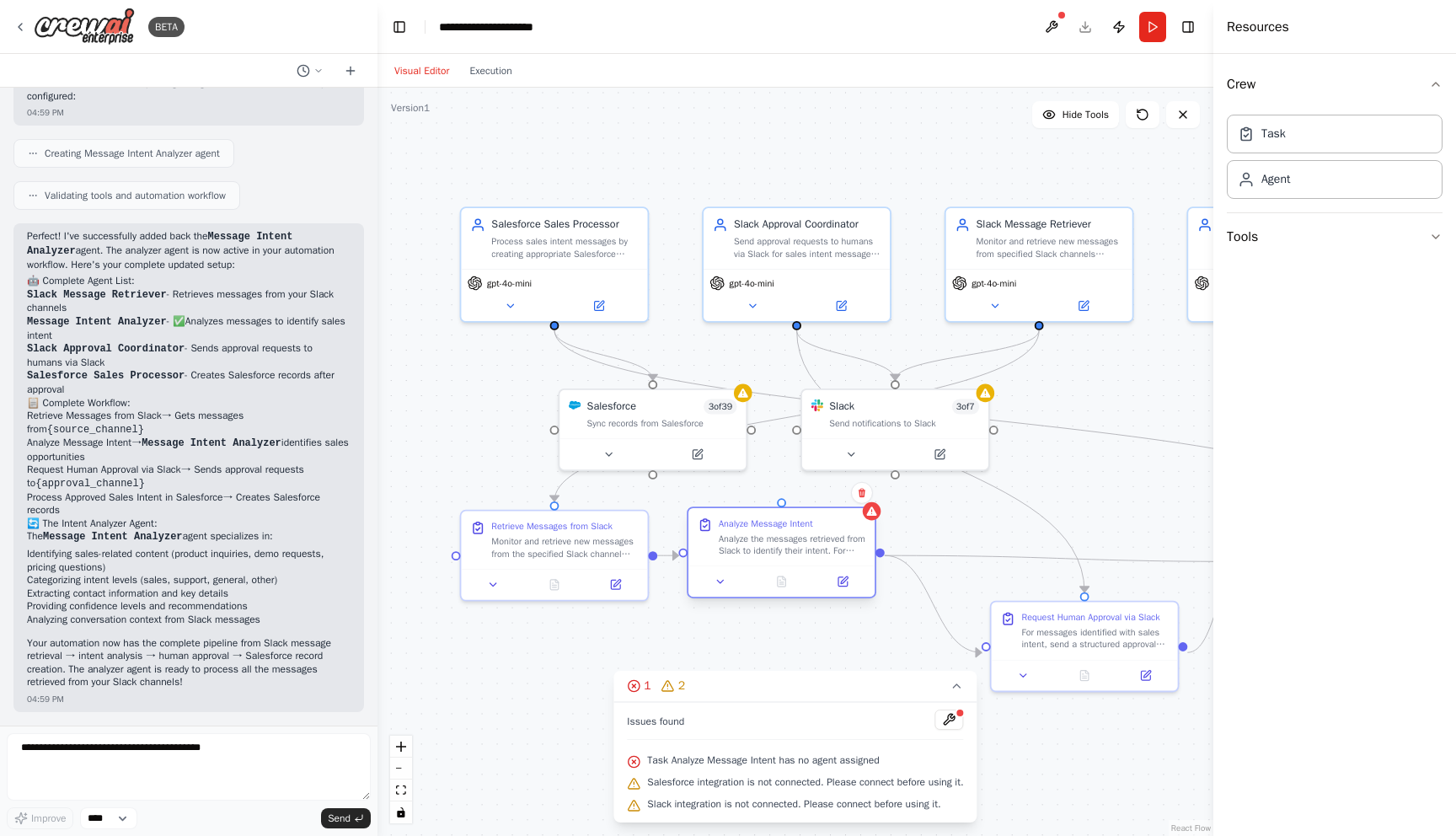drag, startPoint x: 725, startPoint y: 536, endPoint x: 777, endPoint y: 536, distance: 52 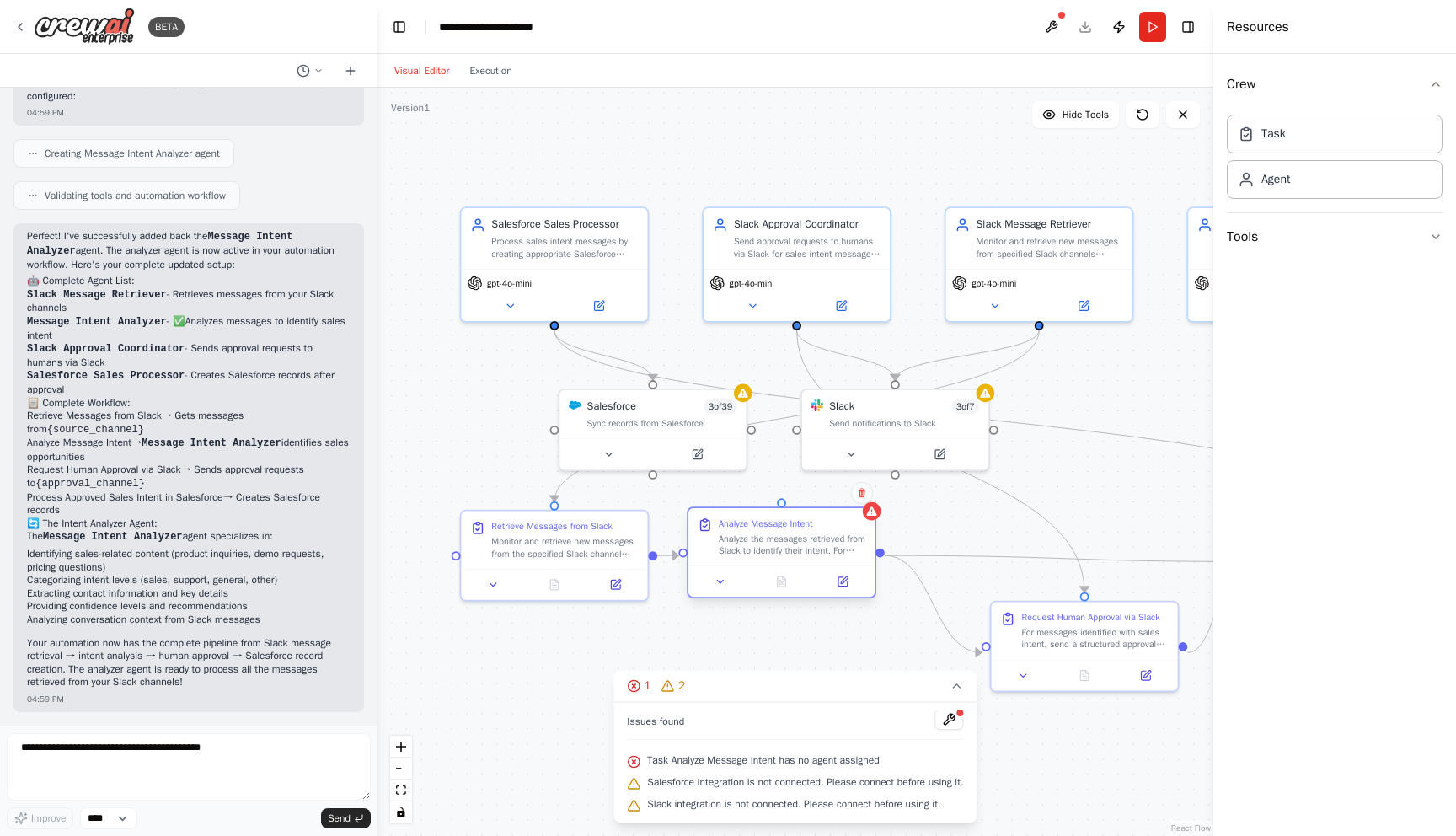 click on "Analyze the messages retrieved from Slack to identify their intent. For each message, determine if it contains sales-related content (product inquiry, demo request, pricing question, purchase intent) or other types of intent (support, general inquiry, complaint, etc.). Provide a clear categorization and extract key information such as contact details, specific products/services mentioned, urgency level, and any specific requirements from the conversation context." at bounding box center [792, 544] 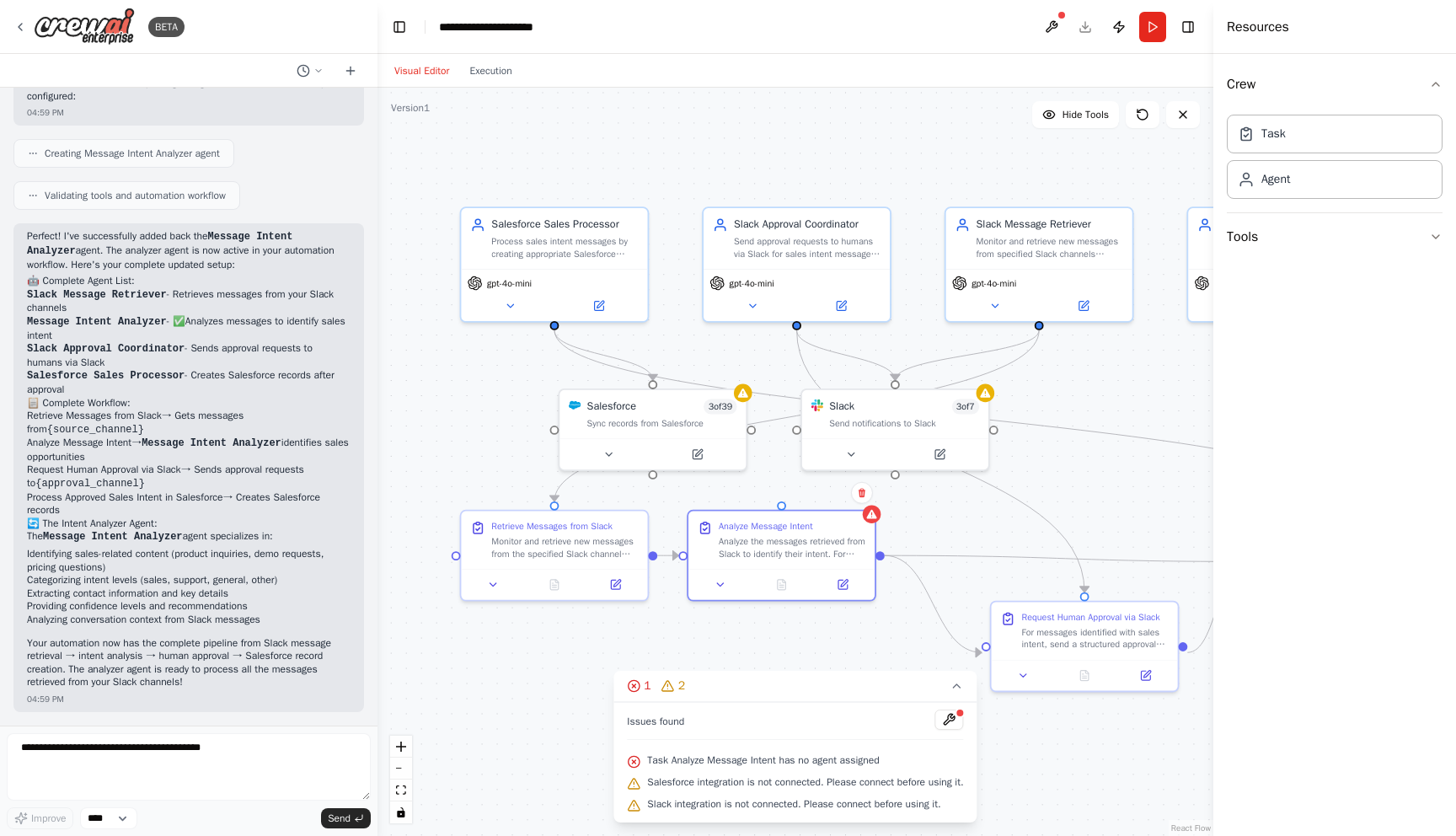 click on ".deletable-edge-delete-btn {
width: 20px;
height: 20px;
border: 0px solid #ffffff;
color: #6b7280;
background-color: #f8fafc;
cursor: pointer;
border-radius: 50%;
font-size: 12px;
padding: 3px;
display: flex;
align-items: center;
justify-content: center;
transition: all 0.2s cubic-bezier(0.4, 0, 0.2, 1);
box-shadow: 0 2px 4px rgba(0, 0, 0, 0.1);
}
.deletable-edge-delete-btn:hover {
background-color: #ef4444;
color: #ffffff;
border-color: #dc2626;
transform: scale(1.1);
box-shadow: 0 4px 12px rgba(239, 68, 68, 0.4);
}
.deletable-edge-delete-btn:active {
transform: scale(0.95);
box-shadow: 0 2px 4px rgba(239, 68, 68, 0.3);
}
Salesforce Sales Processor gpt-4o-mini Salesforce 3  of  39 Slack 3 7" at bounding box center (795, 462) 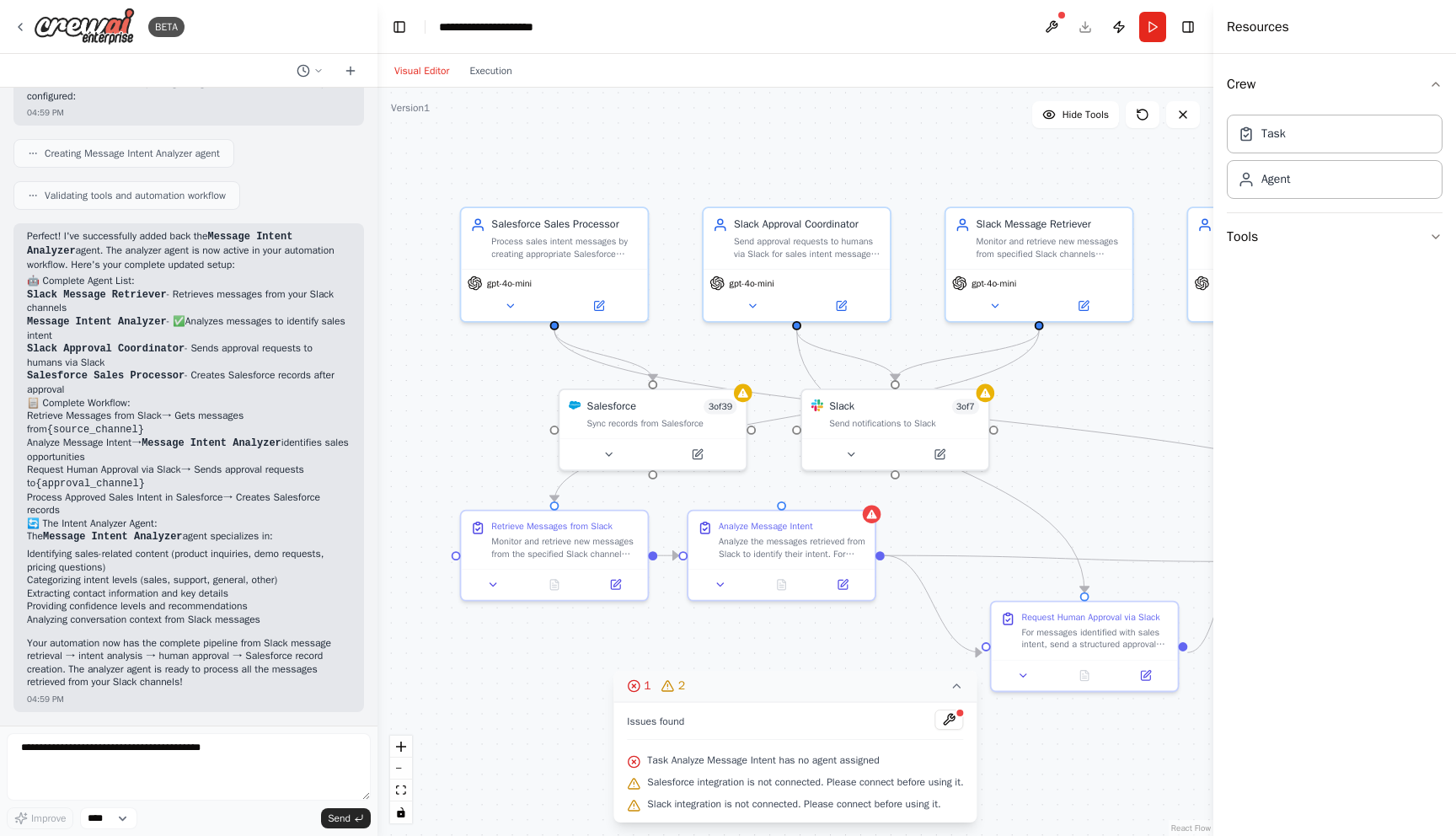 click 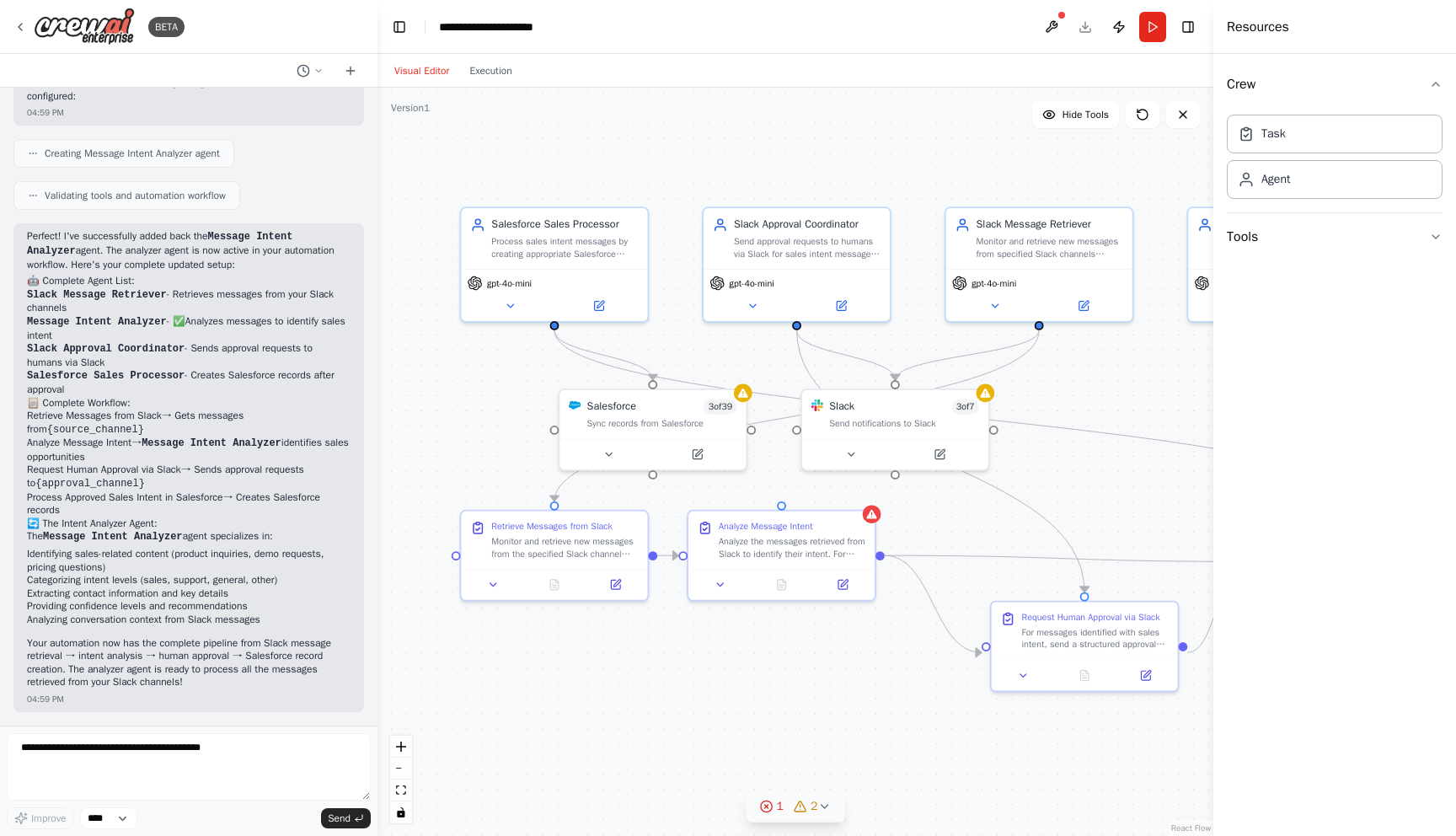 click on ".deletable-edge-delete-btn {
width: 20px;
height: 20px;
border: 0px solid #ffffff;
color: #6b7280;
background-color: #f8fafc;
cursor: pointer;
border-radius: 50%;
font-size: 12px;
padding: 3px;
display: flex;
align-items: center;
justify-content: center;
transition: all 0.2s cubic-bezier(0.4, 0, 0.2, 1);
box-shadow: 0 2px 4px rgba(0, 0, 0, 0.1);
}
.deletable-edge-delete-btn:hover {
background-color: #ef4444;
color: #ffffff;
border-color: #dc2626;
transform: scale(1.1);
box-shadow: 0 4px 12px rgba(239, 68, 68, 0.4);
}
.deletable-edge-delete-btn:active {
transform: scale(0.95);
box-shadow: 0 2px 4px rgba(239, 68, 68, 0.3);
}
Salesforce Sales Processor gpt-4o-mini Salesforce 3  of  39 Slack 3 7" at bounding box center [795, 462] 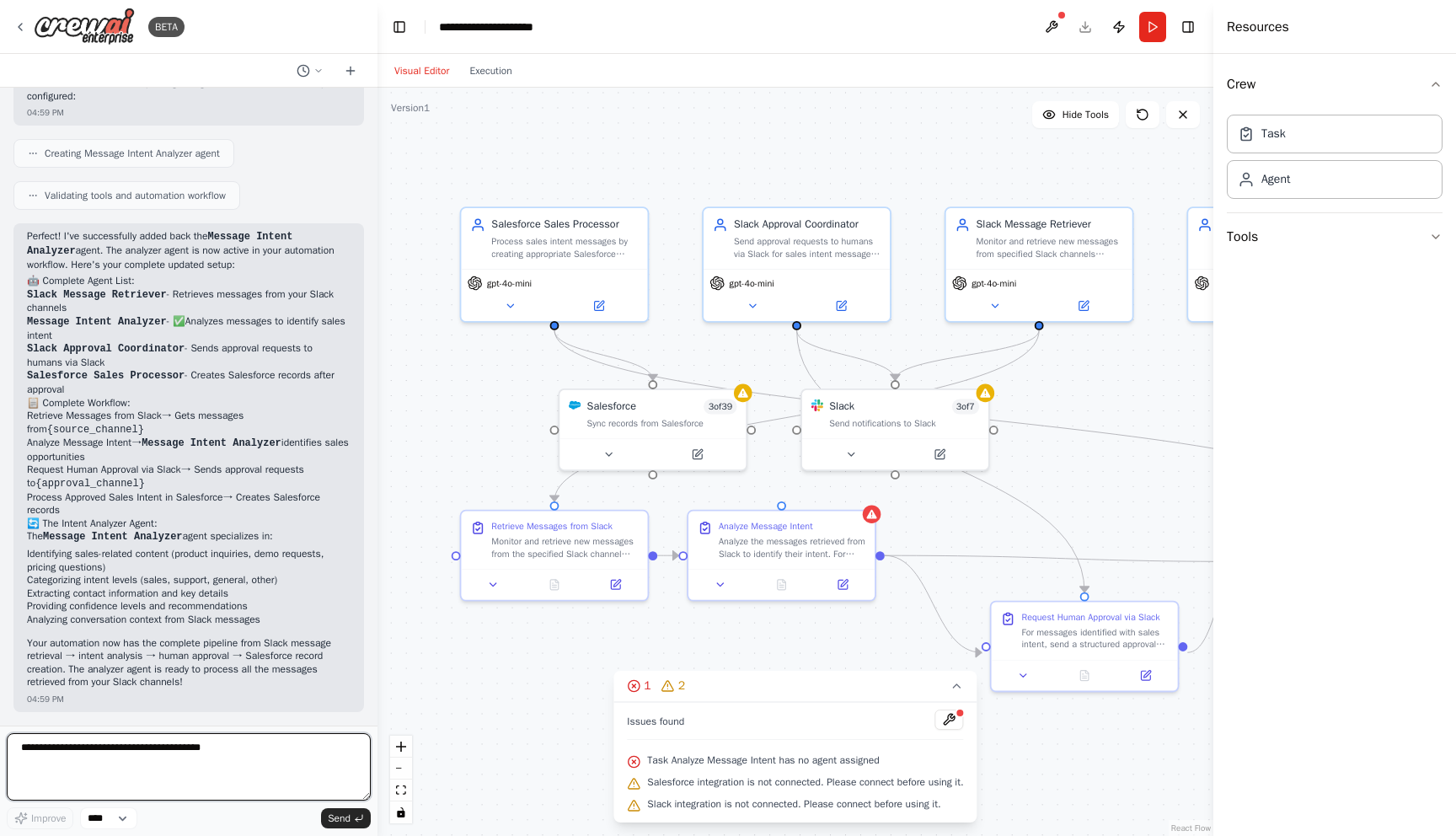 click at bounding box center [189, 767] 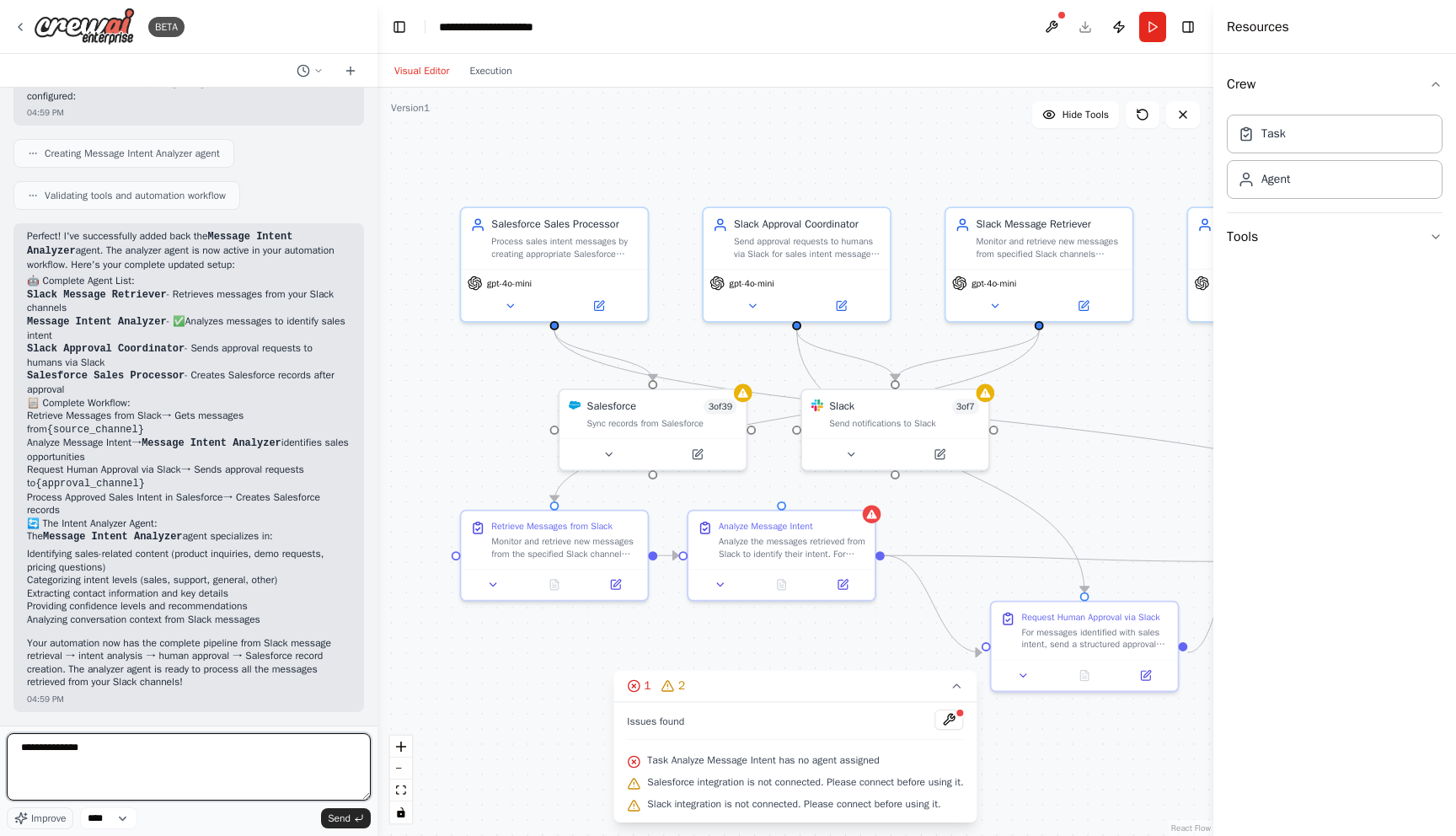 type on "**********" 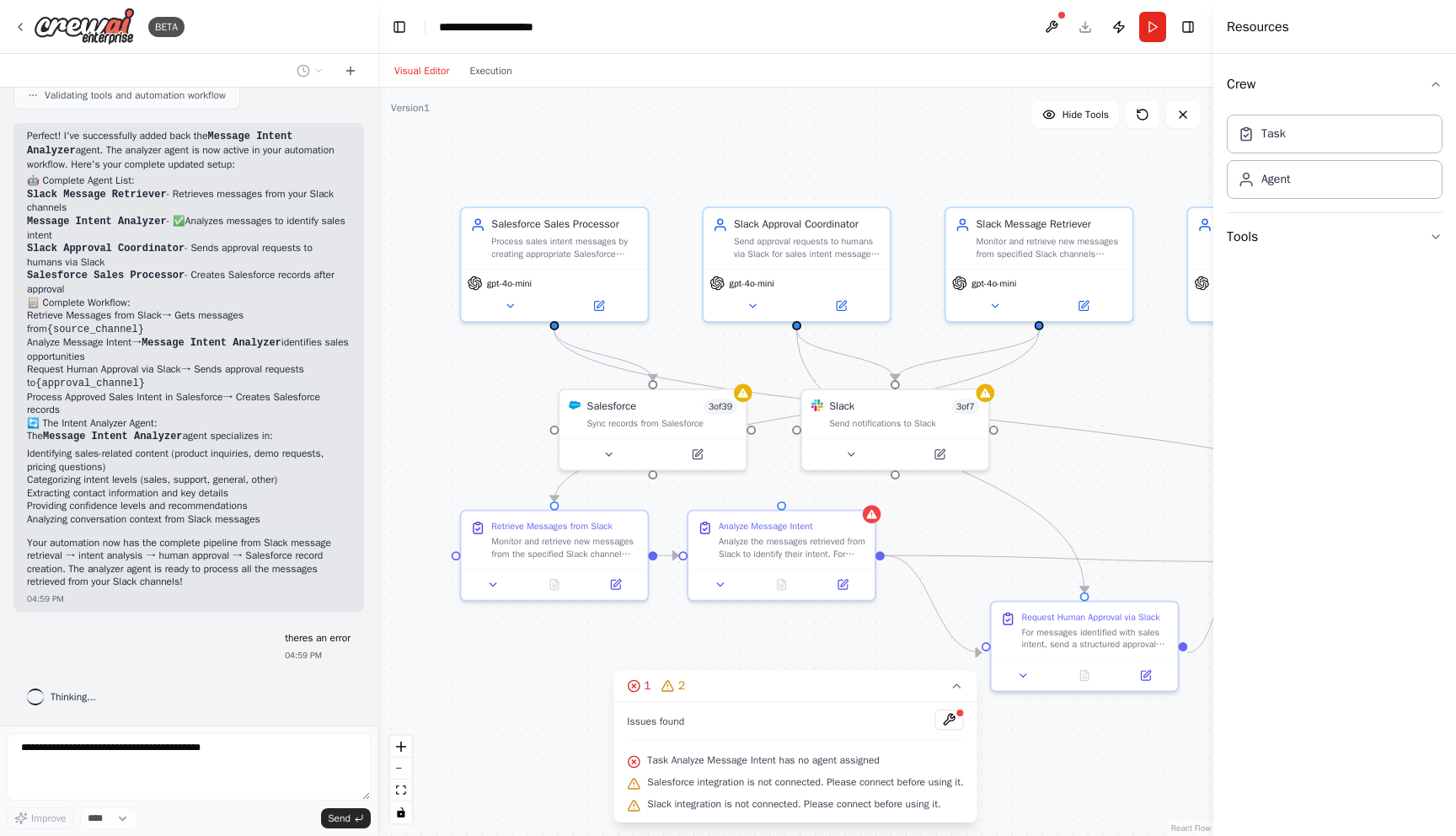 scroll, scrollTop: 5003, scrollLeft: 0, axis: vertical 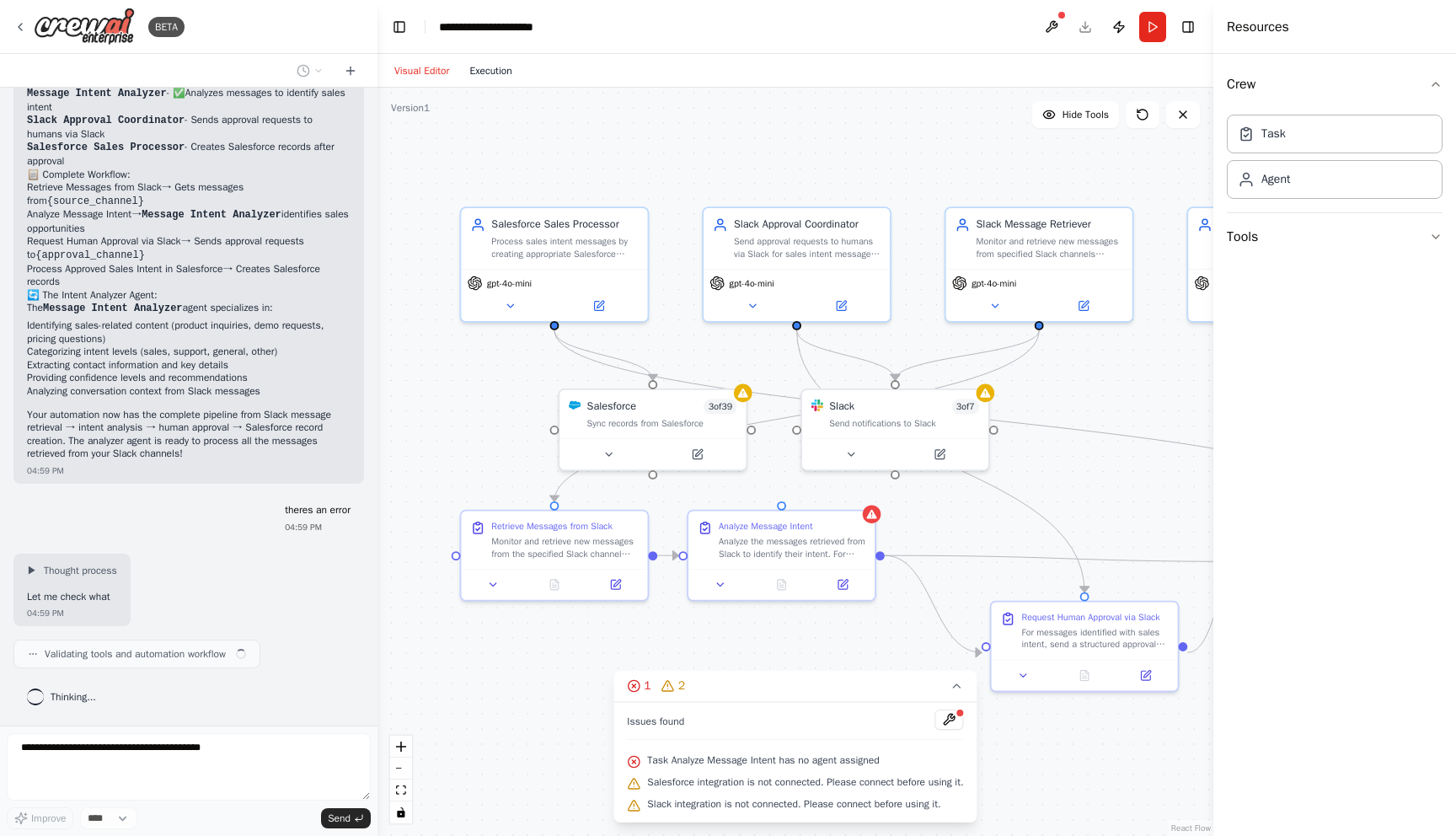 click on "Execution" at bounding box center (490, 71) 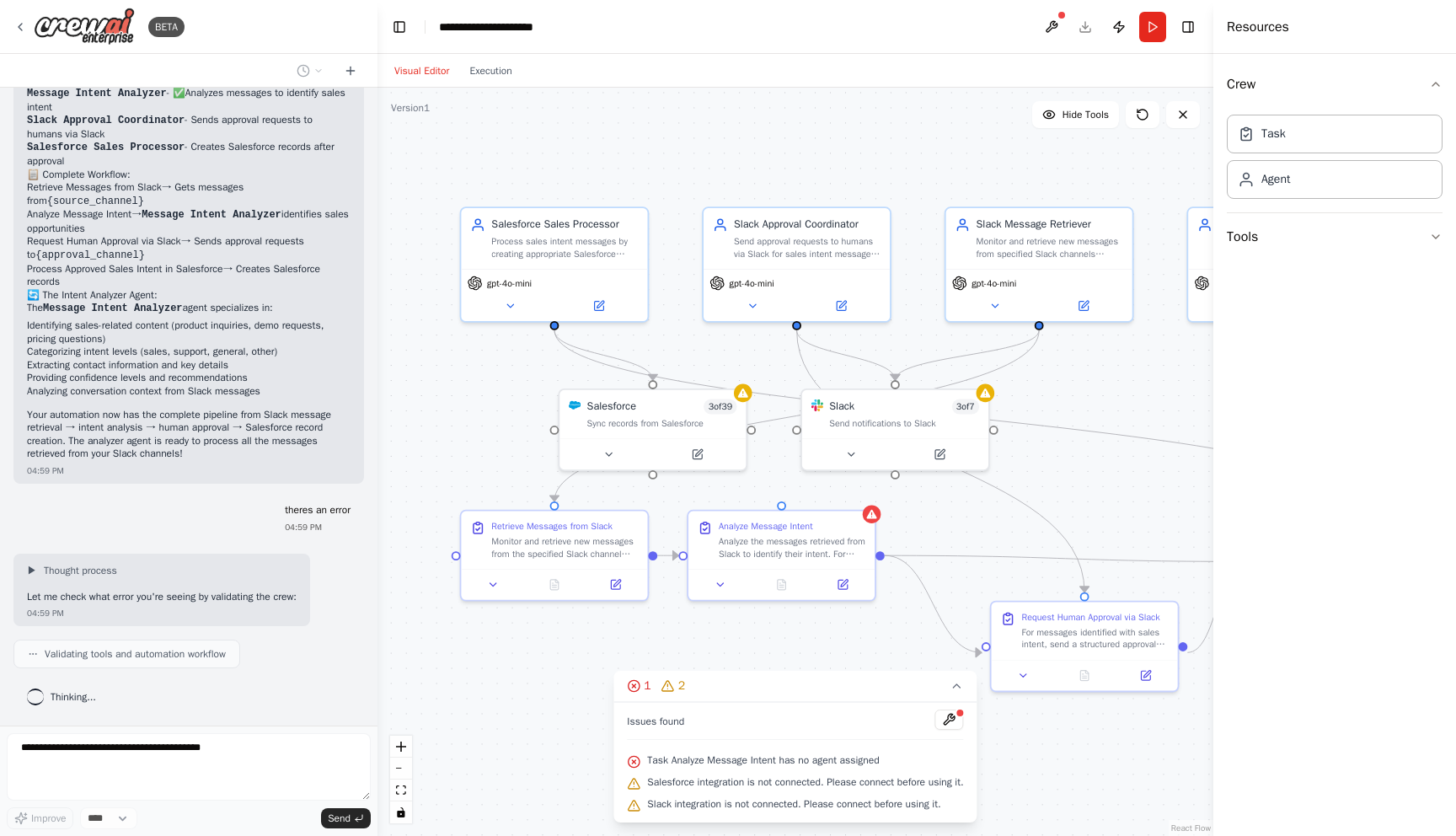 click on "Visual Editor" at bounding box center [421, 71] 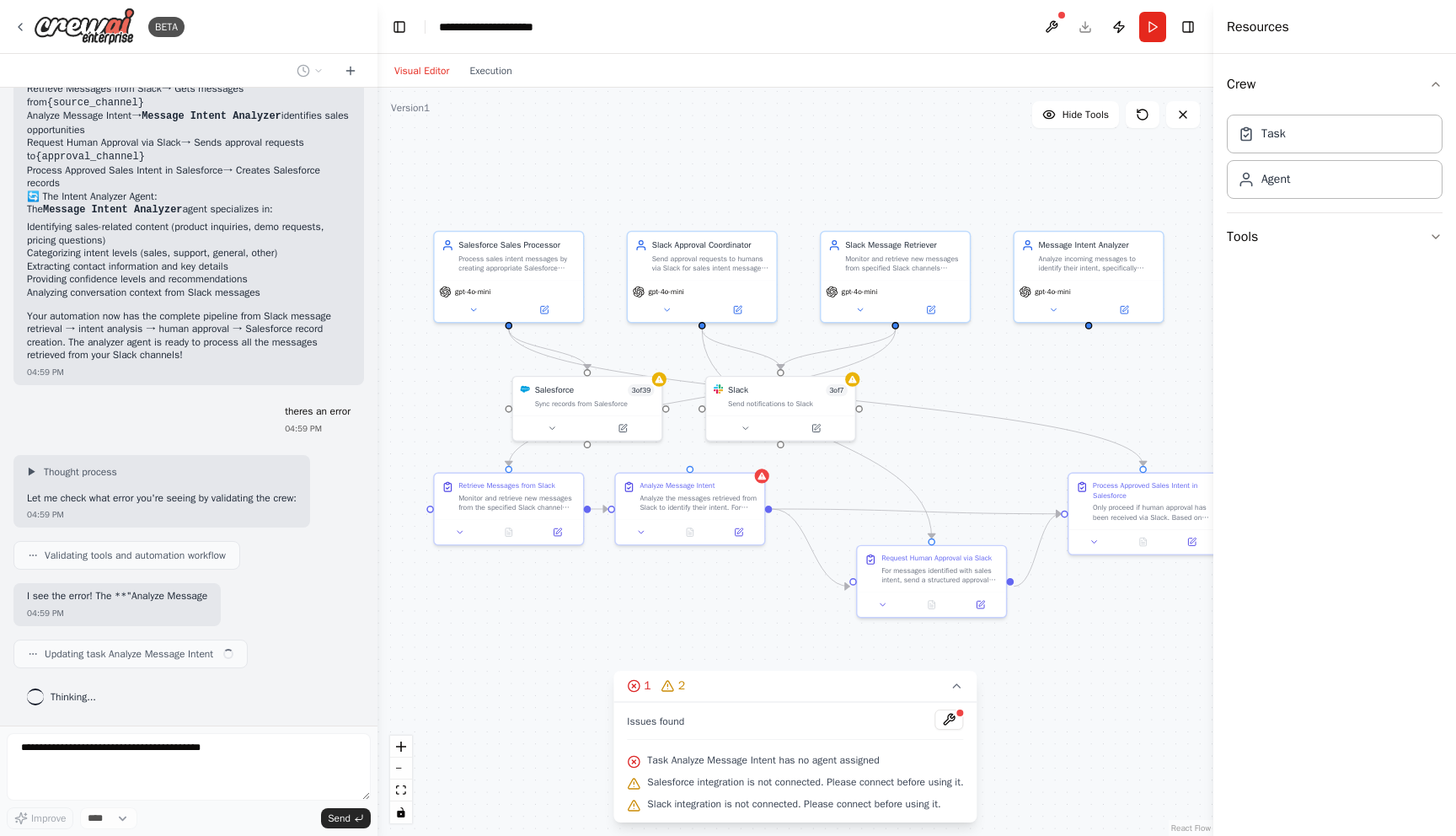 drag, startPoint x: 1076, startPoint y: 425, endPoint x: 1037, endPoint y: 405, distance: 43.82921 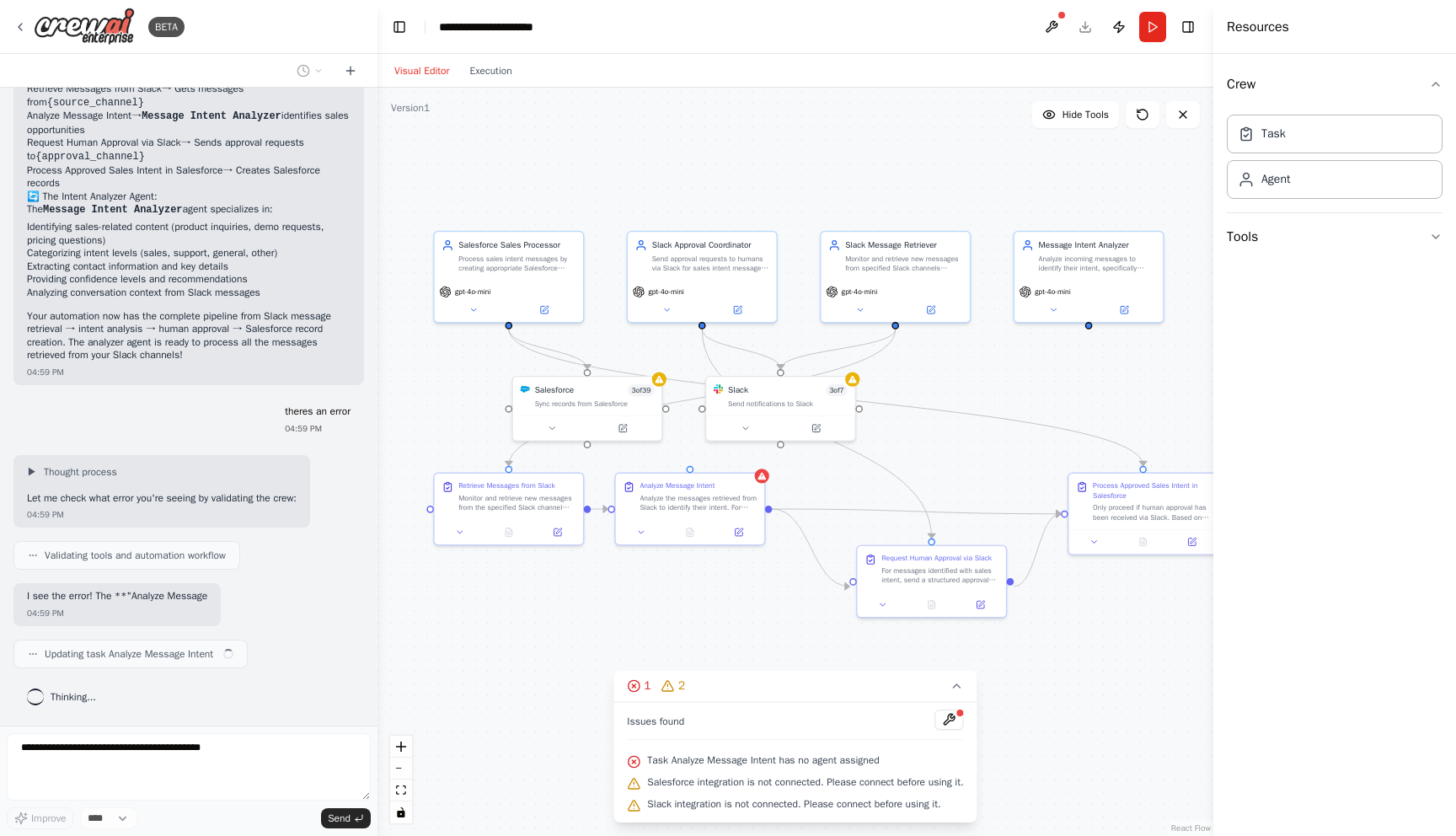 click on ".deletable-edge-delete-btn {
width: 20px;
height: 20px;
border: 0px solid #ffffff;
color: #6b7280;
background-color: #f8fafc;
cursor: pointer;
border-radius: 50%;
font-size: 12px;
padding: 3px;
display: flex;
align-items: center;
justify-content: center;
transition: all 0.2s cubic-bezier(0.4, 0, 0.2, 1);
box-shadow: 0 2px 4px rgba(0, 0, 0, 0.1);
}
.deletable-edge-delete-btn:hover {
background-color: #ef4444;
color: #ffffff;
border-color: #dc2626;
transform: scale(1.1);
box-shadow: 0 4px 12px rgba(239, 68, 68, 0.4);
}
.deletable-edge-delete-btn:active {
transform: scale(0.95);
box-shadow: 0 2px 4px rgba(239, 68, 68, 0.3);
}
Salesforce Sales Processor gpt-4o-mini Salesforce 3  of  39 Slack 3 7" at bounding box center (795, 462) 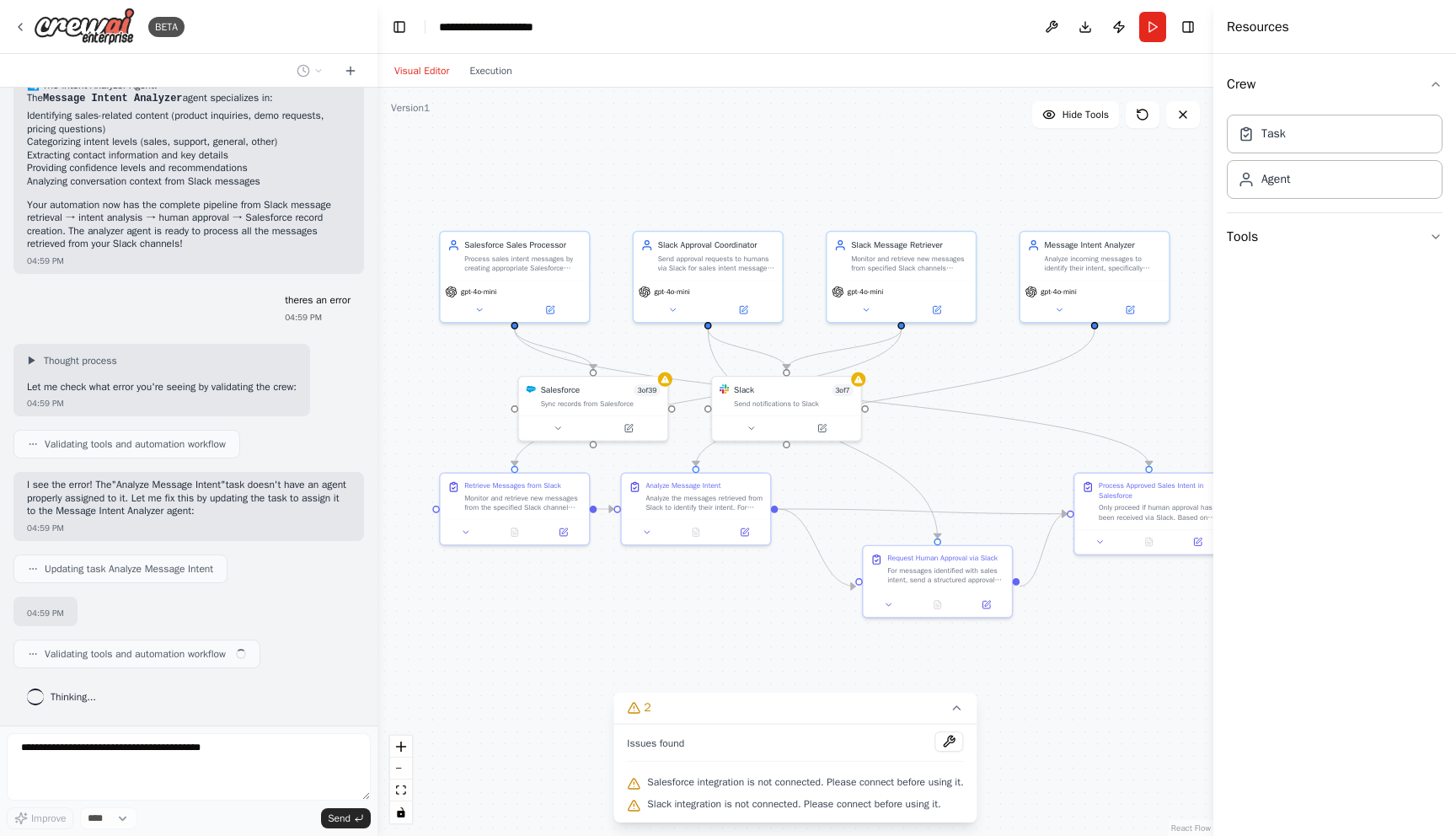scroll, scrollTop: 5355, scrollLeft: 0, axis: vertical 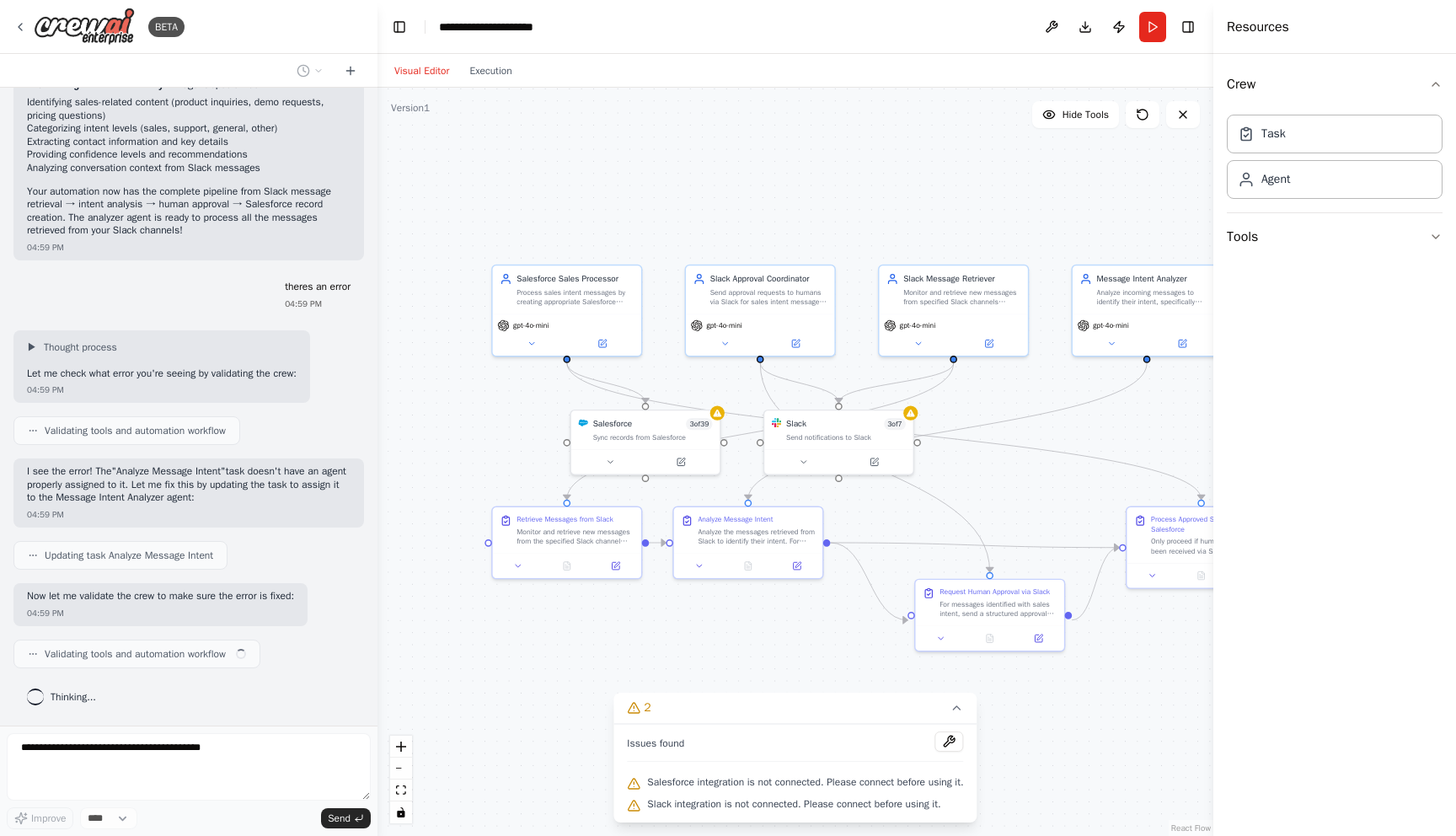drag, startPoint x: 763, startPoint y: 610, endPoint x: 818, endPoint y: 646, distance: 65.73431 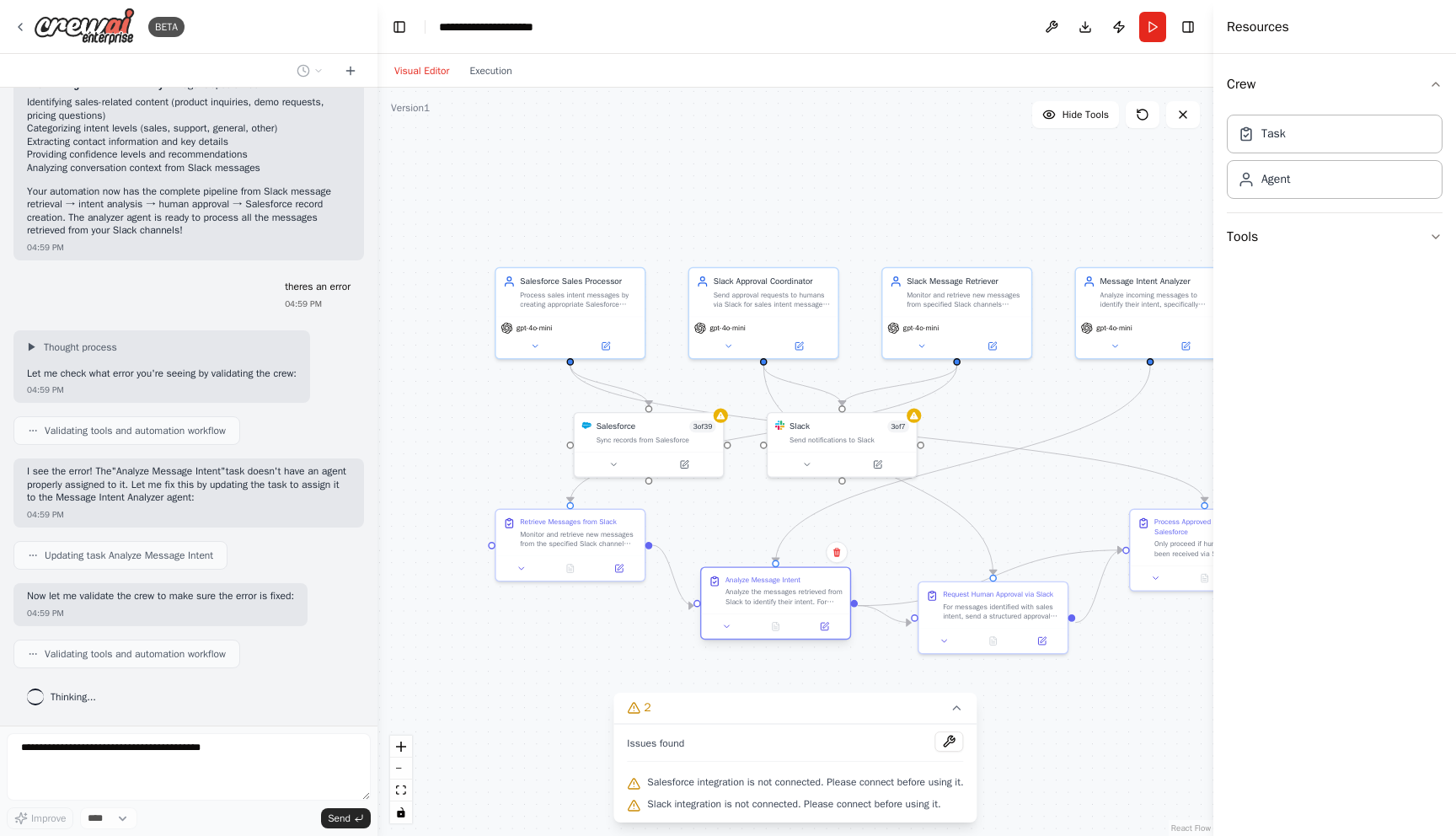 drag, startPoint x: 771, startPoint y: 531, endPoint x: 798, endPoint y: 591, distance: 65.79514 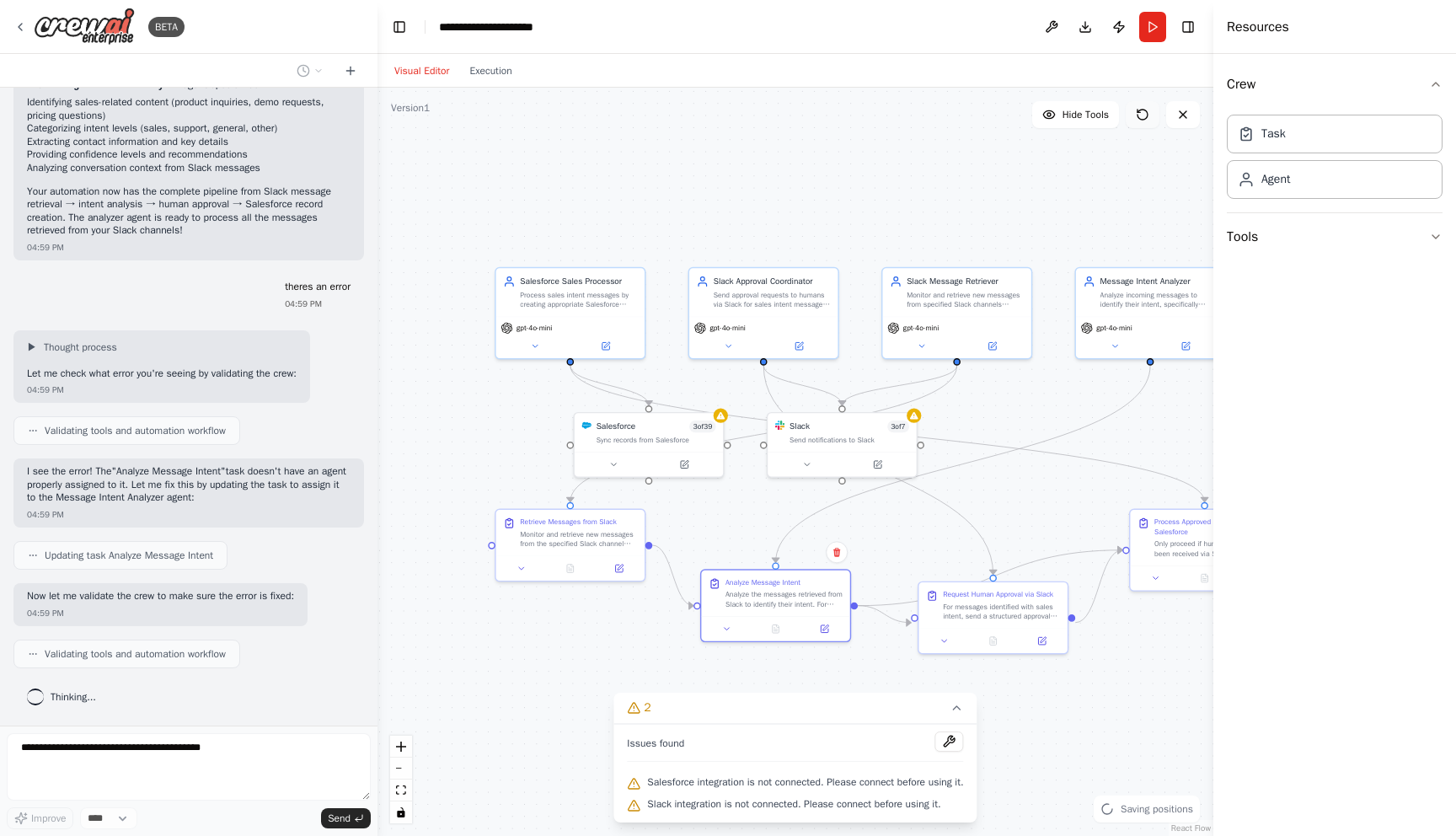 click at bounding box center (1143, 115) 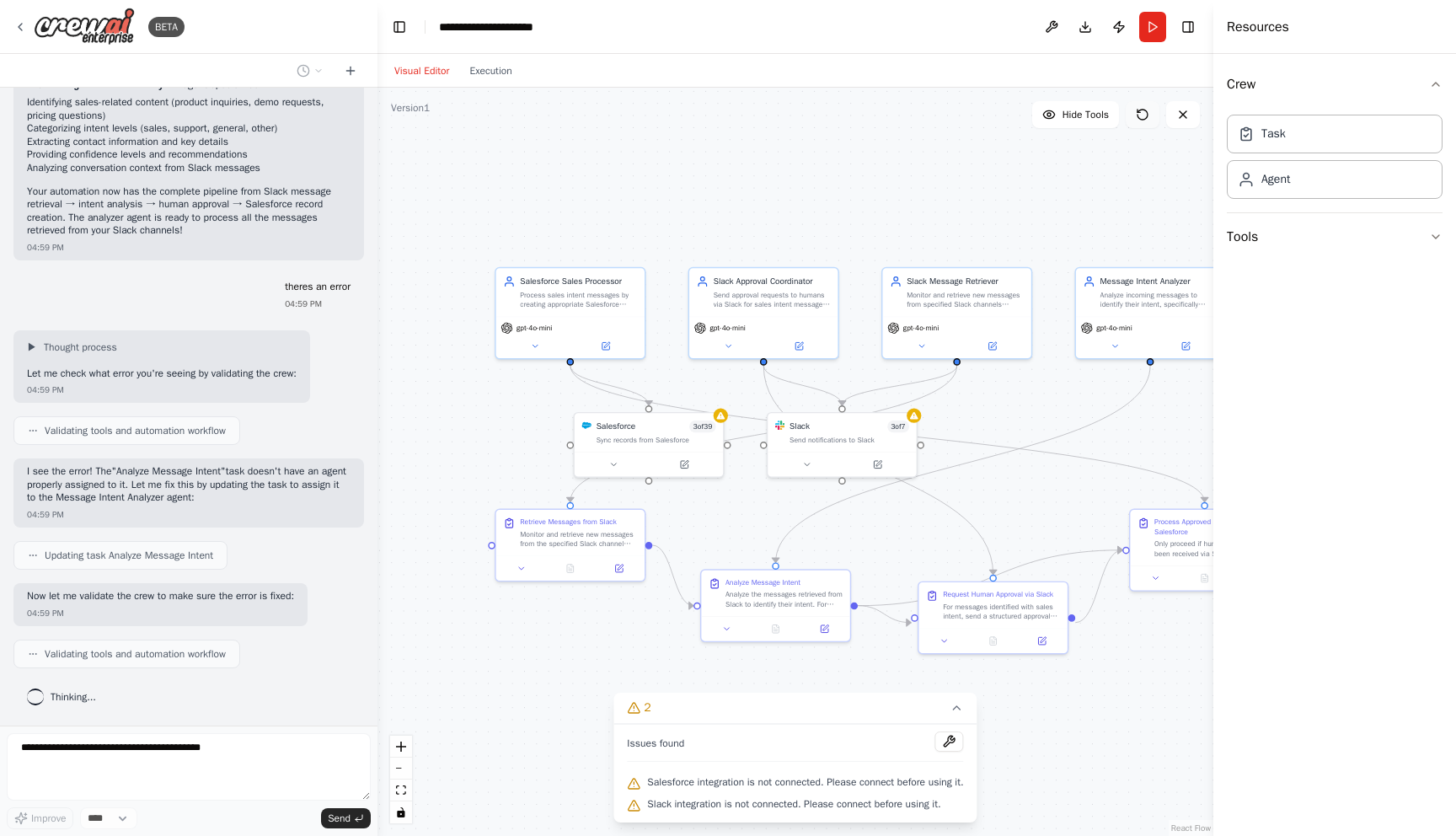 click 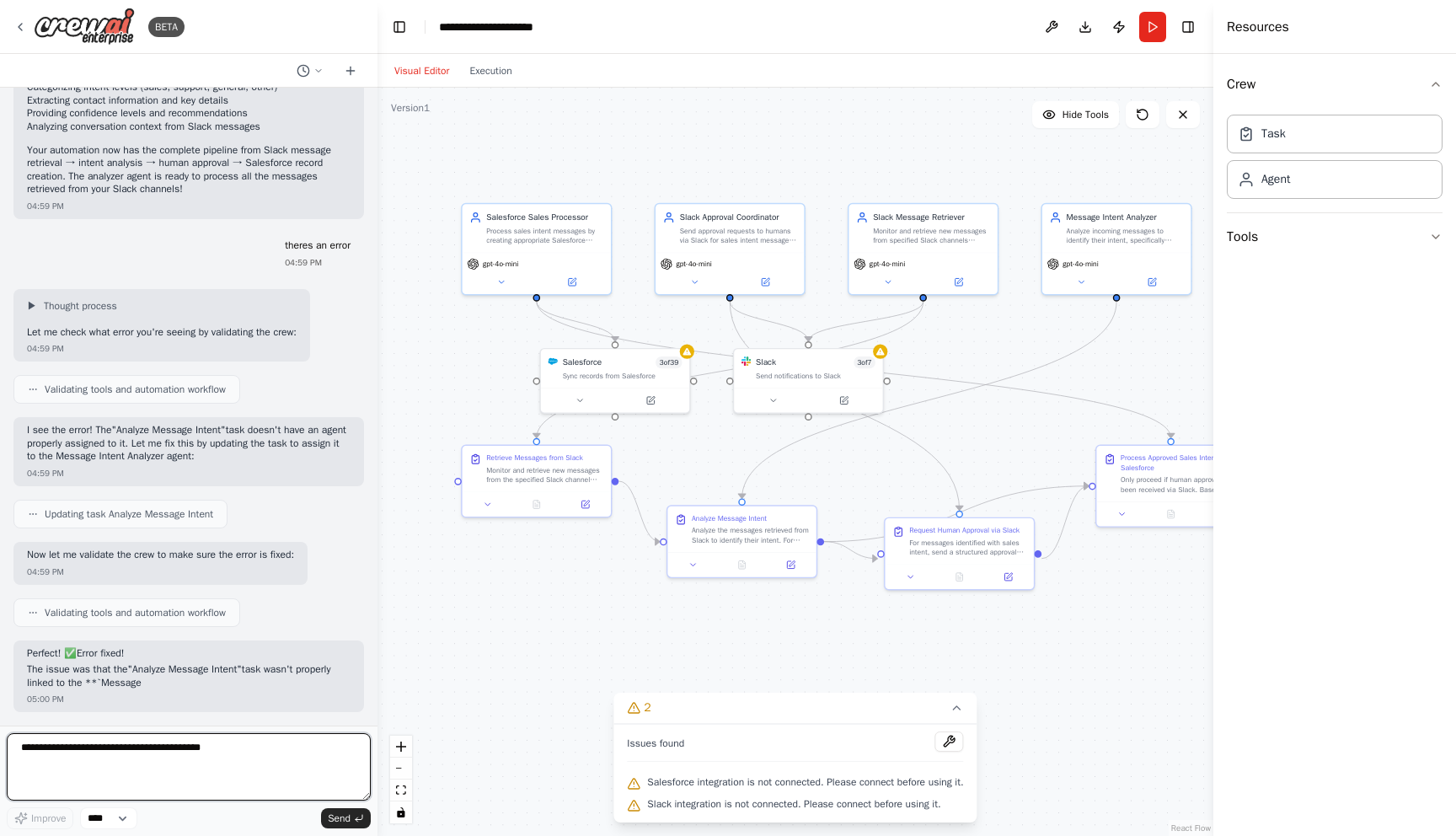 drag, startPoint x: 654, startPoint y: 246, endPoint x: 620, endPoint y: 182, distance: 72.470684 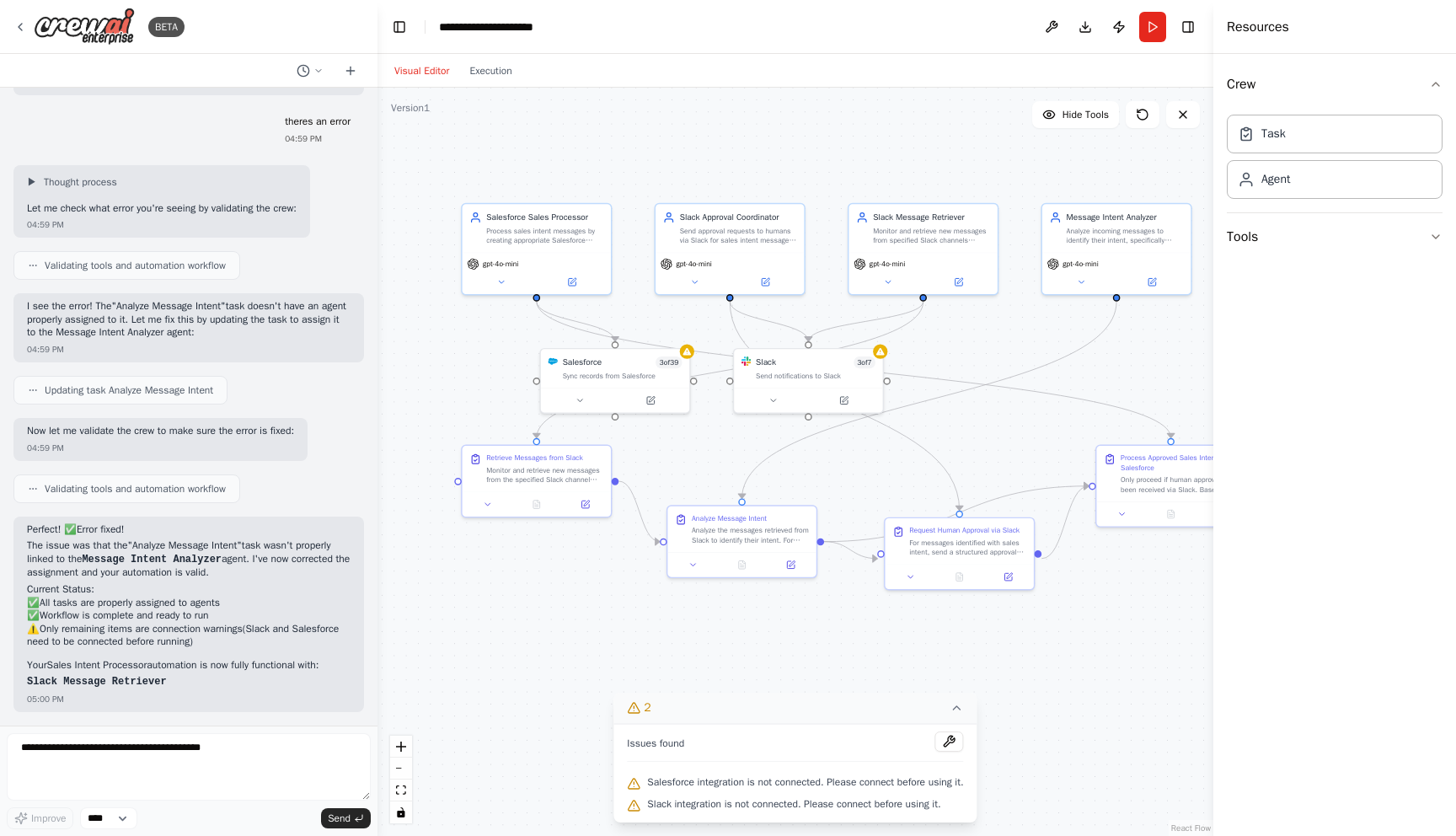 click on "2" at bounding box center [795, 708] 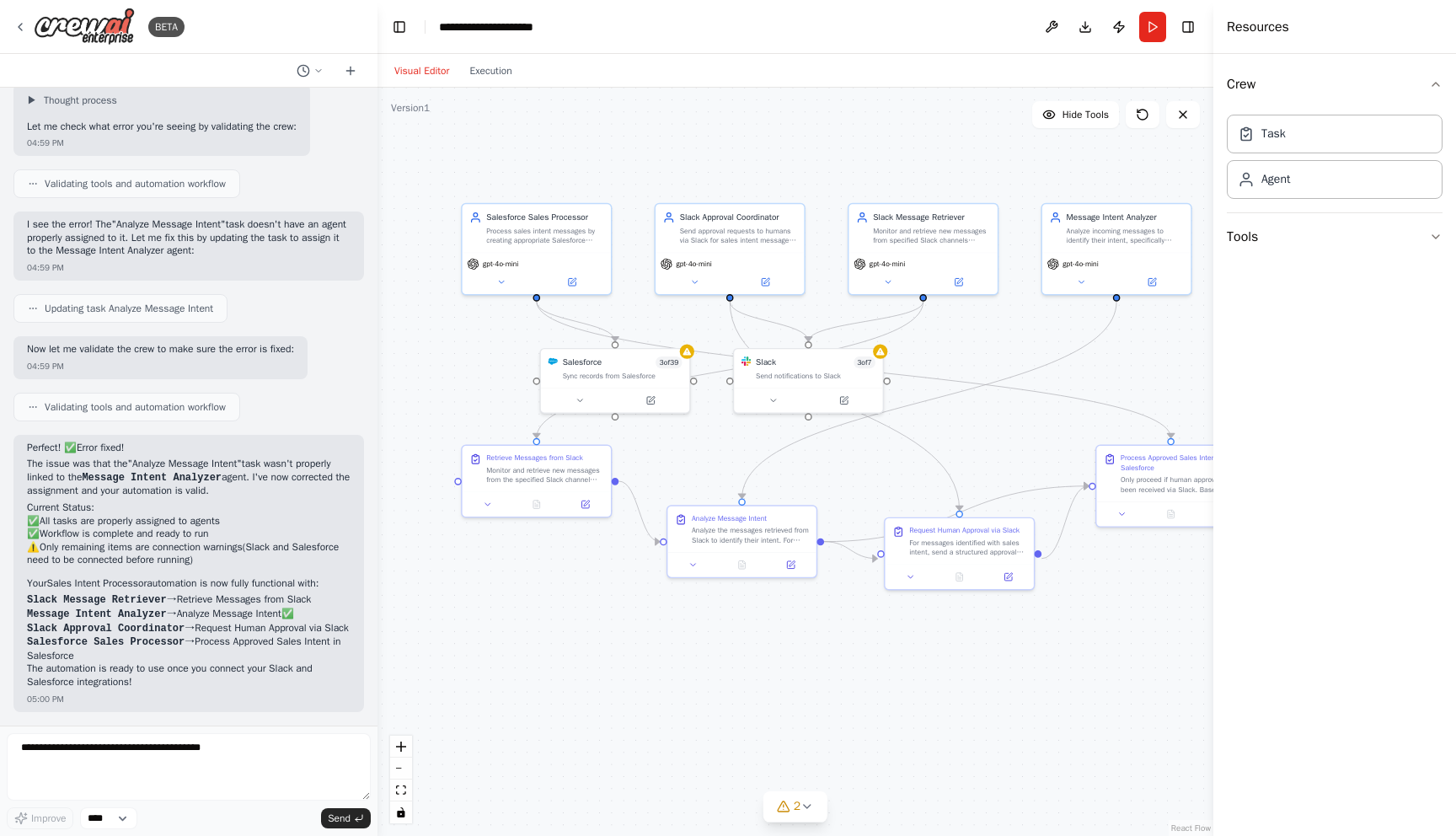 scroll, scrollTop: 5524, scrollLeft: 0, axis: vertical 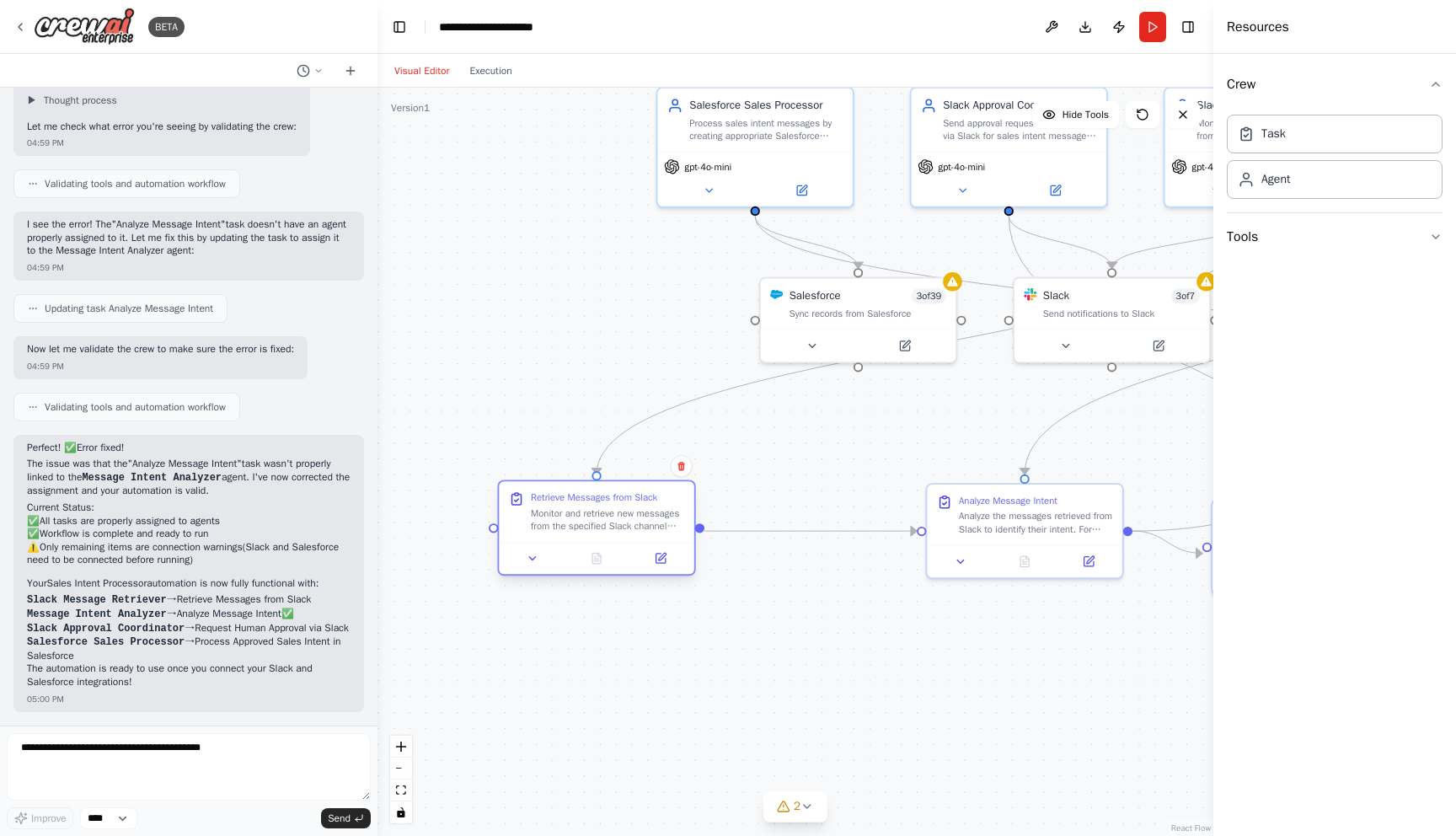 drag, startPoint x: 533, startPoint y: 427, endPoint x: 608, endPoint y: 523, distance: 121.8236 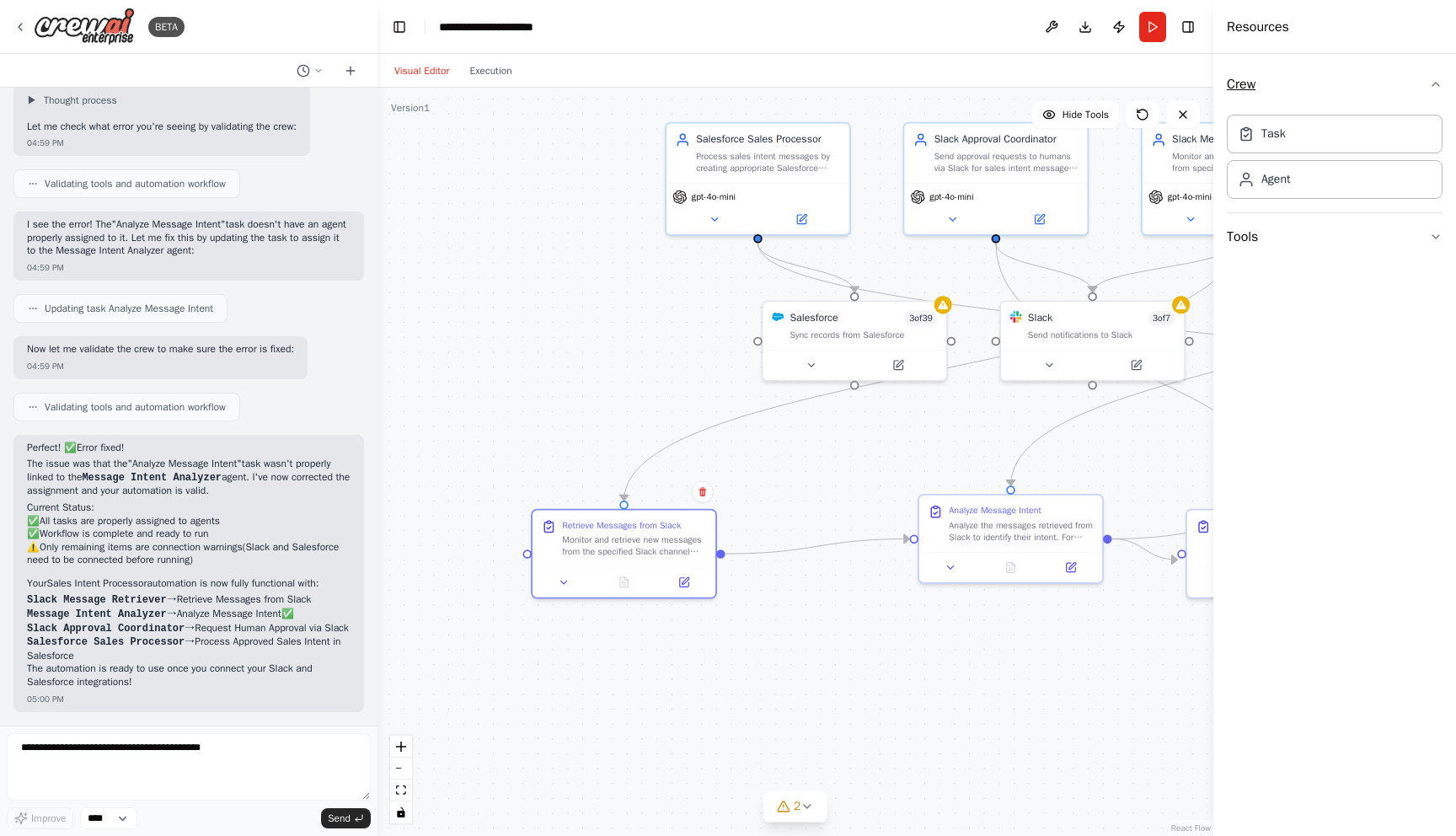 click 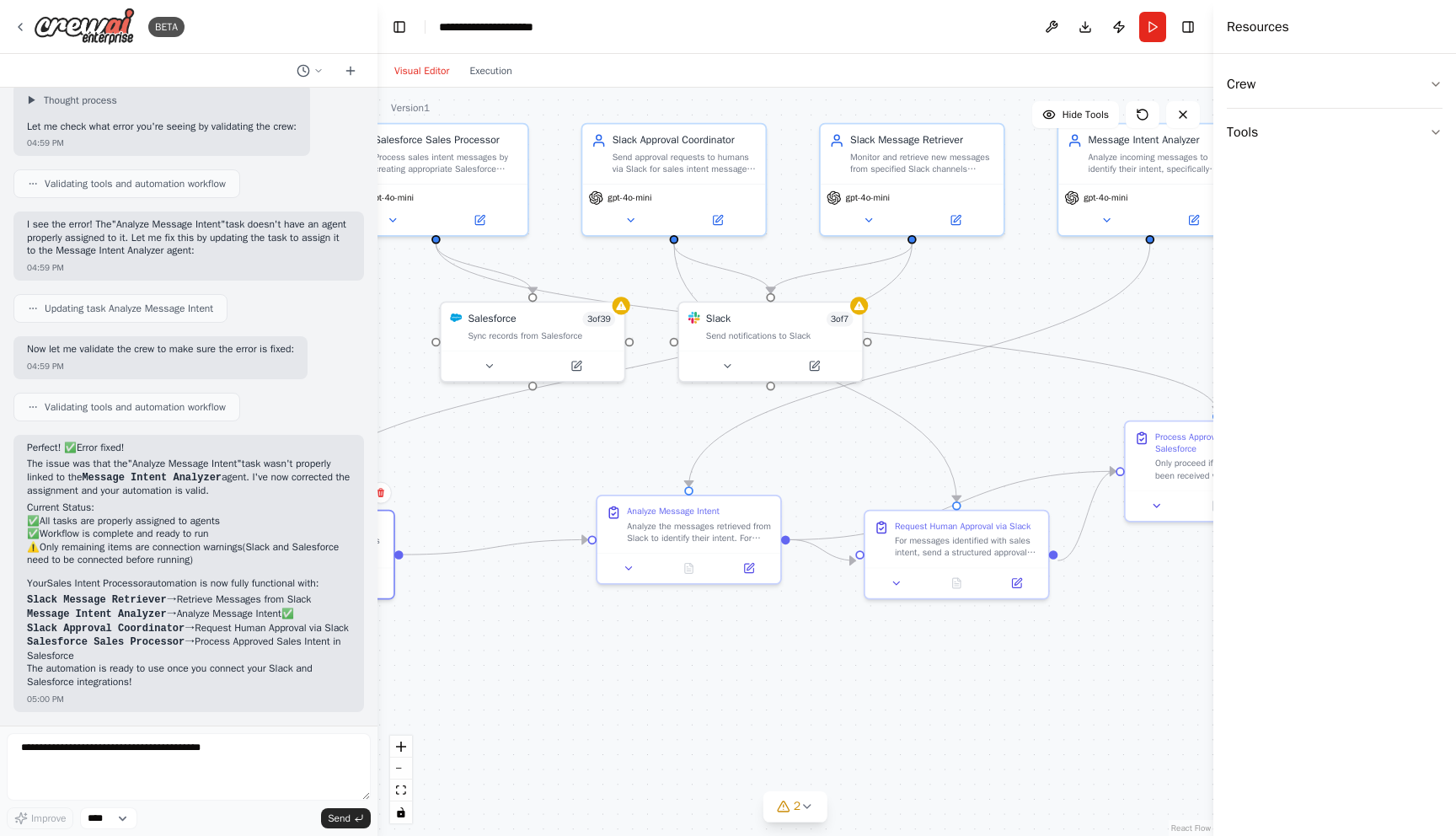 drag, startPoint x: 885, startPoint y: 445, endPoint x: 569, endPoint y: 437, distance: 316.1012 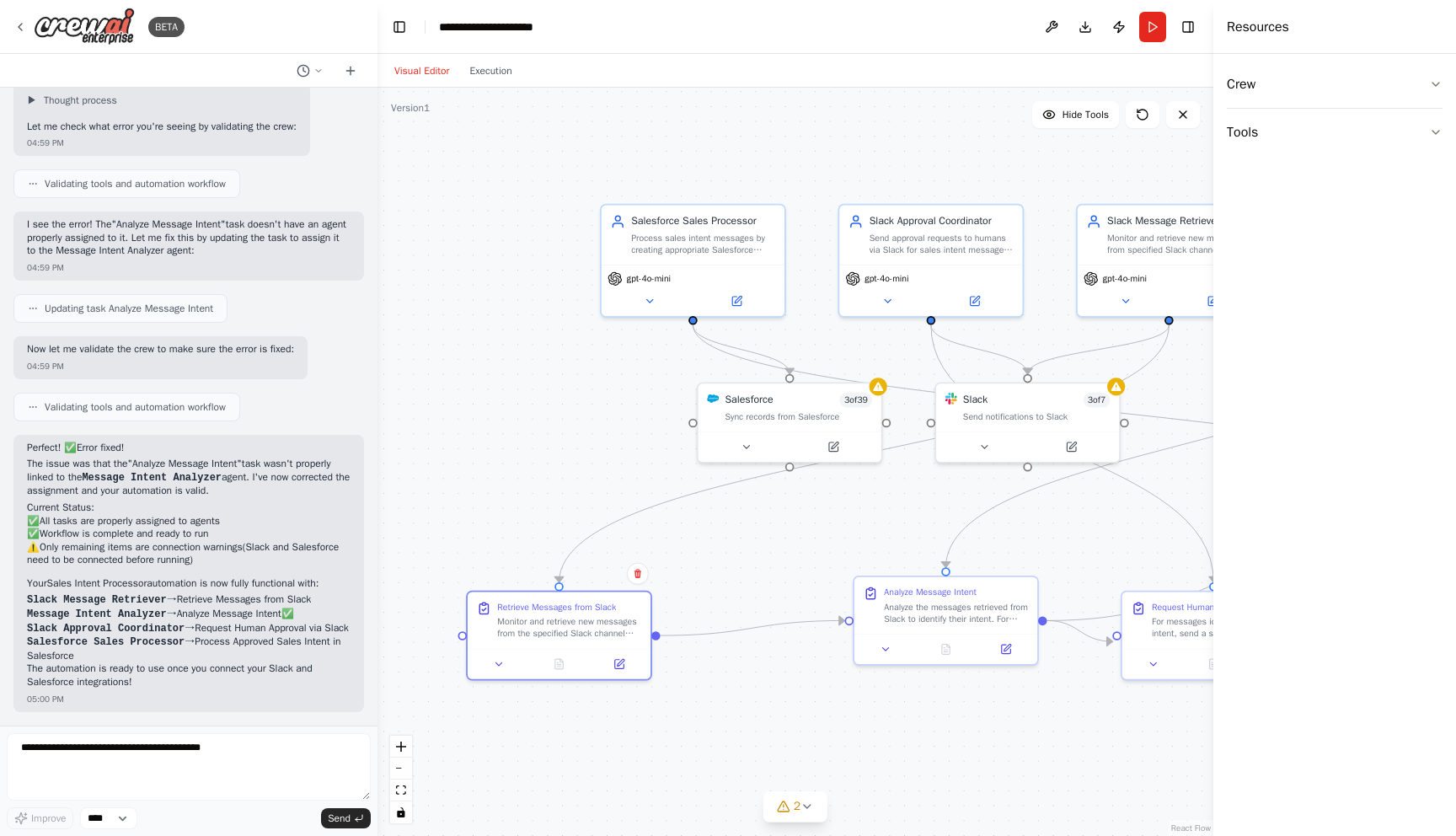 drag, startPoint x: 575, startPoint y: 437, endPoint x: 902, endPoint y: 531, distance: 340.24256 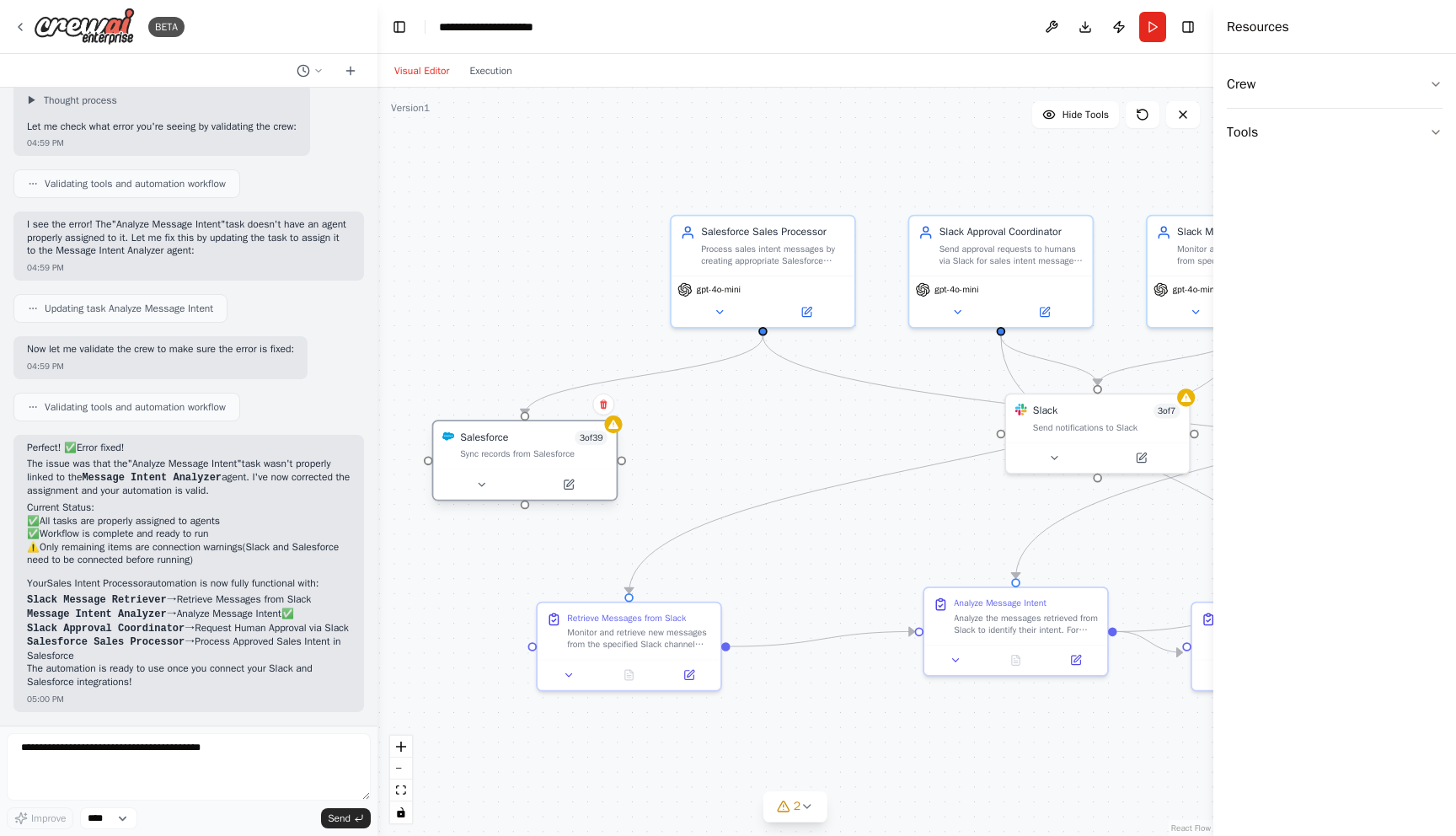 drag, startPoint x: 870, startPoint y: 419, endPoint x: 529, endPoint y: 455, distance: 342.895 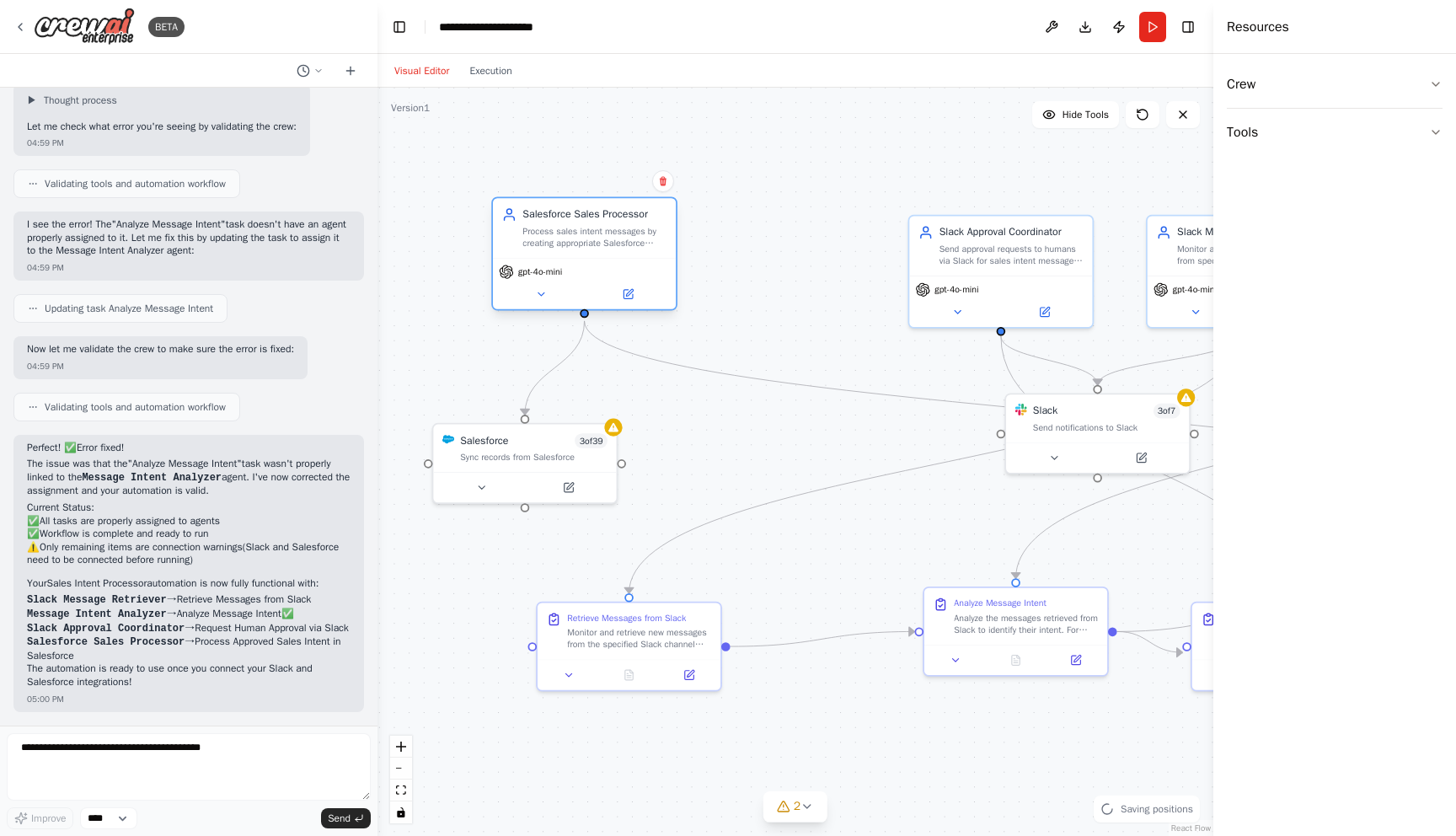 drag, startPoint x: 780, startPoint y: 234, endPoint x: 605, endPoint y: 216, distance: 175.92328 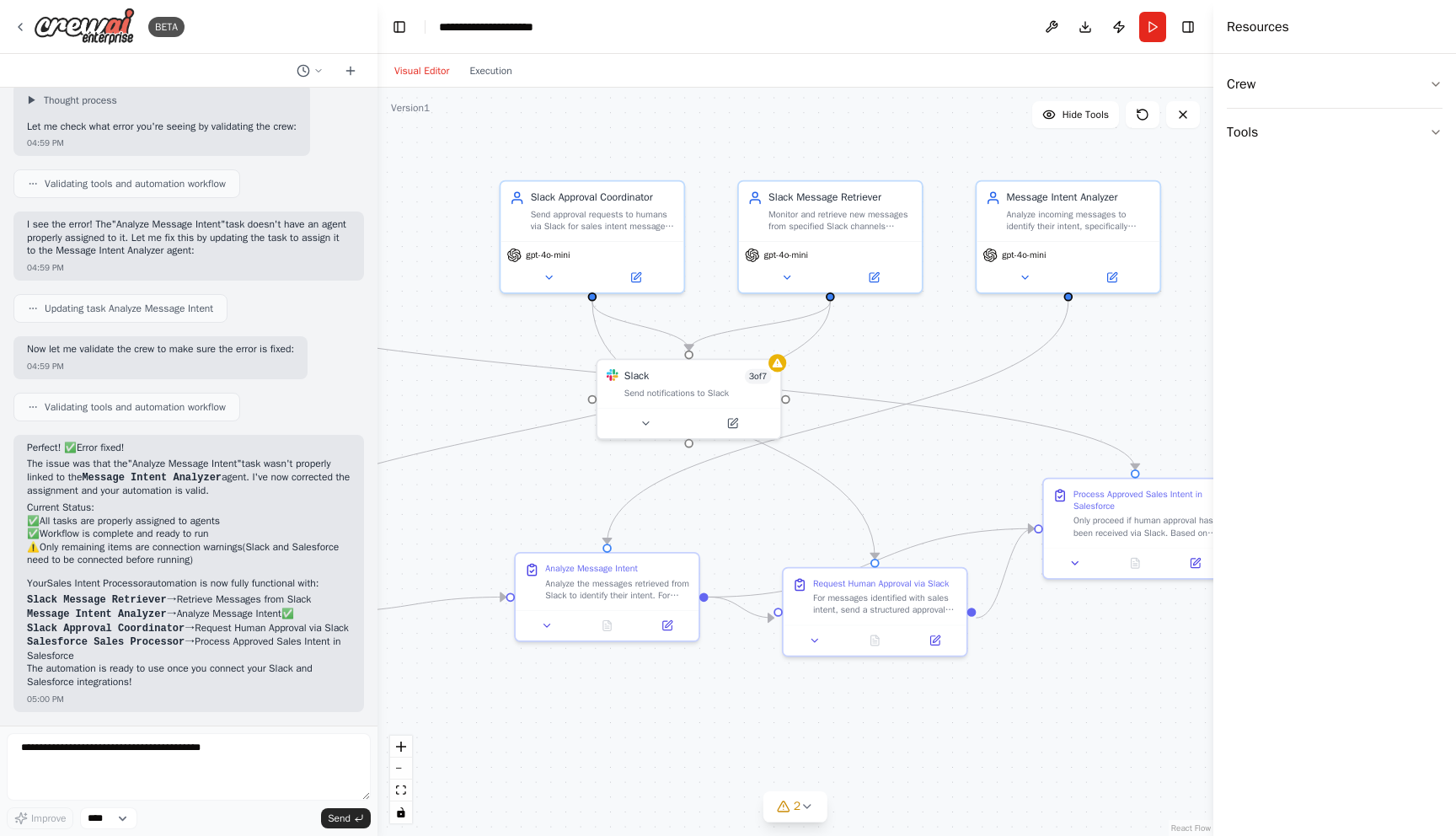 drag, startPoint x: 948, startPoint y: 550, endPoint x: 538, endPoint y: 515, distance: 411.49119 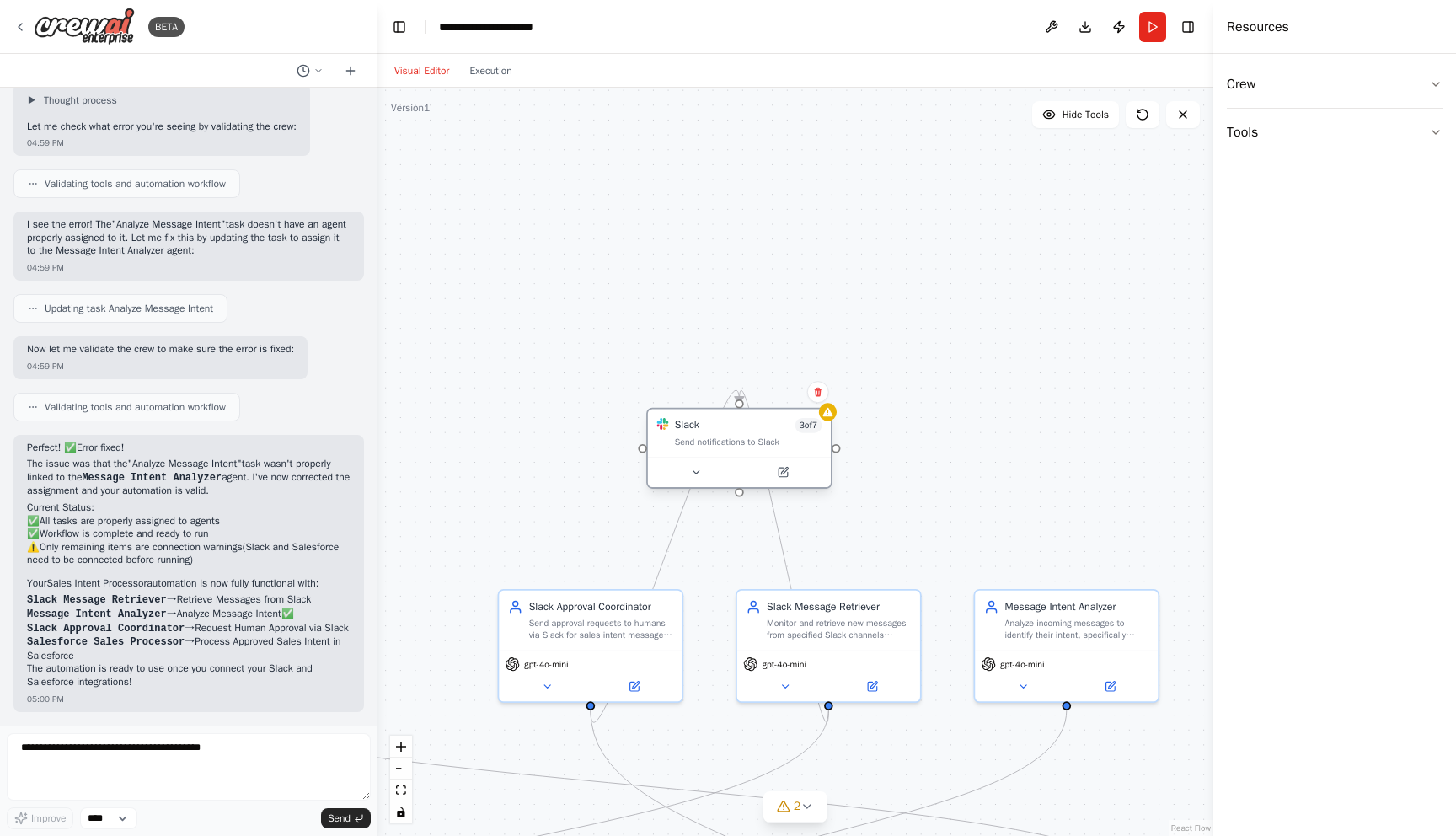 drag, startPoint x: 684, startPoint y: 403, endPoint x: 738, endPoint y: 463, distance: 80.721744 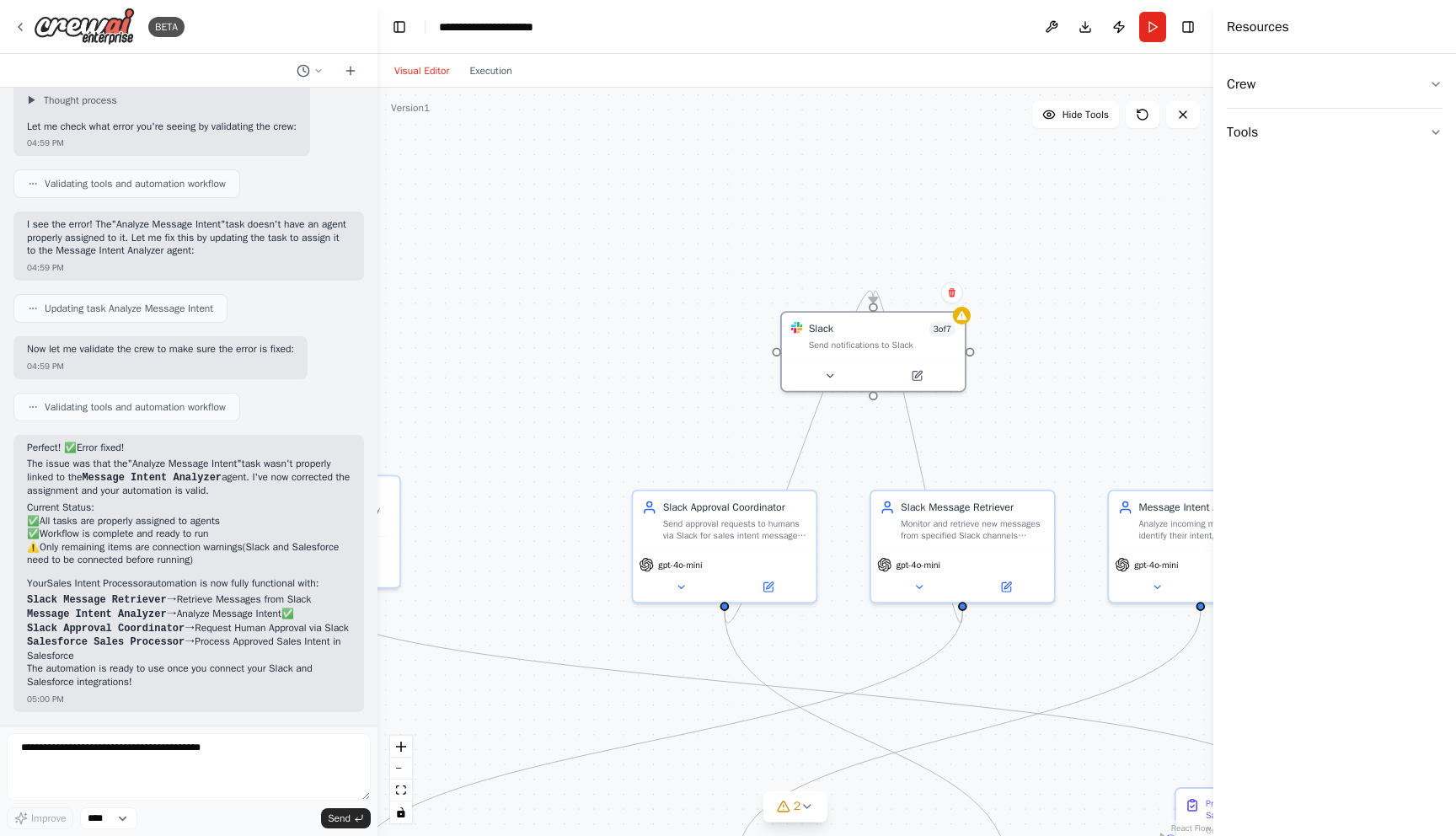 drag, startPoint x: 896, startPoint y: 535, endPoint x: 1036, endPoint y: 433, distance: 173.21663 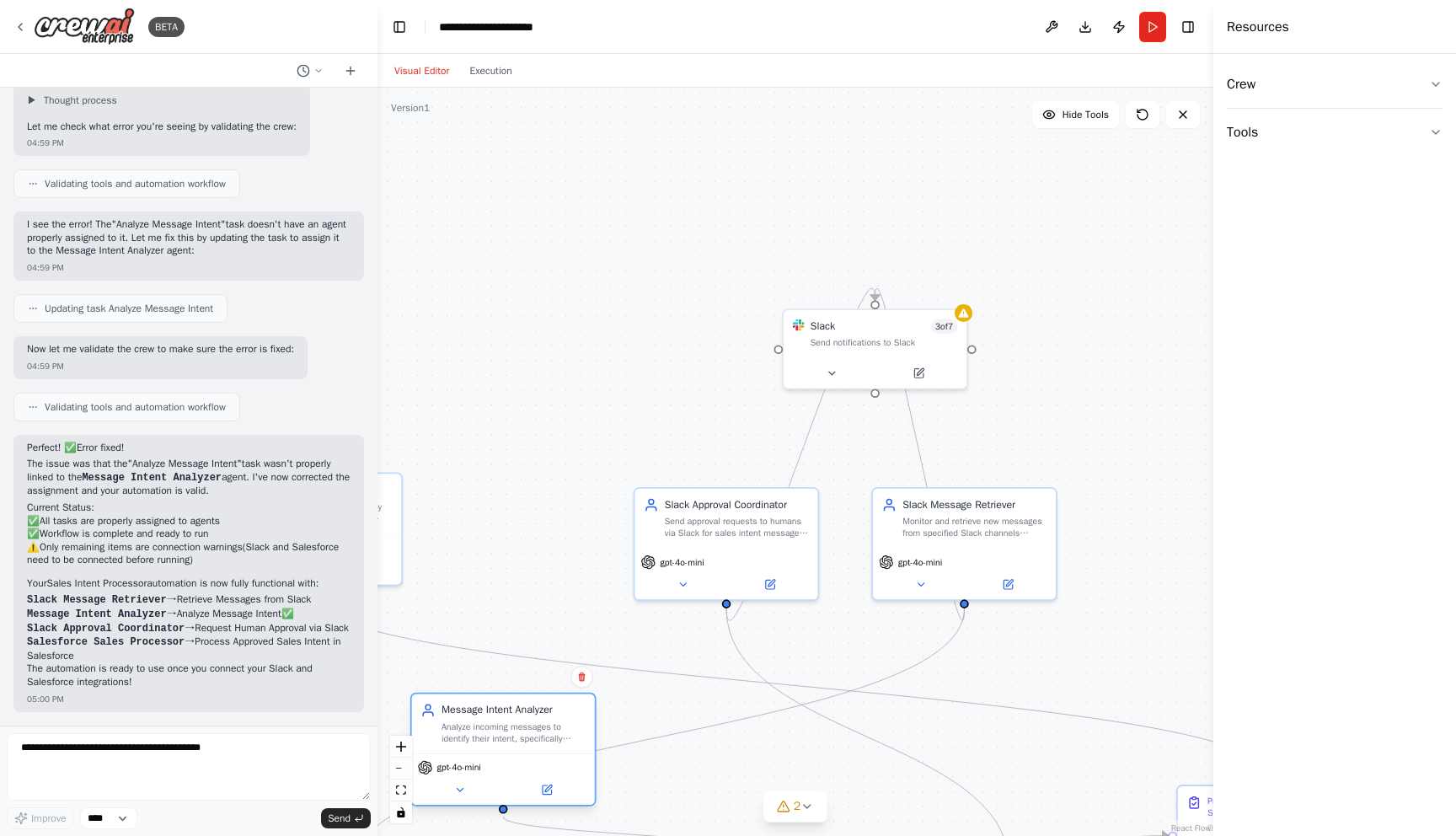 drag, startPoint x: 1186, startPoint y: 541, endPoint x: 479, endPoint y: 748, distance: 737 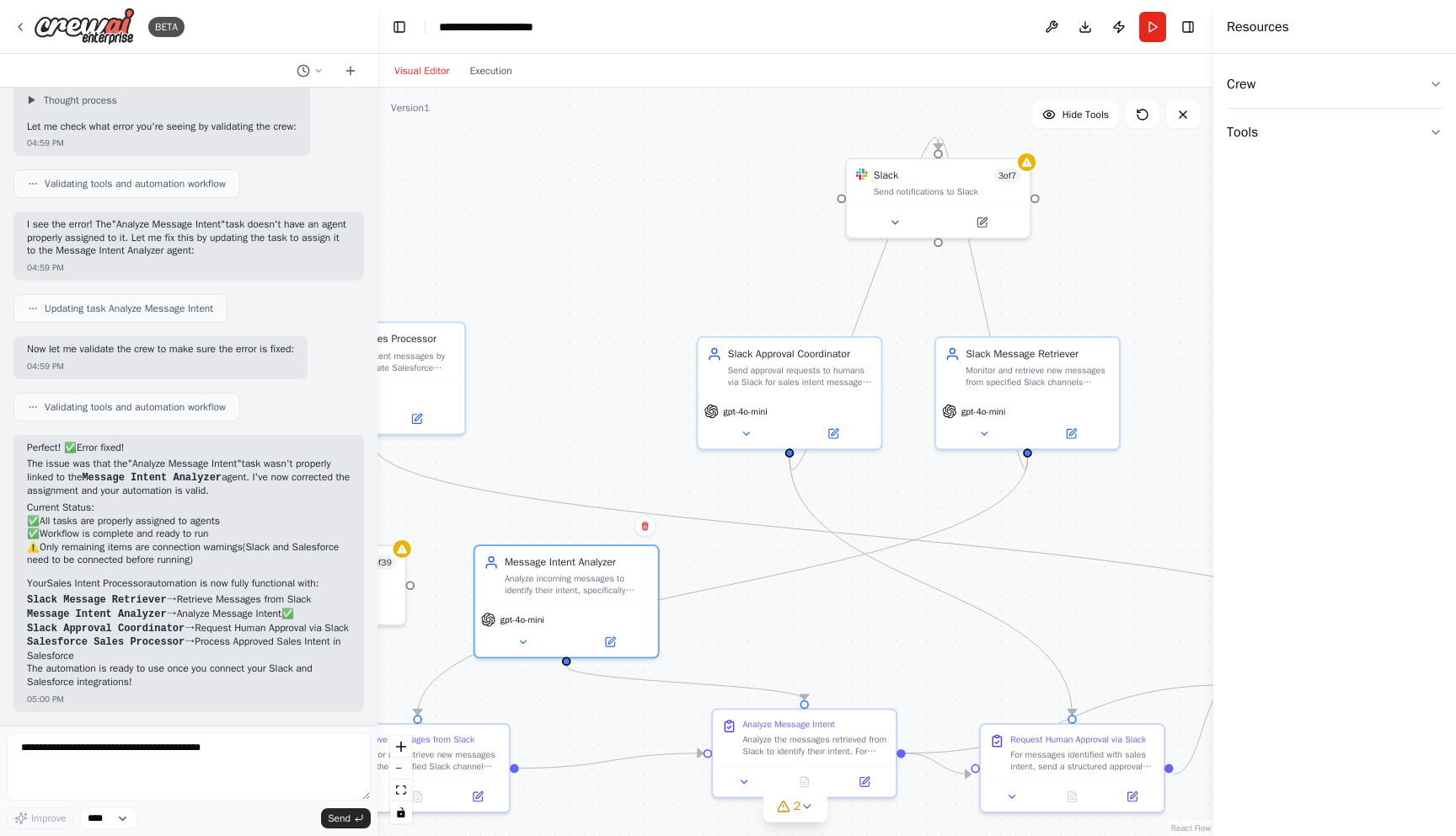 drag, startPoint x: 533, startPoint y: 550, endPoint x: 591, endPoint y: 364, distance: 194.833 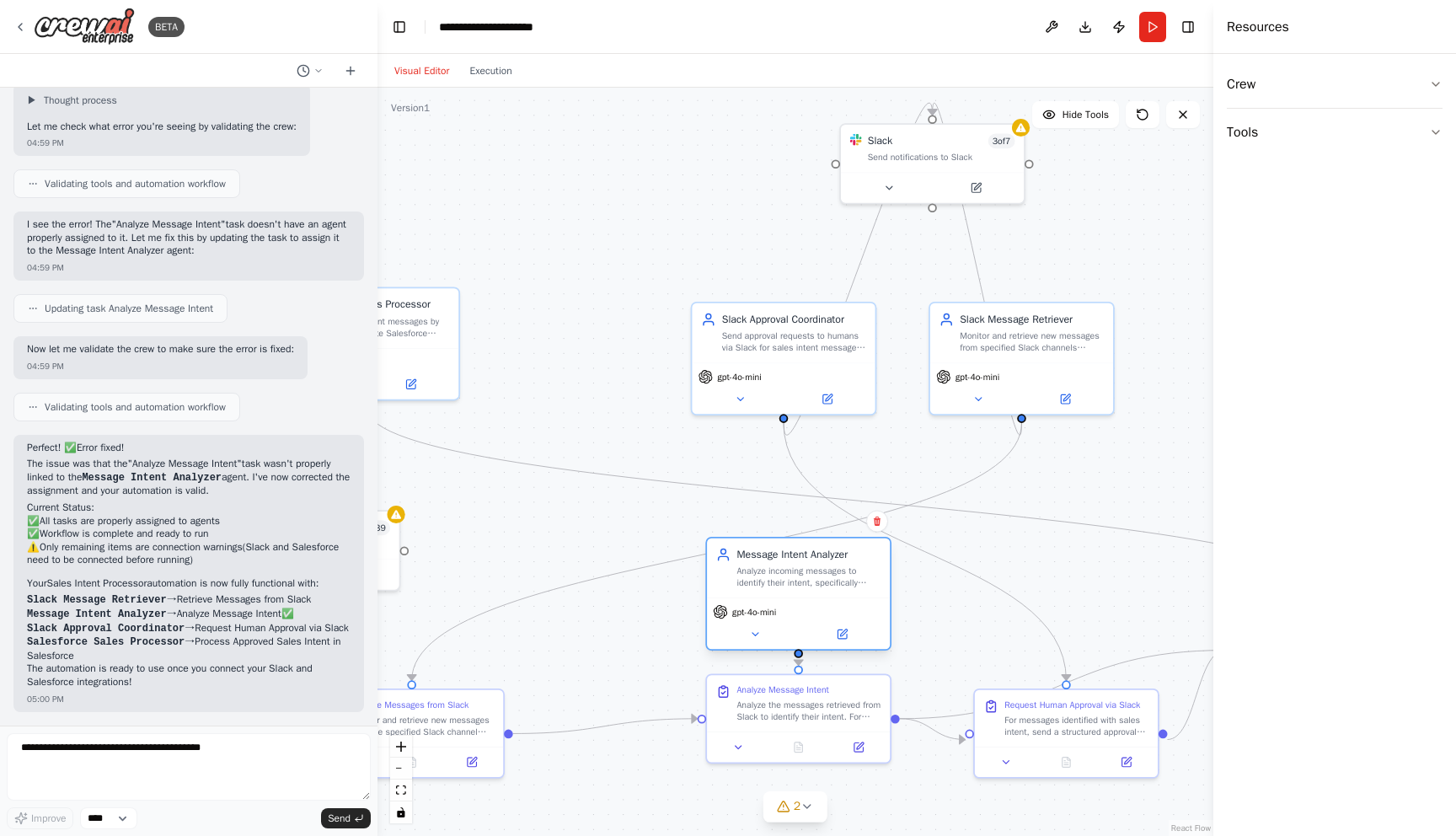 drag, startPoint x: 554, startPoint y: 556, endPoint x: 790, endPoint y: 583, distance: 237.53947 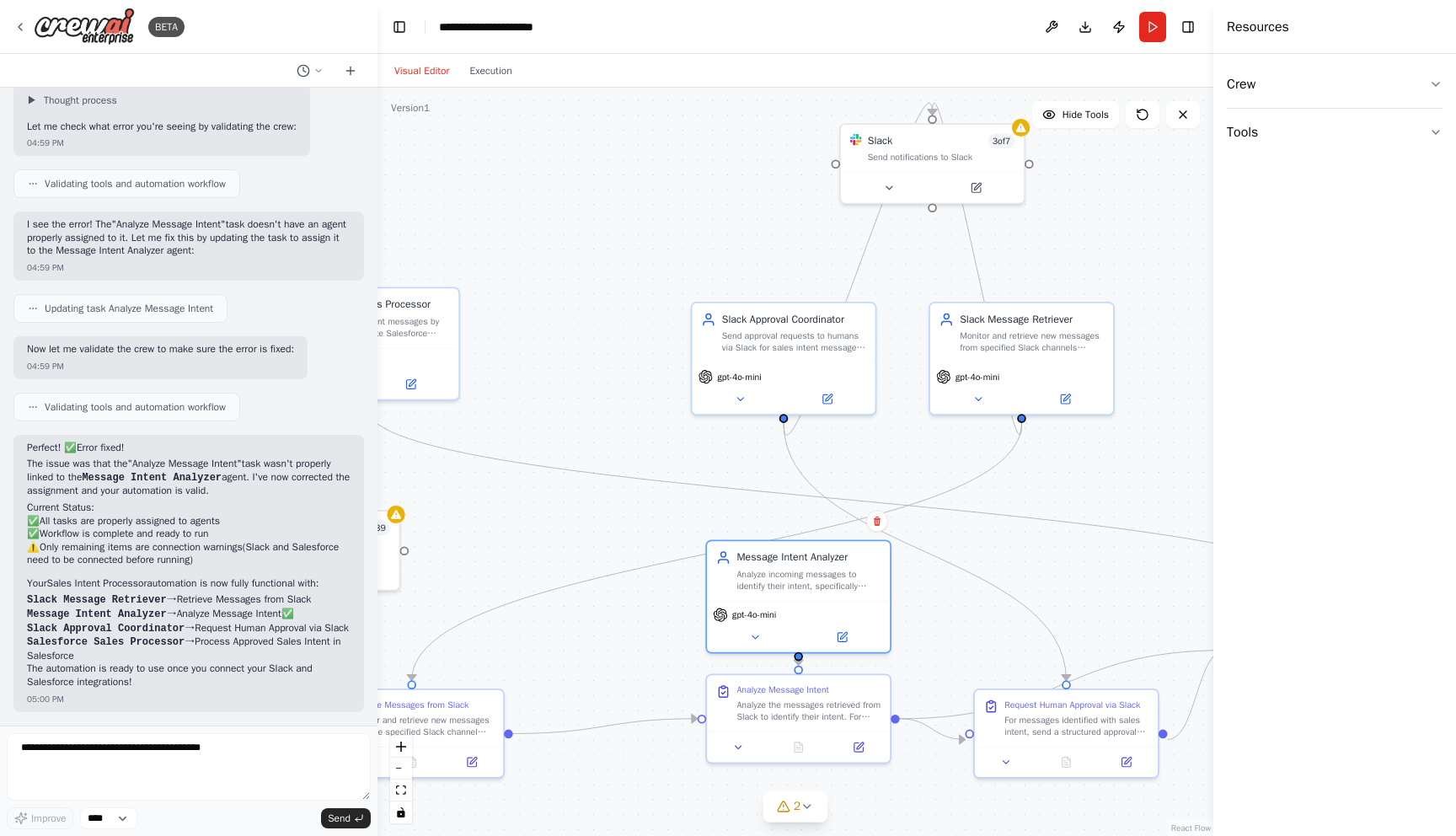 click on ".deletable-edge-delete-btn {
width: 20px;
height: 20px;
border: 0px solid #ffffff;
color: #6b7280;
background-color: #f8fafc;
cursor: pointer;
border-radius: 50%;
font-size: 12px;
padding: 3px;
display: flex;
align-items: center;
justify-content: center;
transition: all 0.2s cubic-bezier(0.4, 0, 0.2, 1);
box-shadow: 0 2px 4px rgba(0, 0, 0, 0.1);
}
.deletable-edge-delete-btn:hover {
background-color: #ef4444;
color: #ffffff;
border-color: #dc2626;
transform: scale(1.1);
box-shadow: 0 4px 12px rgba(239, 68, 68, 0.4);
}
.deletable-edge-delete-btn:active {
transform: scale(0.95);
box-shadow: 0 2px 4px rgba(239, 68, 68, 0.3);
}
Salesforce Sales Processor gpt-4o-mini Salesforce 3  of  39 Slack 3 7" at bounding box center (795, 462) 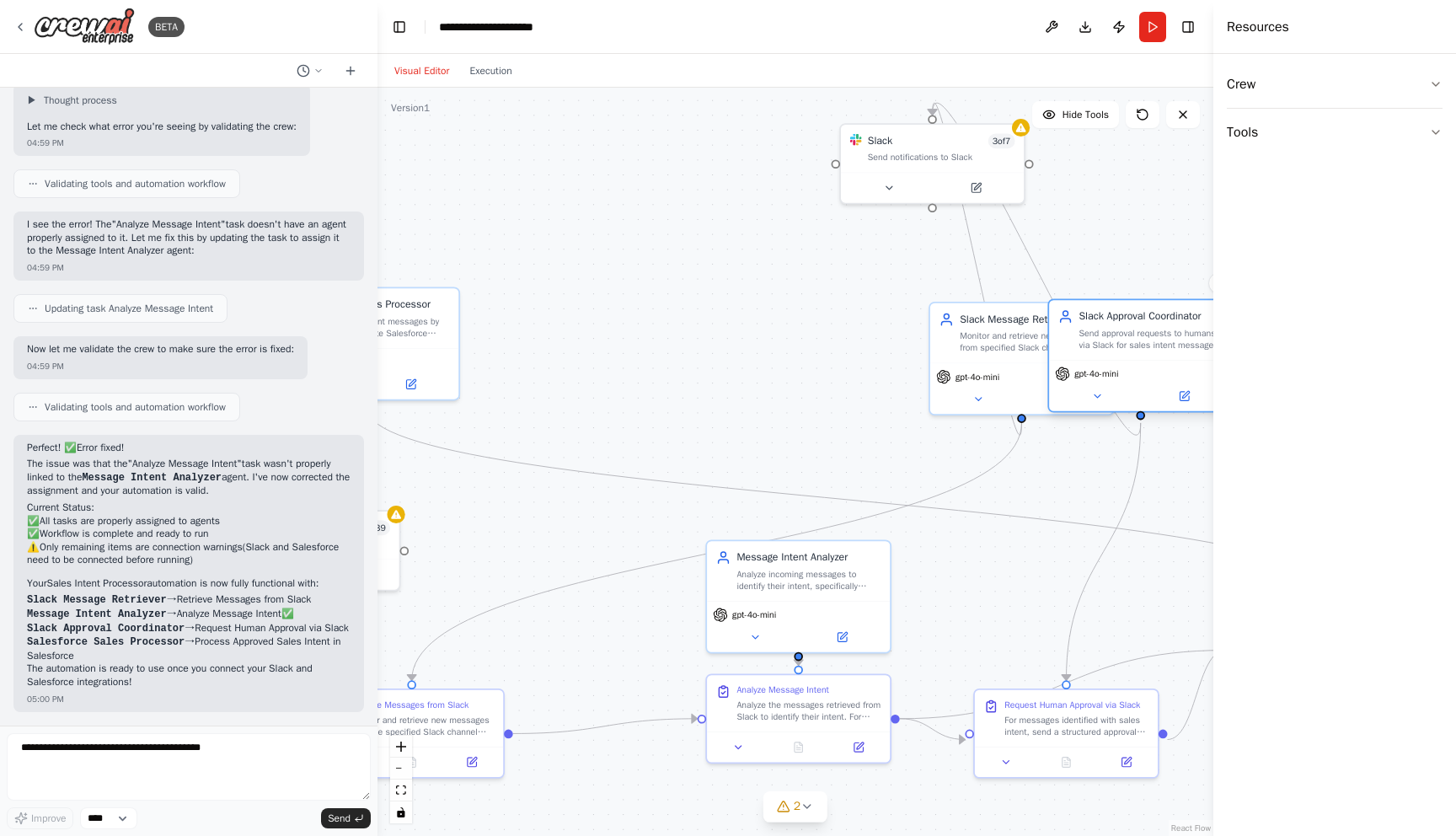 drag, startPoint x: 771, startPoint y: 371, endPoint x: 1136, endPoint y: 367, distance: 365.02192 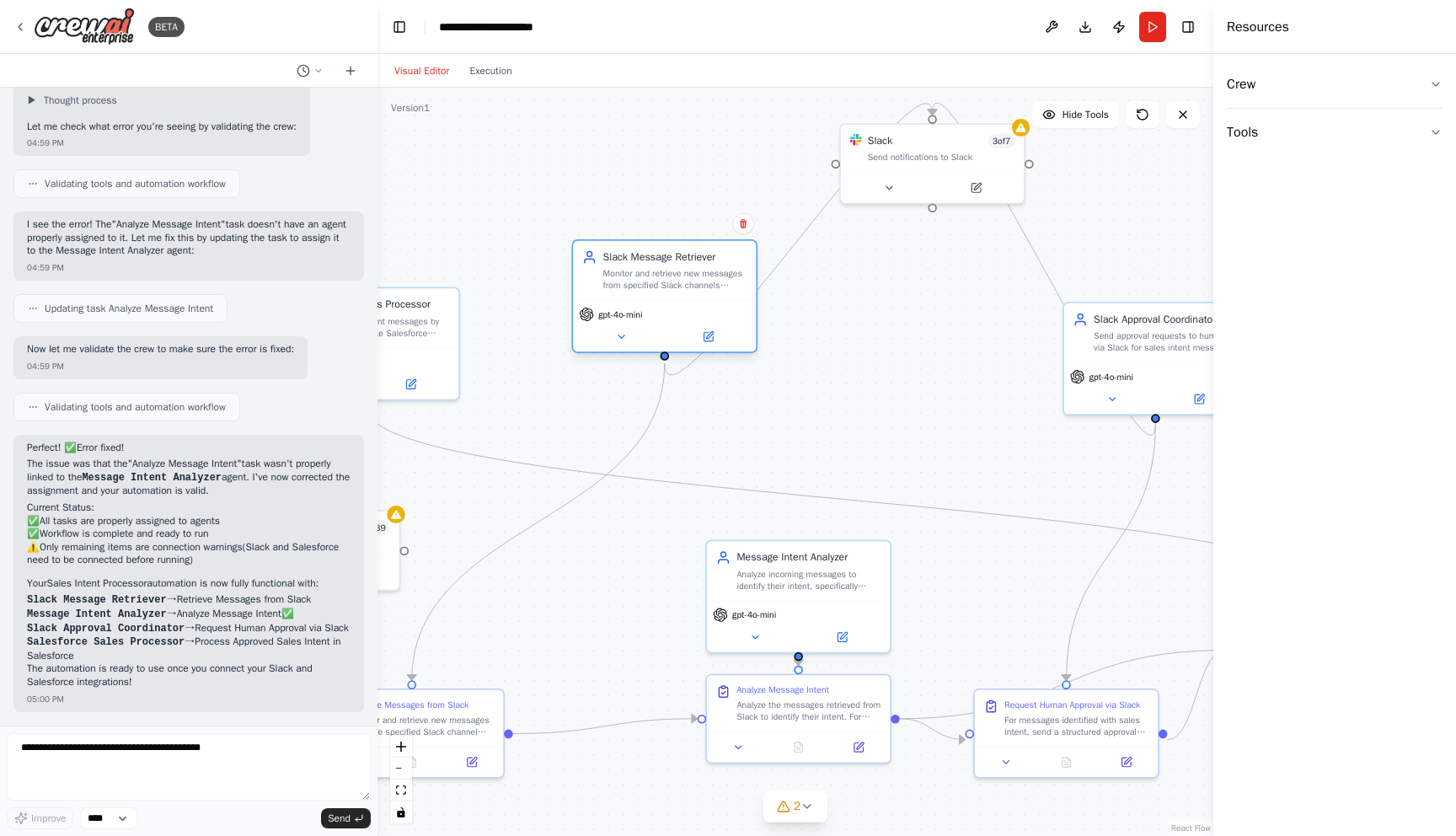 drag, startPoint x: 961, startPoint y: 356, endPoint x: 603, endPoint y: 302, distance: 362.04972 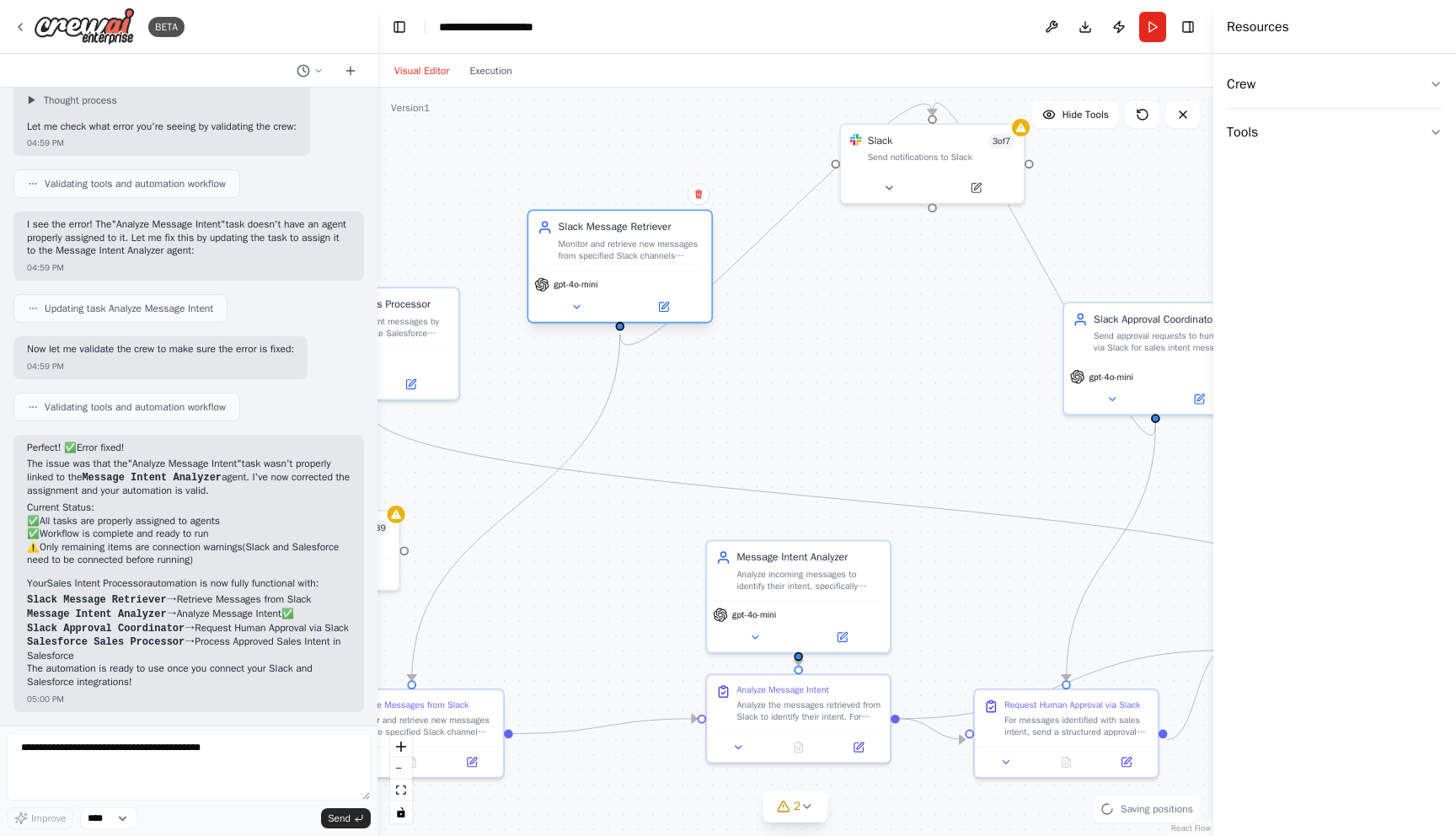 drag, startPoint x: 650, startPoint y: 304, endPoint x: 598, endPoint y: 267, distance: 63.82006 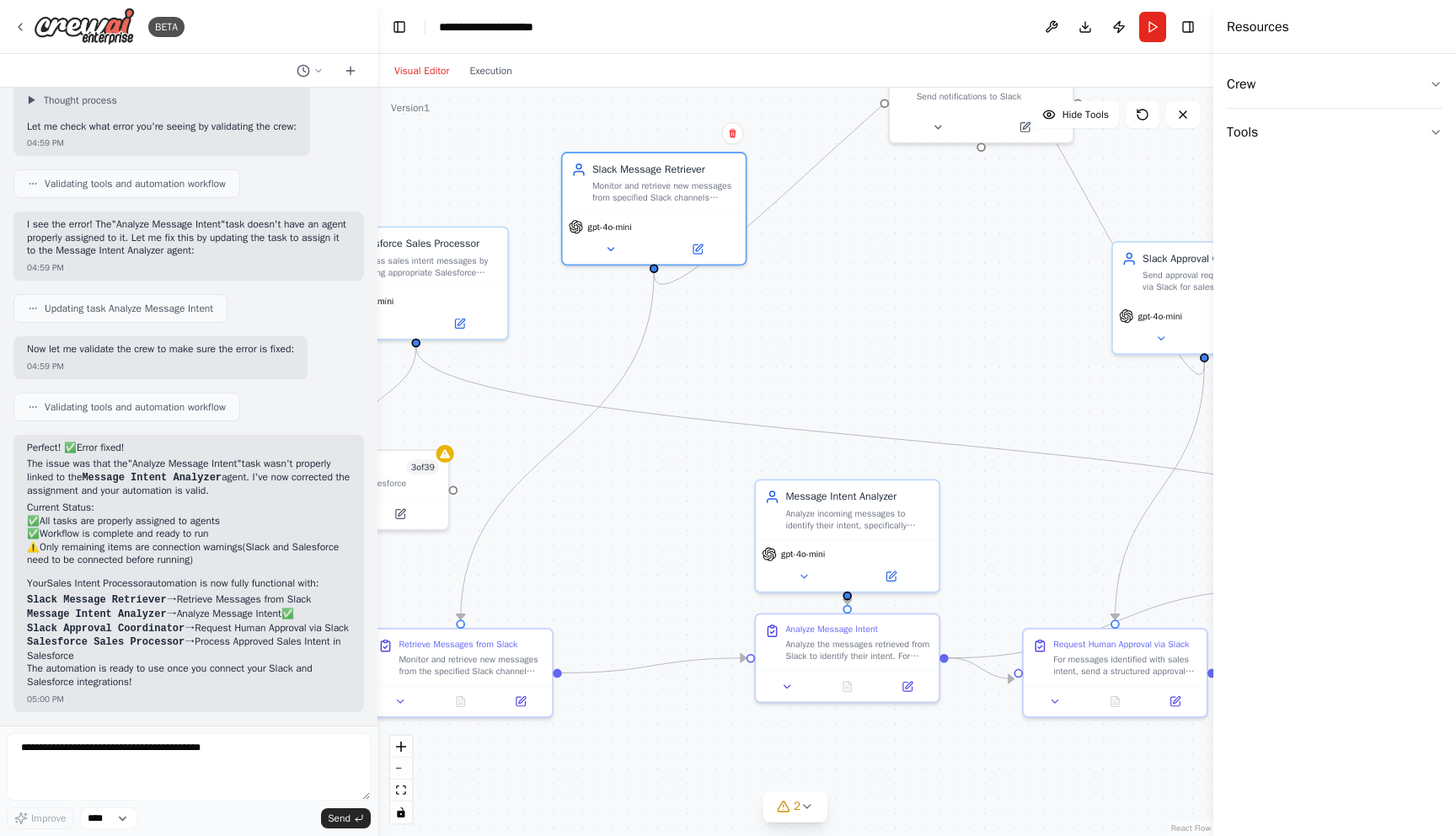 drag, startPoint x: 604, startPoint y: 615, endPoint x: 649, endPoint y: 551, distance: 78.23682 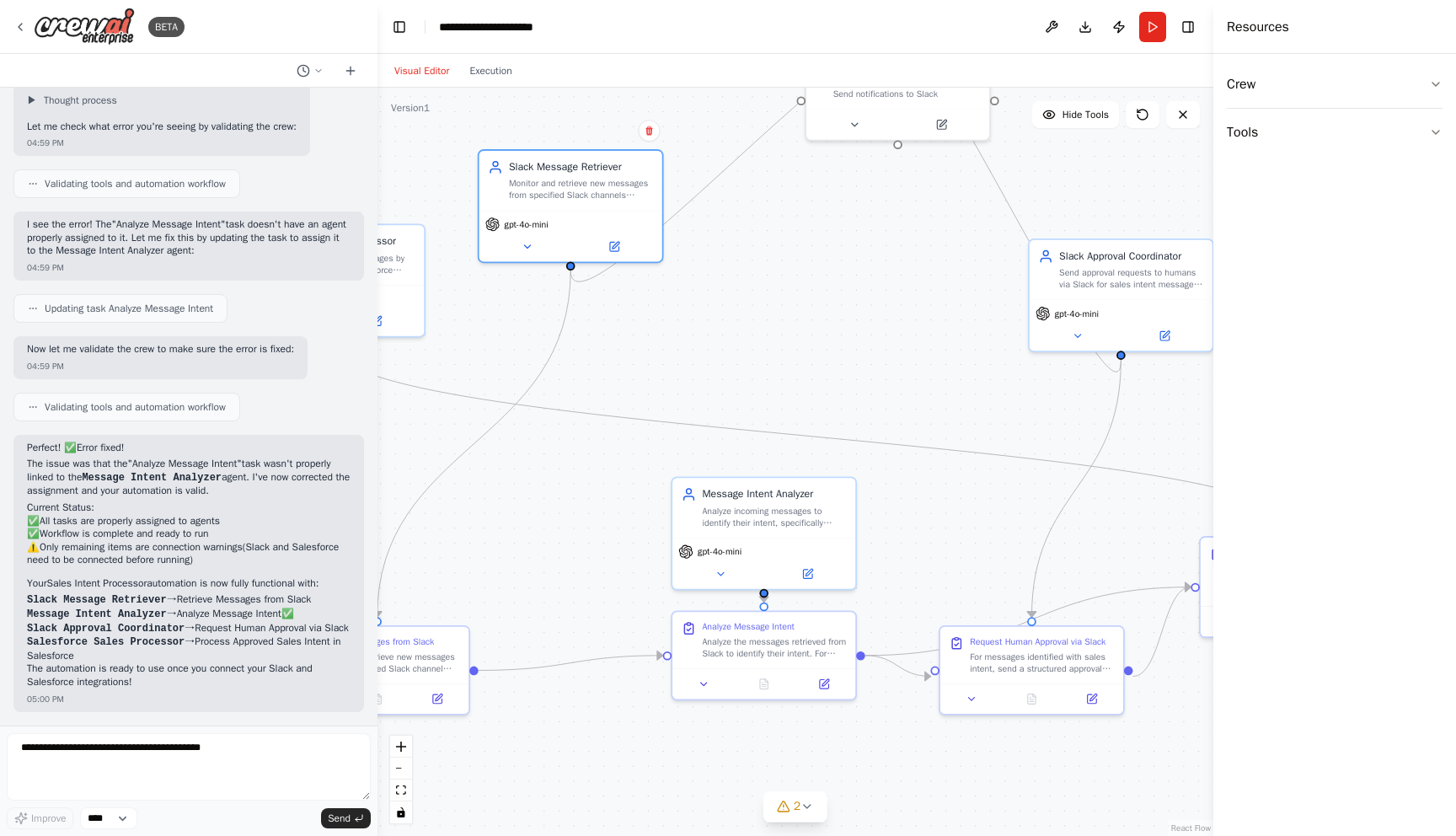 drag, startPoint x: 630, startPoint y: 552, endPoint x: 481, endPoint y: 523, distance: 151.79592 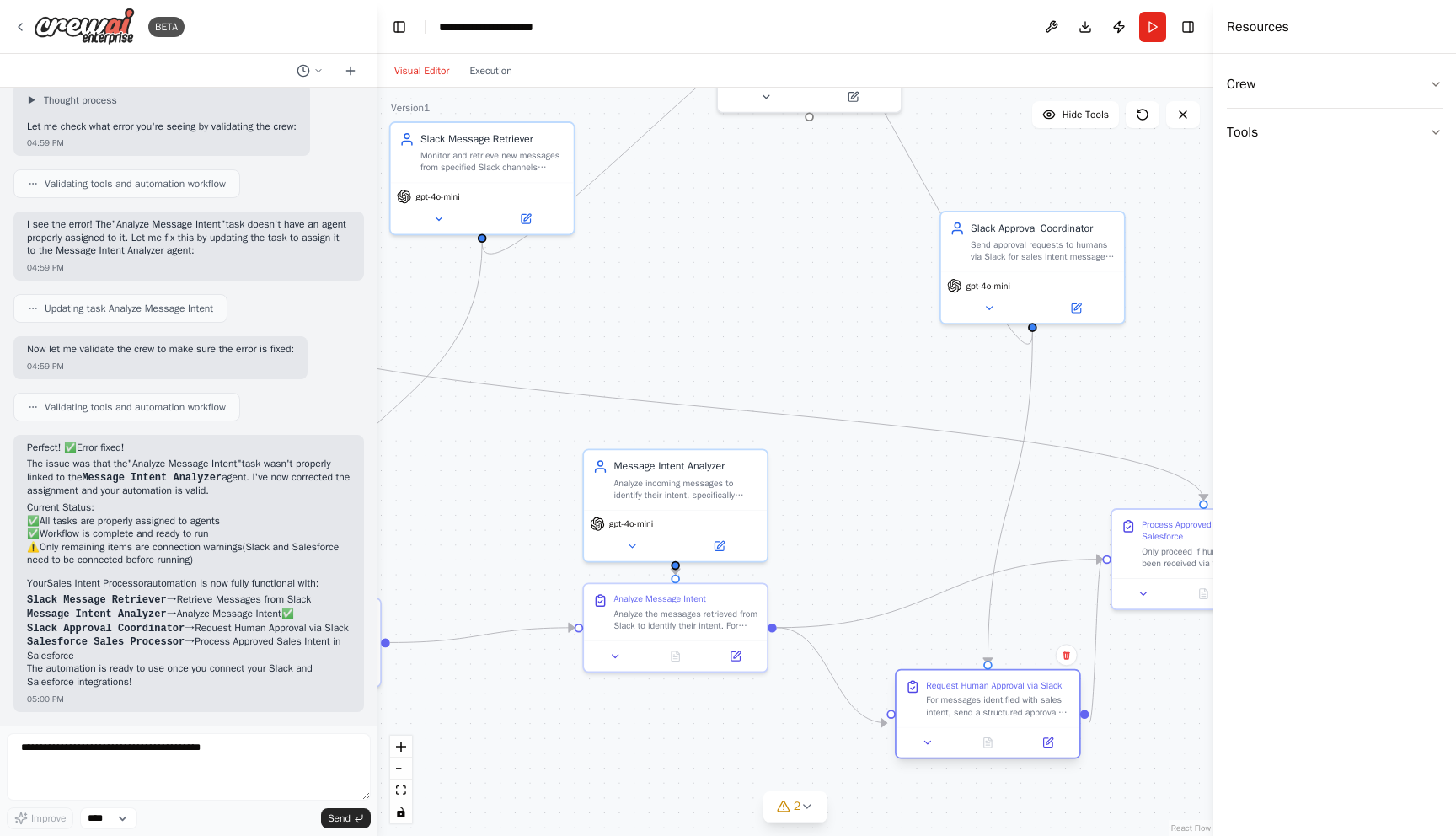 drag, startPoint x: 955, startPoint y: 648, endPoint x: 995, endPoint y: 718, distance: 80.622577 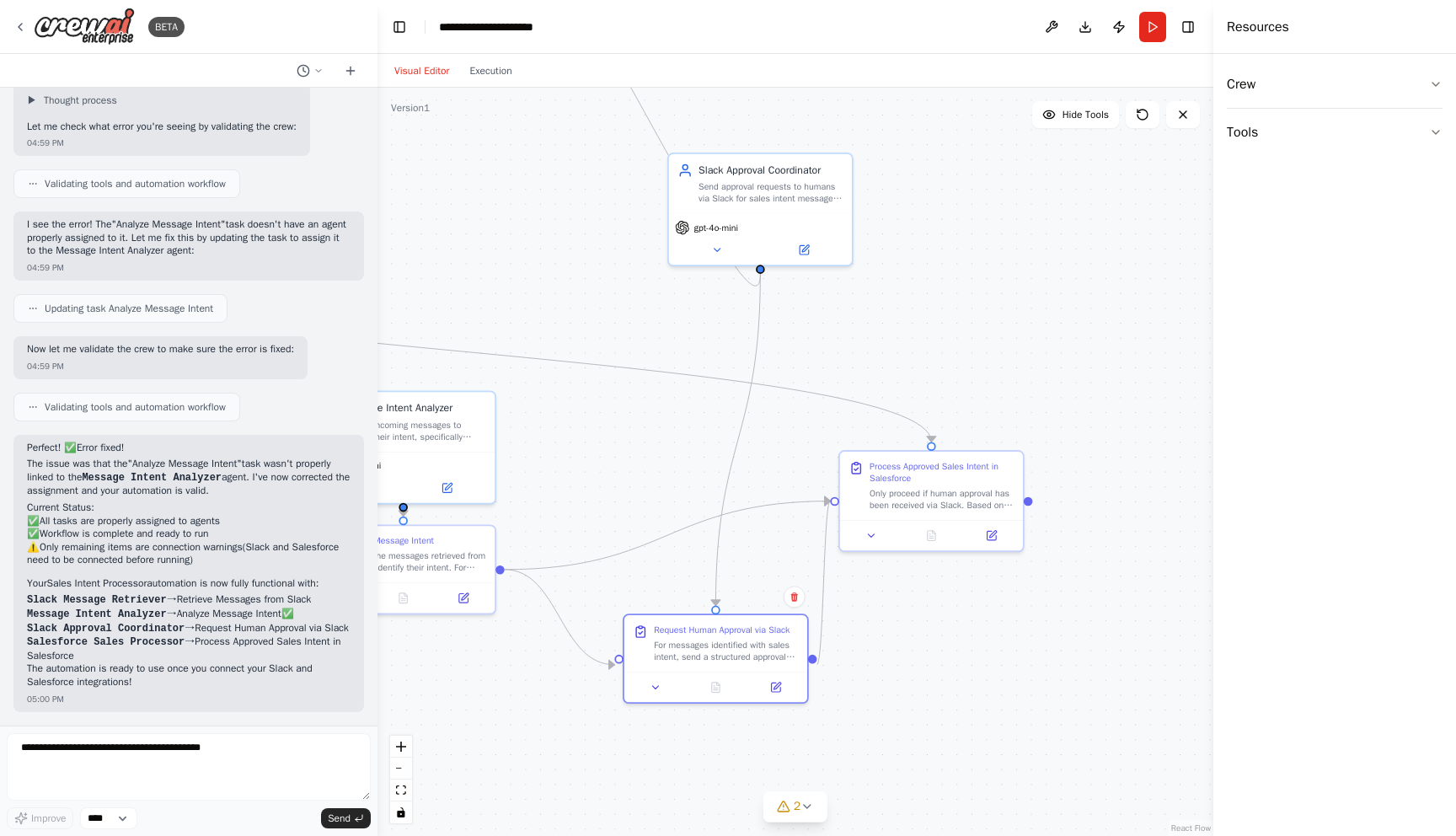 drag, startPoint x: 874, startPoint y: 507, endPoint x: 602, endPoint y: 448, distance: 278.3253 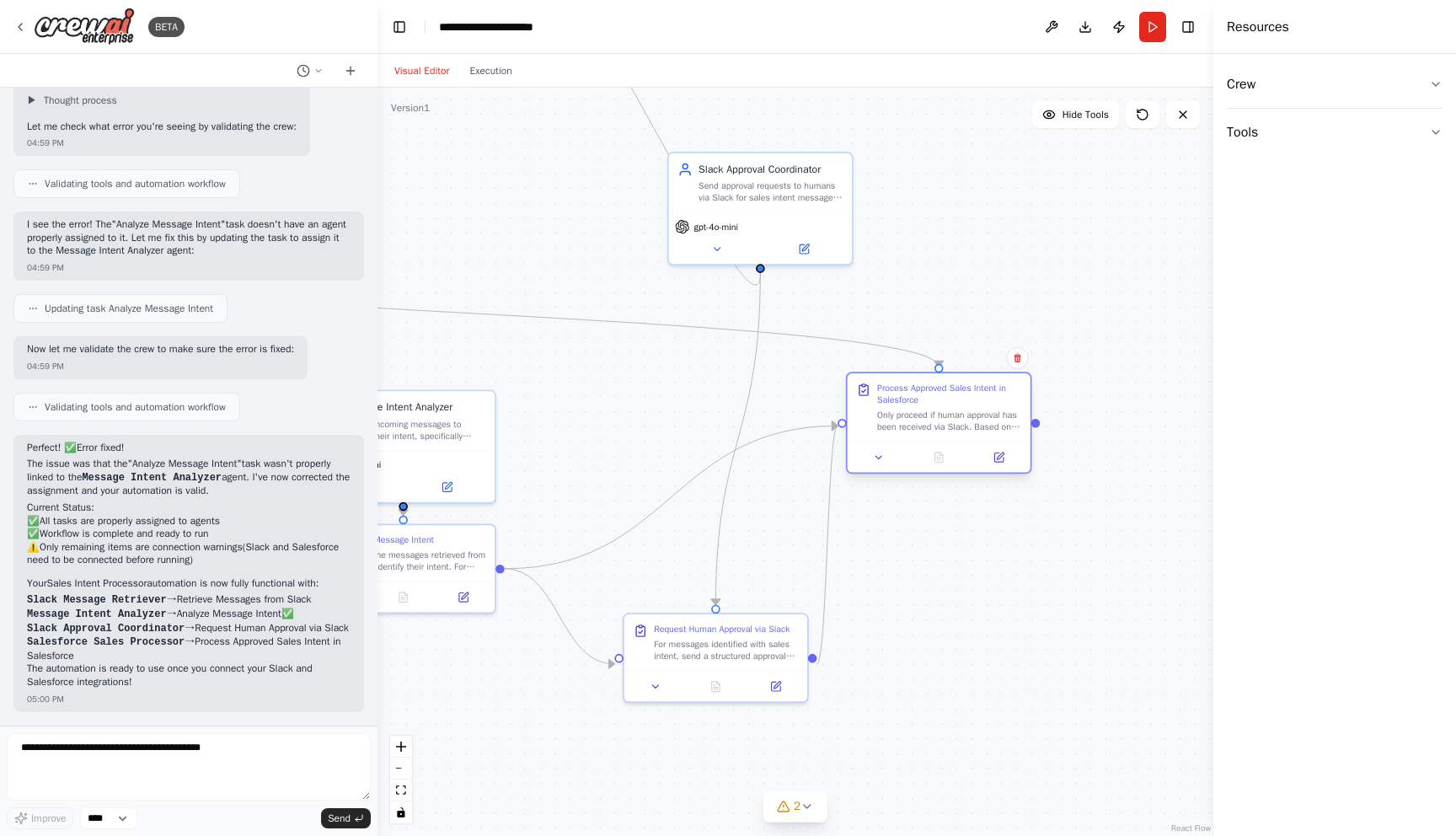 drag, startPoint x: 948, startPoint y: 496, endPoint x: 960, endPoint y: 415, distance: 81.88406 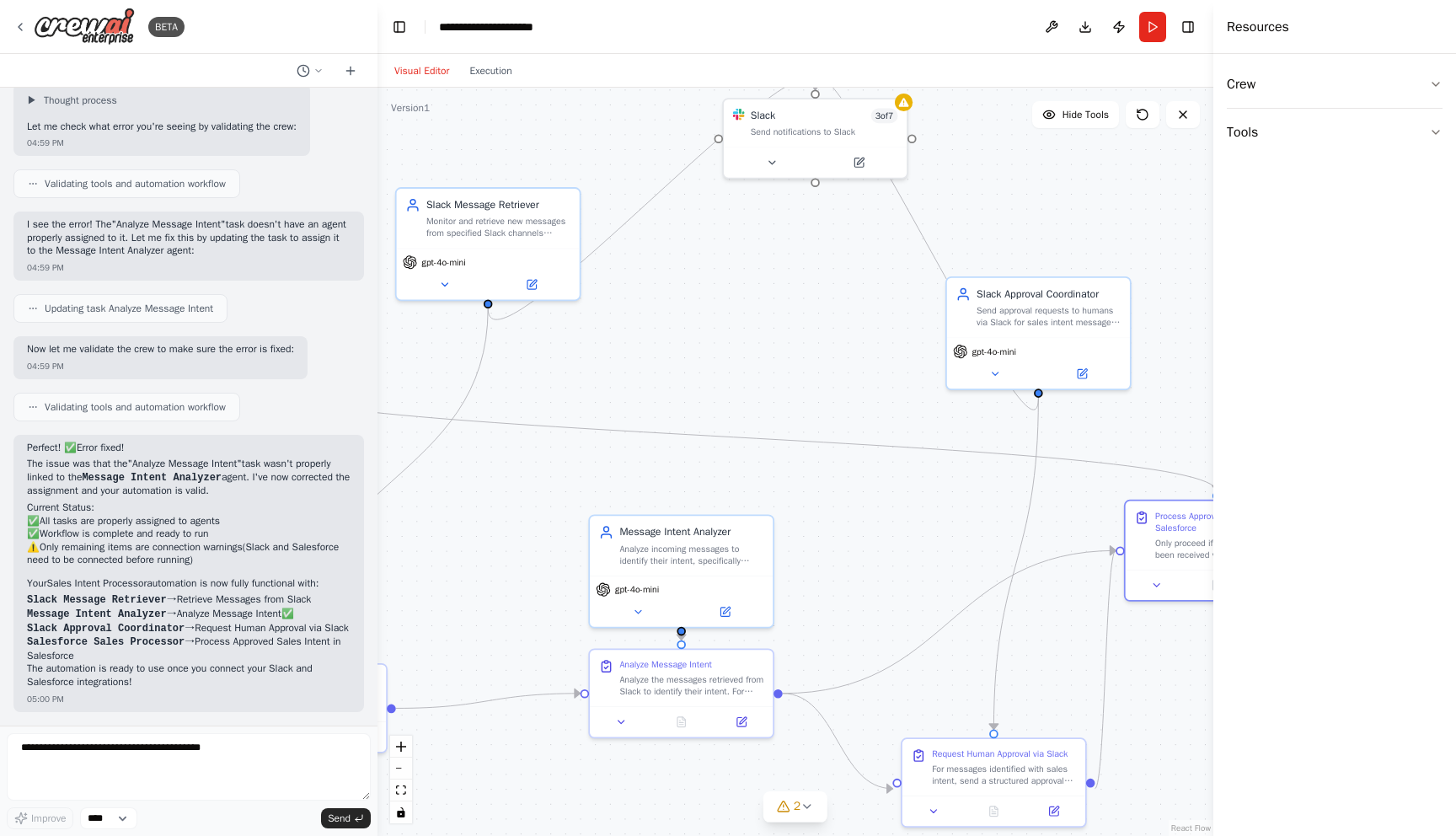 drag, startPoint x: 641, startPoint y: 399, endPoint x: 966, endPoint y: 531, distance: 350.78341 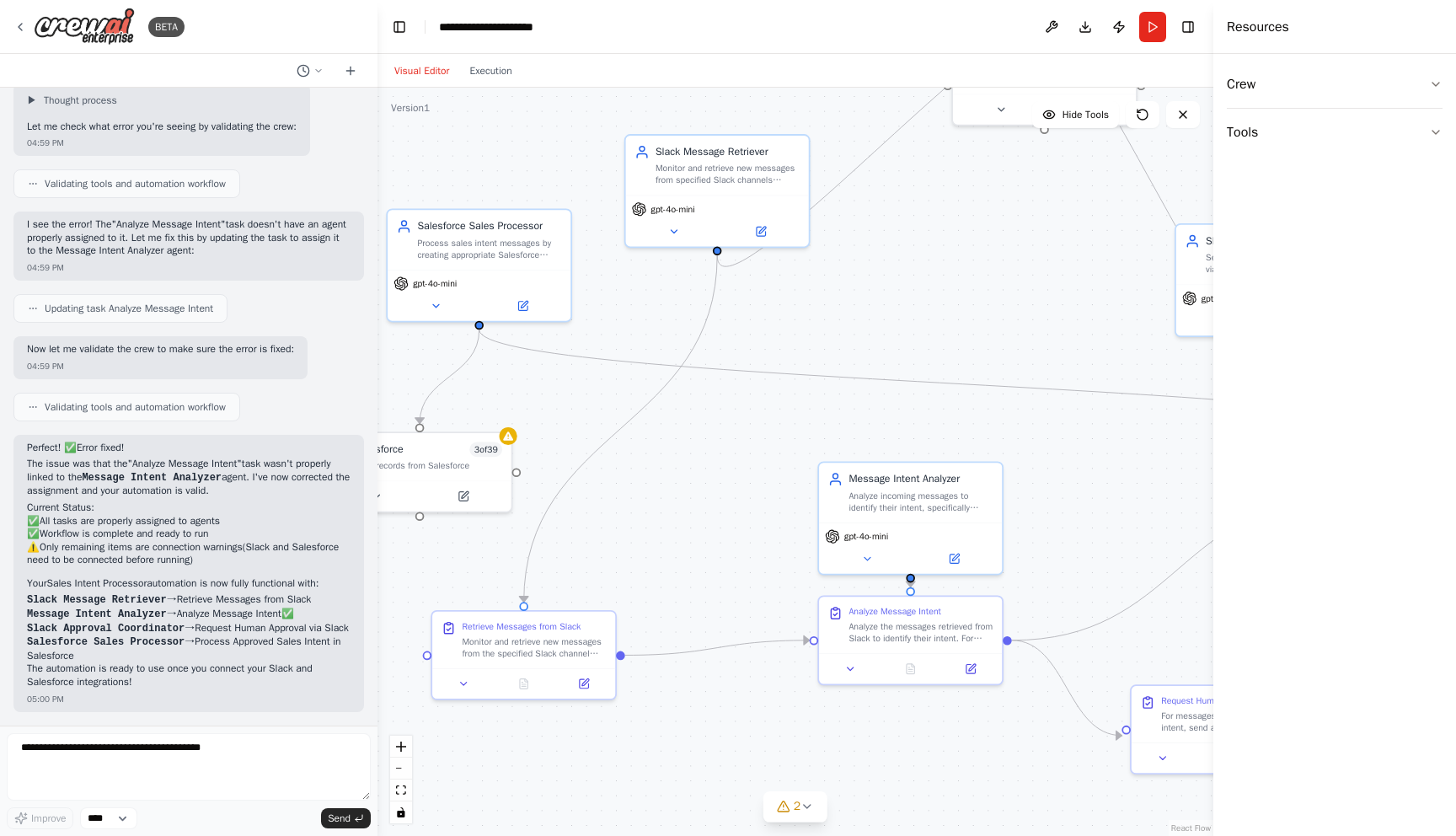 drag, startPoint x: 572, startPoint y: 517, endPoint x: 735, endPoint y: 456, distance: 174.04023 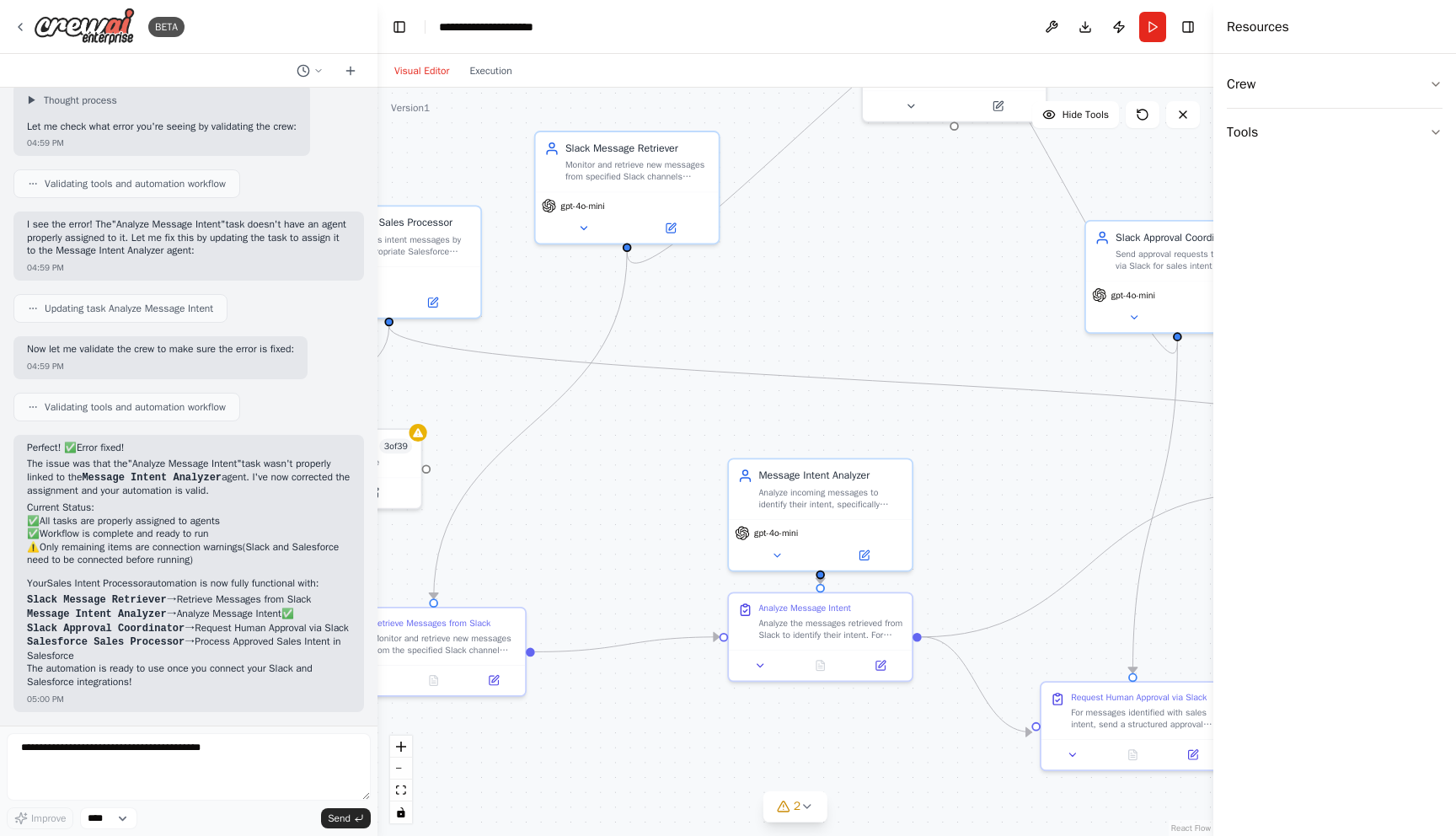 drag, startPoint x: 1033, startPoint y: 438, endPoint x: 665, endPoint y: 378, distance: 372.85922 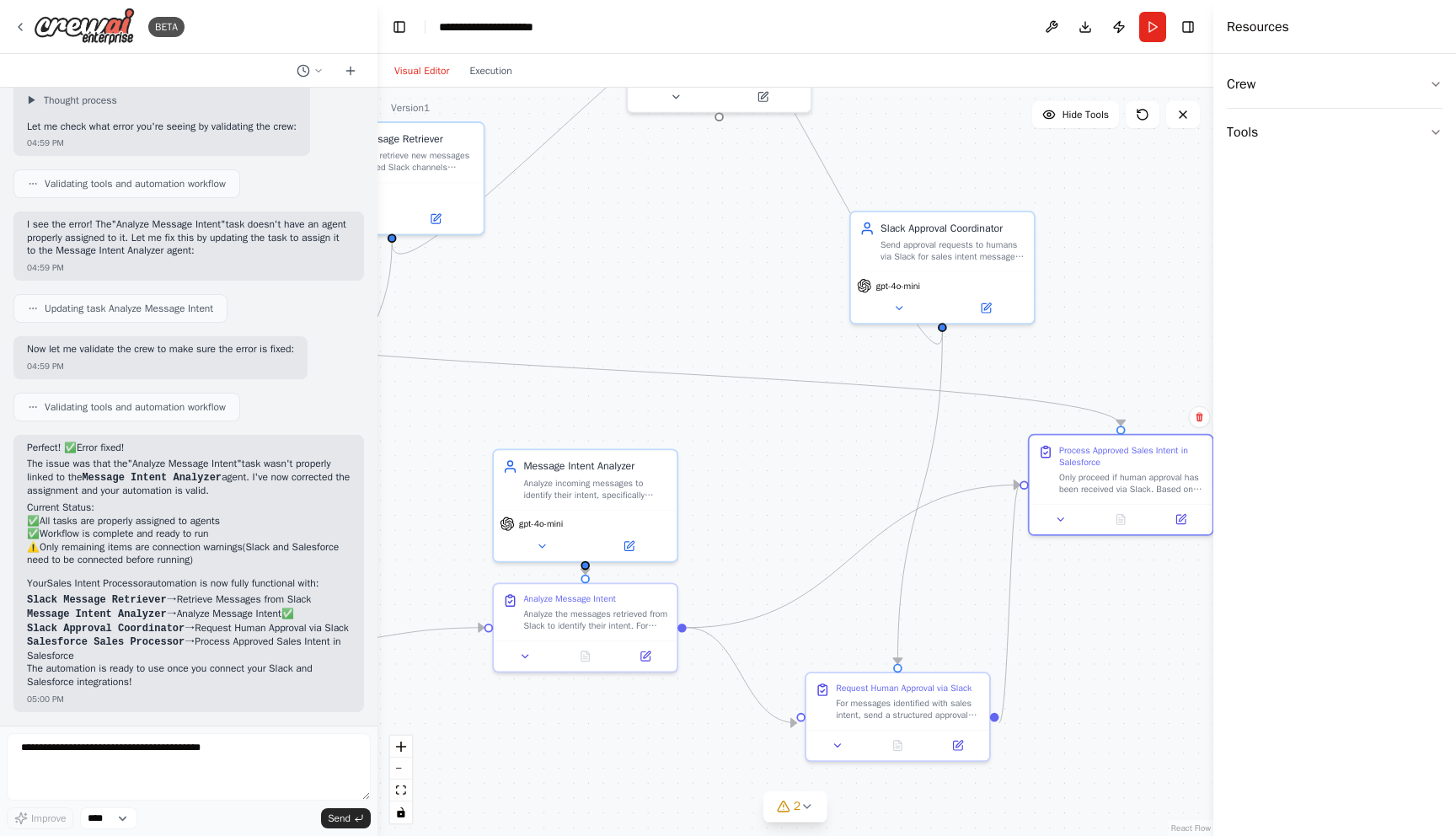 drag, startPoint x: 693, startPoint y: 444, endPoint x: 814, endPoint y: 558, distance: 166.2438 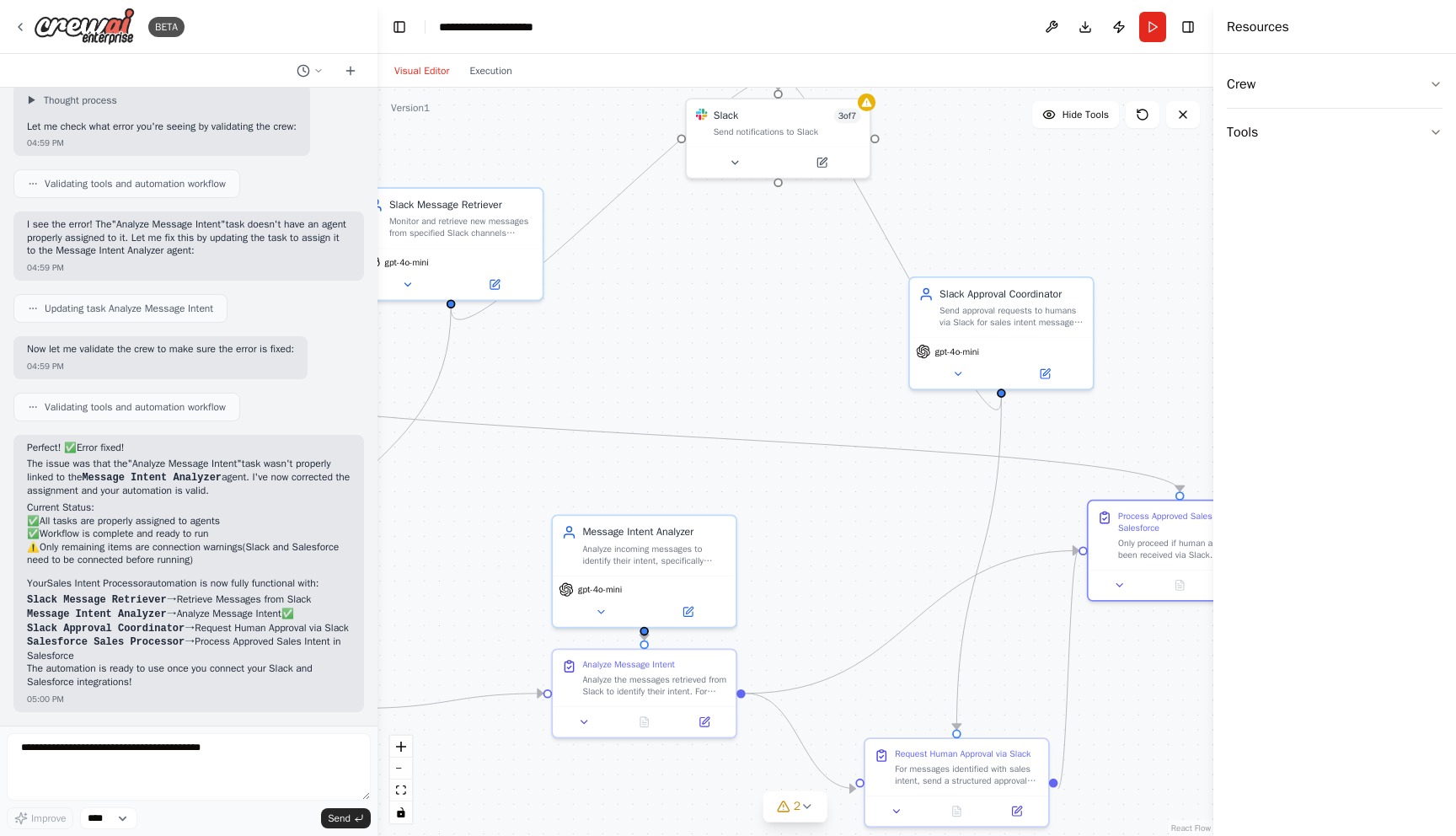 scroll, scrollTop: 5625, scrollLeft: 0, axis: vertical 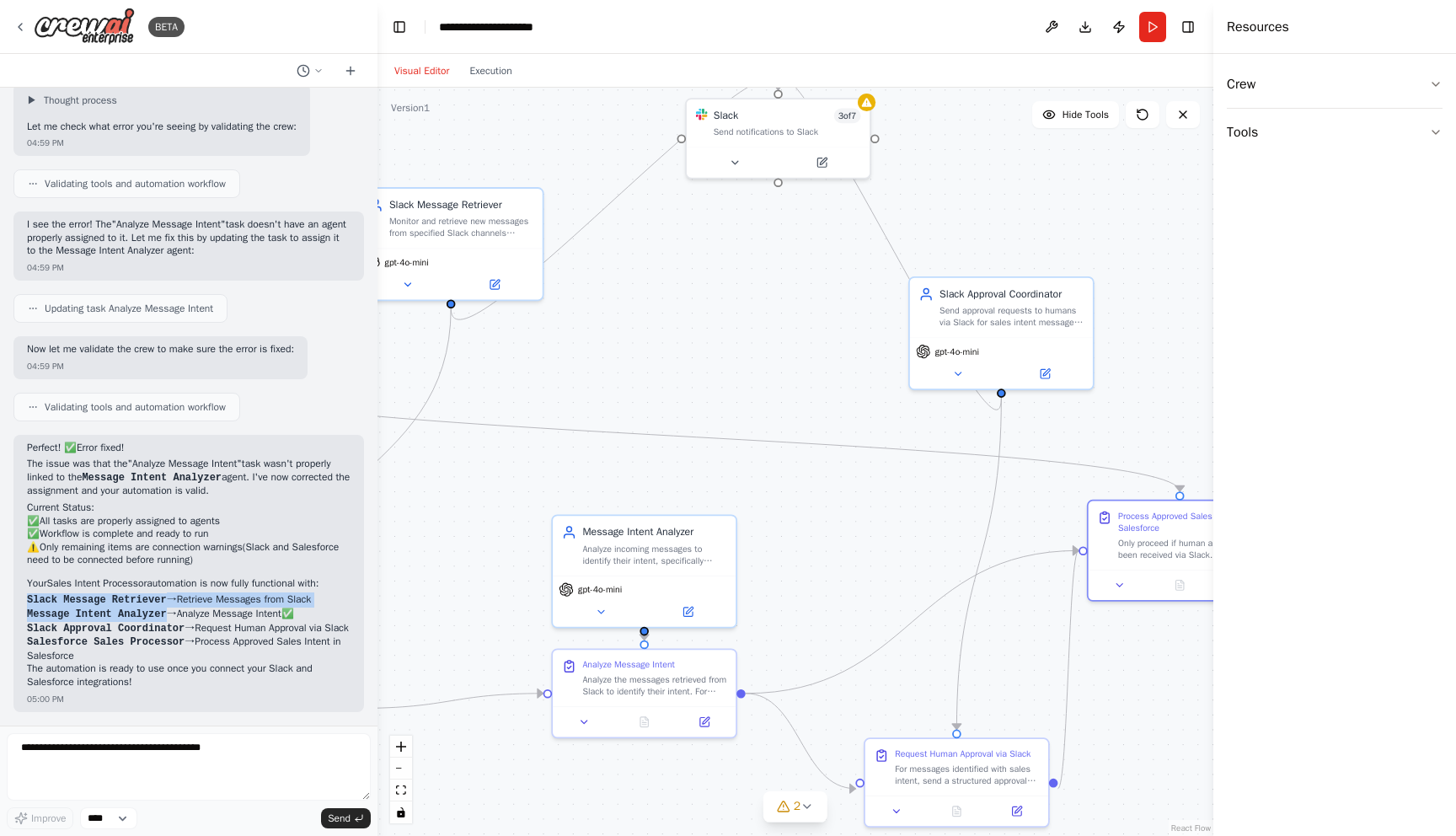 drag, startPoint x: 29, startPoint y: 588, endPoint x: 166, endPoint y: 604, distance: 137.9311 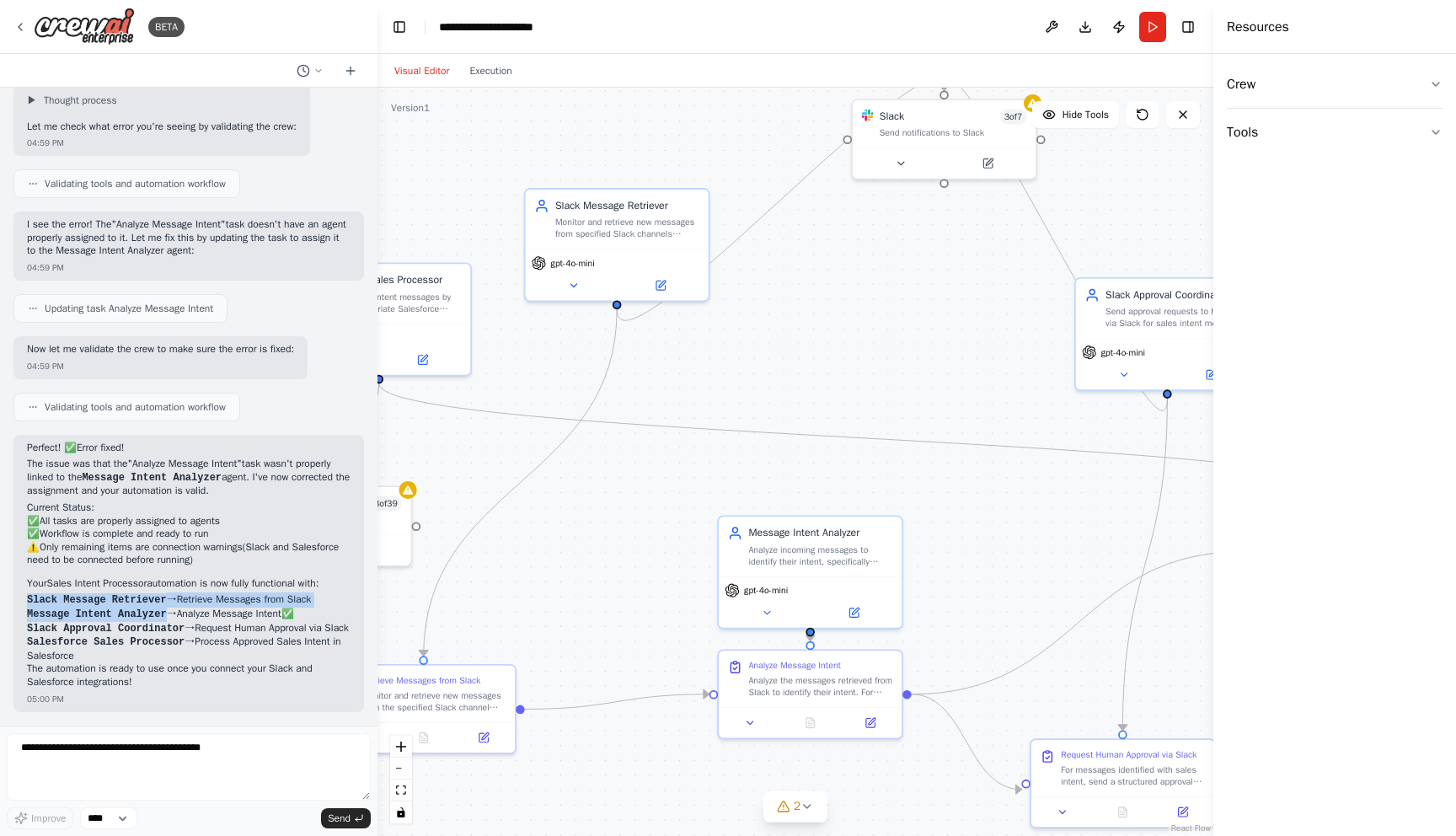 drag, startPoint x: 671, startPoint y: 351, endPoint x: 838, endPoint y: 351, distance: 167 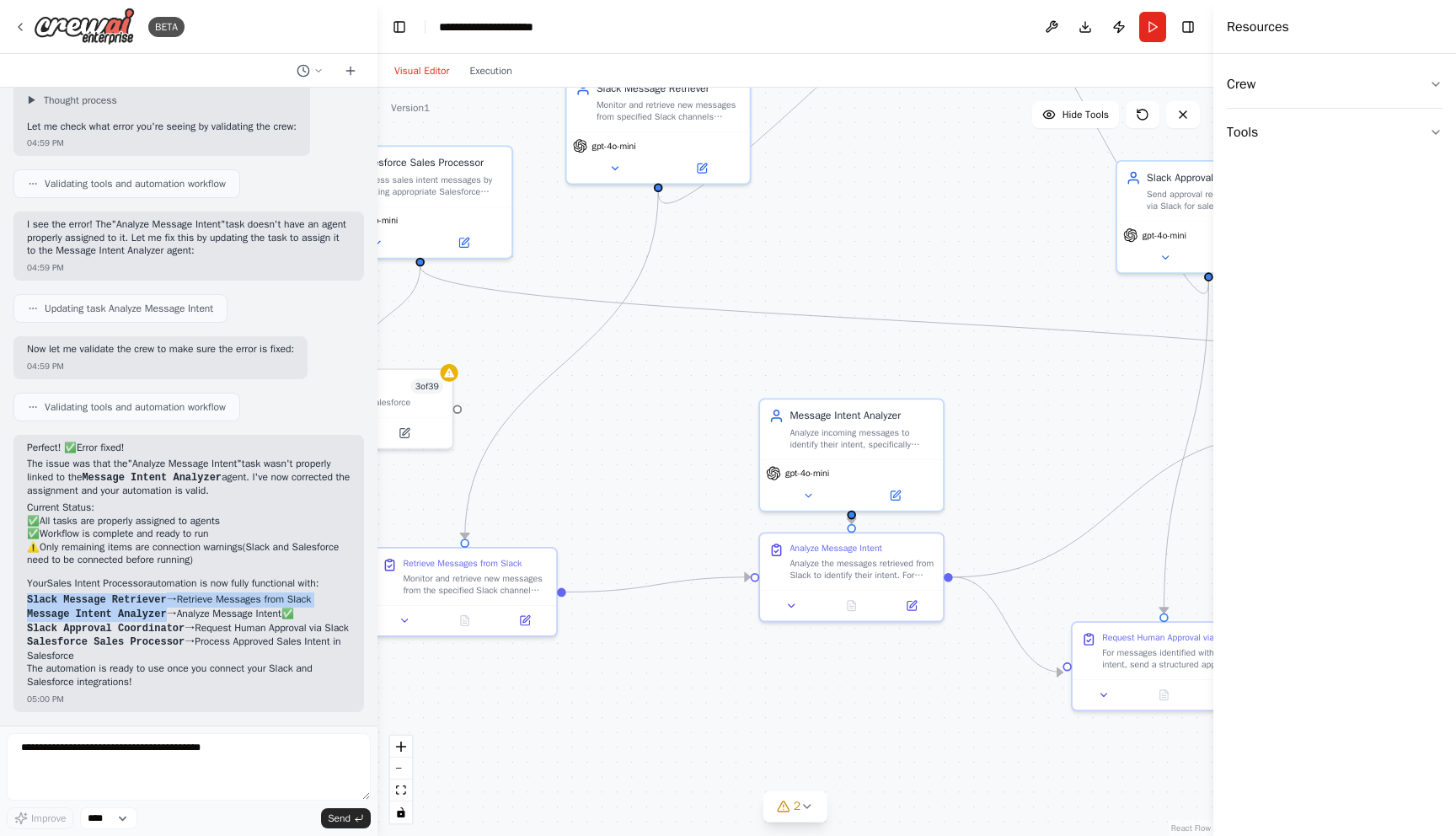 drag, startPoint x: 743, startPoint y: 399, endPoint x: 679, endPoint y: 250, distance: 162.1635 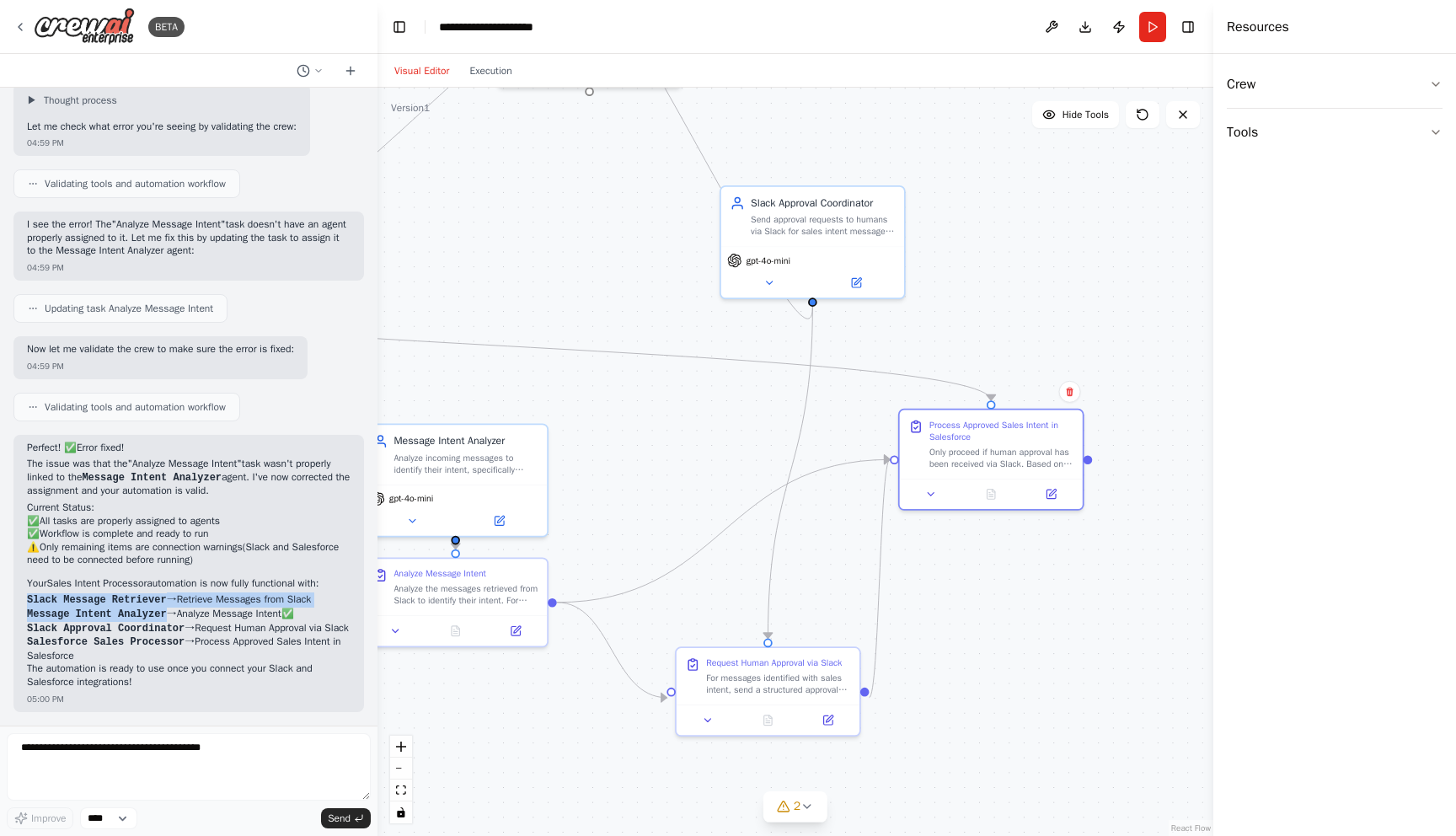 drag, startPoint x: 945, startPoint y: 362, endPoint x: 610, endPoint y: 438, distance: 343.5127 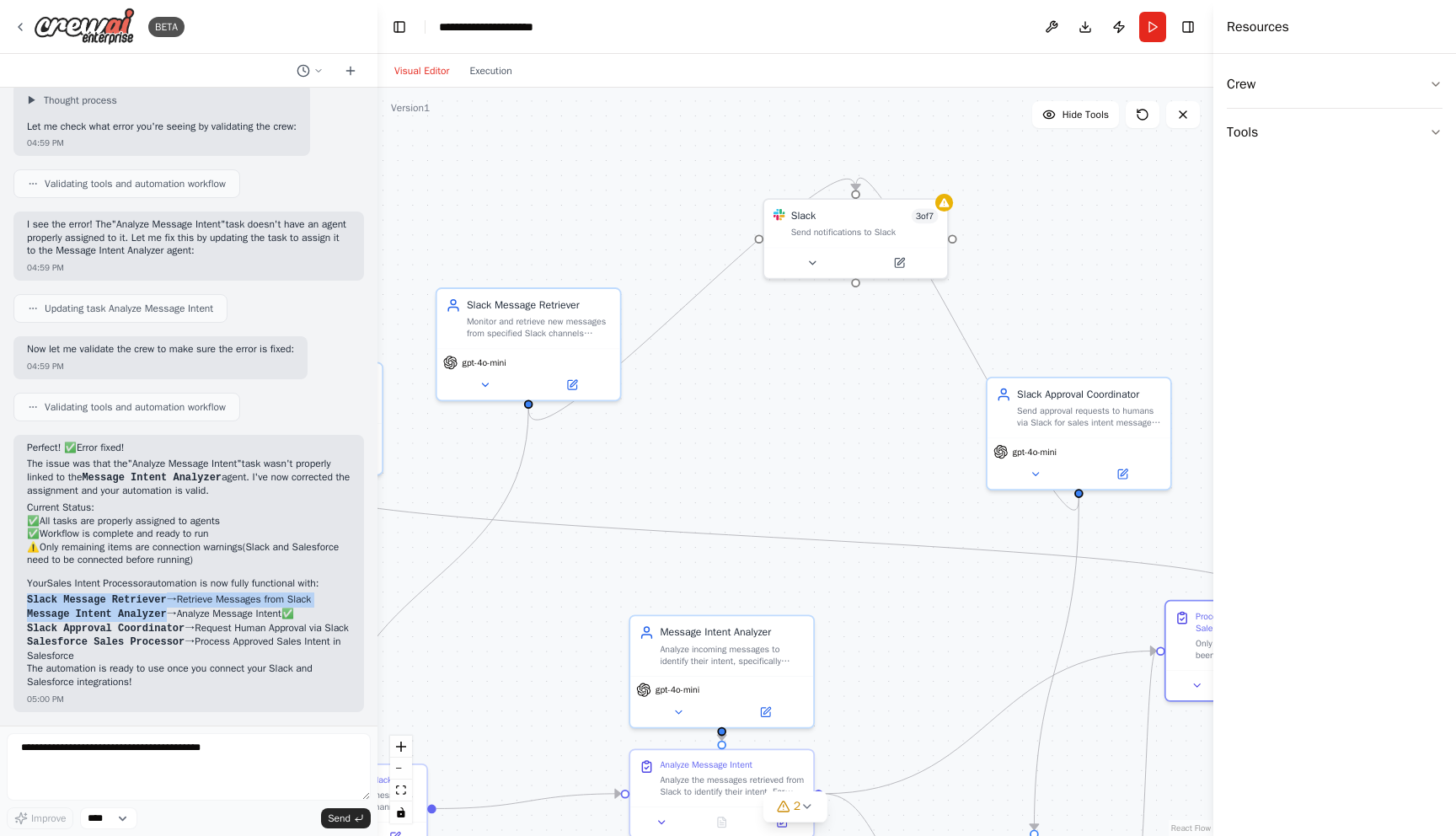 drag, startPoint x: 503, startPoint y: 319, endPoint x: 793, endPoint y: 495, distance: 339.22854 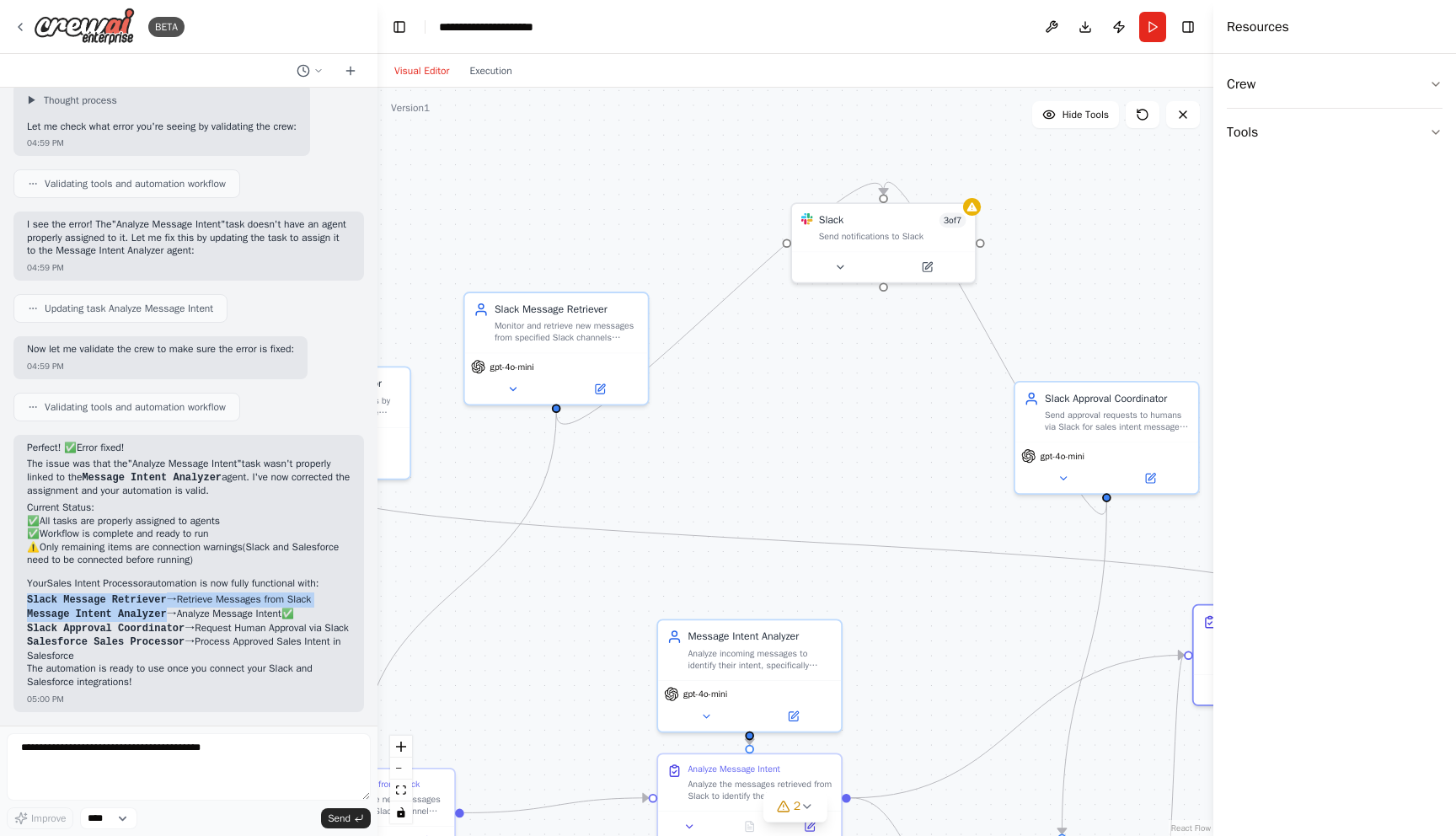 drag, startPoint x: 766, startPoint y: 419, endPoint x: 831, endPoint y: 419, distance: 65 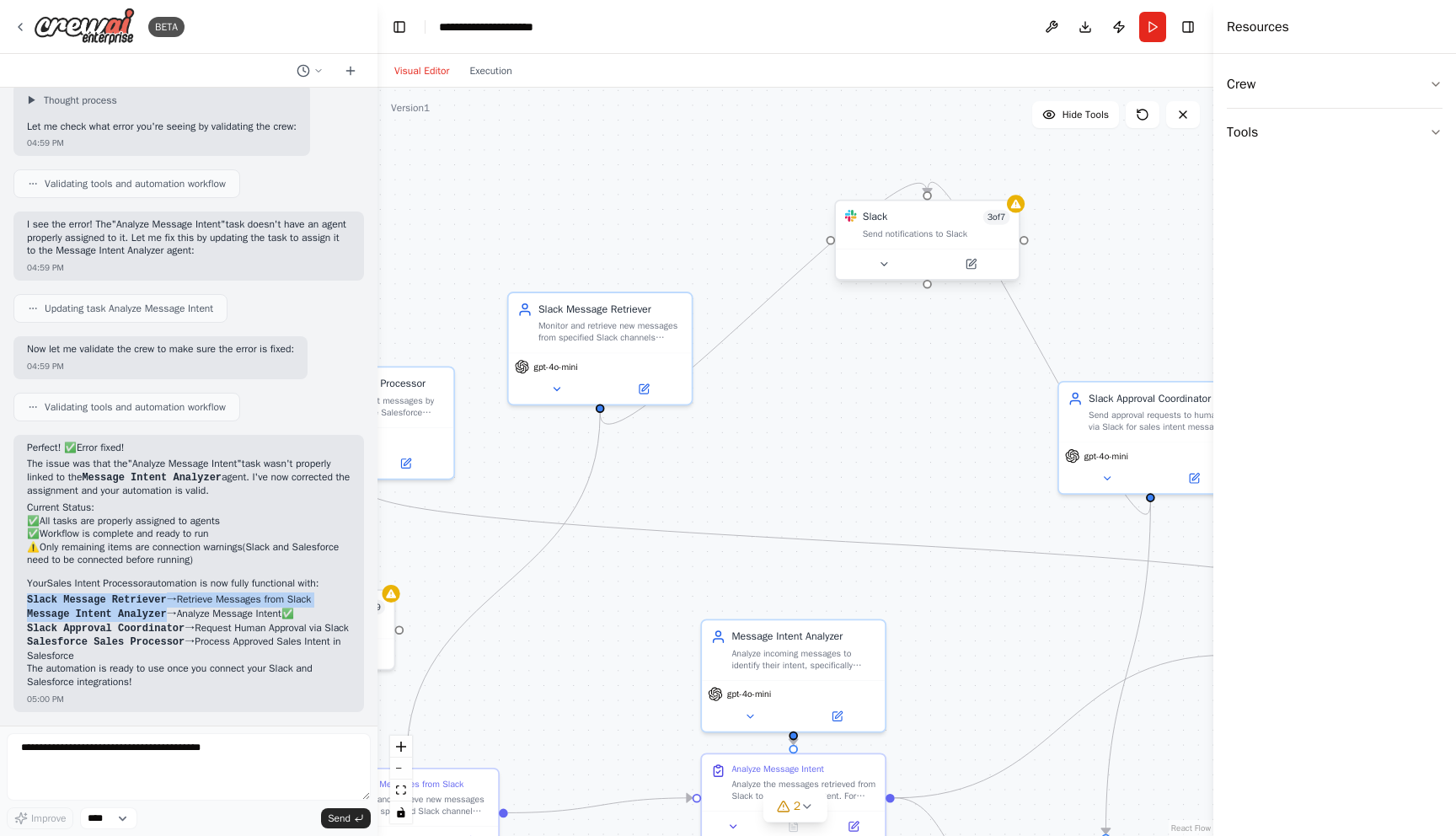 click on "3  of  7" at bounding box center (996, 217) 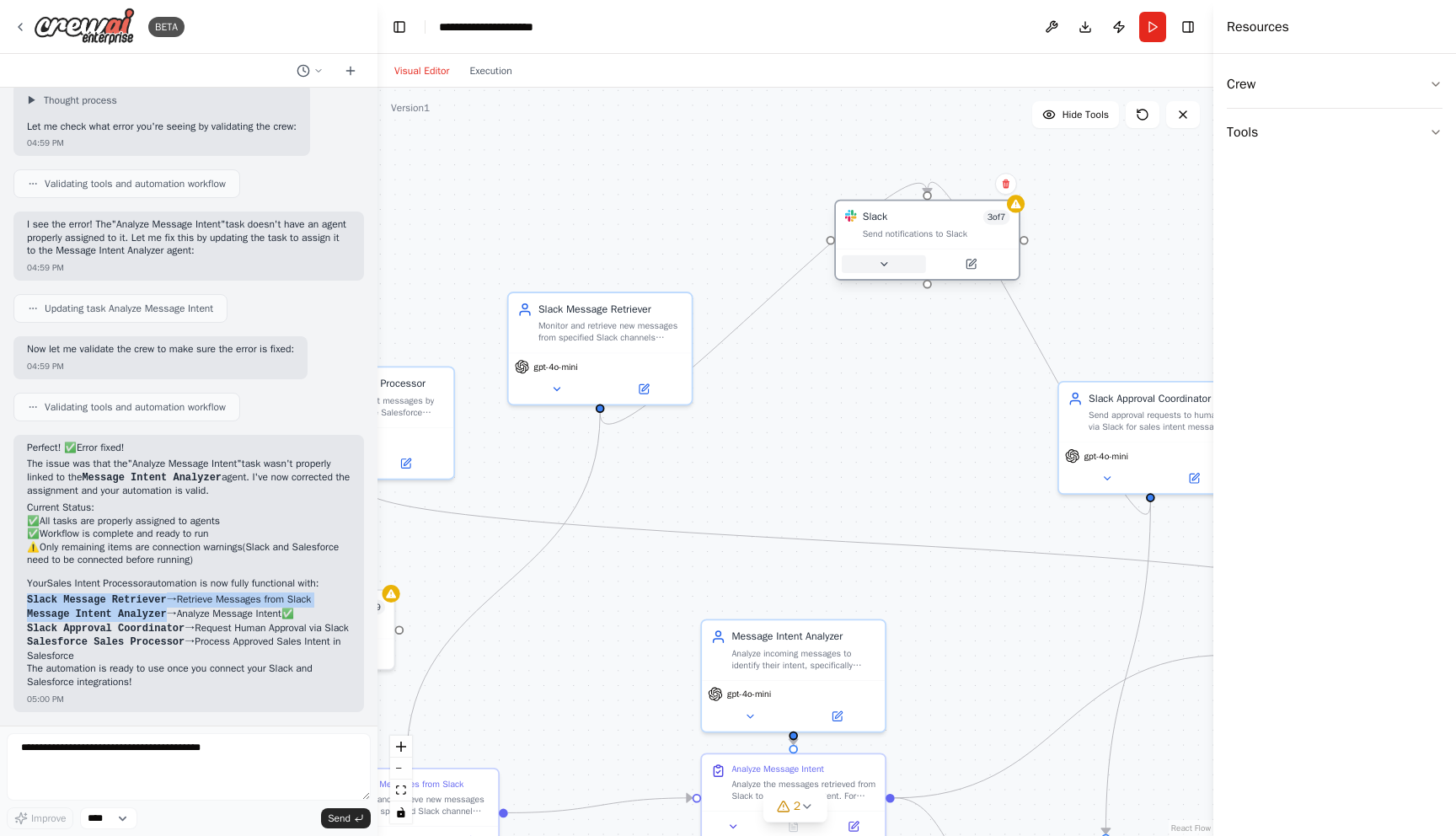 click at bounding box center [884, 264] 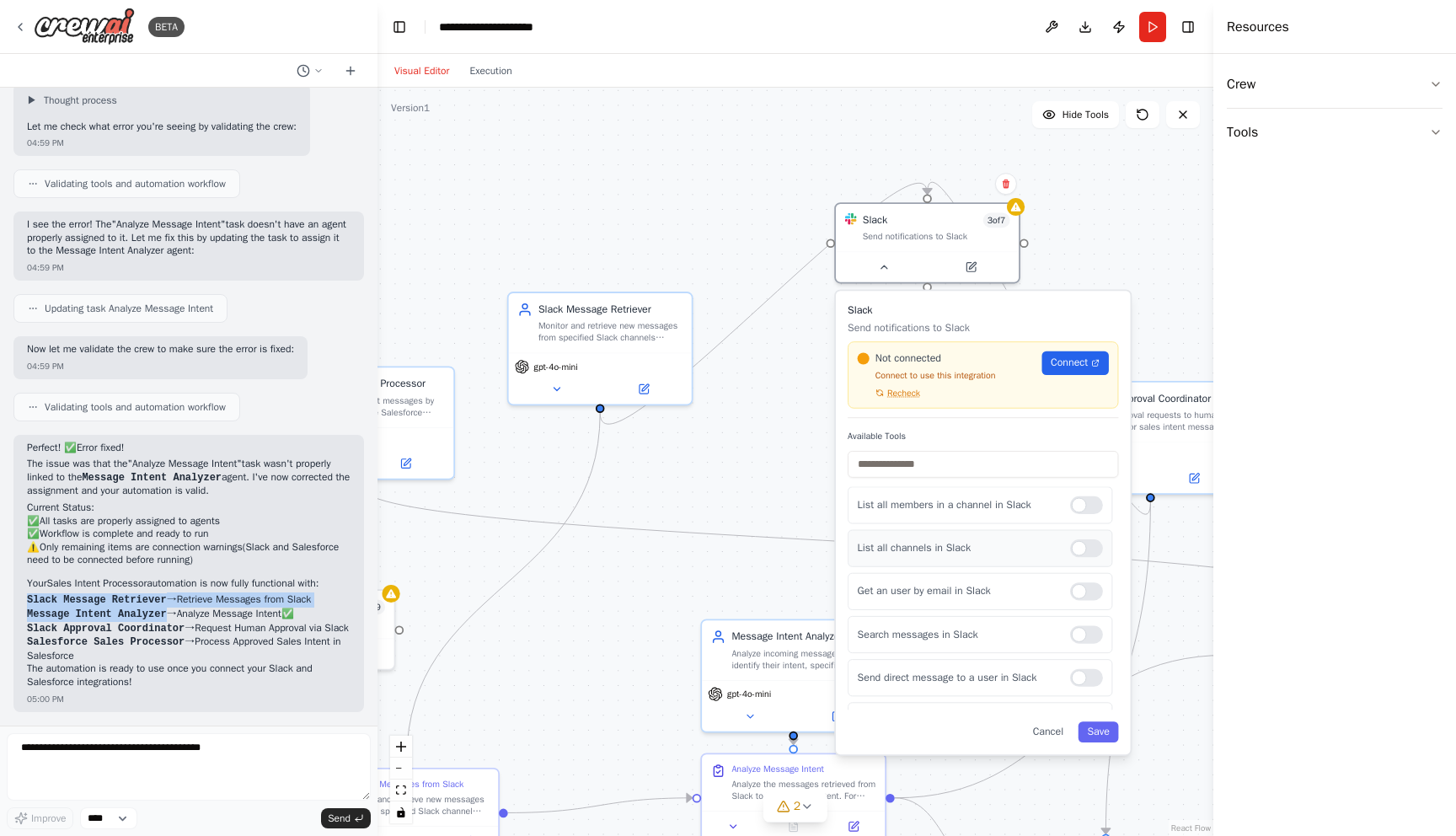 click at bounding box center (1086, 548) 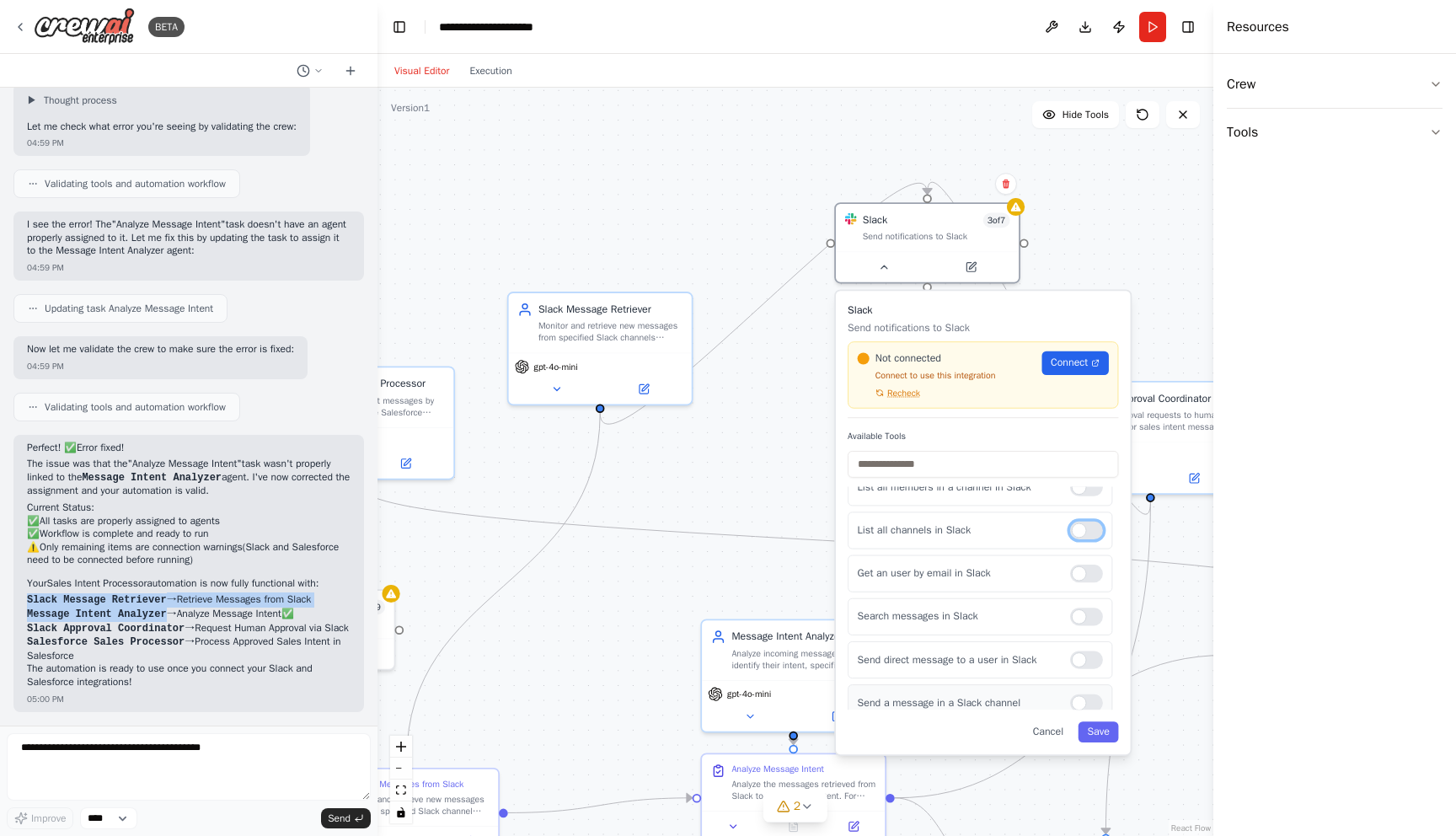 scroll, scrollTop: 0, scrollLeft: 0, axis: both 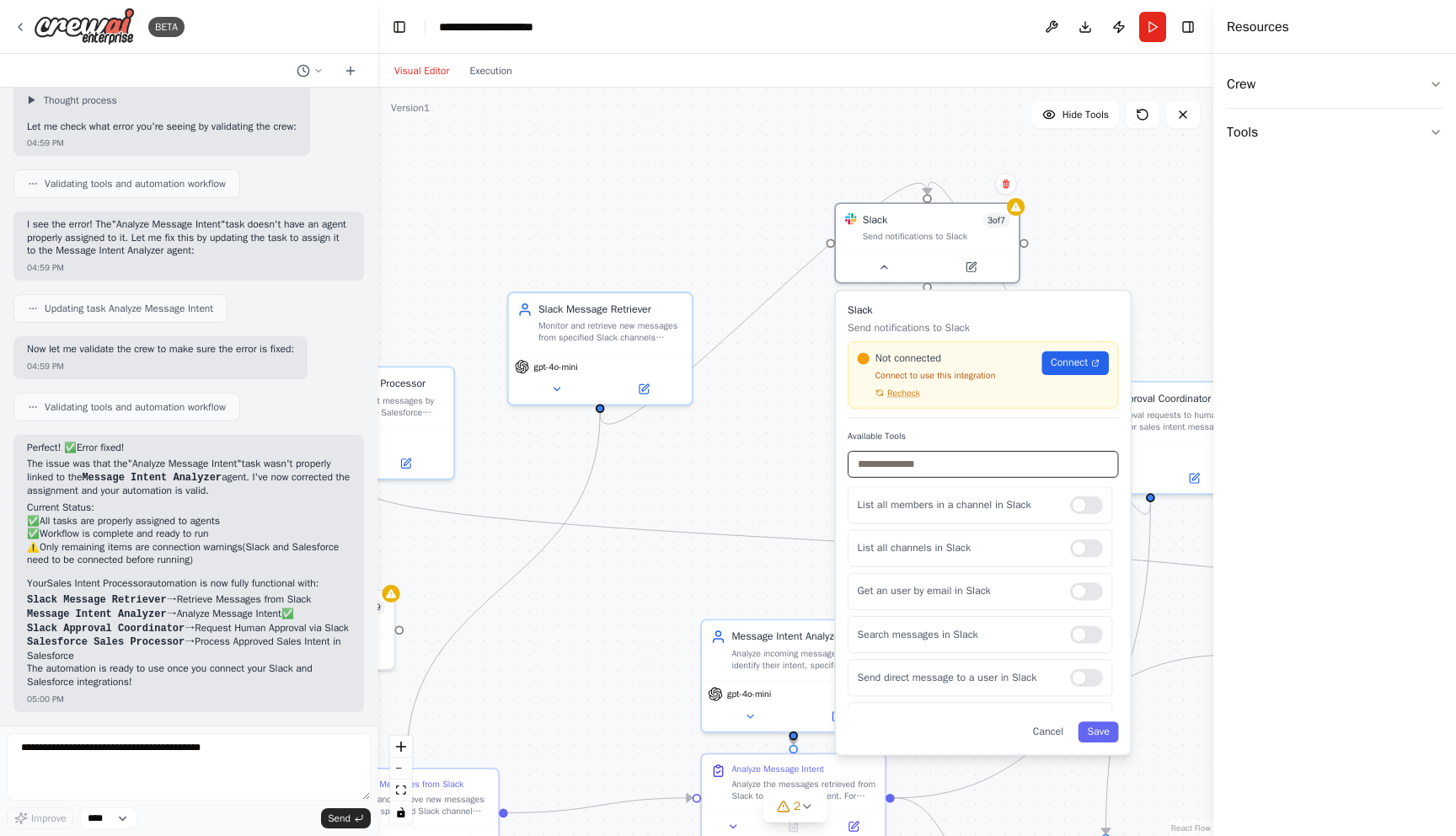 click at bounding box center (982, 464) 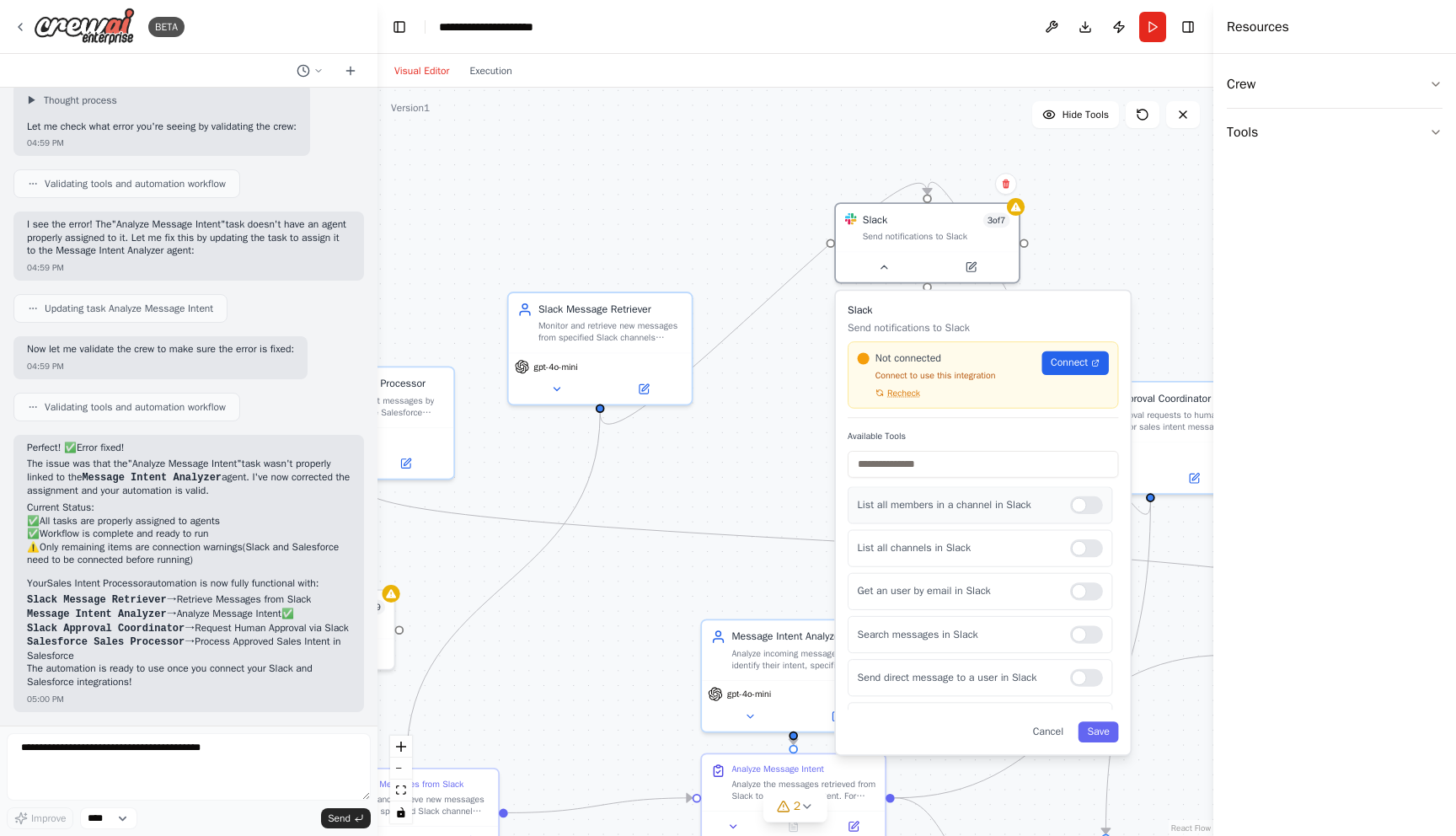 click on "List all members in a channel in Slack" at bounding box center [980, 505] 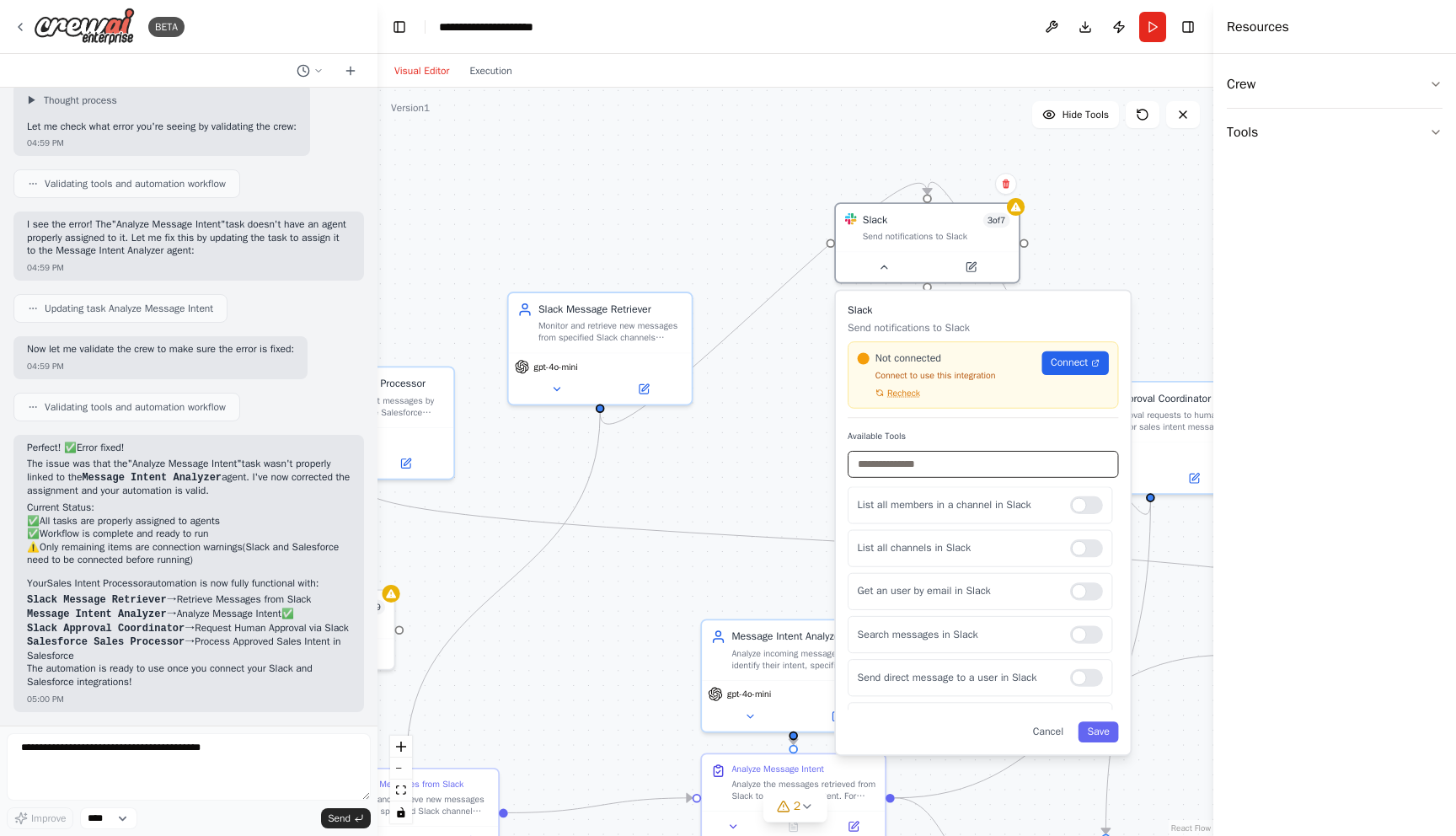 click at bounding box center (982, 464) 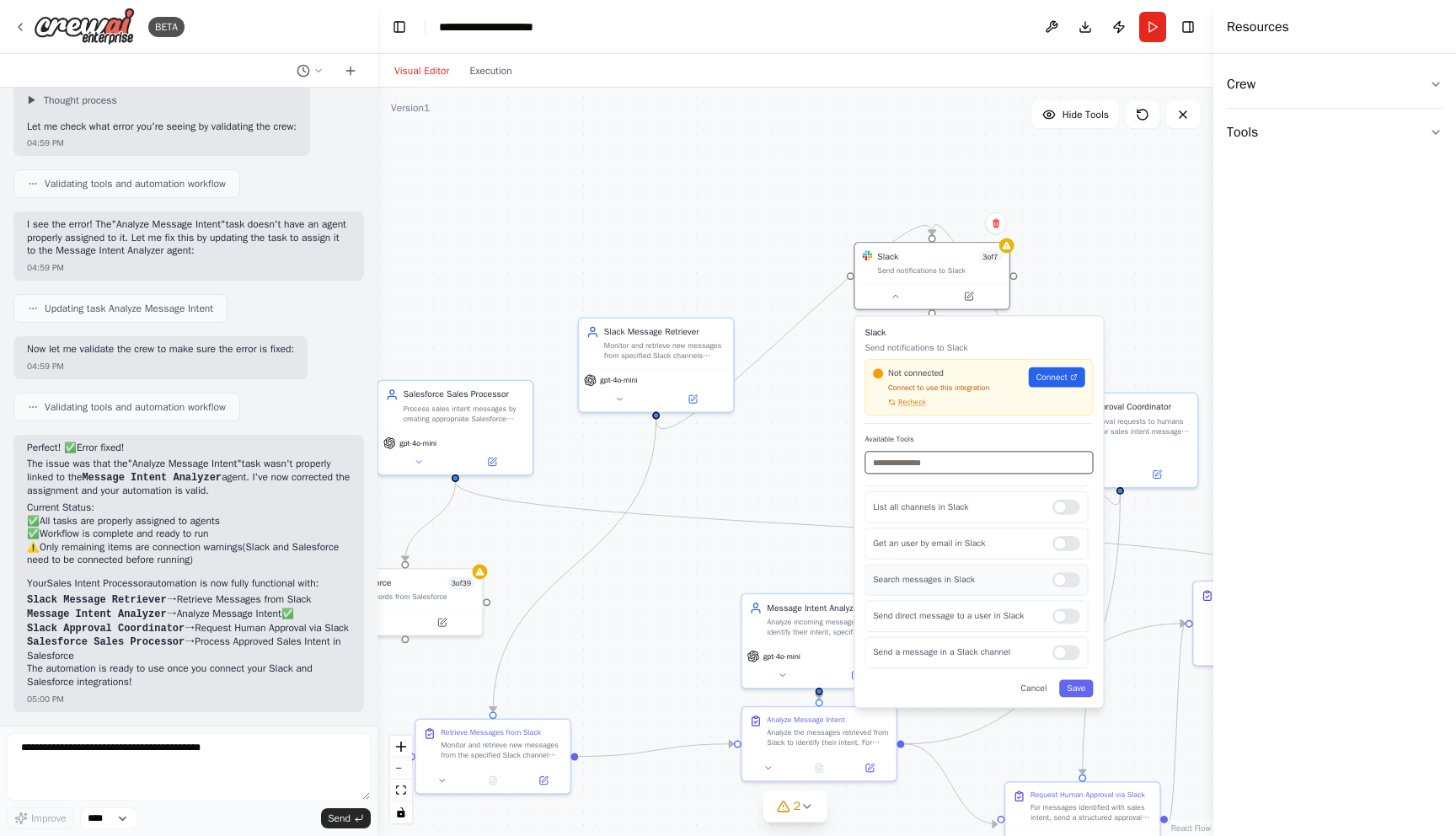 scroll, scrollTop: 0, scrollLeft: 0, axis: both 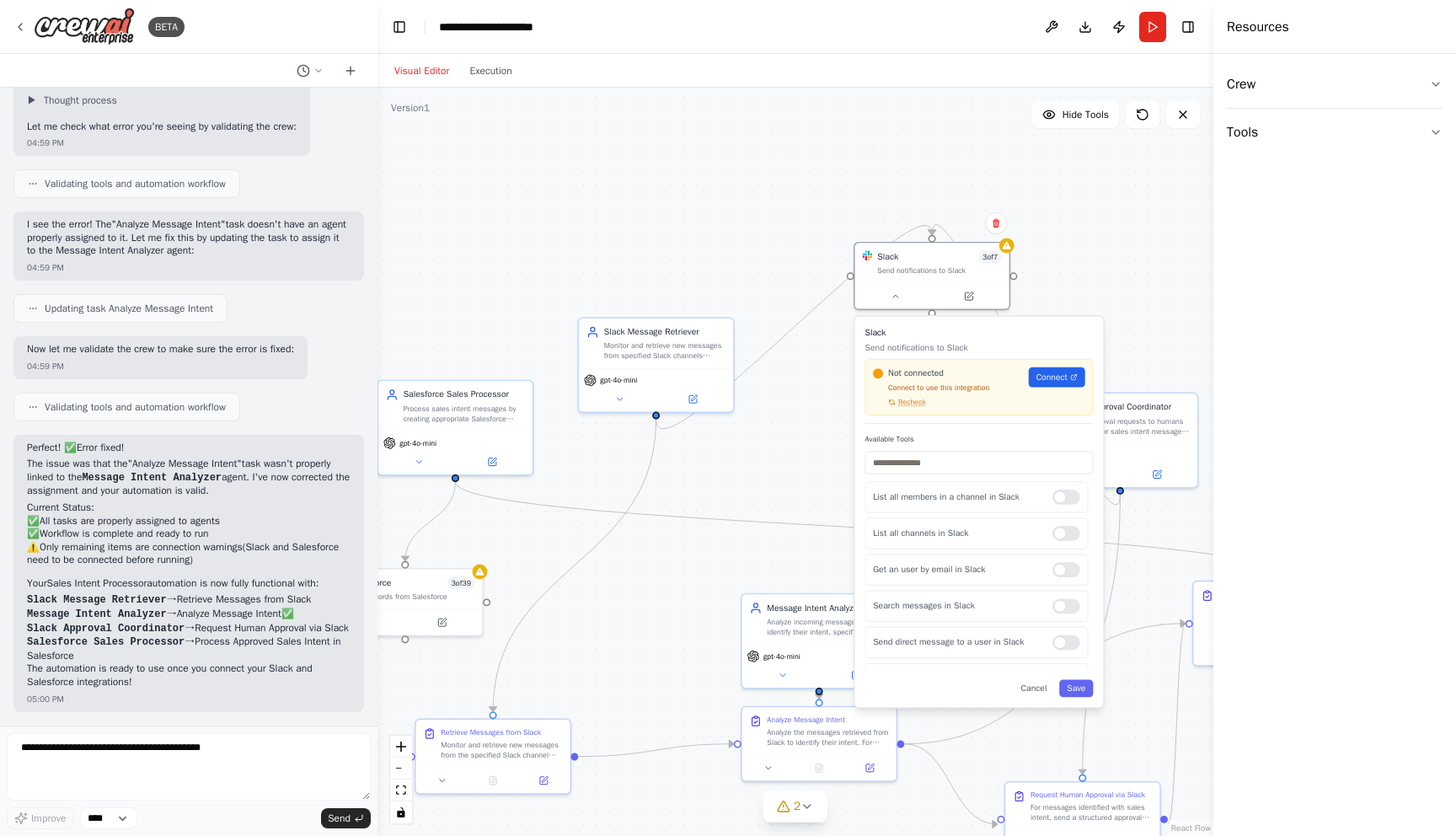 click on "Not connected Connect to use this integration Recheck Connect" at bounding box center [978, 387] 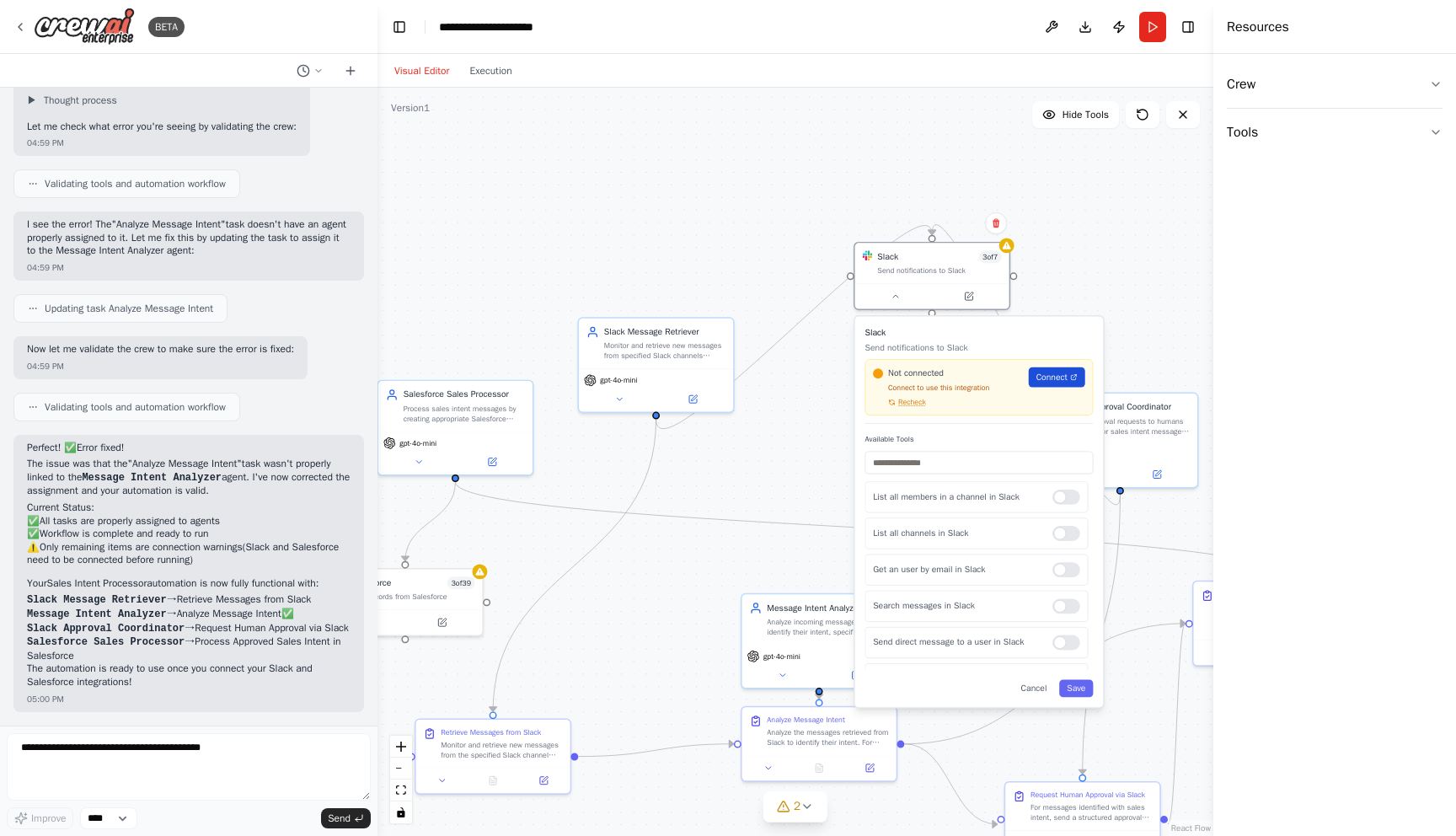 click on "Connect" at bounding box center (1052, 377) 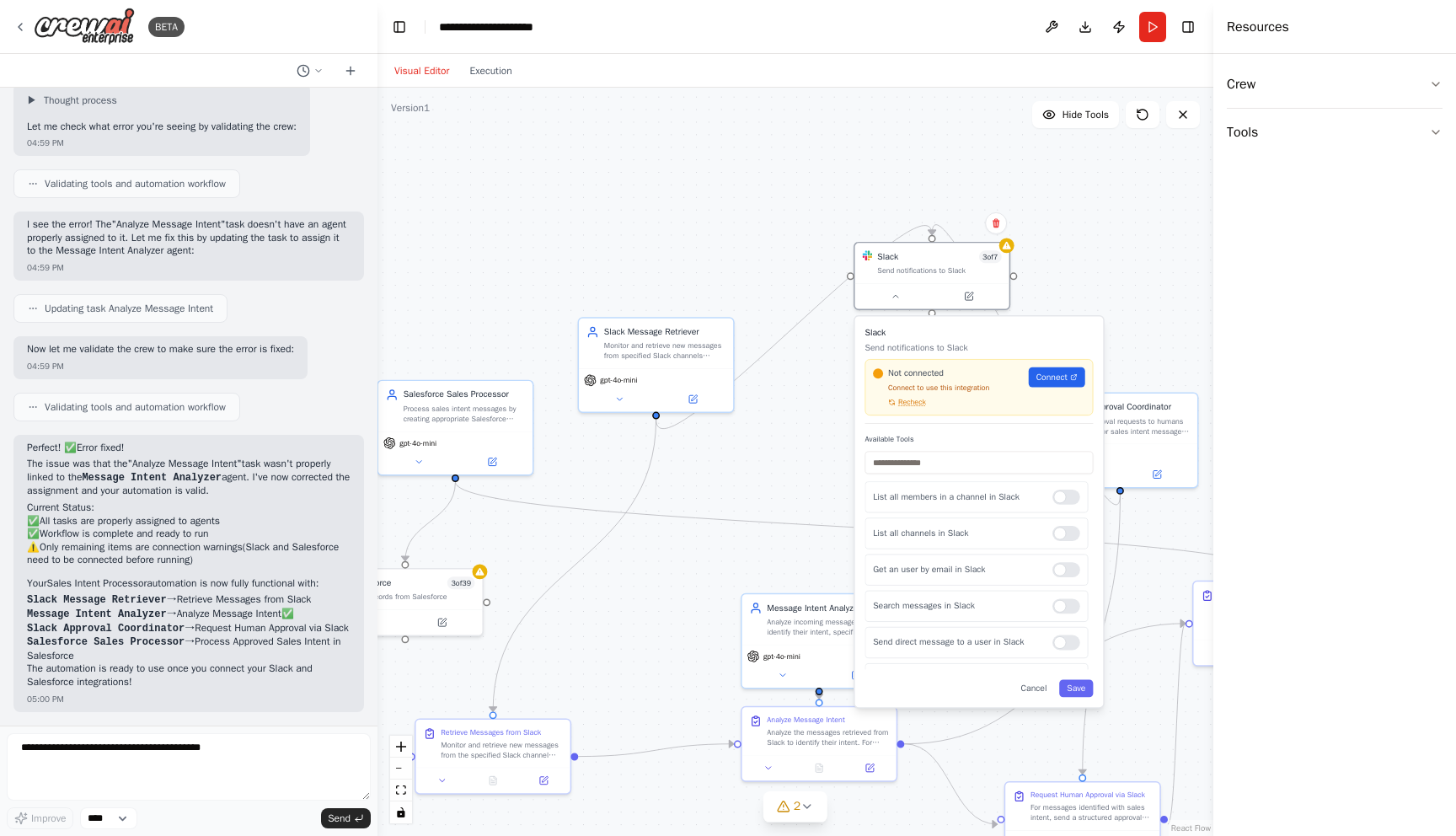 click on ".deletable-edge-delete-btn {
width: 20px;
height: 20px;
border: 0px solid #ffffff;
color: #6b7280;
background-color: #f8fafc;
cursor: pointer;
border-radius: 50%;
font-size: 12px;
padding: 3px;
display: flex;
align-items: center;
justify-content: center;
transition: all 0.2s cubic-bezier(0.4, 0, 0.2, 1);
box-shadow: 0 2px 4px rgba(0, 0, 0, 0.1);
}
.deletable-edge-delete-btn:hover {
background-color: #ef4444;
color: #ffffff;
border-color: #dc2626;
transform: scale(1.1);
box-shadow: 0 4px 12px rgba(239, 68, 68, 0.4);
}
.deletable-edge-delete-btn:active {
transform: scale(0.95);
box-shadow: 0 2px 4px rgba(239, 68, 68, 0.3);
}
Salesforce Sales Processor gpt-4o-mini Salesforce 3  of  39 Slack 3 7" at bounding box center [795, 462] 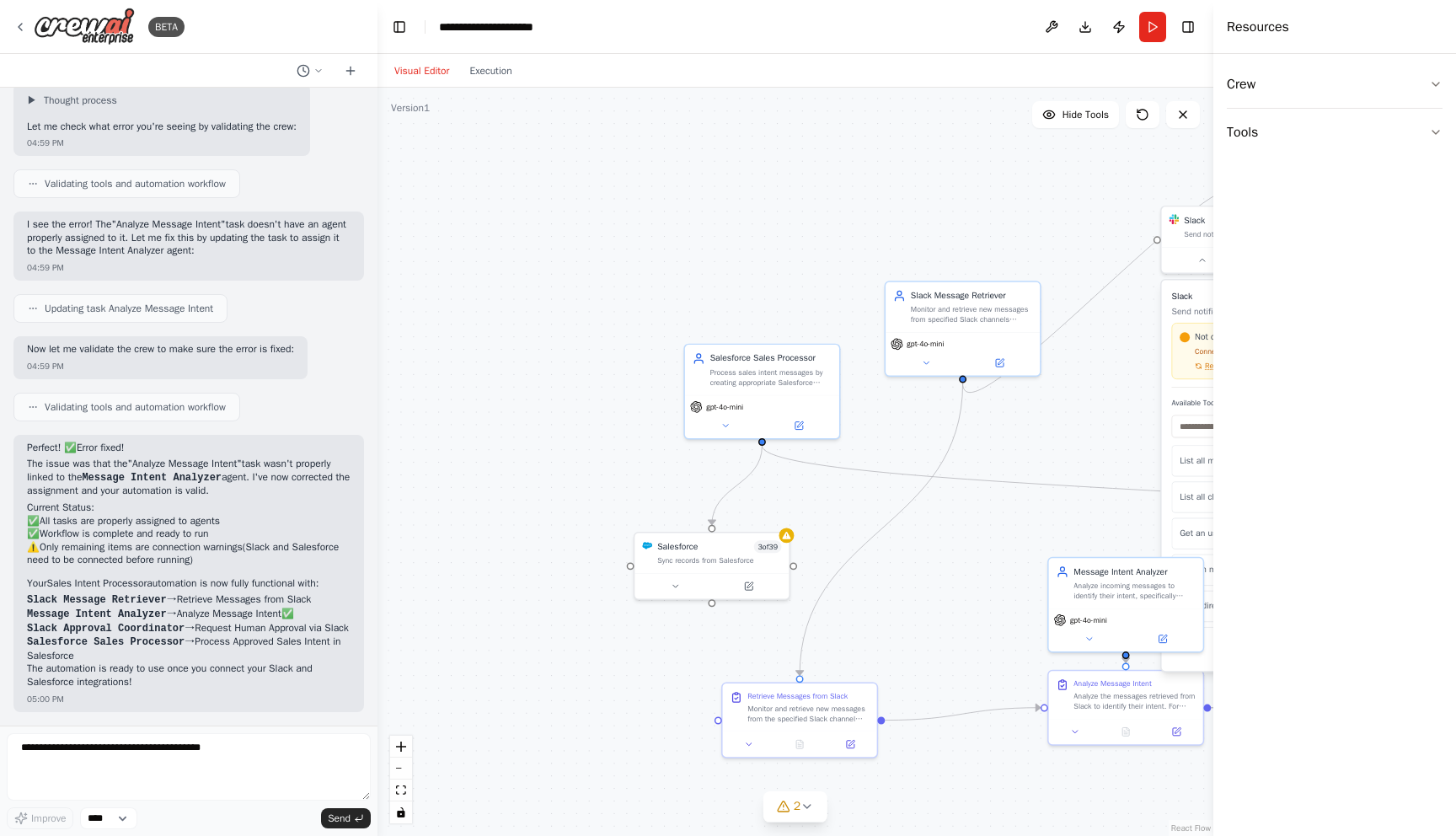 drag, startPoint x: 705, startPoint y: 592, endPoint x: 1028, endPoint y: 555, distance: 325.11229 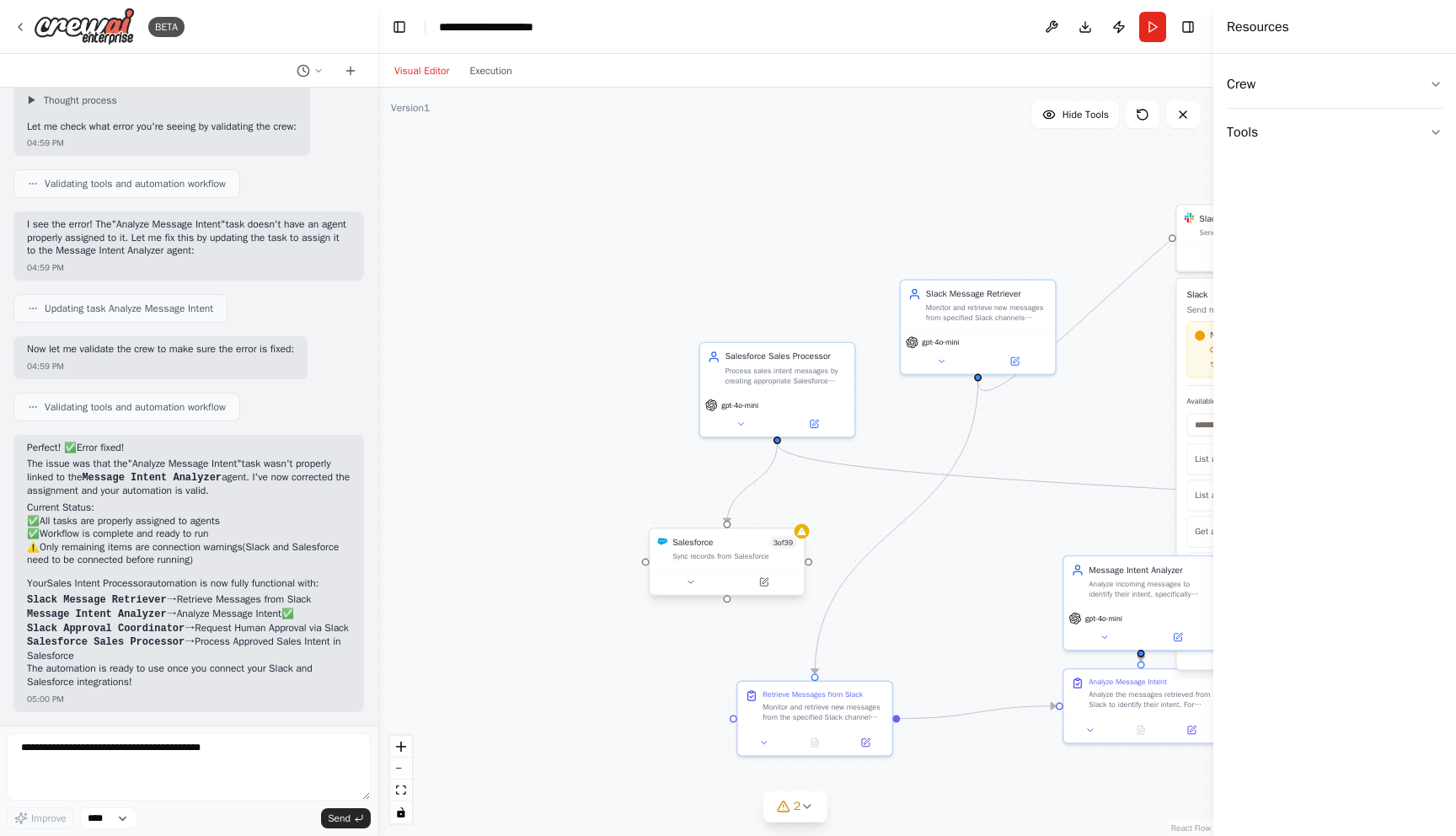 click on "Sync records from Salesforce" at bounding box center (734, 556) 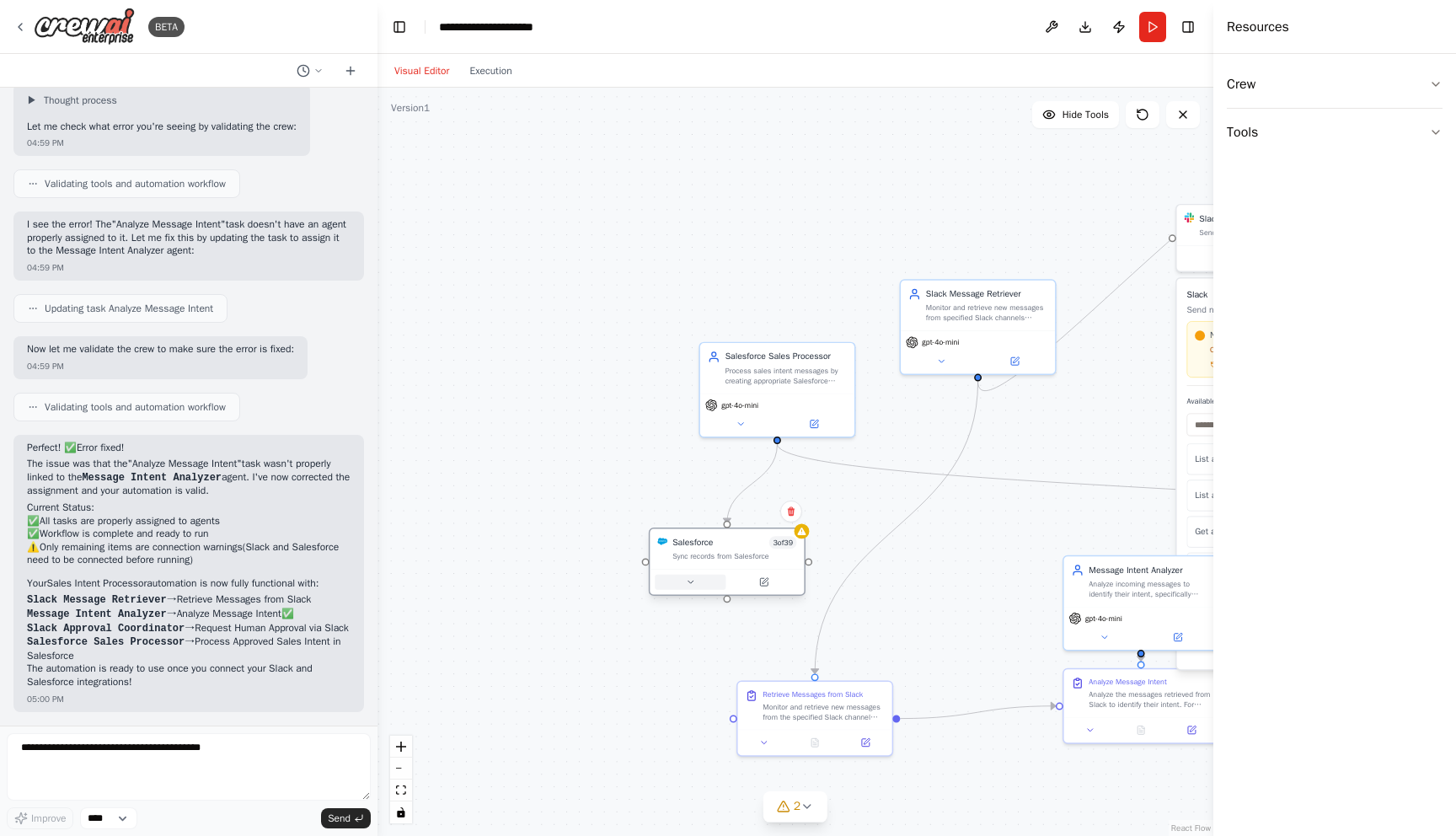 click 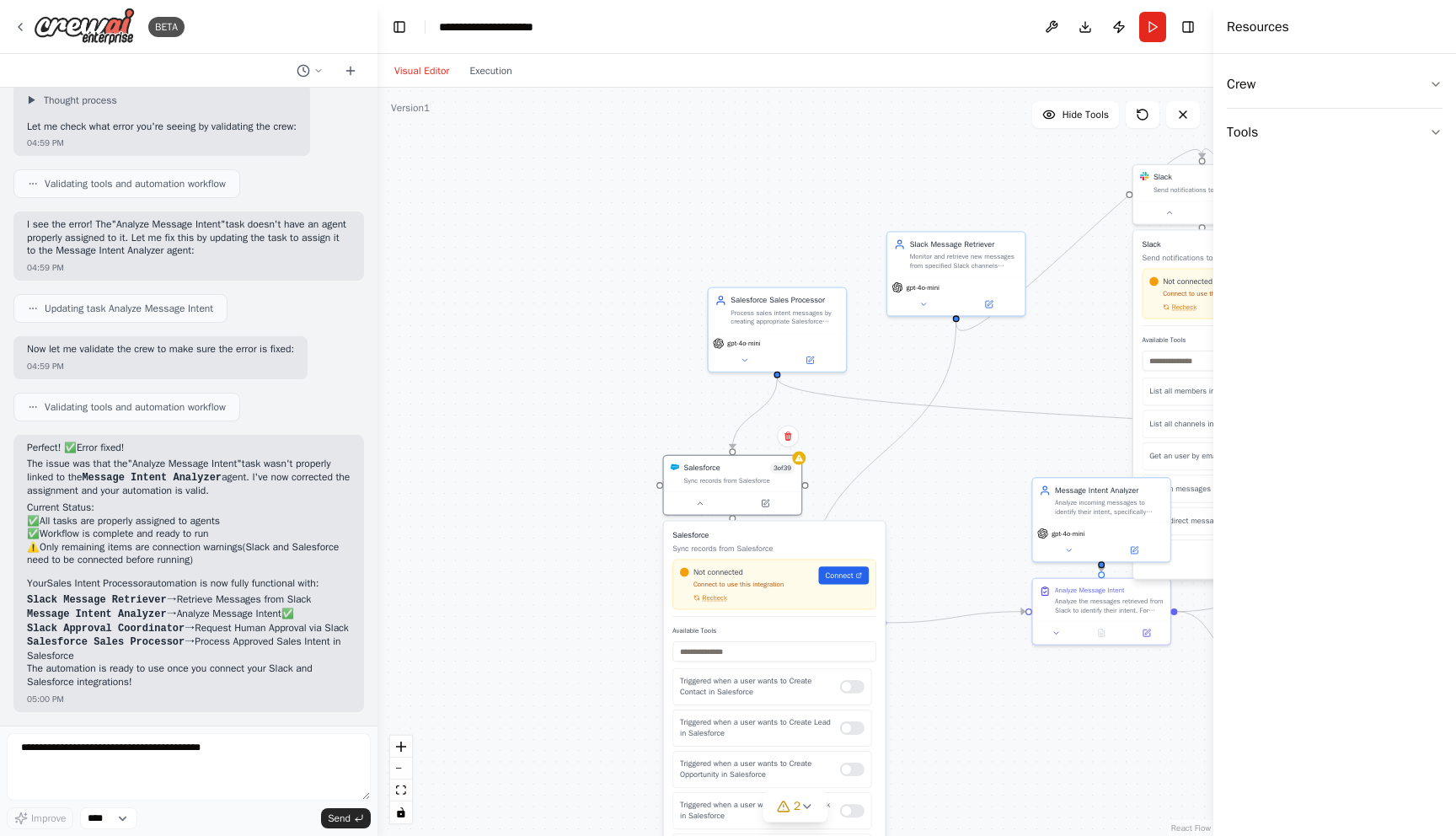 drag, startPoint x: 921, startPoint y: 612, endPoint x: 913, endPoint y: 474, distance: 138.2317 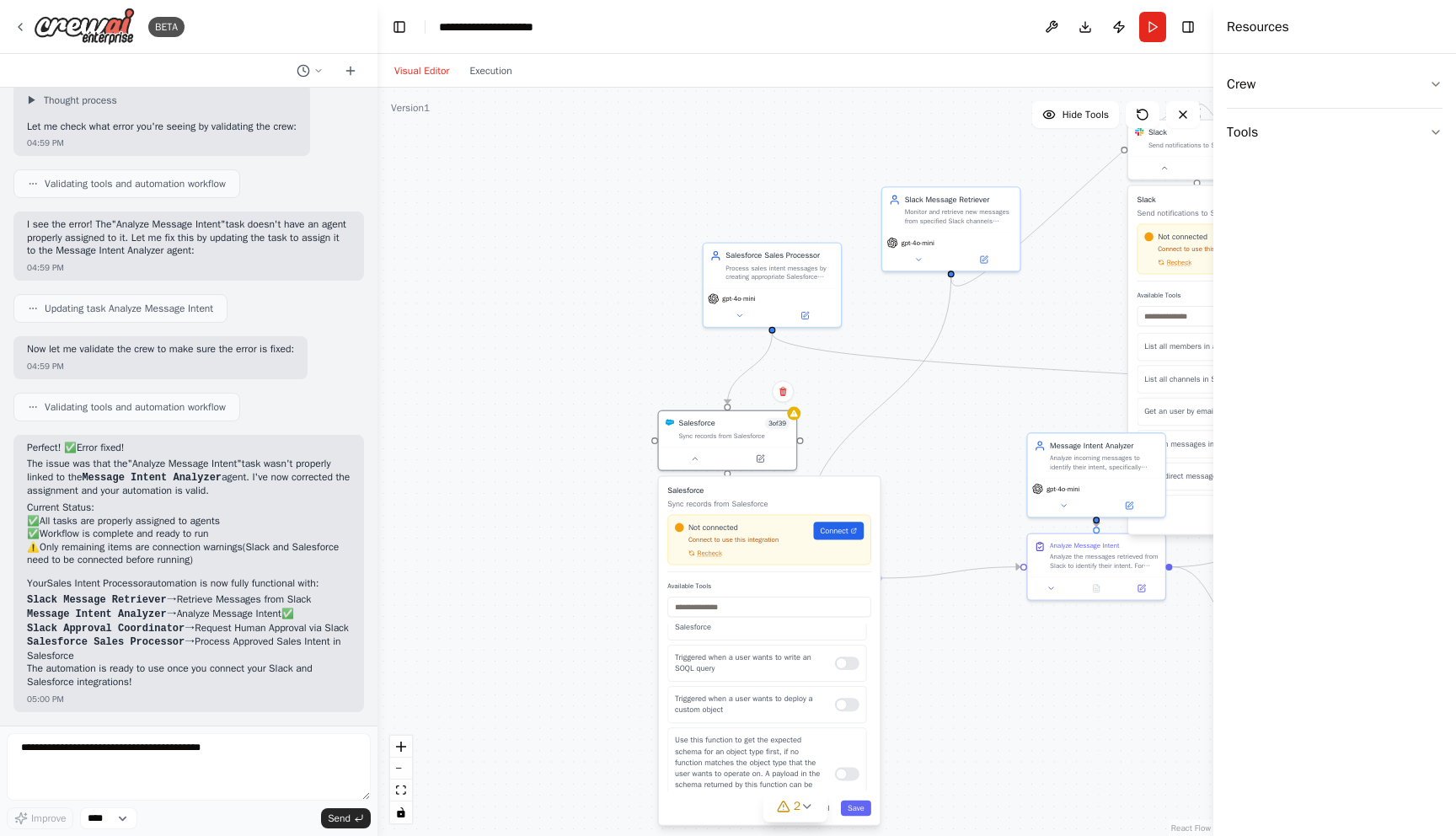 scroll, scrollTop: 2227, scrollLeft: 0, axis: vertical 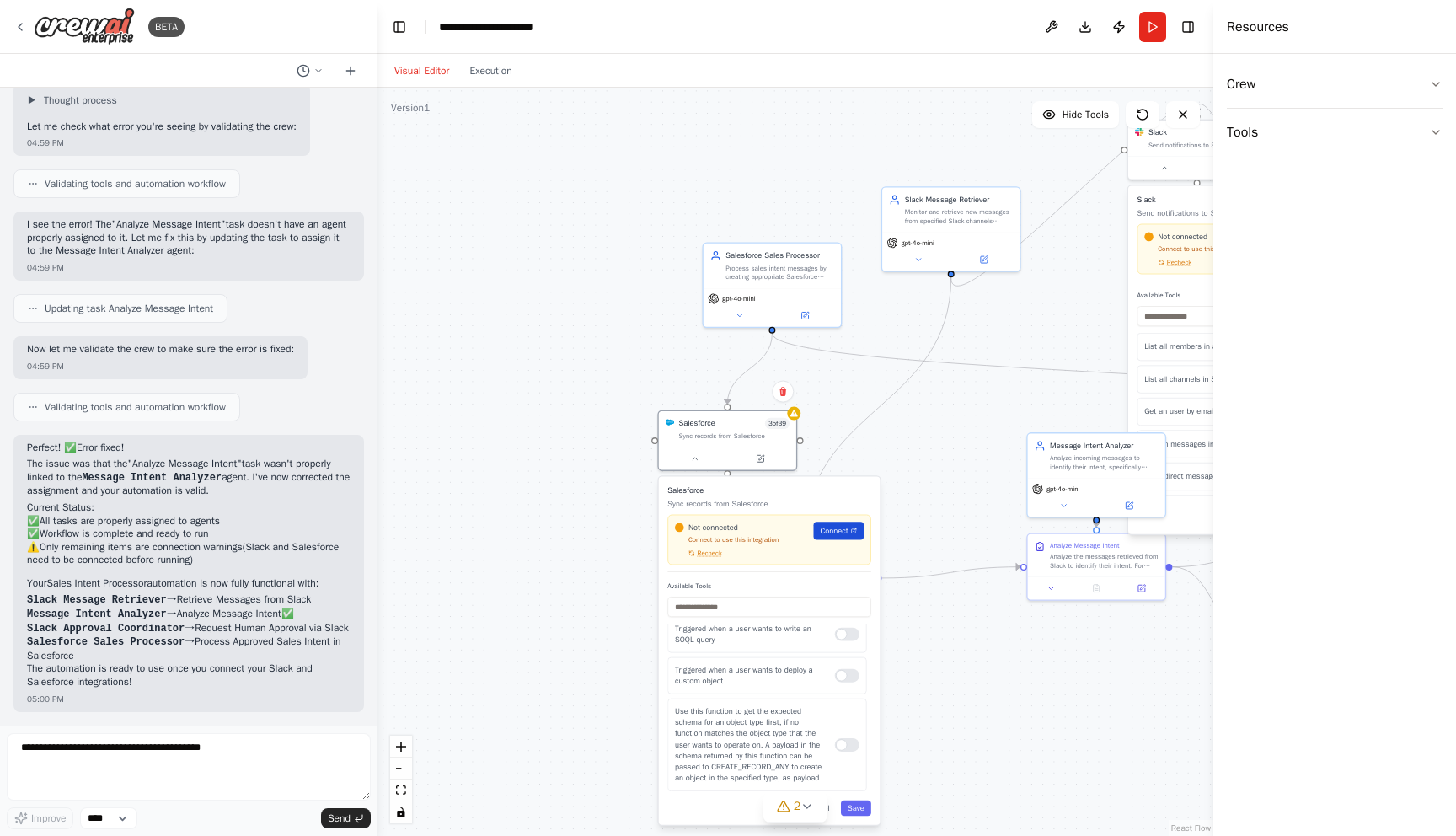 click on "Connect" at bounding box center [833, 530] 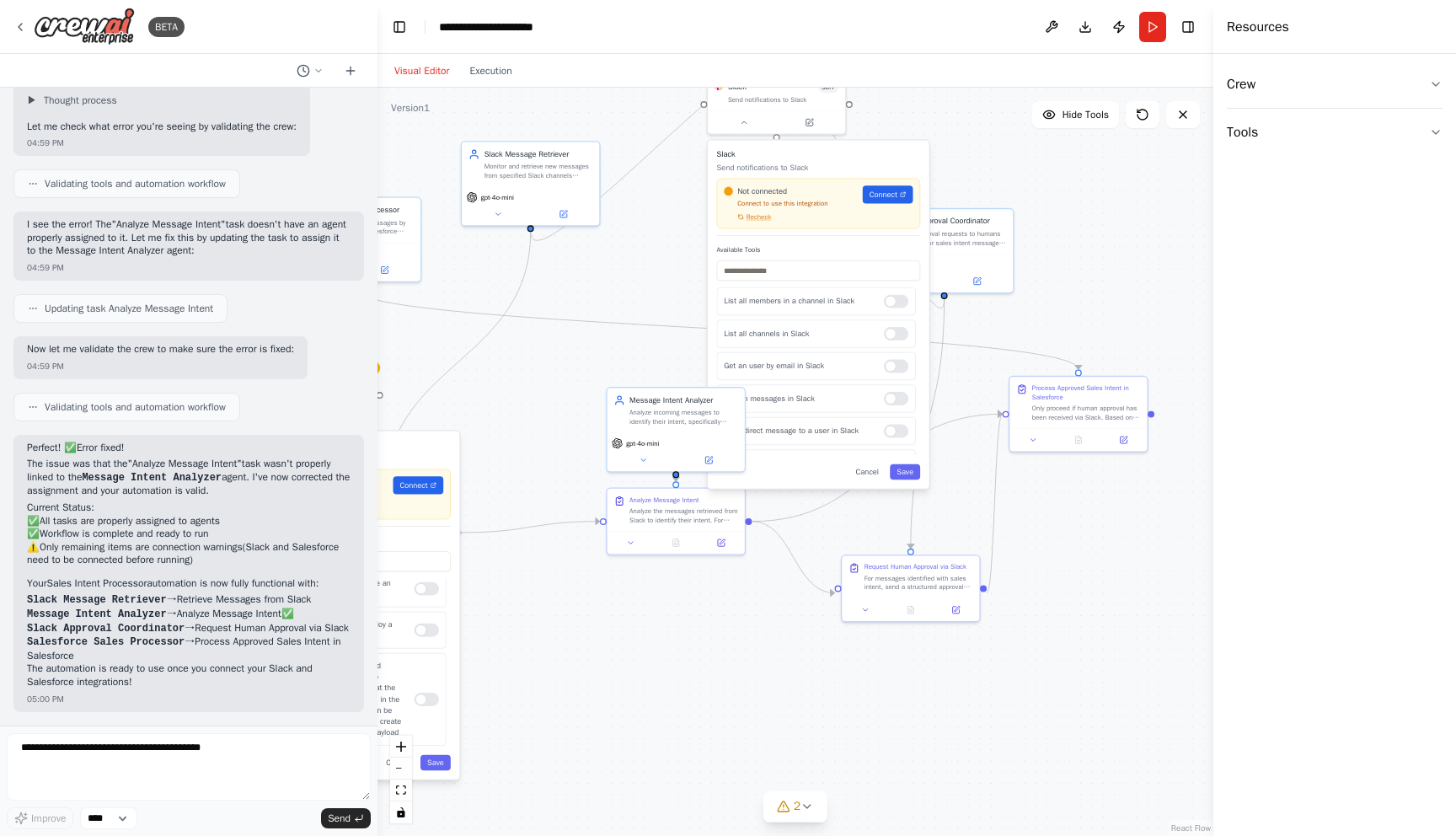 drag, startPoint x: 870, startPoint y: 402, endPoint x: 436, endPoint y: 353, distance: 436.75737 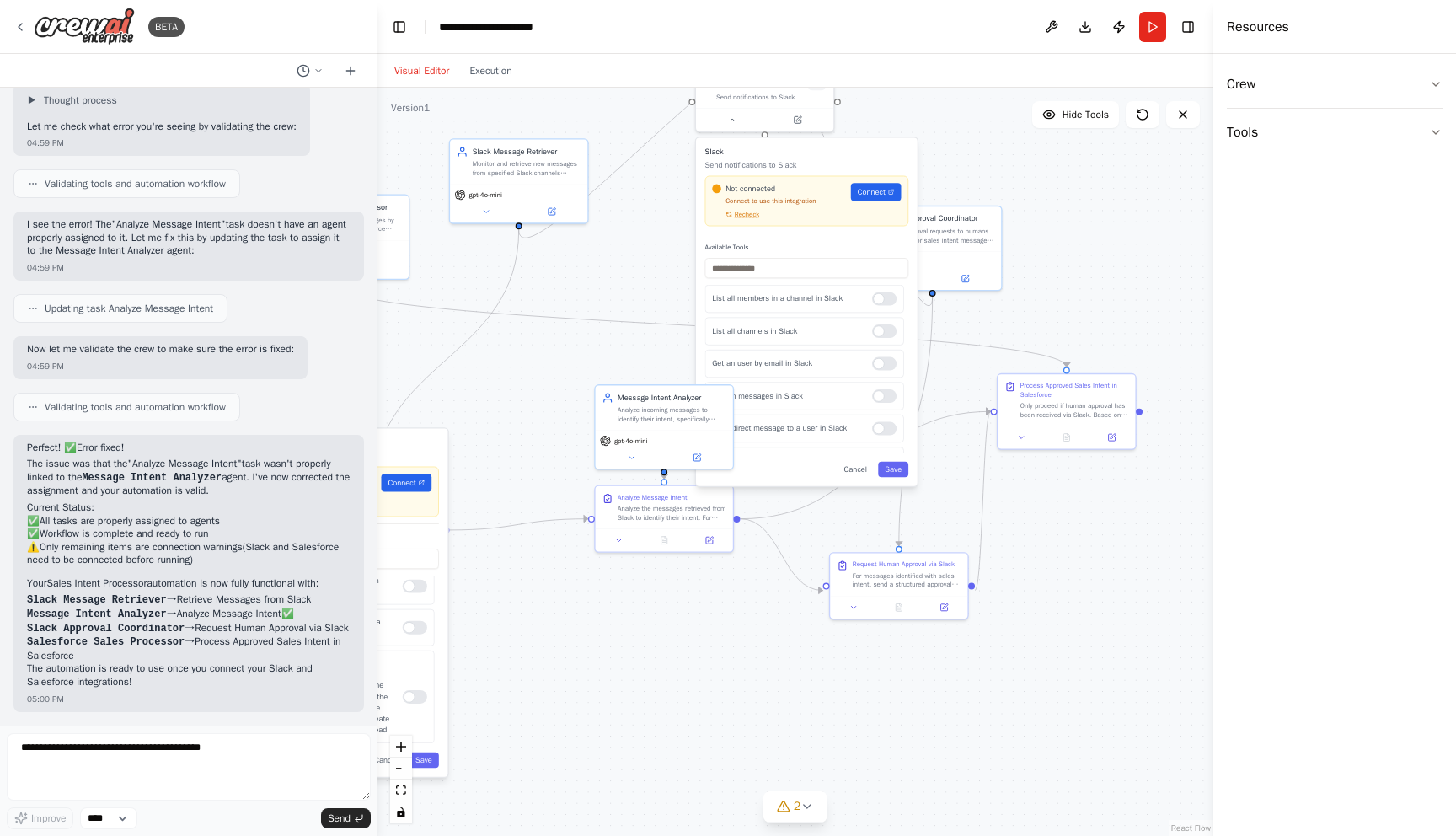 drag, startPoint x: 637, startPoint y: 269, endPoint x: 639, endPoint y: 300, distance: 31.064449 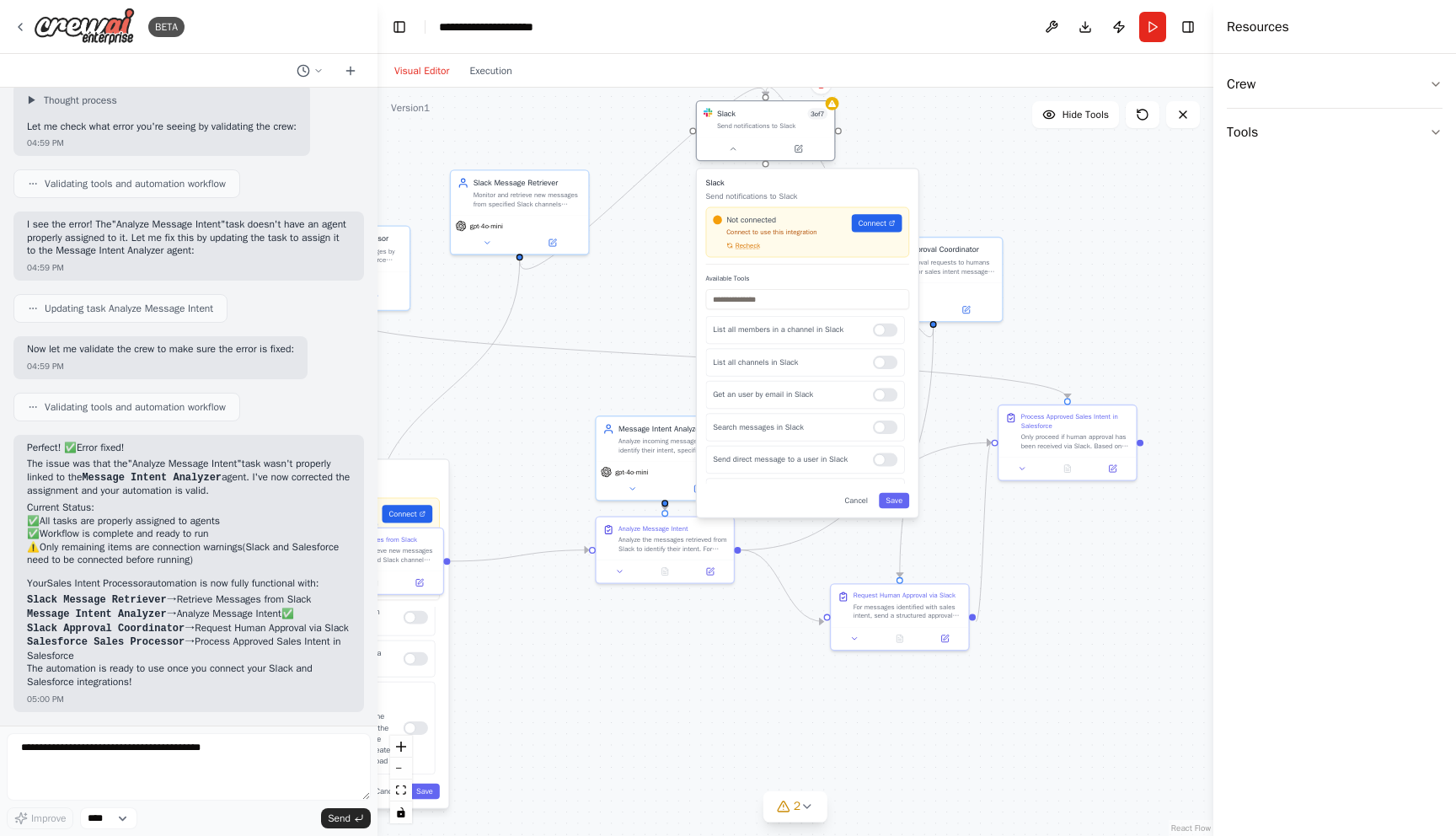 click at bounding box center (765, 148) 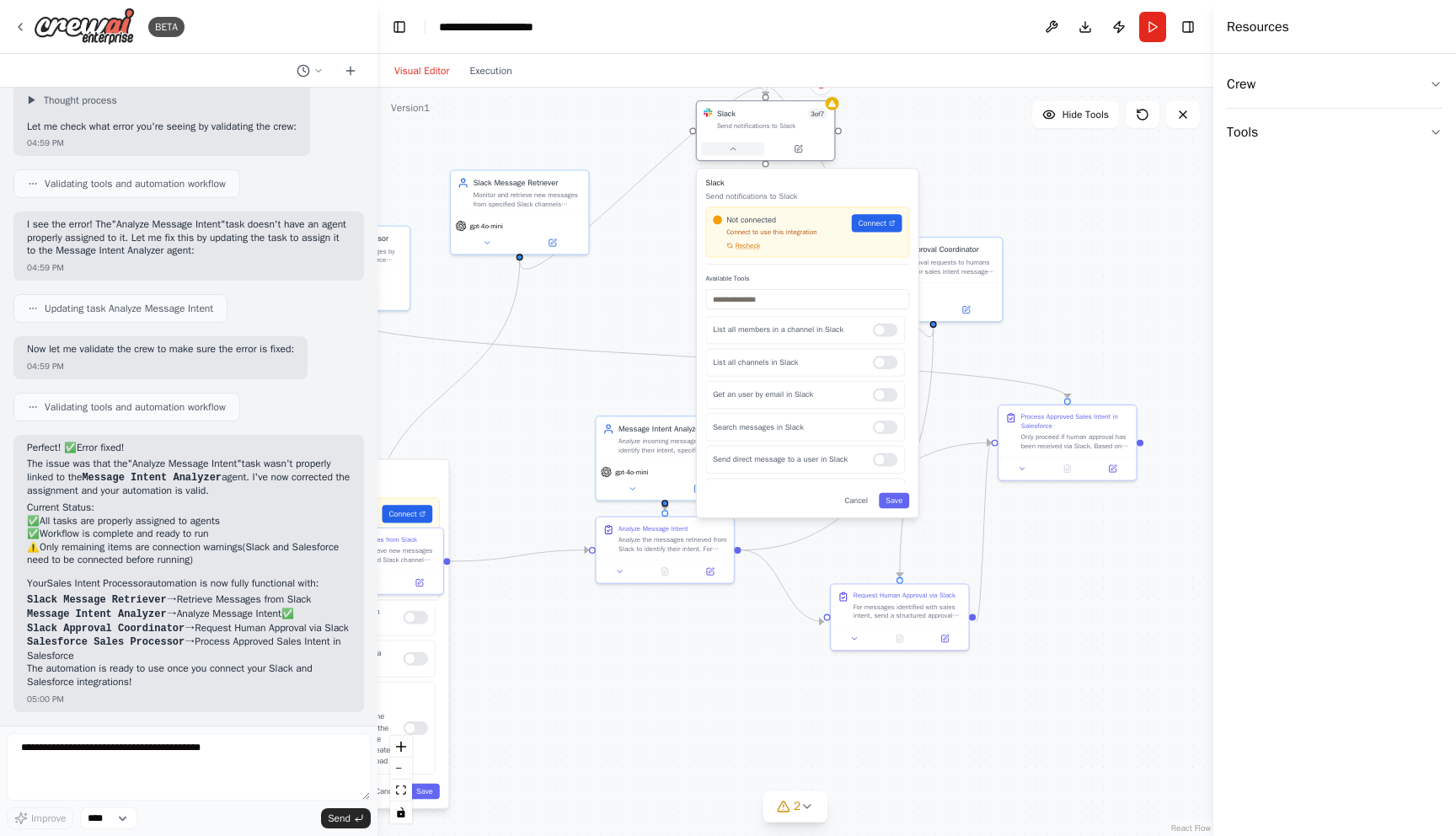 click 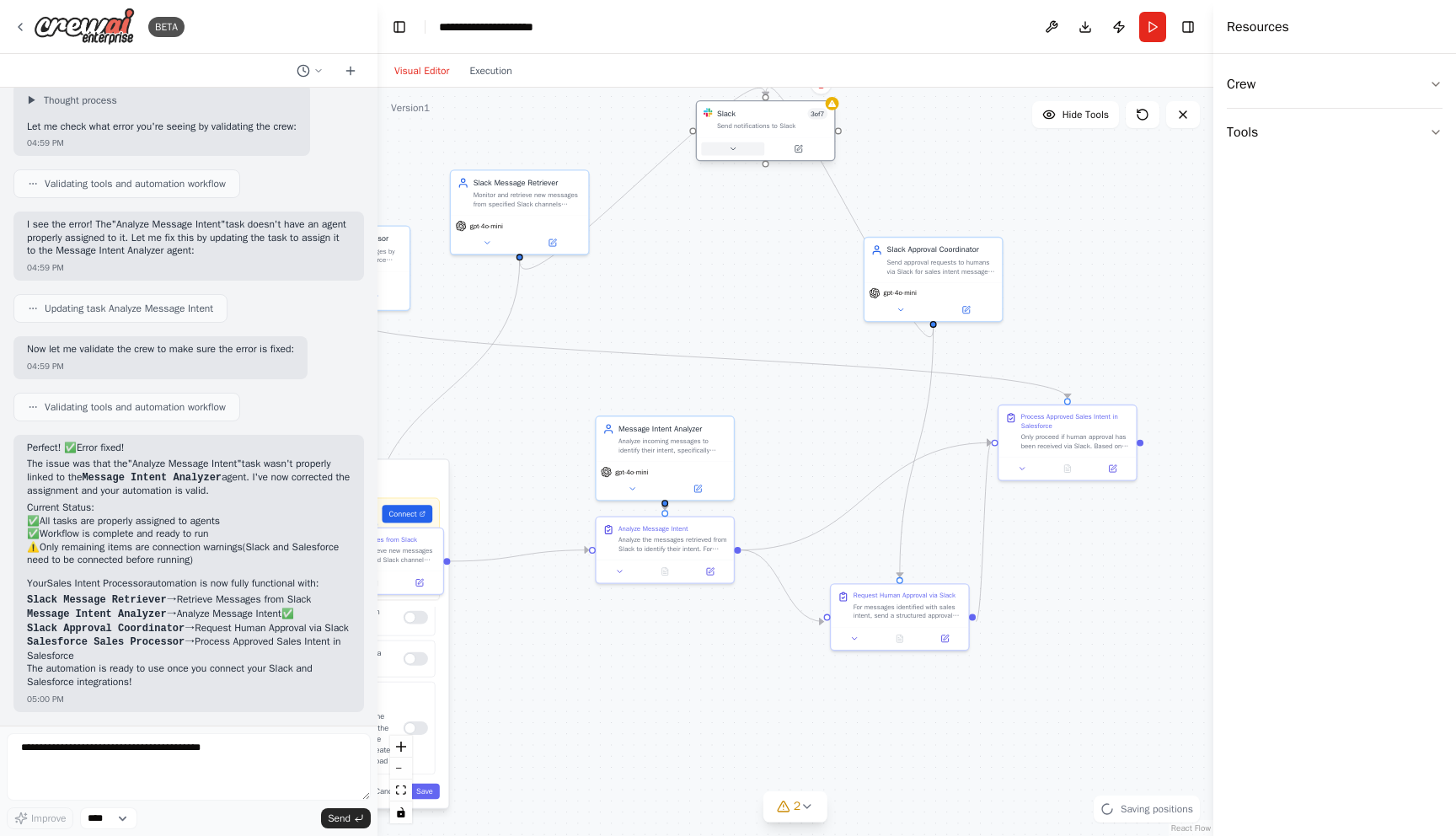 click 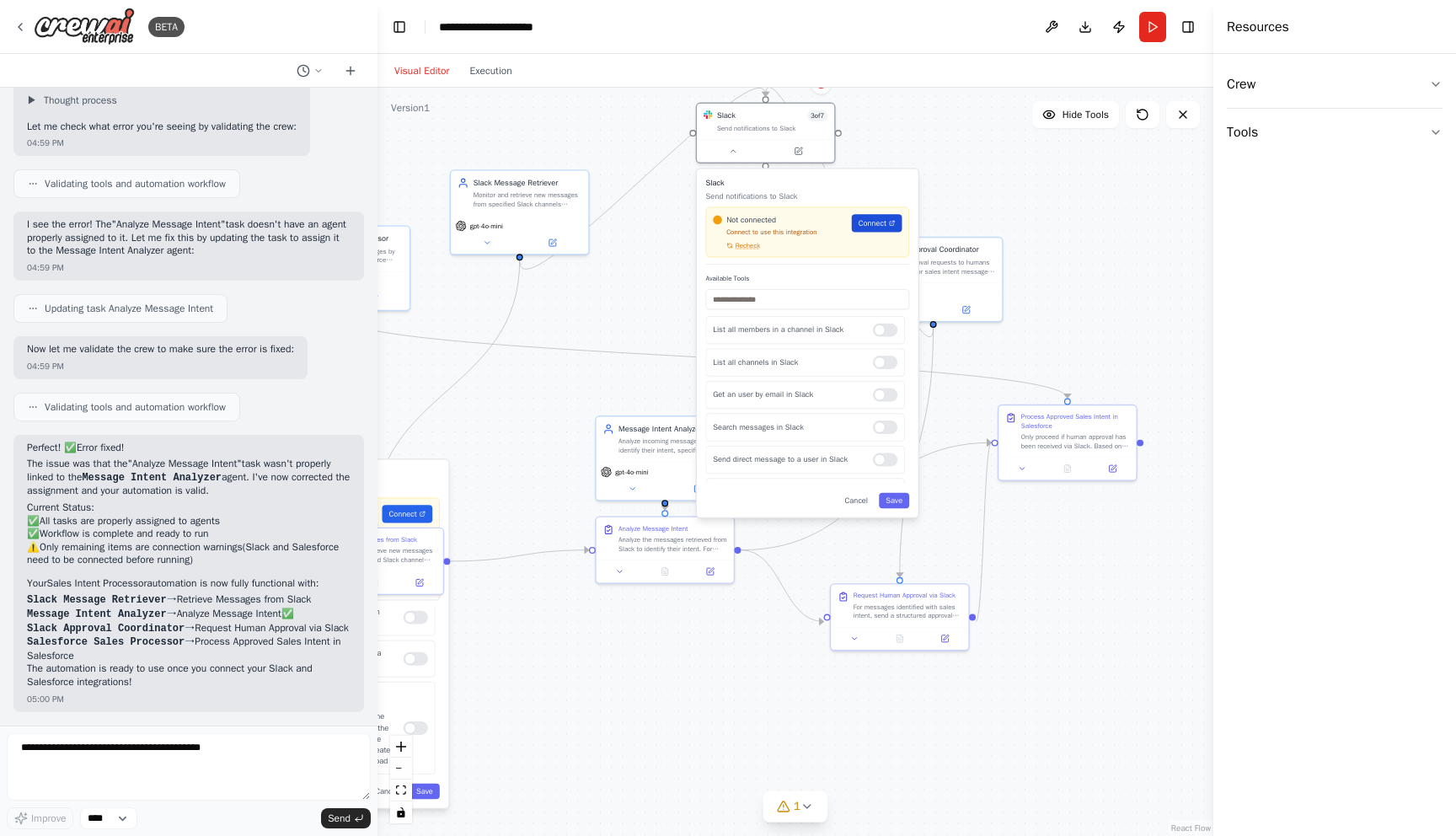 click on "Connect" at bounding box center [872, 222] 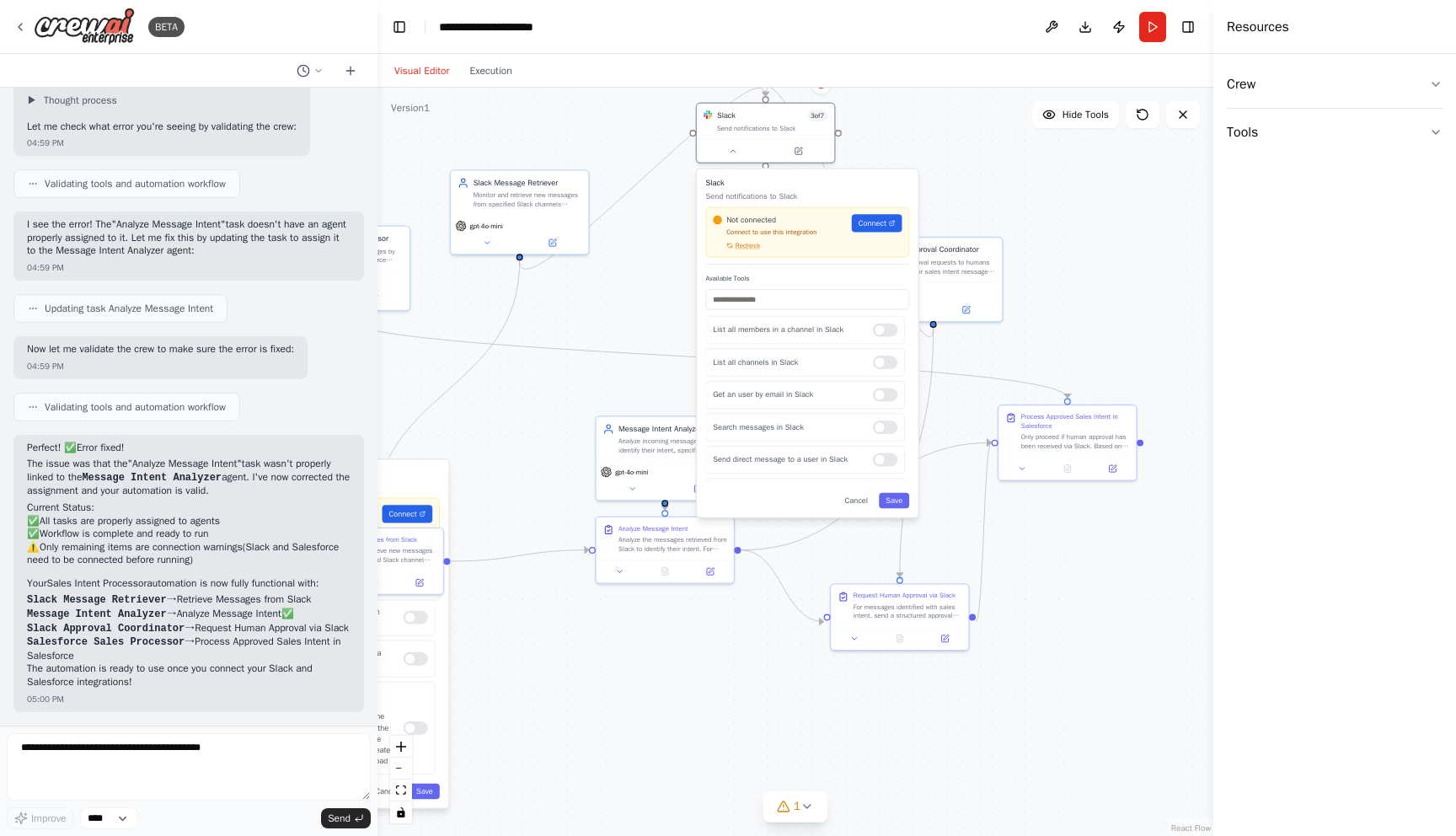 click on "Not connected Connect to use this integration Recheck Connect" at bounding box center [807, 233] 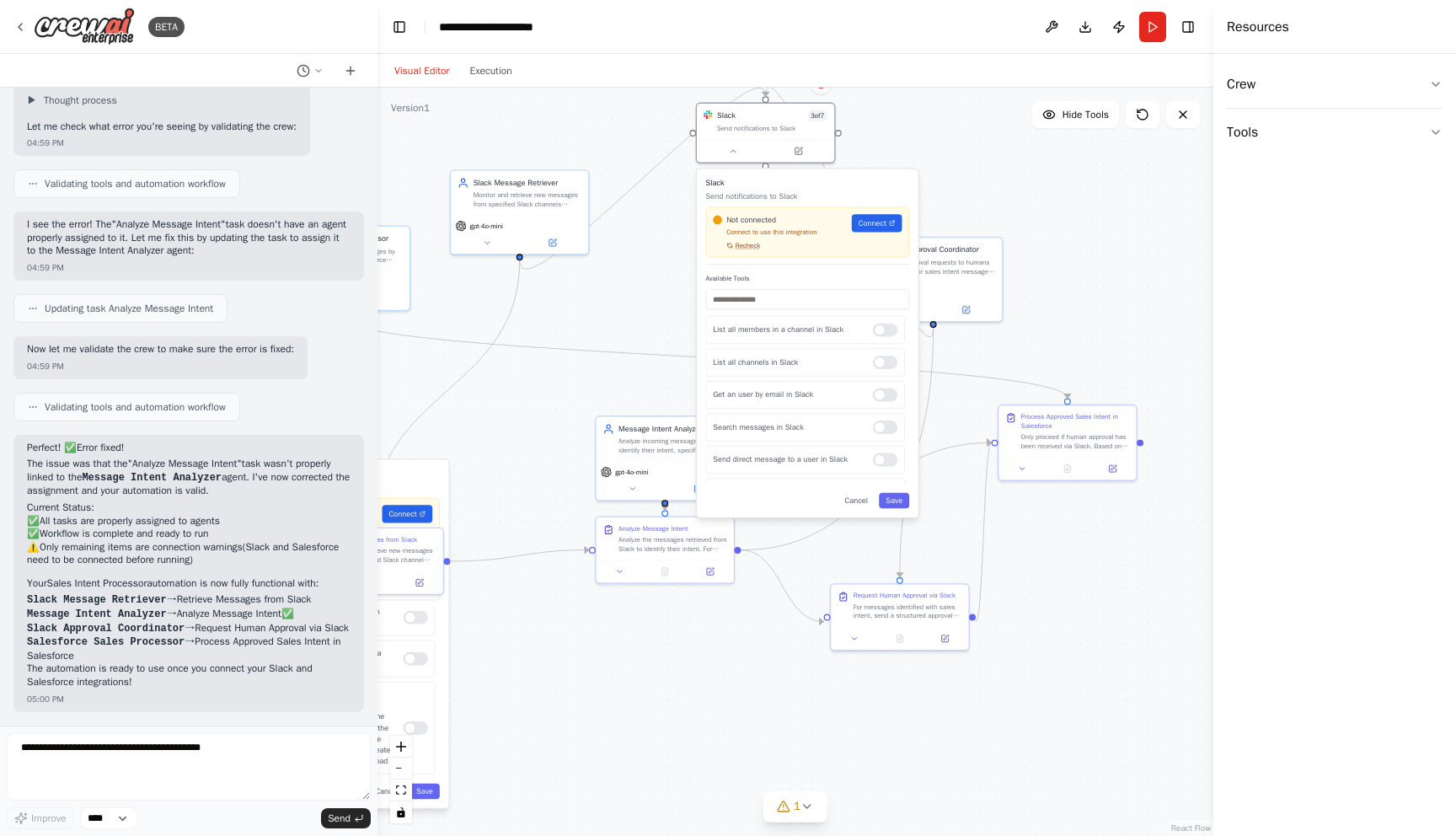click on "Recheck" at bounding box center (747, 245) 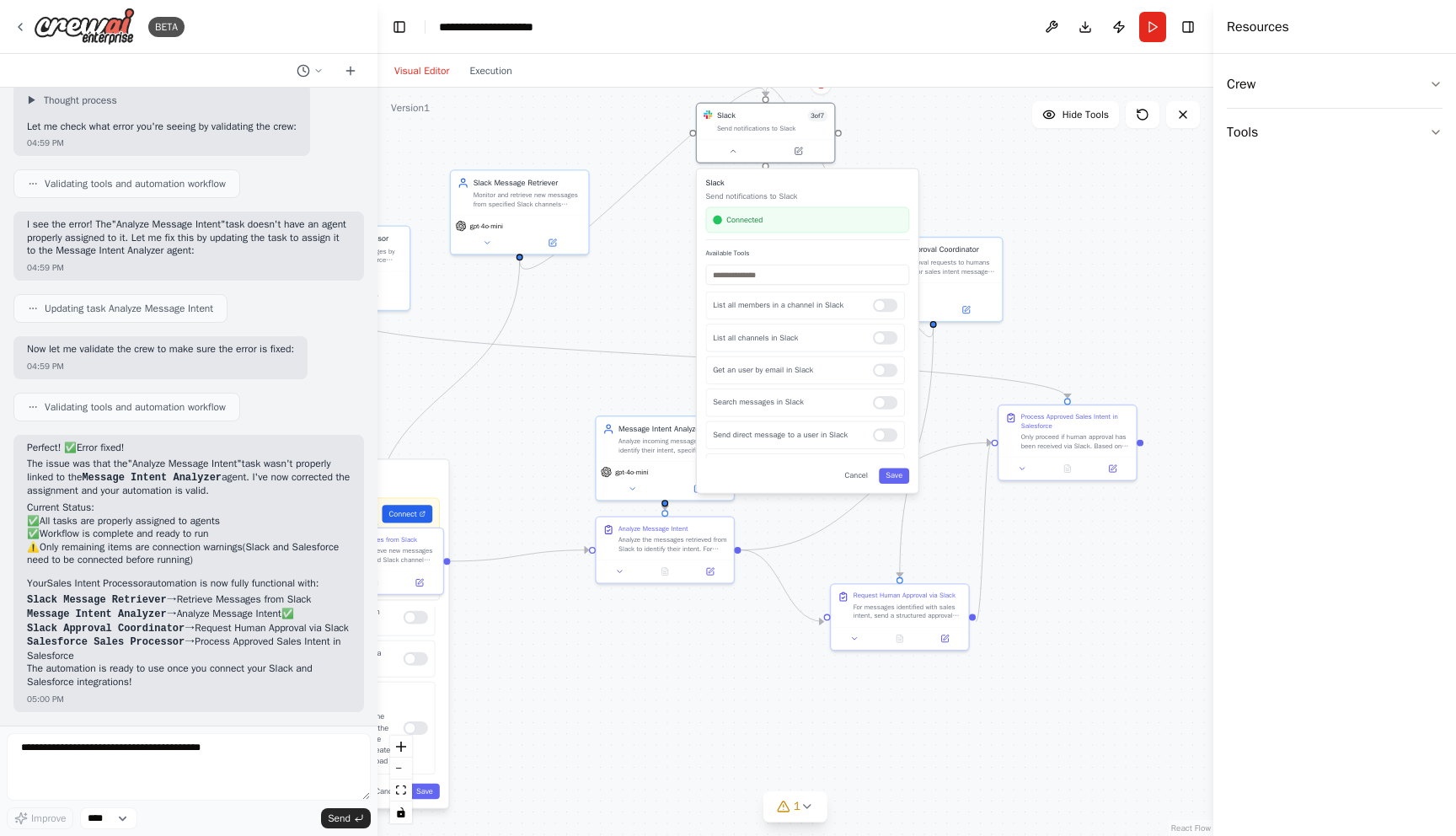 click on ".deletable-edge-delete-btn {
width: 20px;
height: 20px;
border: 0px solid #ffffff;
color: #6b7280;
background-color: #f8fafc;
cursor: pointer;
border-radius: 50%;
font-size: 12px;
padding: 3px;
display: flex;
align-items: center;
justify-content: center;
transition: all 0.2s cubic-bezier(0.4, 0, 0.2, 1);
box-shadow: 0 2px 4px rgba(0, 0, 0, 0.1);
}
.deletable-edge-delete-btn:hover {
background-color: #ef4444;
color: #ffffff;
border-color: #dc2626;
transform: scale(1.1);
box-shadow: 0 4px 12px rgba(239, 68, 68, 0.4);
}
.deletable-edge-delete-btn:active {
transform: scale(0.95);
box-shadow: 0 2px 4px rgba(239, 68, 68, 0.3);
}
Salesforce Sales Processor gpt-4o-mini Salesforce 3  of  39 Recheck 3" at bounding box center [795, 462] 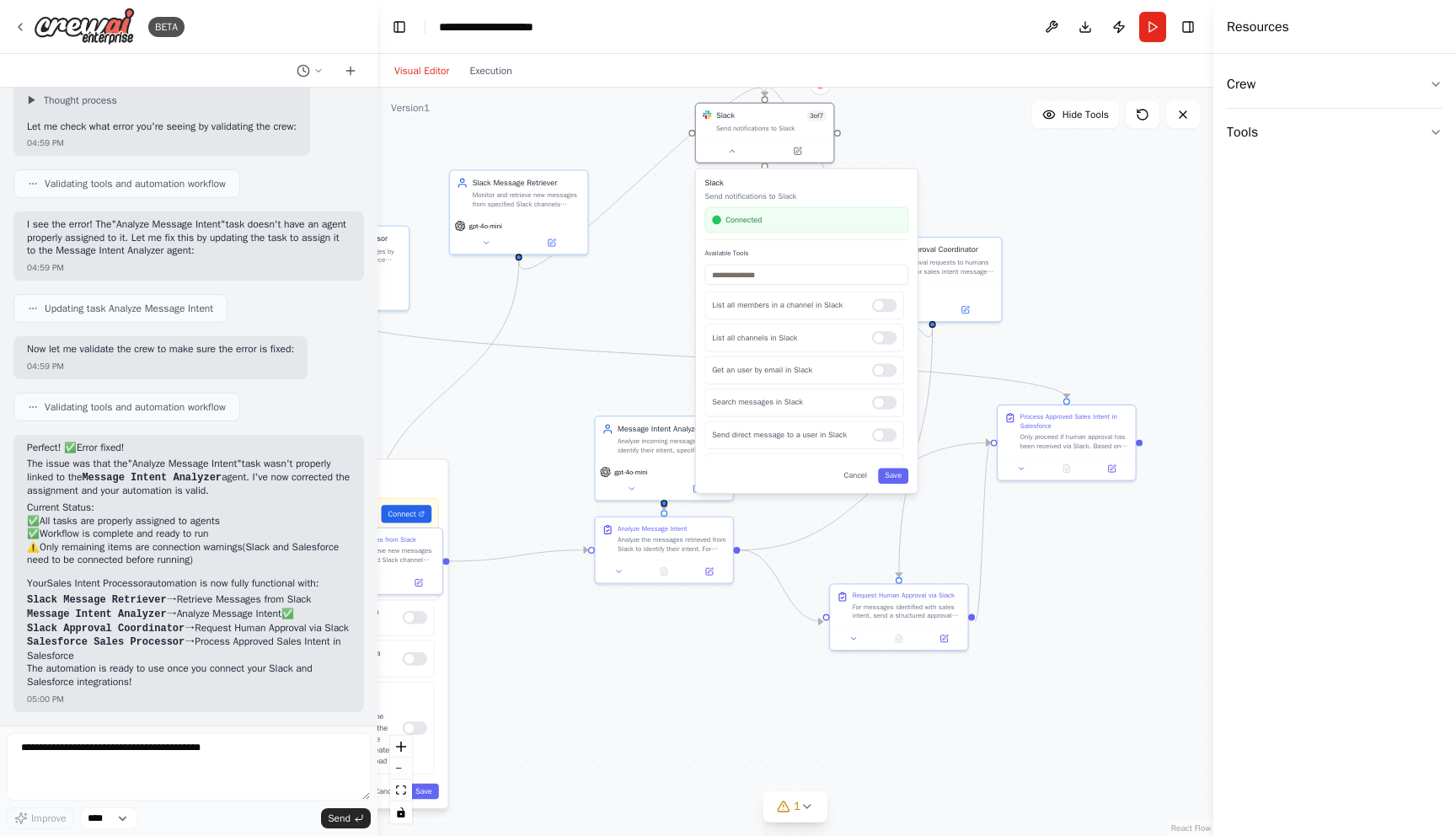click on ".deletable-edge-delete-btn {
width: 20px;
height: 20px;
border: 0px solid #ffffff;
color: #6b7280;
background-color: #f8fafc;
cursor: pointer;
border-radius: 50%;
font-size: 12px;
padding: 3px;
display: flex;
align-items: center;
justify-content: center;
transition: all 0.2s cubic-bezier(0.4, 0, 0.2, 1);
box-shadow: 0 2px 4px rgba(0, 0, 0, 0.1);
}
.deletable-edge-delete-btn:hover {
background-color: #ef4444;
color: #ffffff;
border-color: #dc2626;
transform: scale(1.1);
box-shadow: 0 4px 12px rgba(239, 68, 68, 0.4);
}
.deletable-edge-delete-btn:active {
transform: scale(0.95);
box-shadow: 0 2px 4px rgba(239, 68, 68, 0.3);
}
Salesforce Sales Processor gpt-4o-mini Salesforce 3  of  39 Recheck 3" at bounding box center [795, 462] 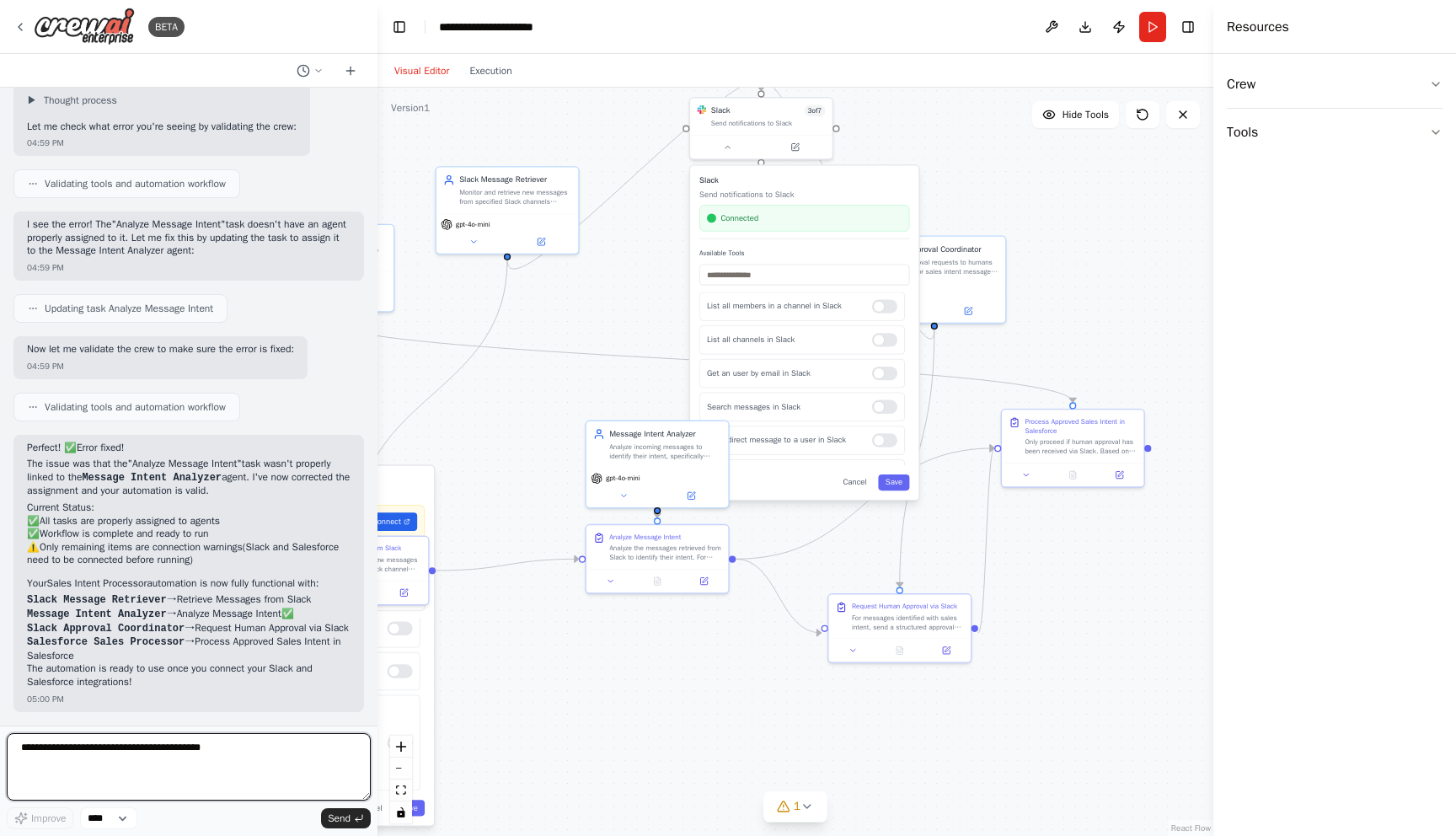 click at bounding box center [189, 767] 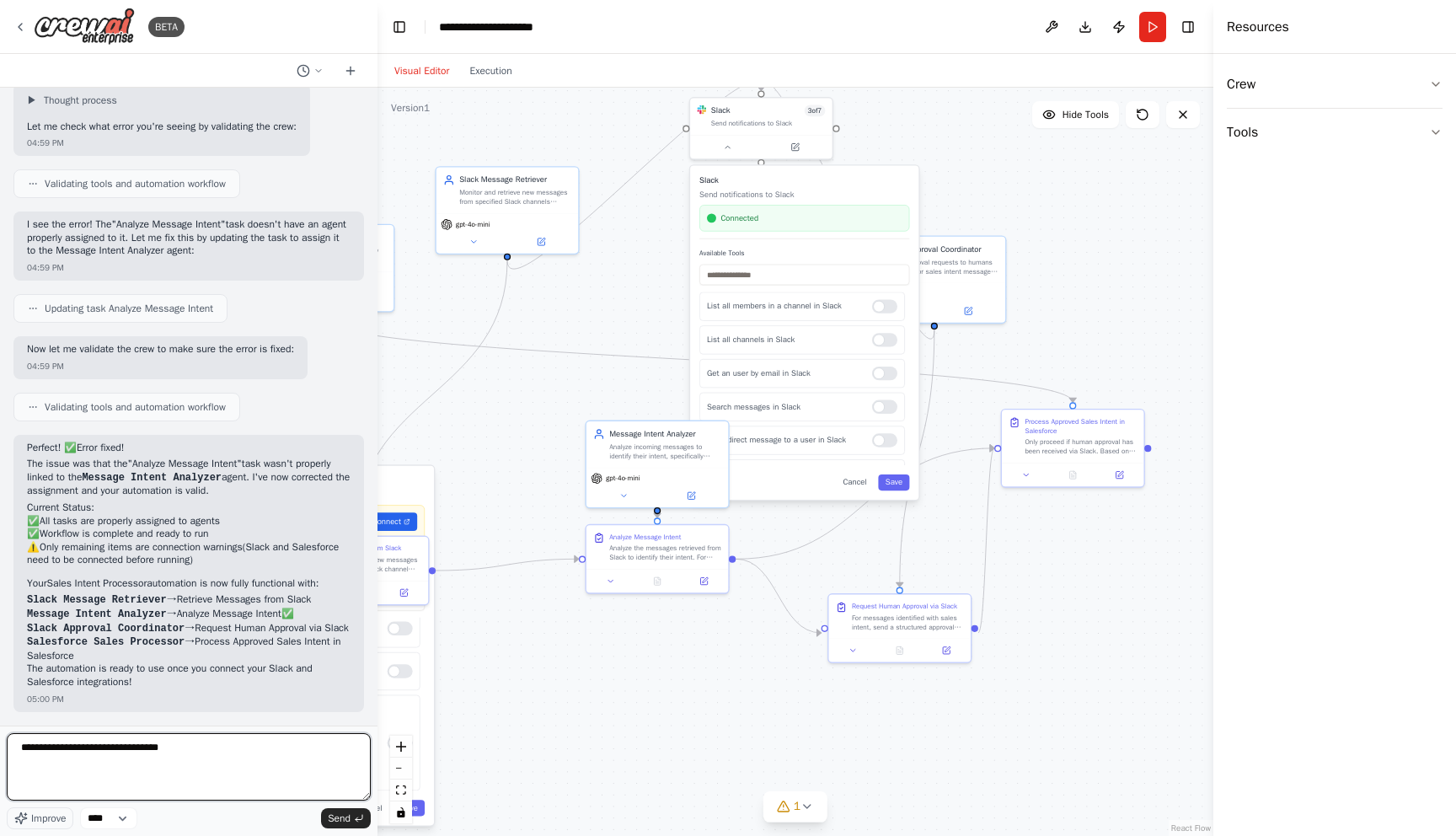 click on "**********" at bounding box center [189, 767] 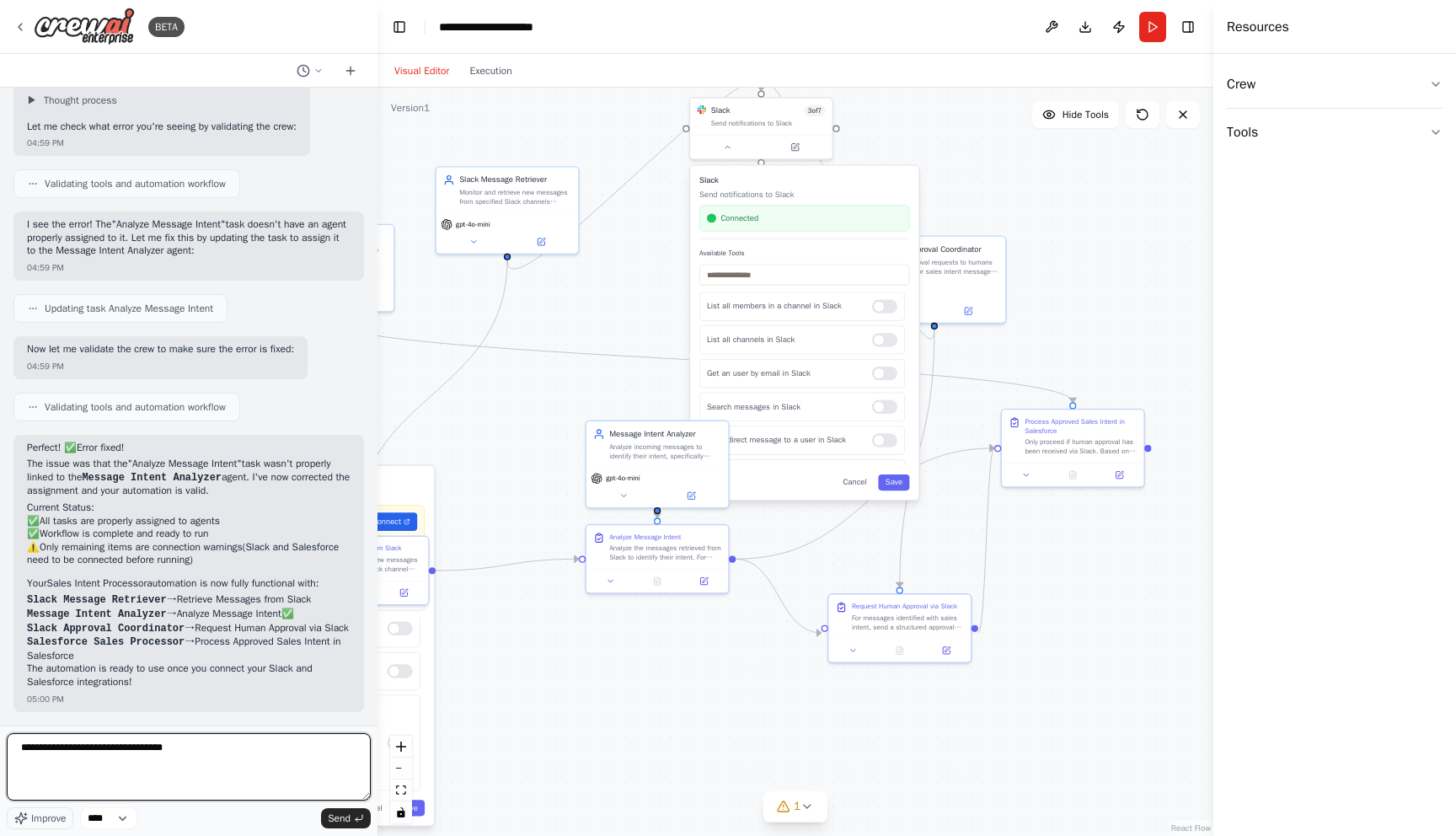 paste on "**********" 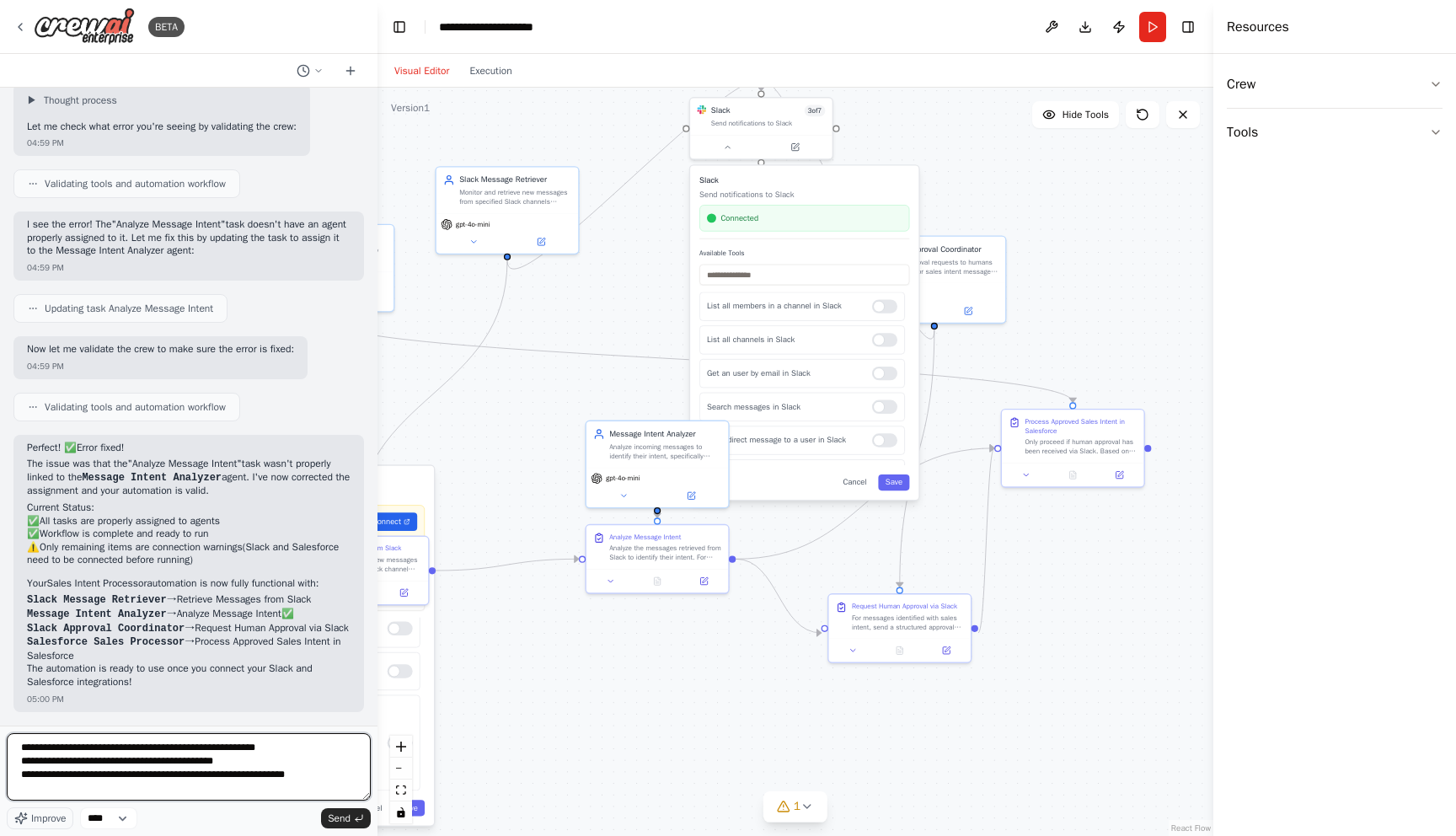 type on "**********" 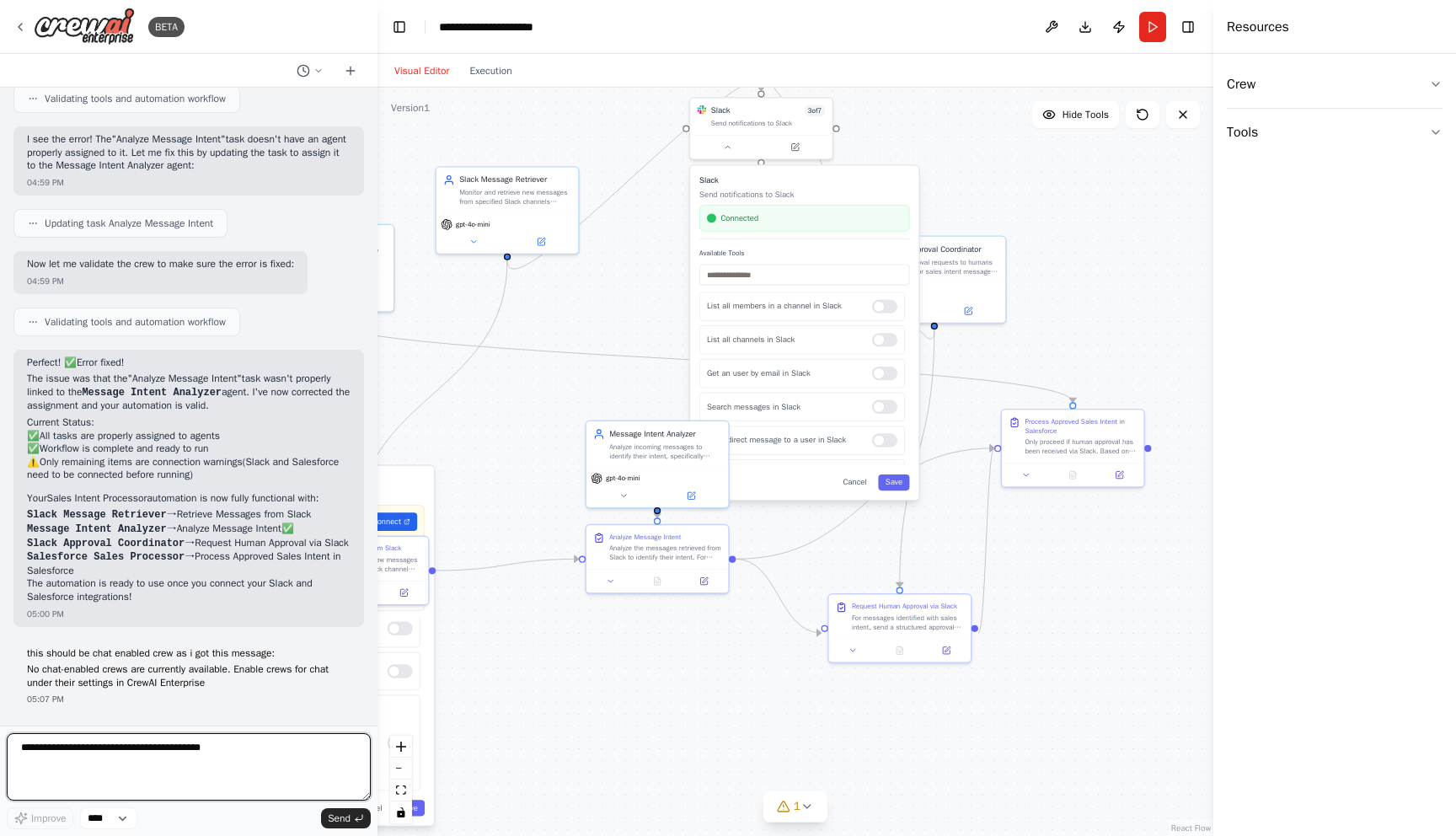 type 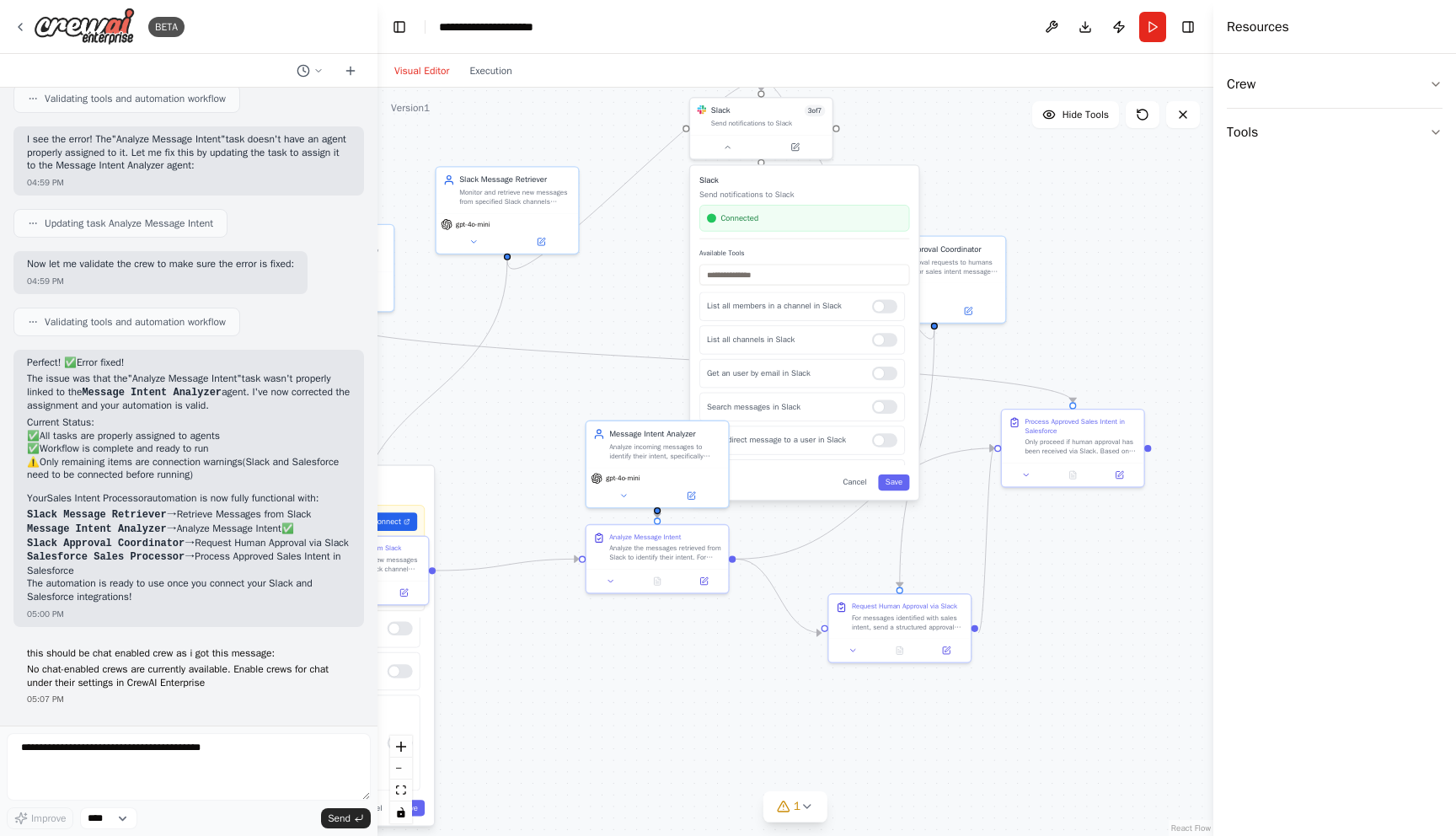 scroll, scrollTop: 5755, scrollLeft: 0, axis: vertical 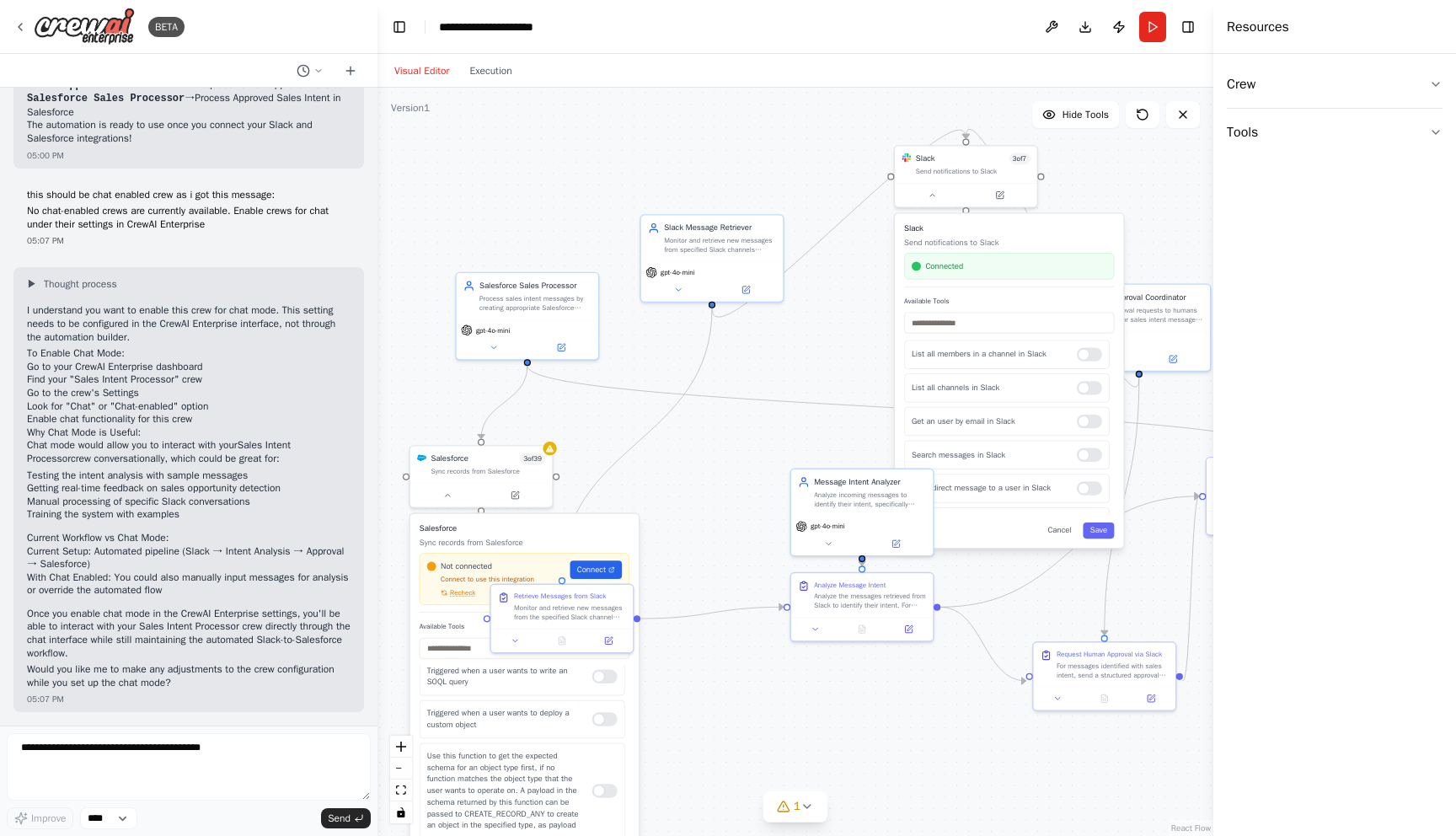 drag, startPoint x: 565, startPoint y: 276, endPoint x: 787, endPoint y: 325, distance: 227.34335 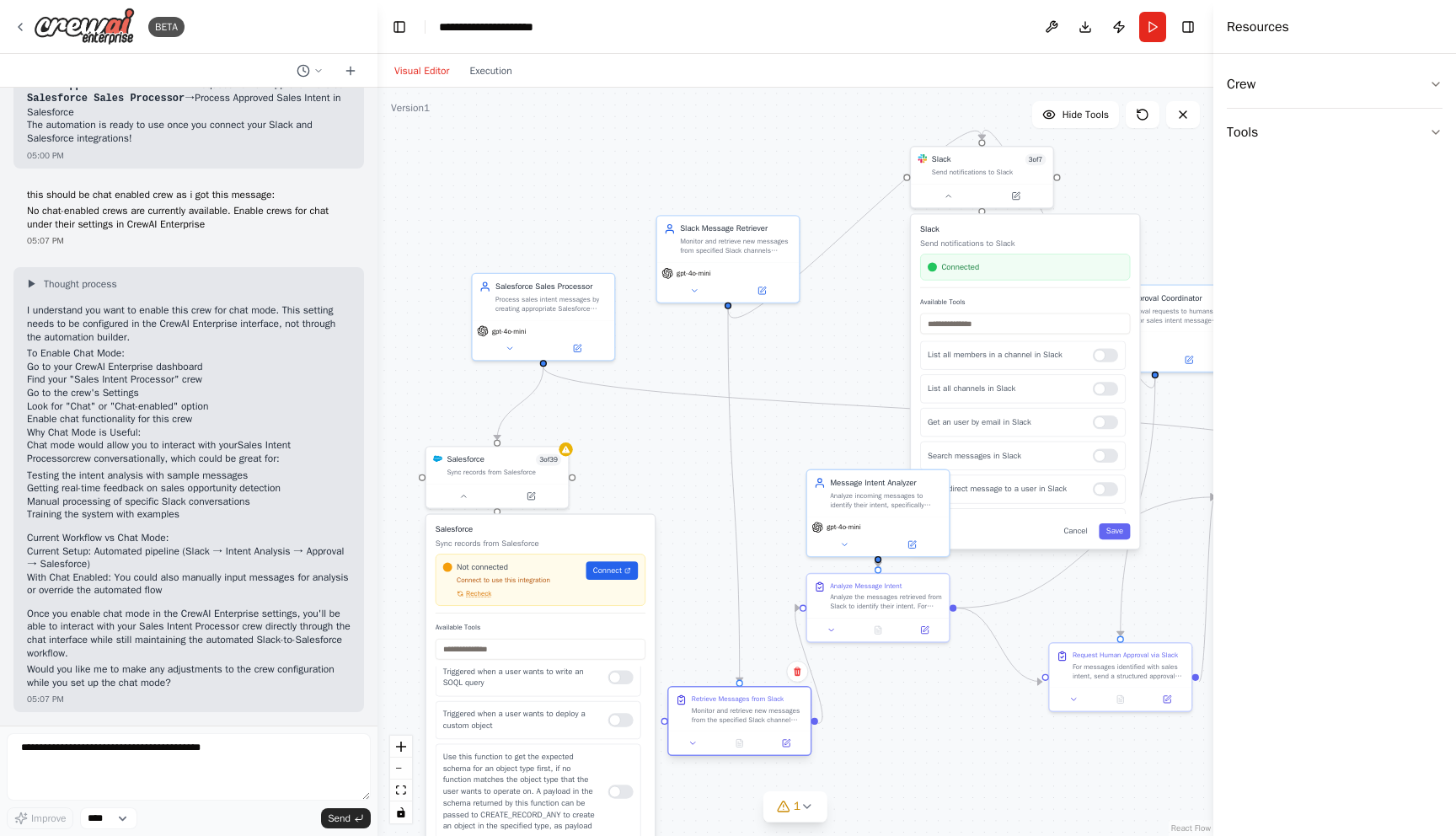 drag, startPoint x: 568, startPoint y: 608, endPoint x: 728, endPoint y: 717, distance: 193.6001 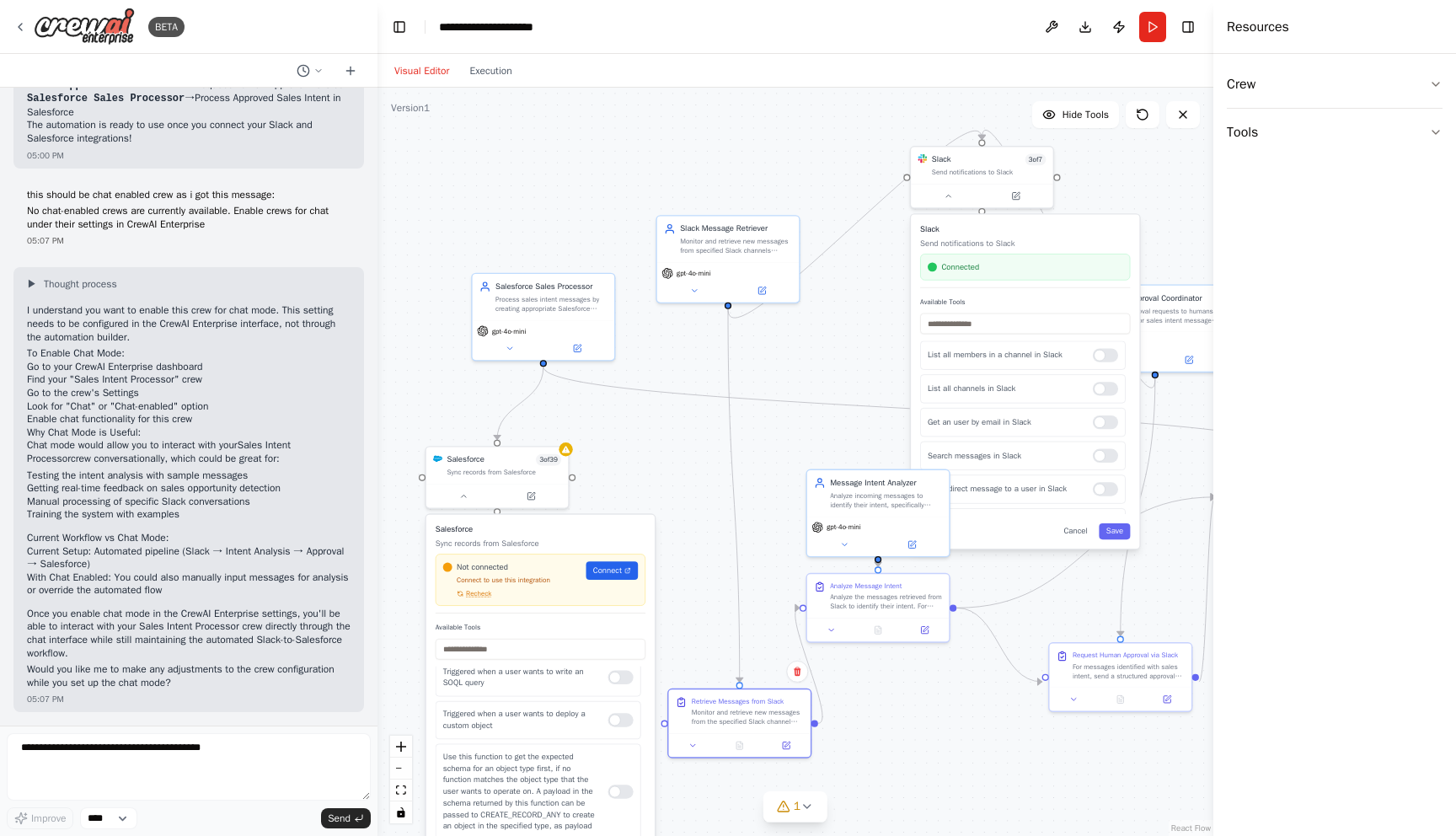click on ".deletable-edge-delete-btn {
width: 20px;
height: 20px;
border: 0px solid #ffffff;
color: #6b7280;
background-color: #f8fafc;
cursor: pointer;
border-radius: 50%;
font-size: 12px;
padding: 3px;
display: flex;
align-items: center;
justify-content: center;
transition: all 0.2s cubic-bezier(0.4, 0, 0.2, 1);
box-shadow: 0 2px 4px rgba(0, 0, 0, 0.1);
}
.deletable-edge-delete-btn:hover {
background-color: #ef4444;
color: #ffffff;
border-color: #dc2626;
transform: scale(1.1);
box-shadow: 0 4px 12px rgba(239, 68, 68, 0.4);
}
.deletable-edge-delete-btn:active {
transform: scale(0.95);
box-shadow: 0 2px 4px rgba(239, 68, 68, 0.3);
}
Salesforce Sales Processor gpt-4o-mini Salesforce 3  of  39 Recheck 3" at bounding box center [795, 462] 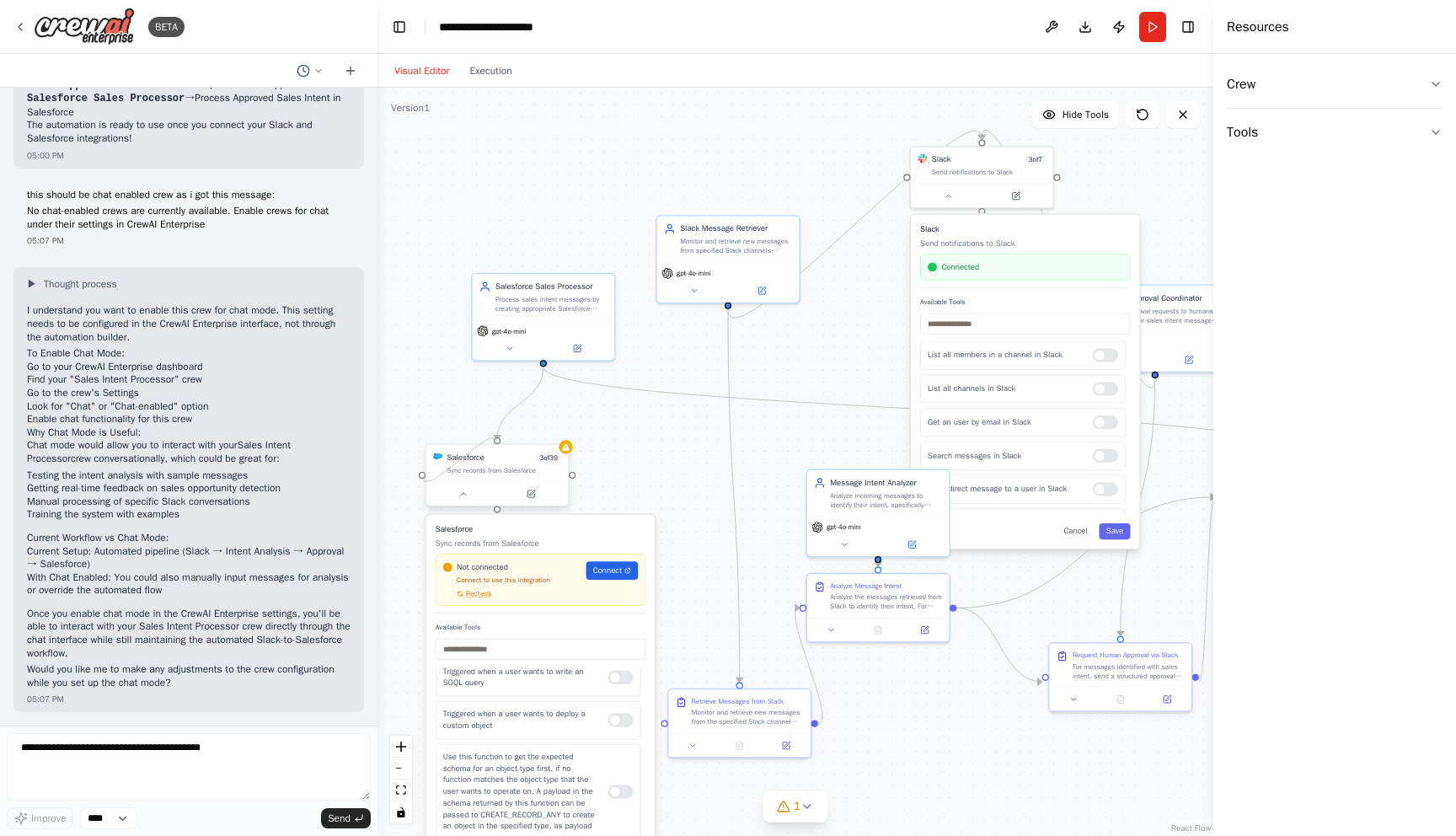 click at bounding box center (422, 475) 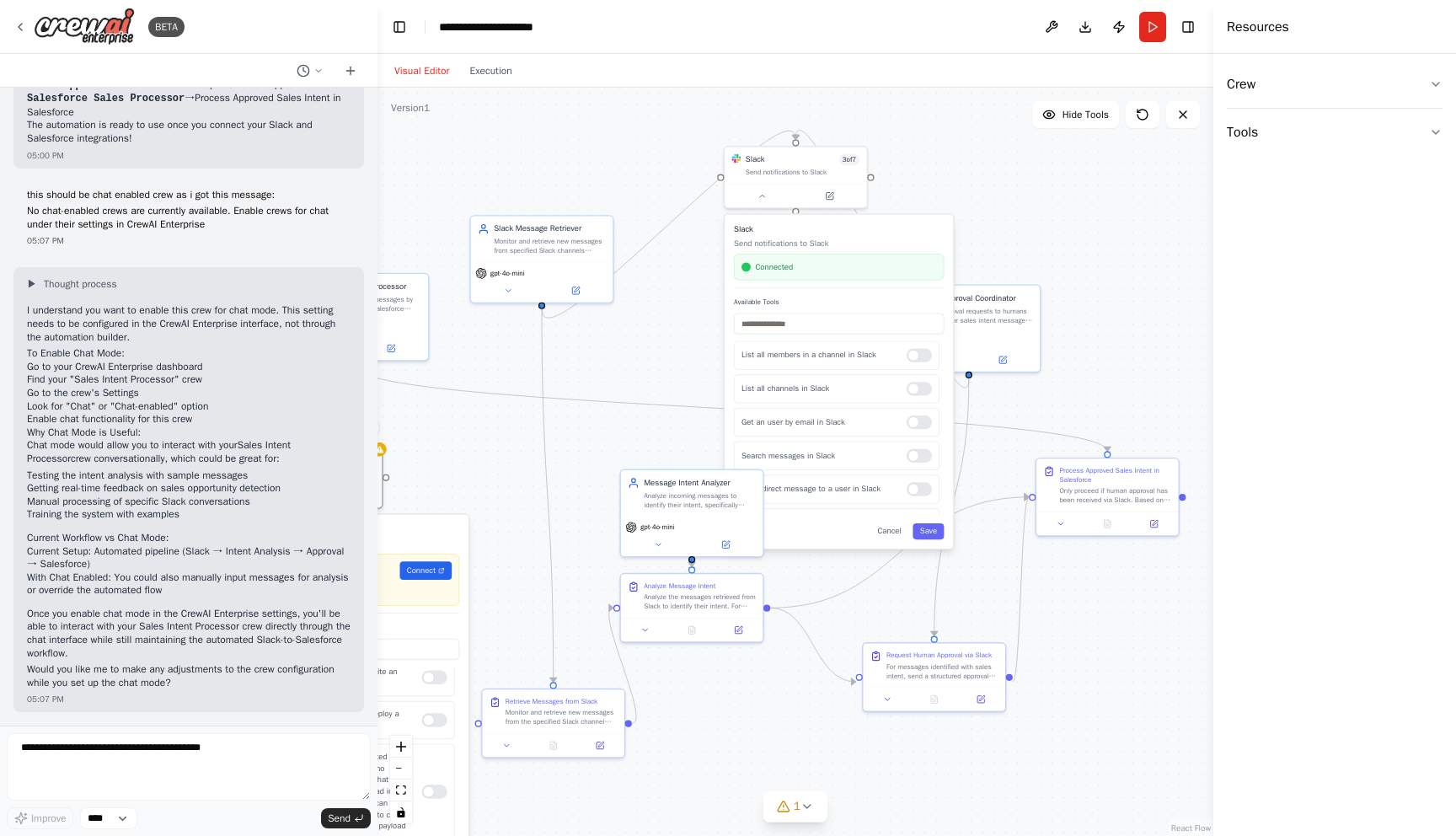 drag, startPoint x: 804, startPoint y: 349, endPoint x: 442, endPoint y: 337, distance: 362.19884 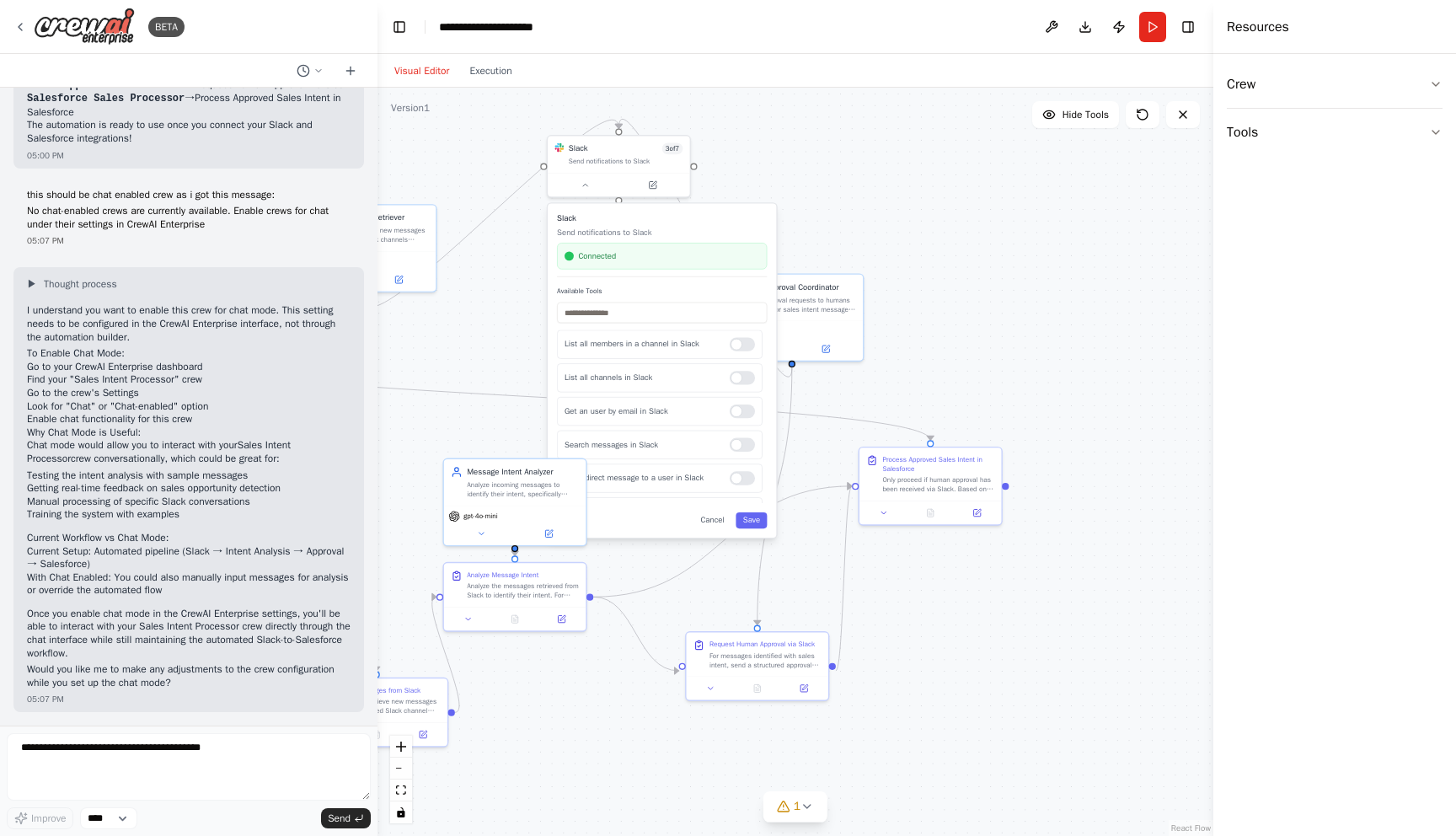 click on ".deletable-edge-delete-btn {
width: 20px;
height: 20px;
border: 0px solid #ffffff;
color: #6b7280;
background-color: #f8fafc;
cursor: pointer;
border-radius: 50%;
font-size: 12px;
padding: 3px;
display: flex;
align-items: center;
justify-content: center;
transition: all 0.2s cubic-bezier(0.4, 0, 0.2, 1);
box-shadow: 0 2px 4px rgba(0, 0, 0, 0.1);
}
.deletable-edge-delete-btn:hover {
background-color: #ef4444;
color: #ffffff;
border-color: #dc2626;
transform: scale(1.1);
box-shadow: 0 4px 12px rgba(239, 68, 68, 0.4);
}
.deletable-edge-delete-btn:active {
transform: scale(0.95);
box-shadow: 0 2px 4px rgba(239, 68, 68, 0.3);
}
Salesforce Sales Processor gpt-4o-mini Salesforce 3  of  39 Recheck 3" at bounding box center (795, 462) 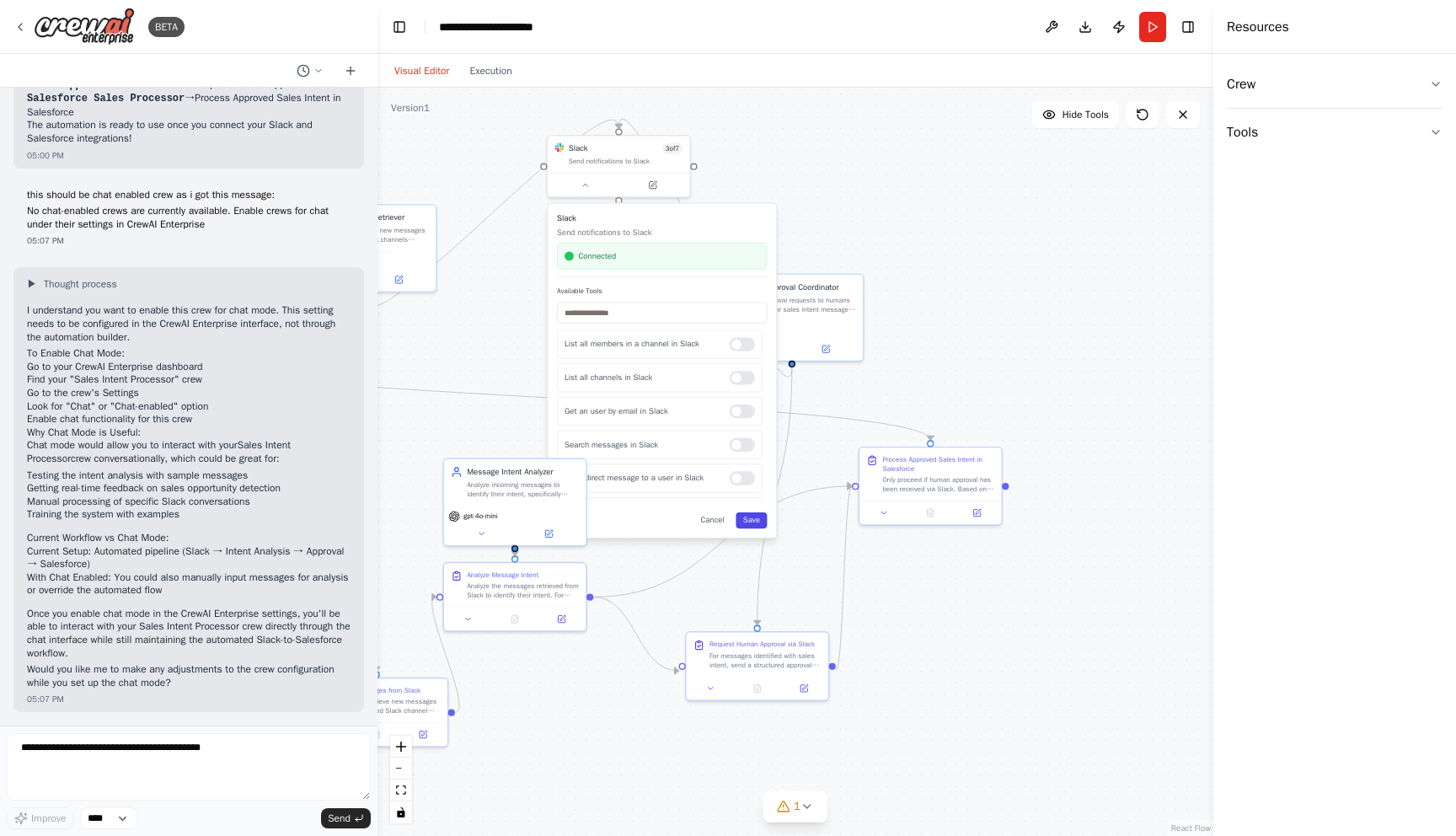 click on "Save" at bounding box center (751, 520) 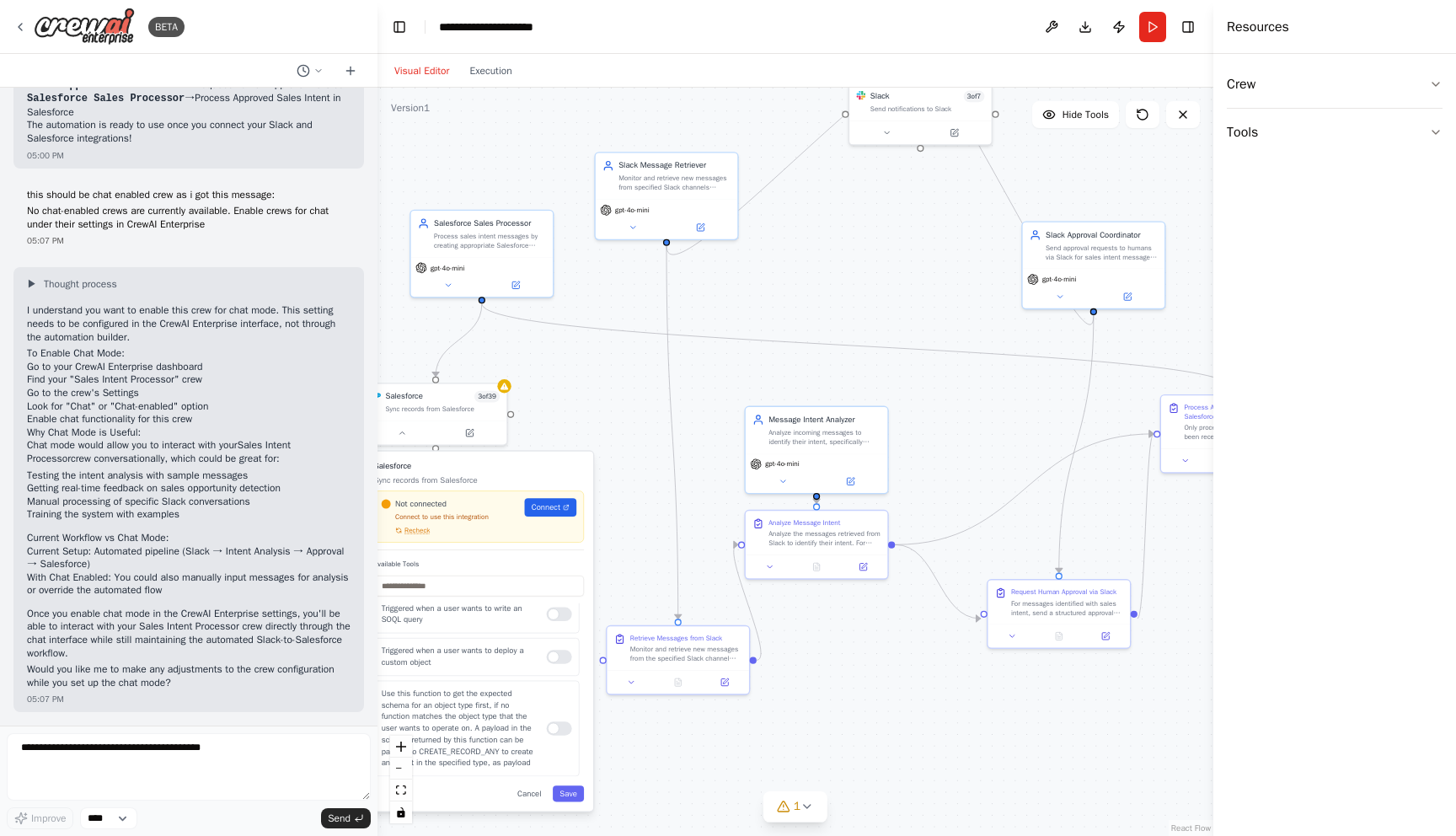 drag, startPoint x: 666, startPoint y: 495, endPoint x: 968, endPoint y: 442, distance: 306.61539 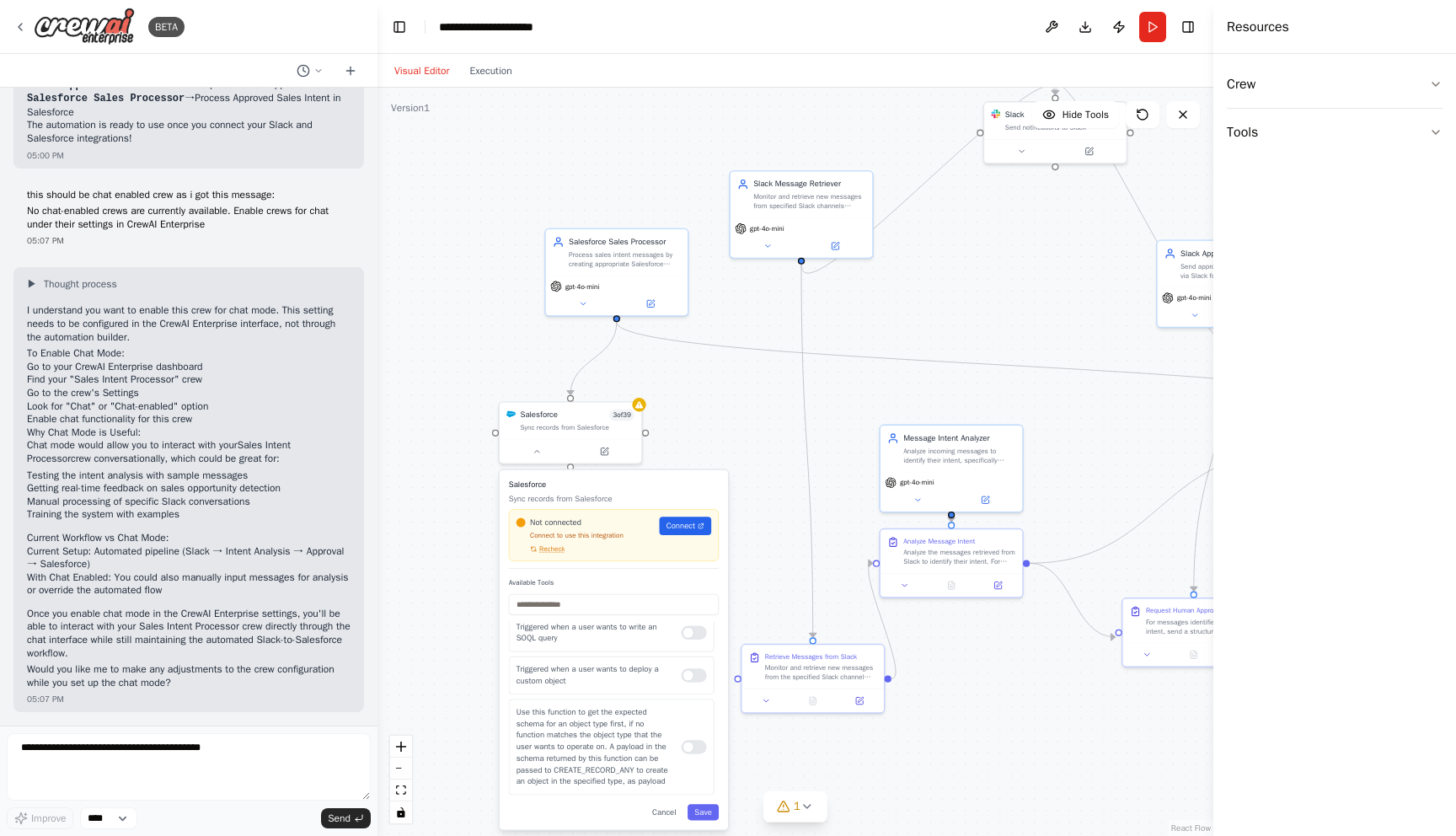 drag, startPoint x: 976, startPoint y: 430, endPoint x: 1120, endPoint y: 437, distance: 144.17004 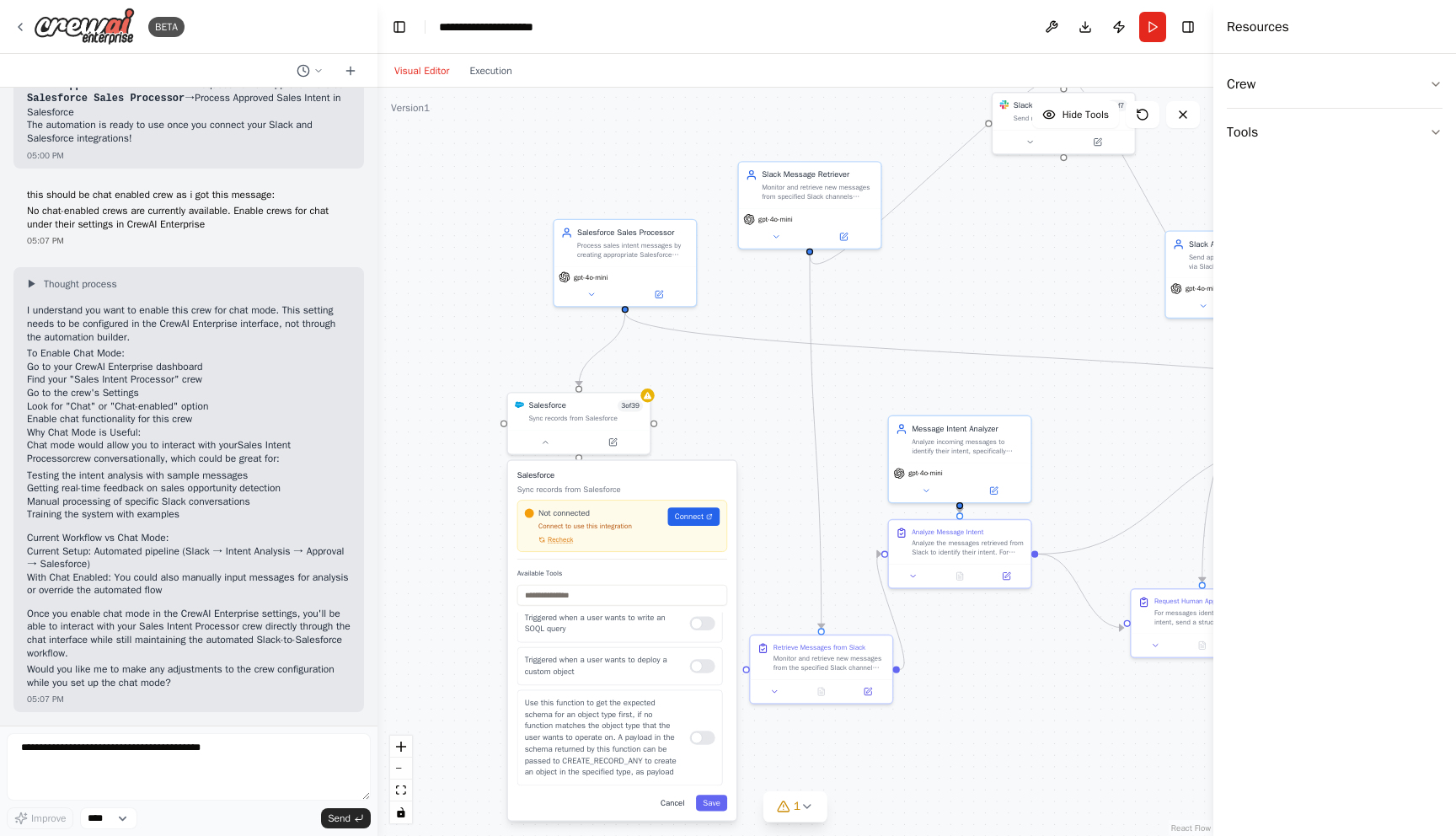 click on "Cancel" at bounding box center [672, 802] 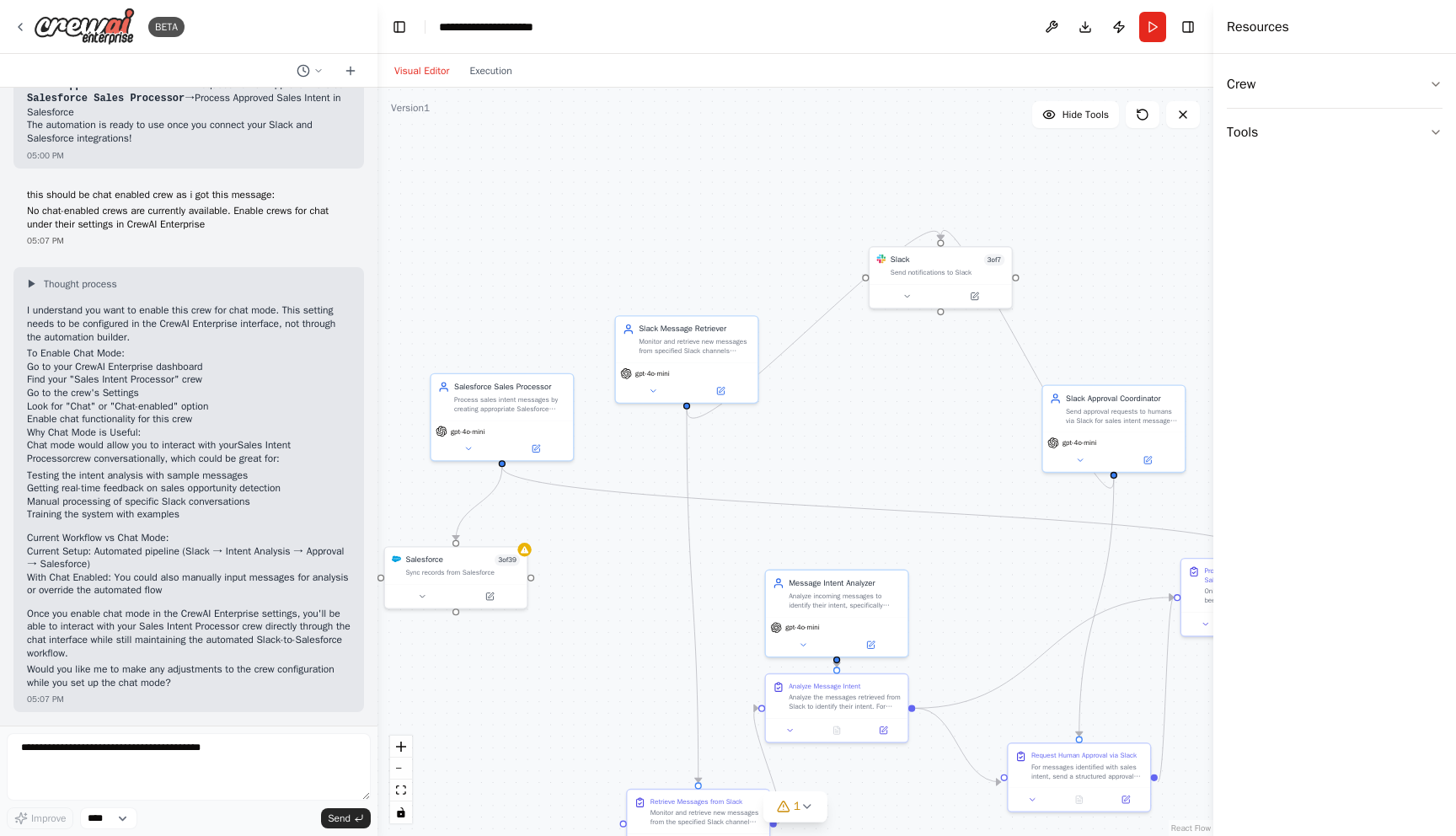 drag, startPoint x: 736, startPoint y: 576, endPoint x: 613, endPoint y: 726, distance: 193.98196 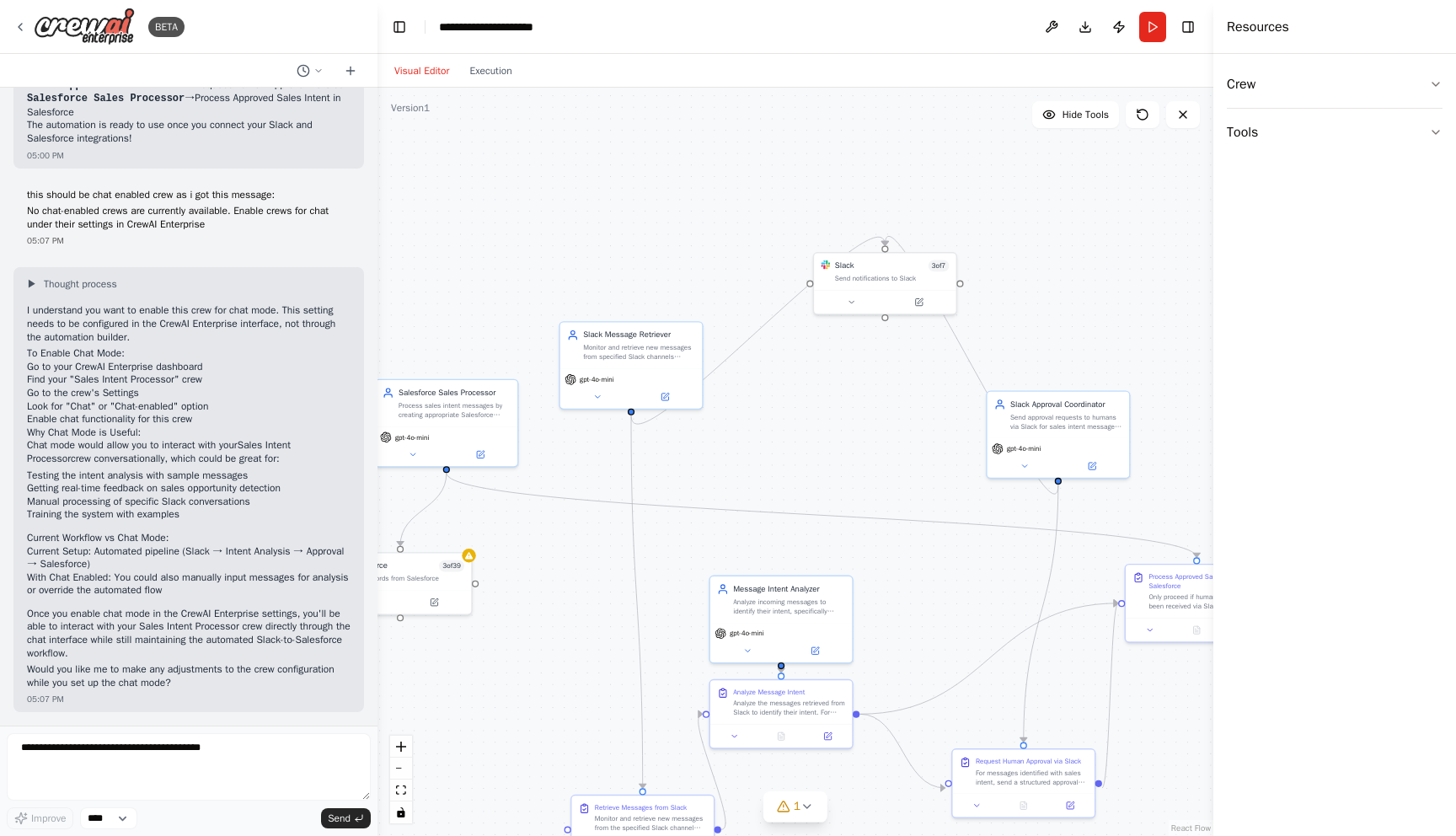 drag, startPoint x: 609, startPoint y: 540, endPoint x: 554, endPoint y: 546, distance: 55.3263 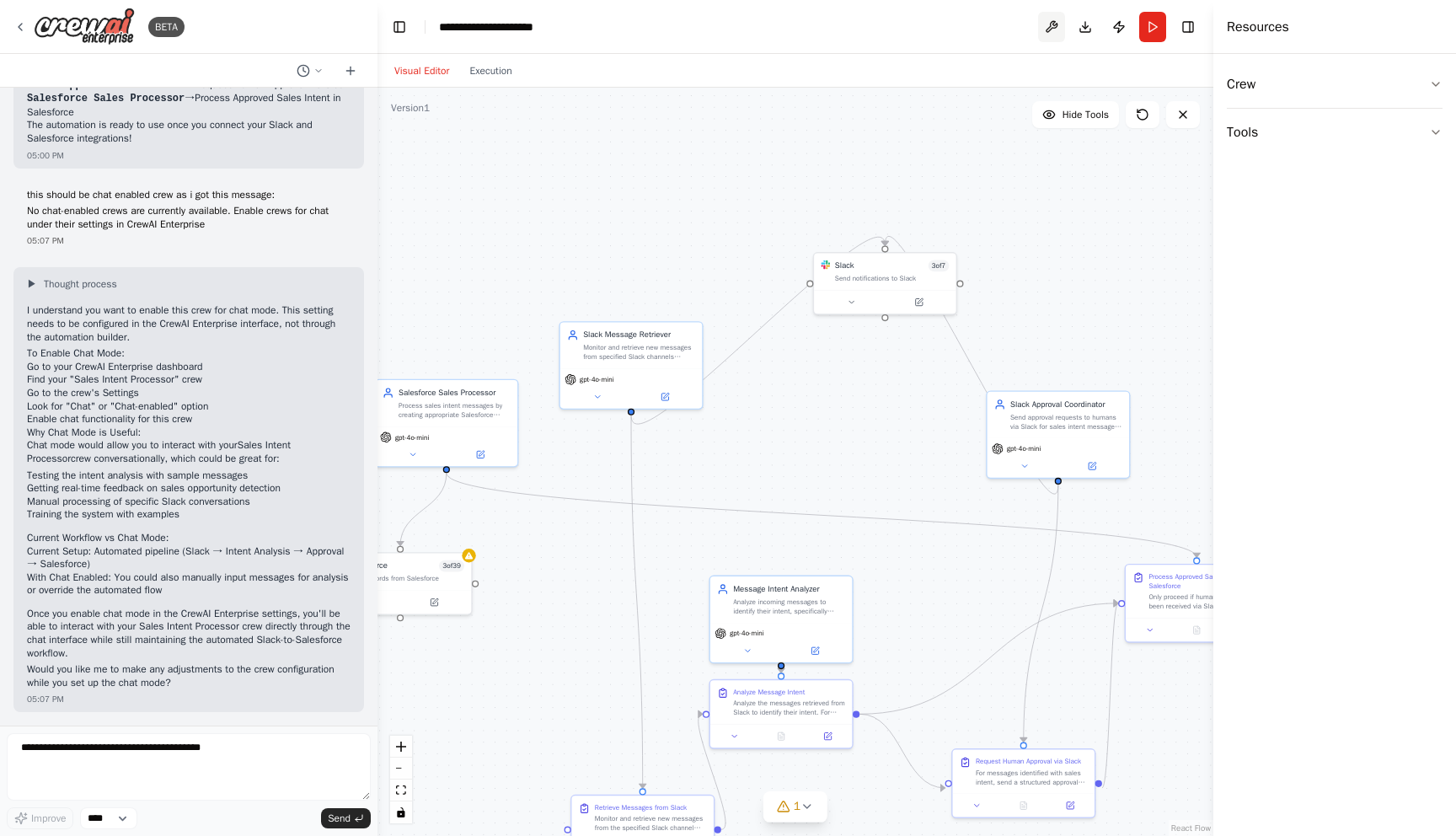 click at bounding box center [1052, 27] 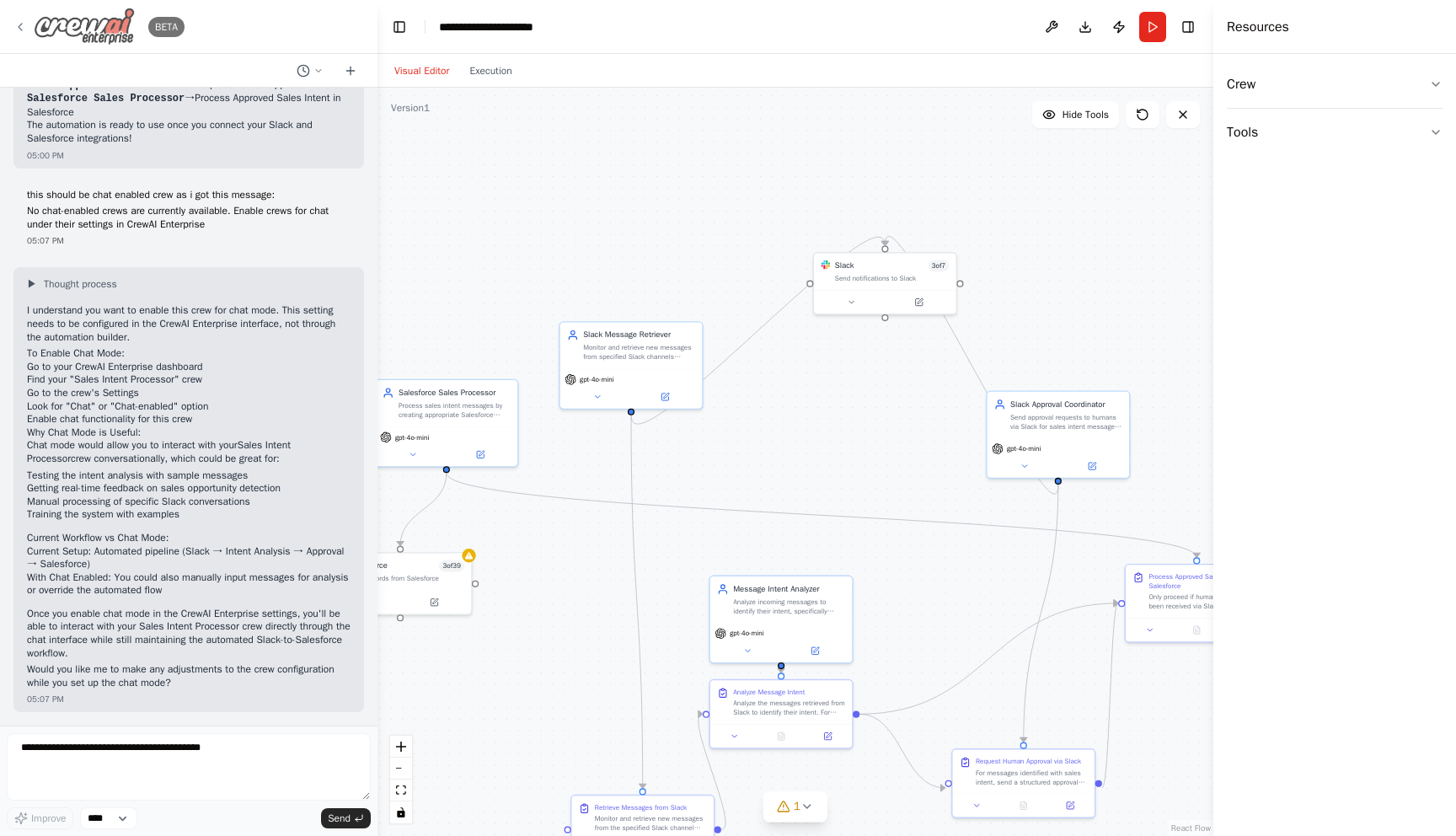 click 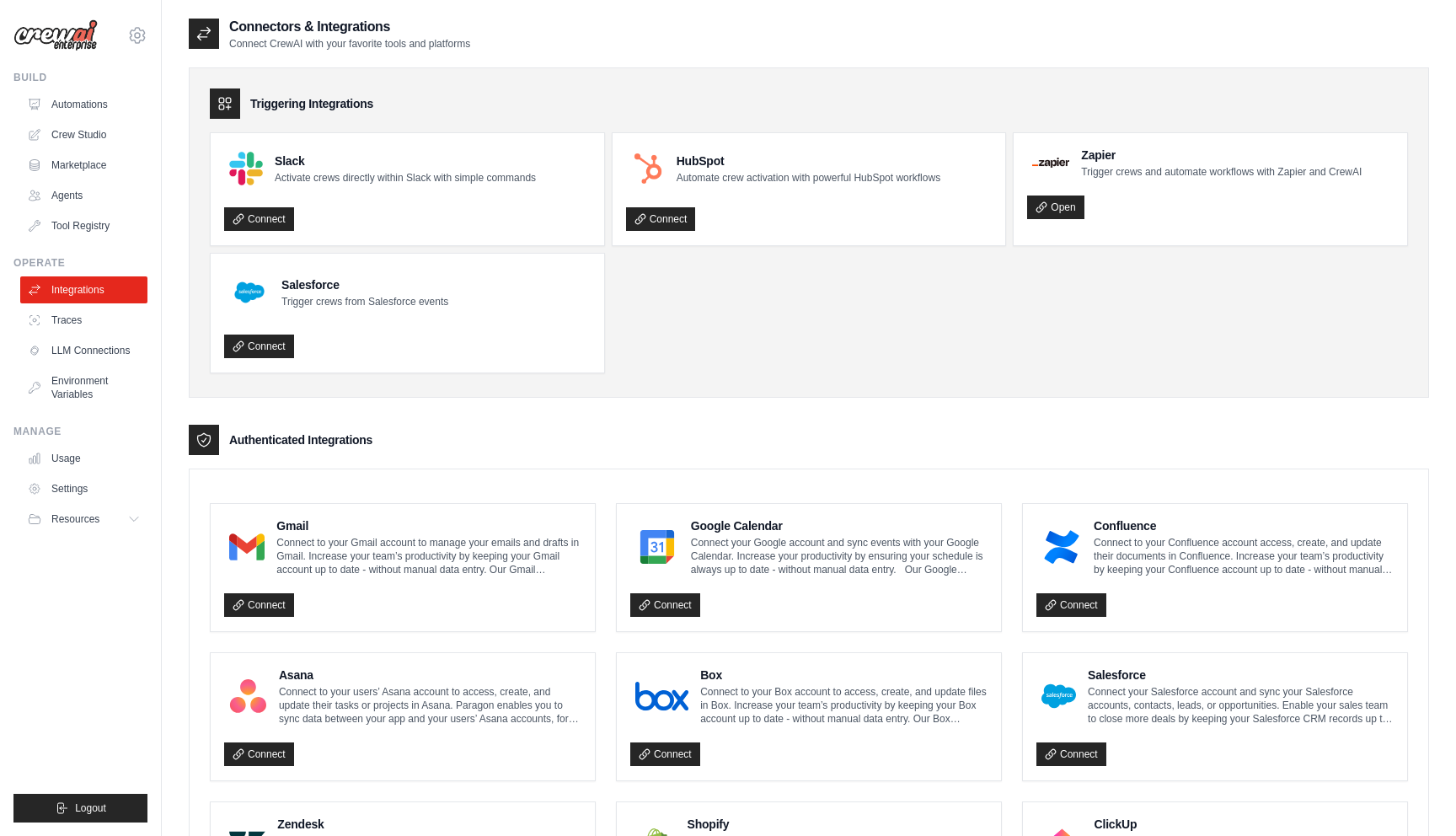 scroll, scrollTop: 0, scrollLeft: 0, axis: both 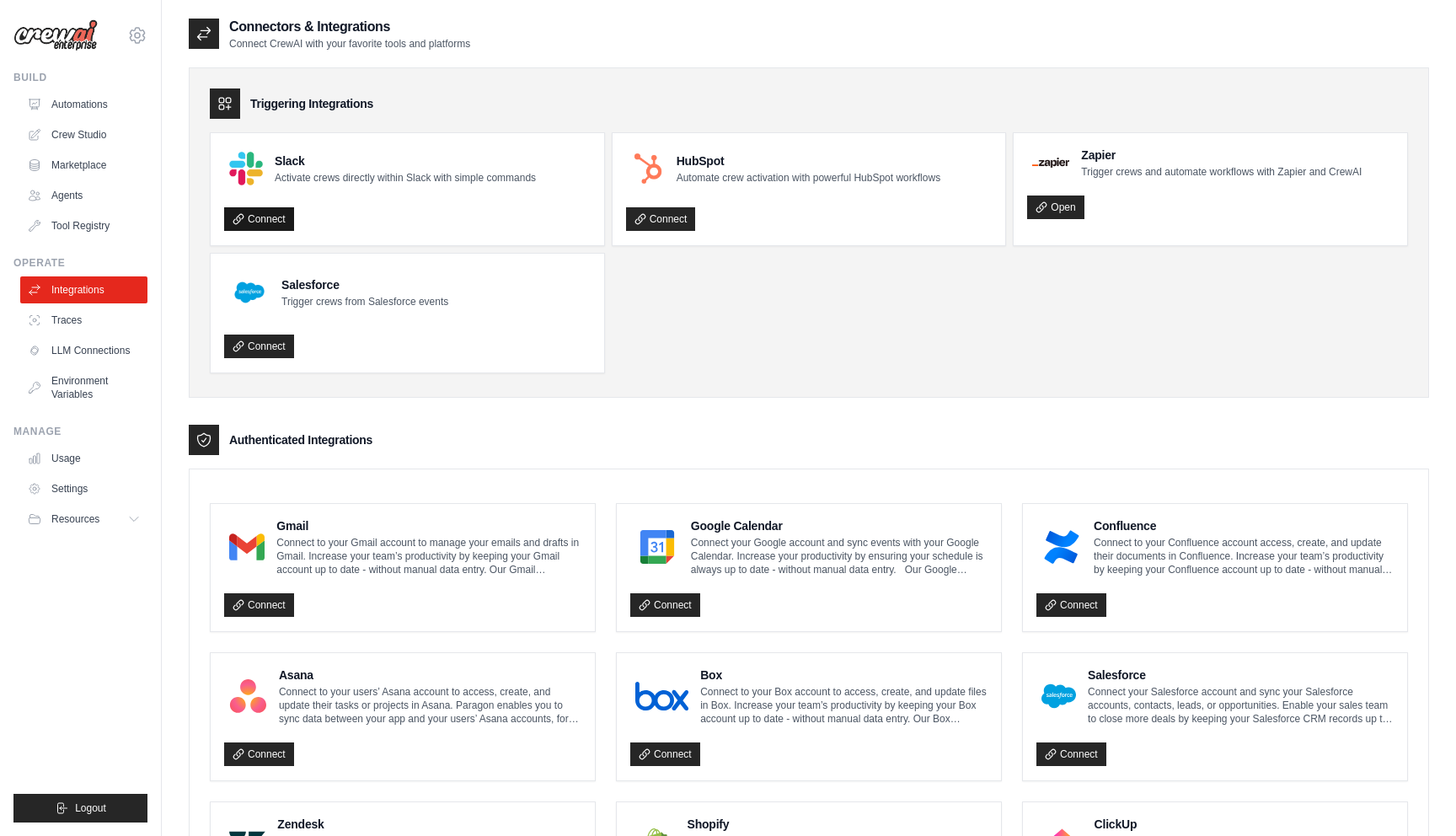 click on "Connect" at bounding box center [259, 219] 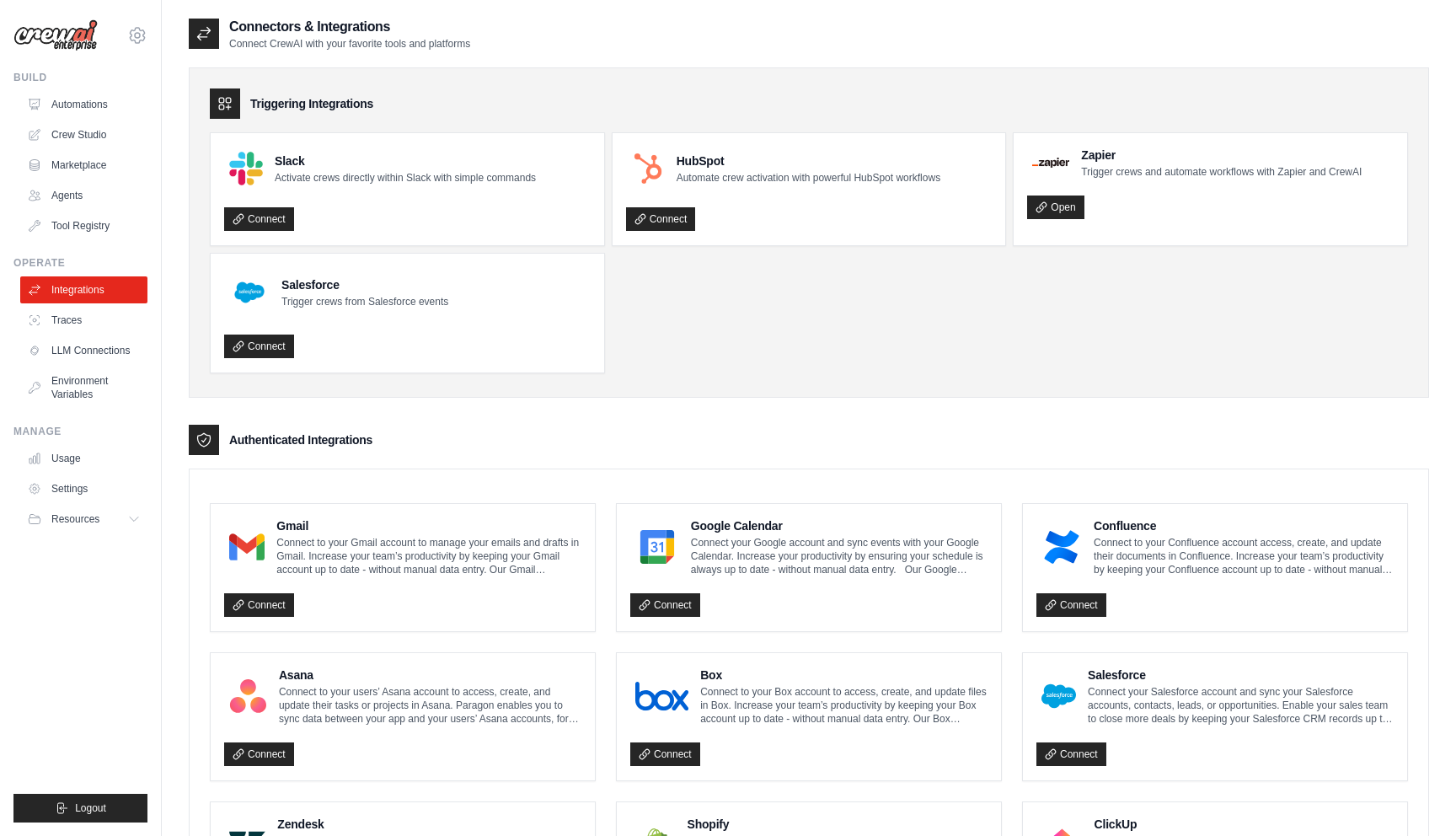 scroll, scrollTop: 0, scrollLeft: 0, axis: both 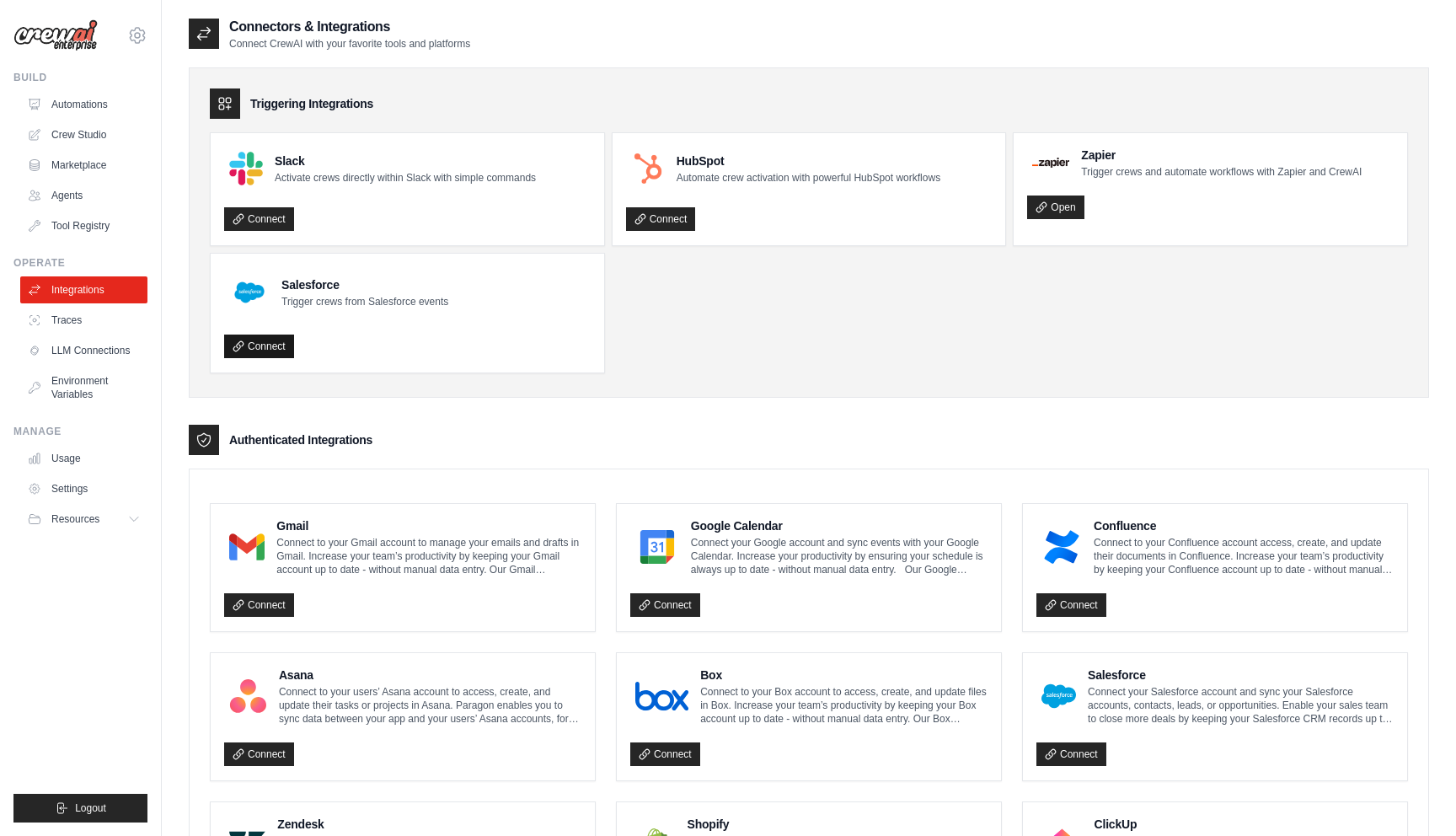 click on "Connect" at bounding box center (259, 346) 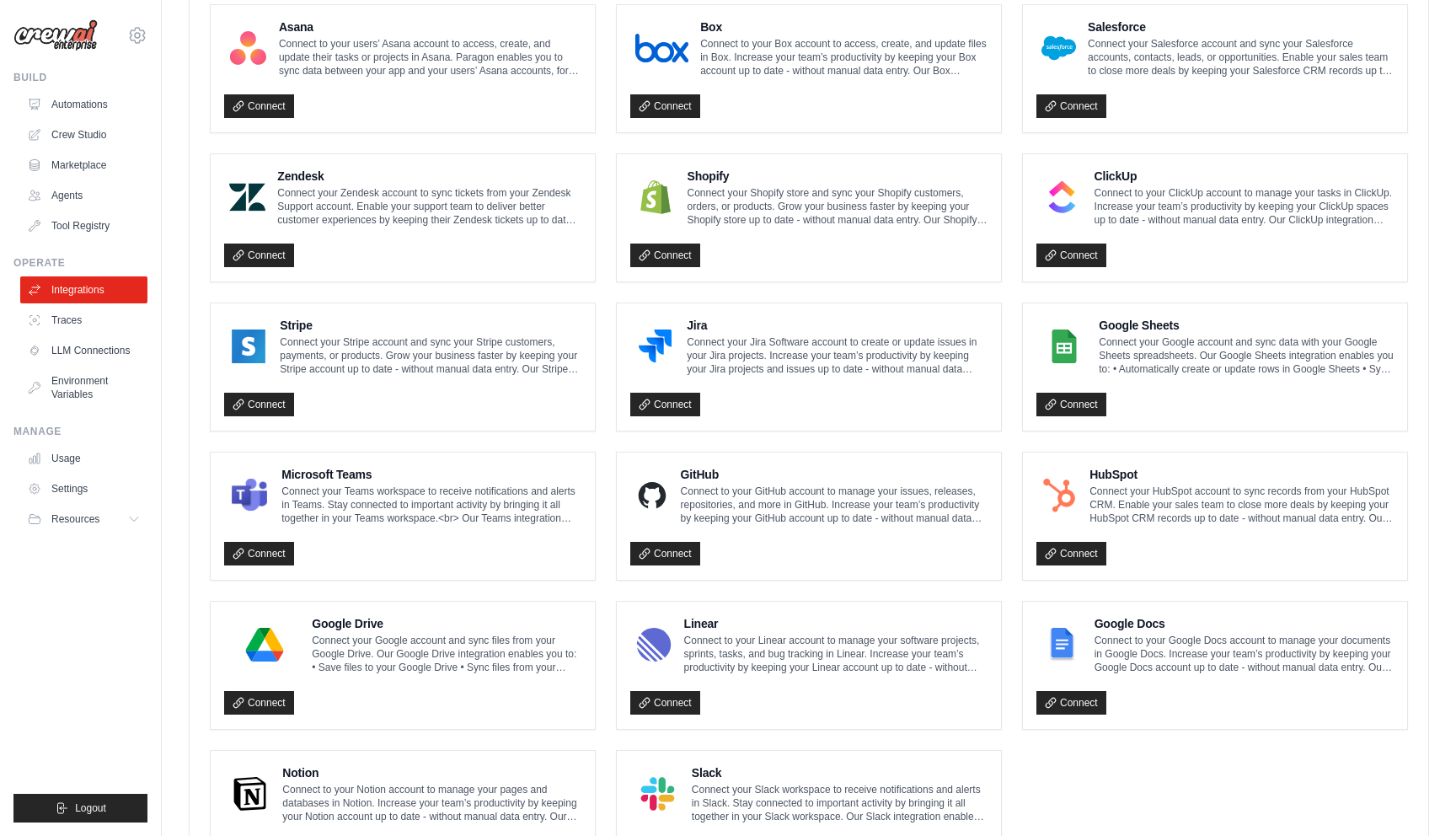 scroll, scrollTop: 745, scrollLeft: 0, axis: vertical 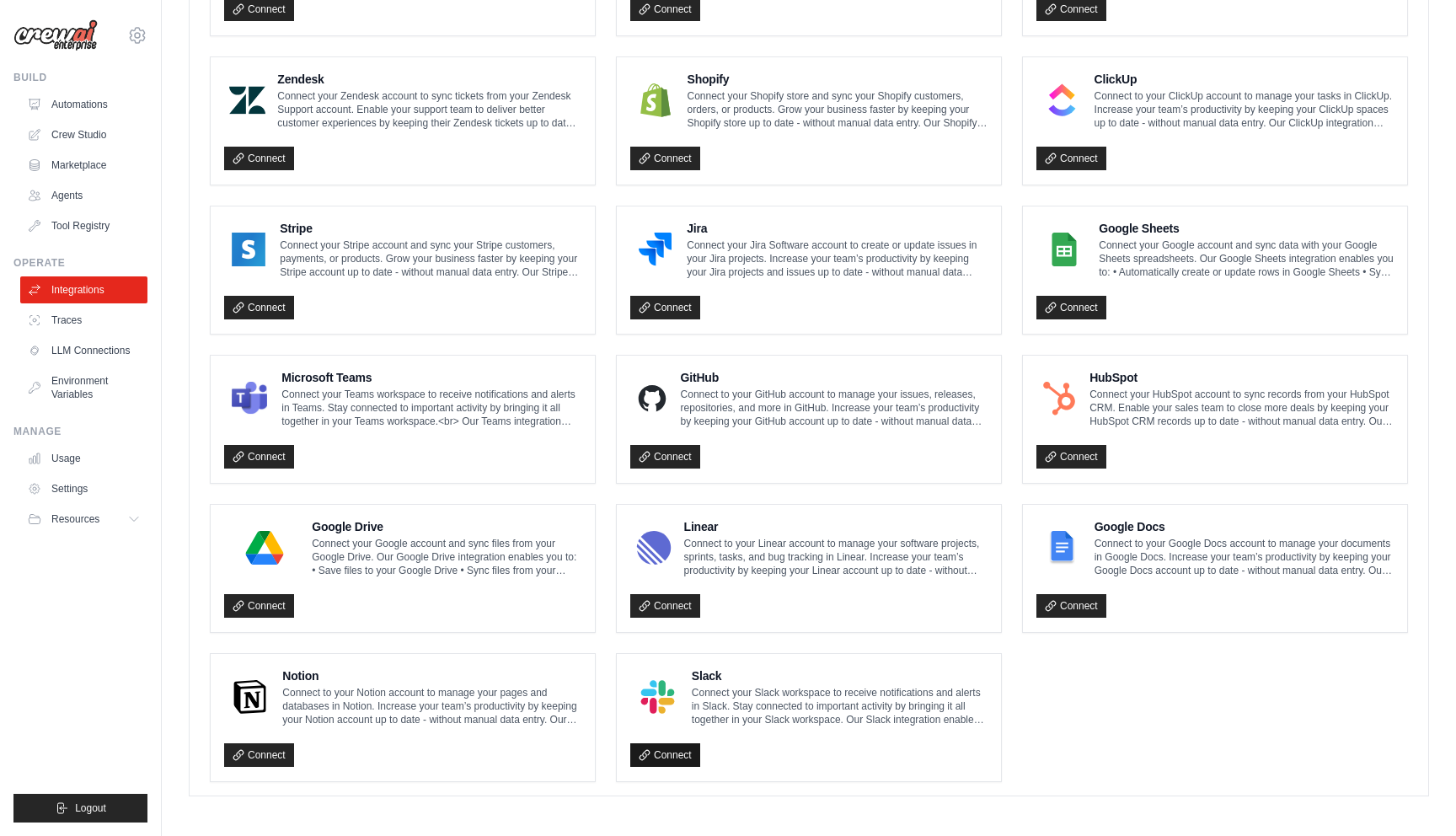 click on "Connect" at bounding box center [665, 755] 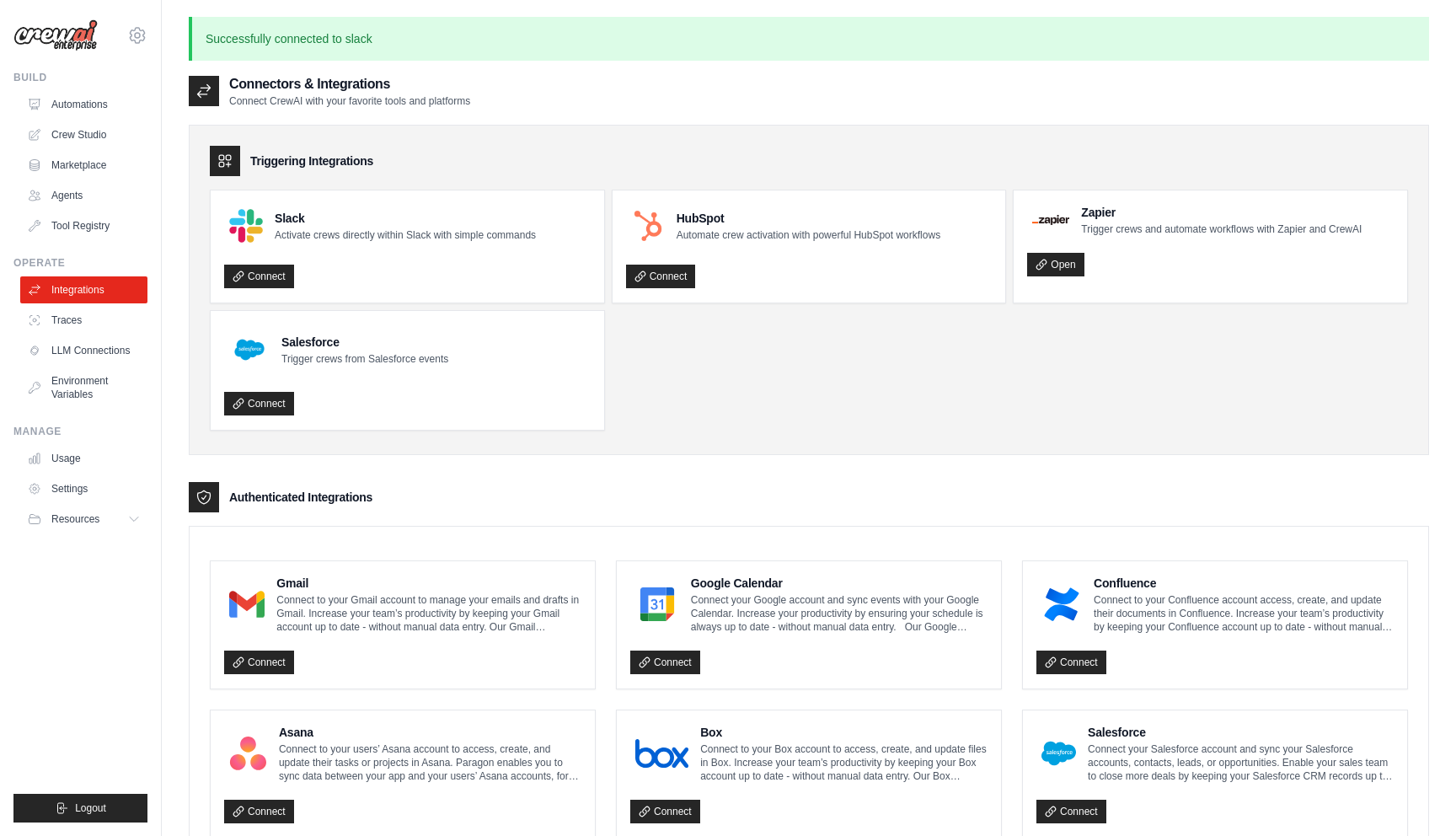 scroll, scrollTop: 802, scrollLeft: 0, axis: vertical 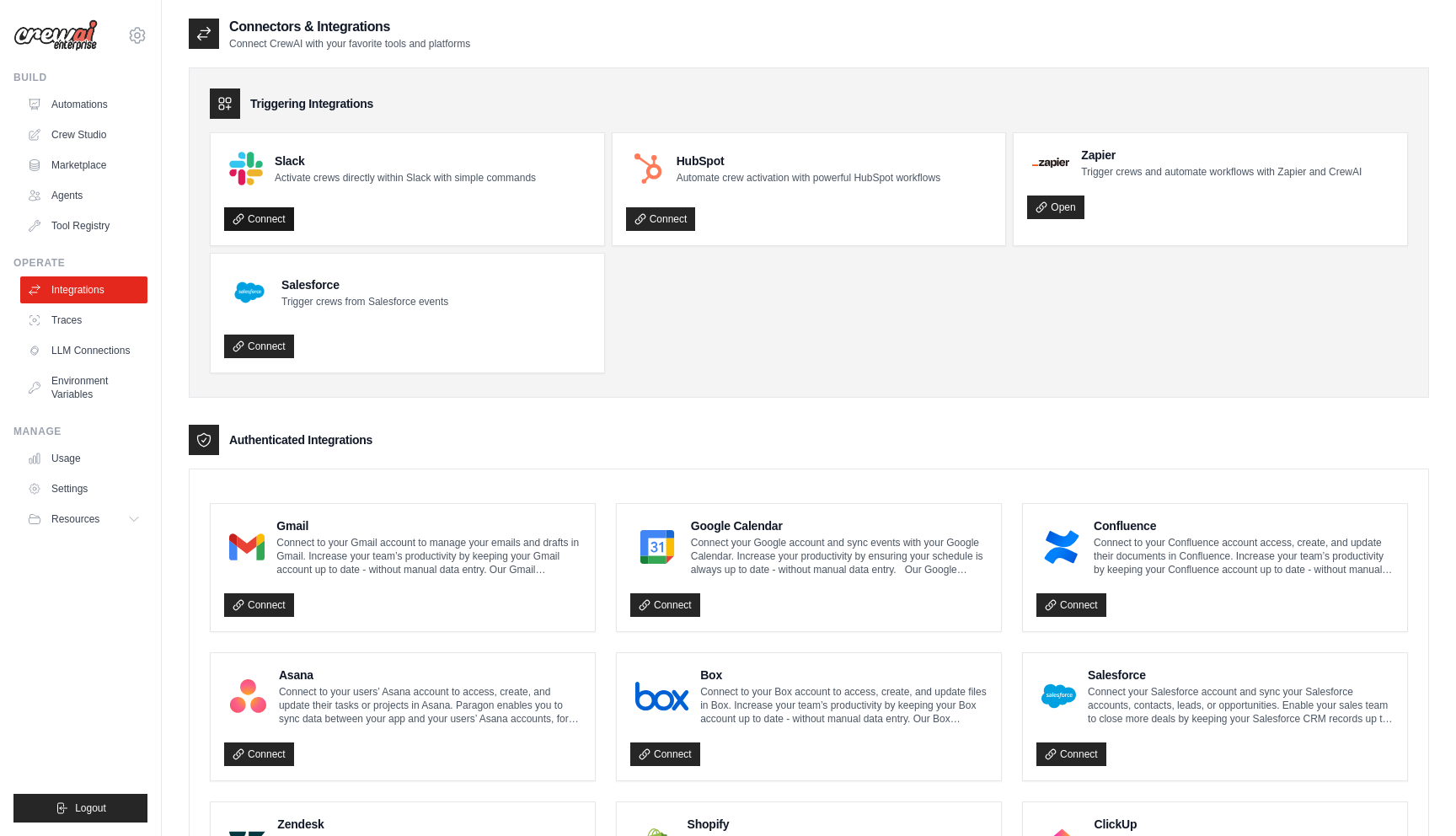 click on "Connect" at bounding box center [259, 219] 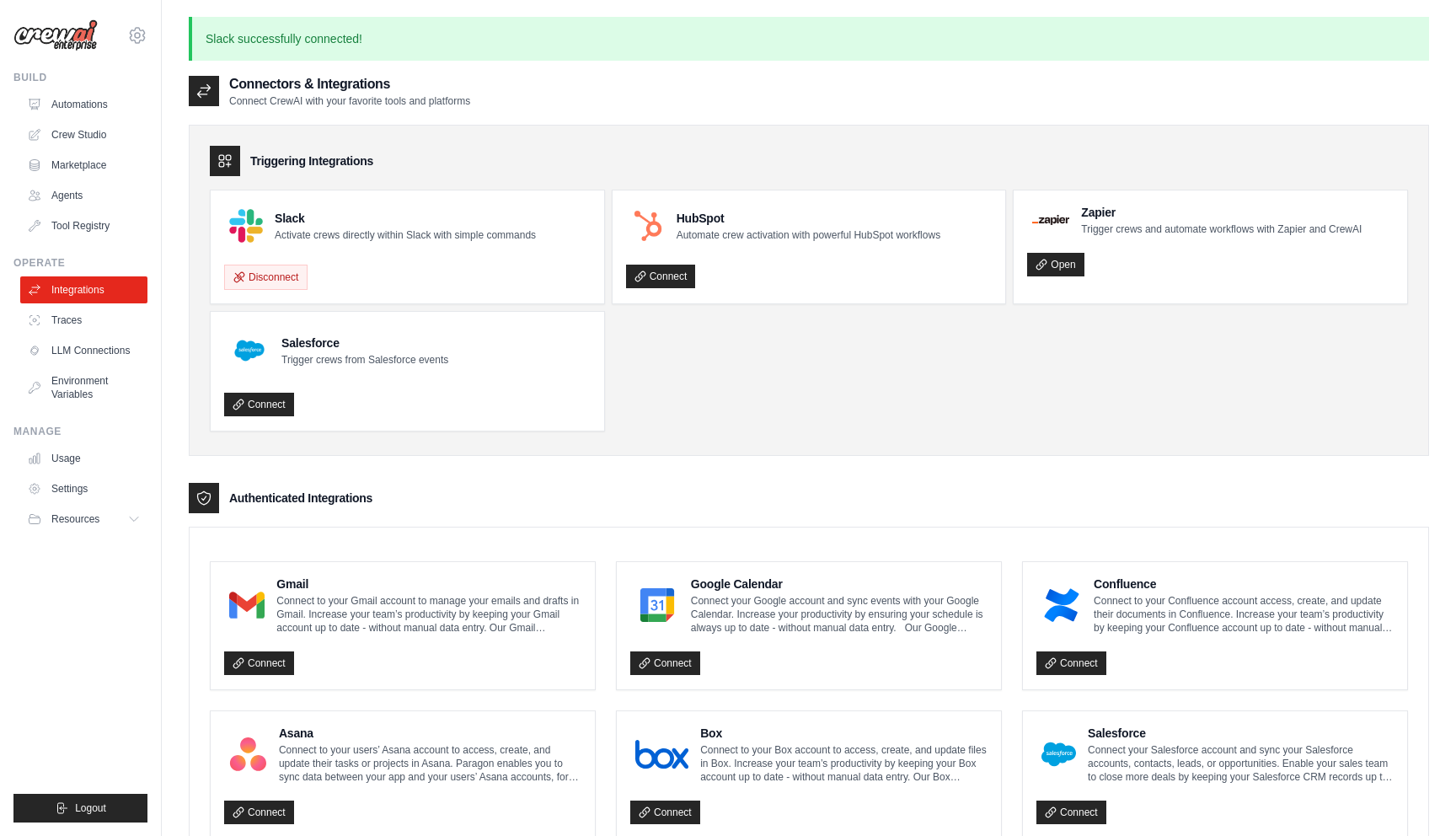 scroll, scrollTop: 0, scrollLeft: 0, axis: both 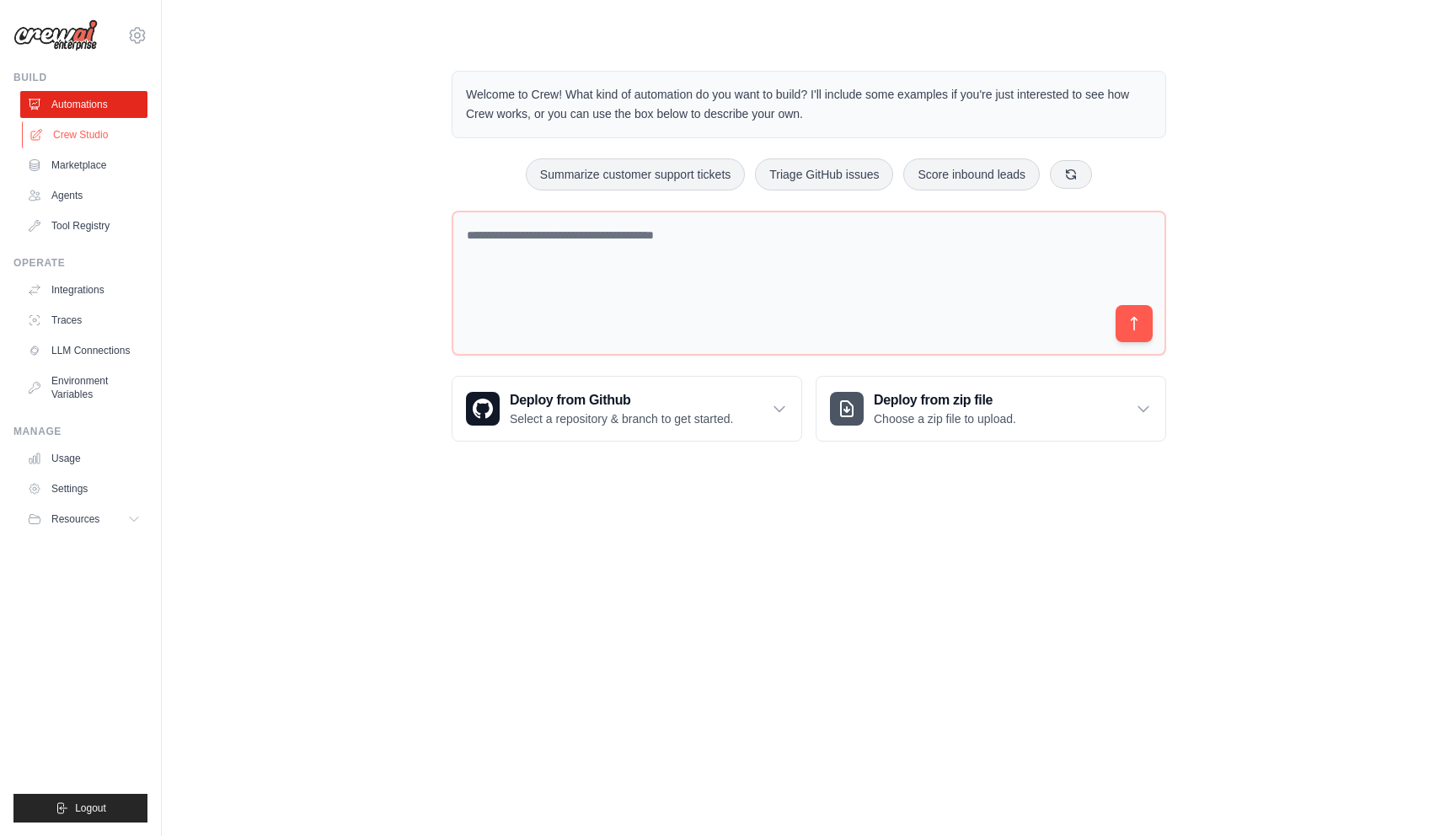 click on "Crew Studio" at bounding box center [85, 135] 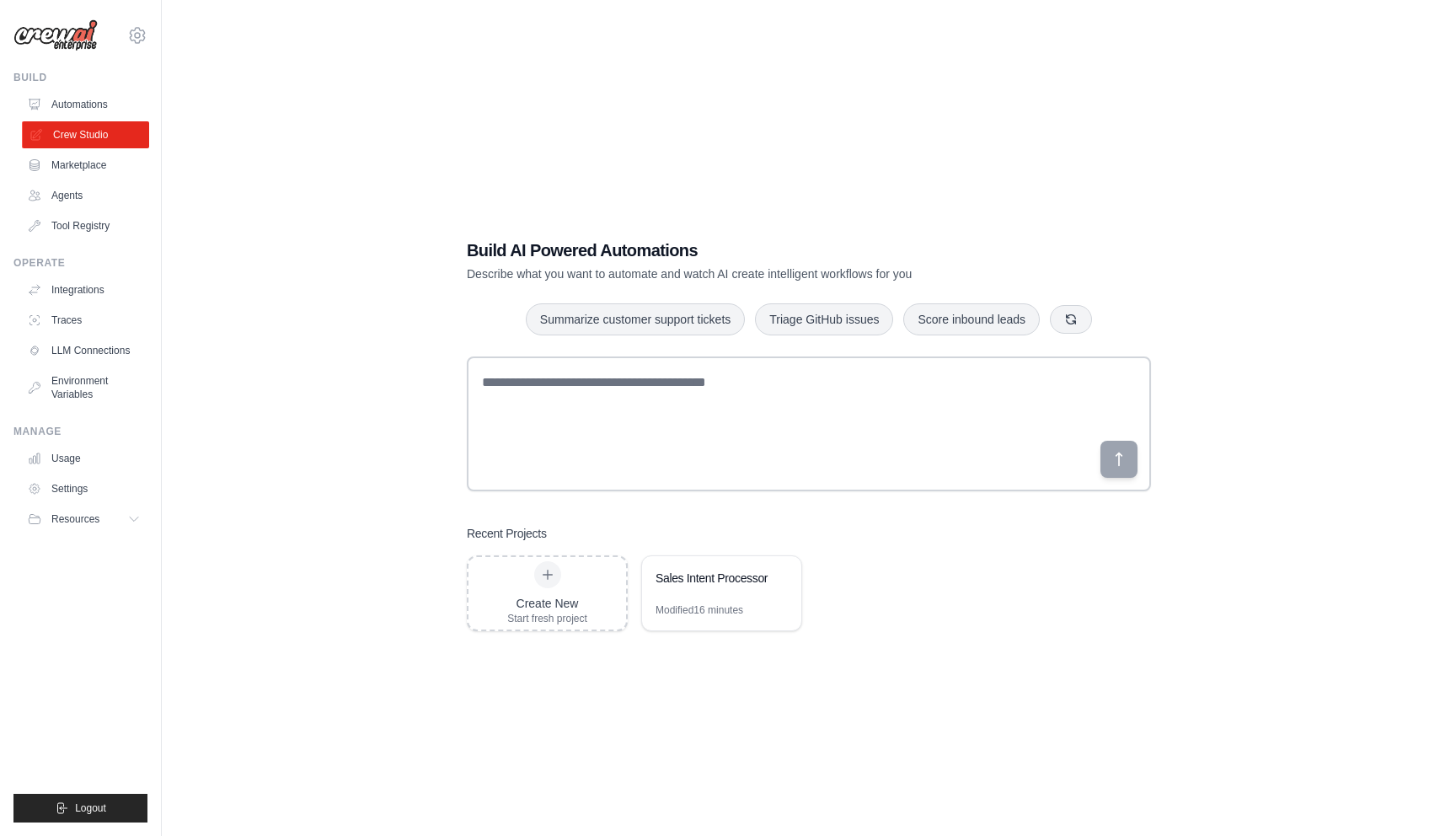 scroll, scrollTop: 0, scrollLeft: 0, axis: both 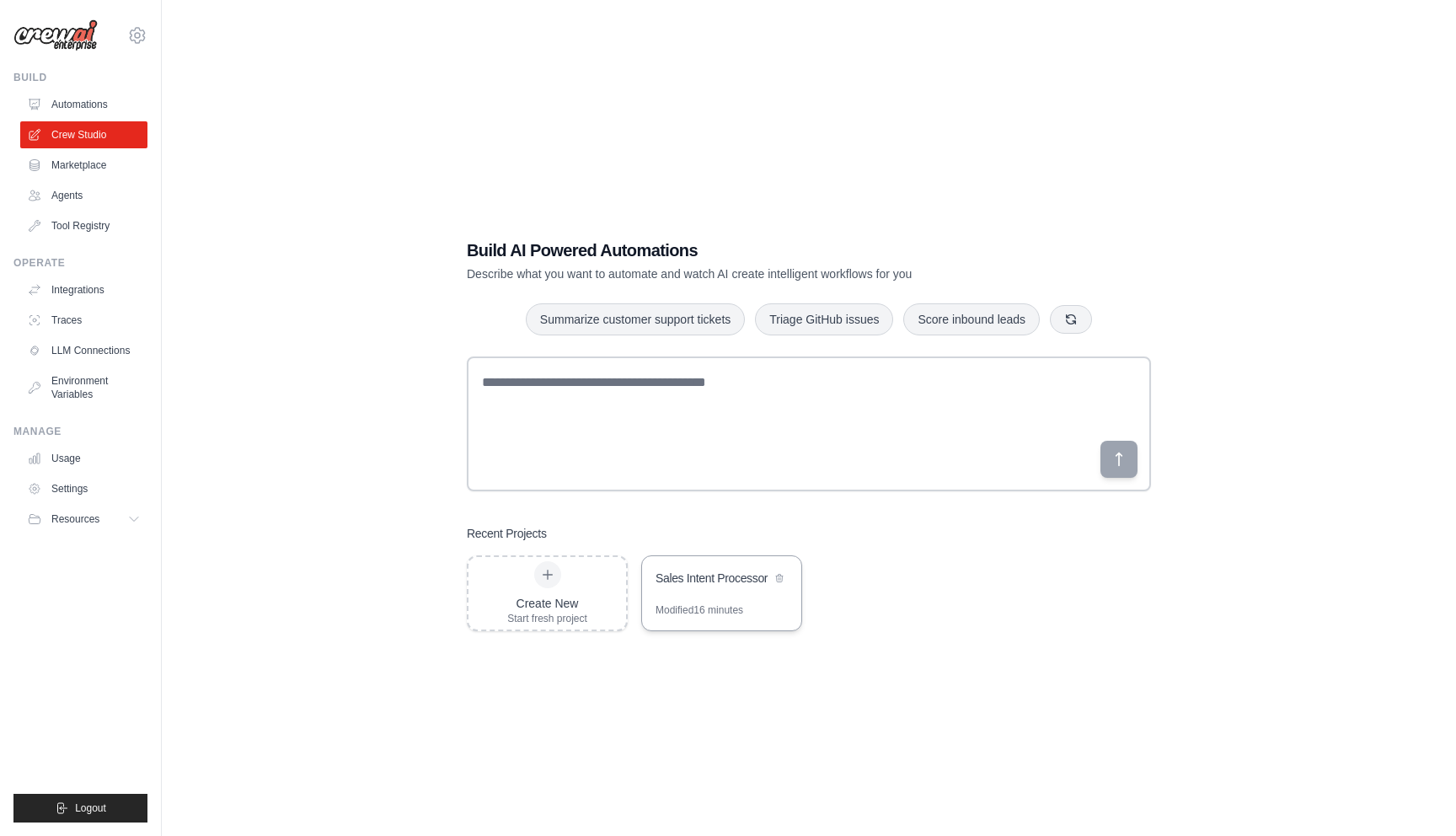 click on "Sales Intent Processor" at bounding box center [713, 578] 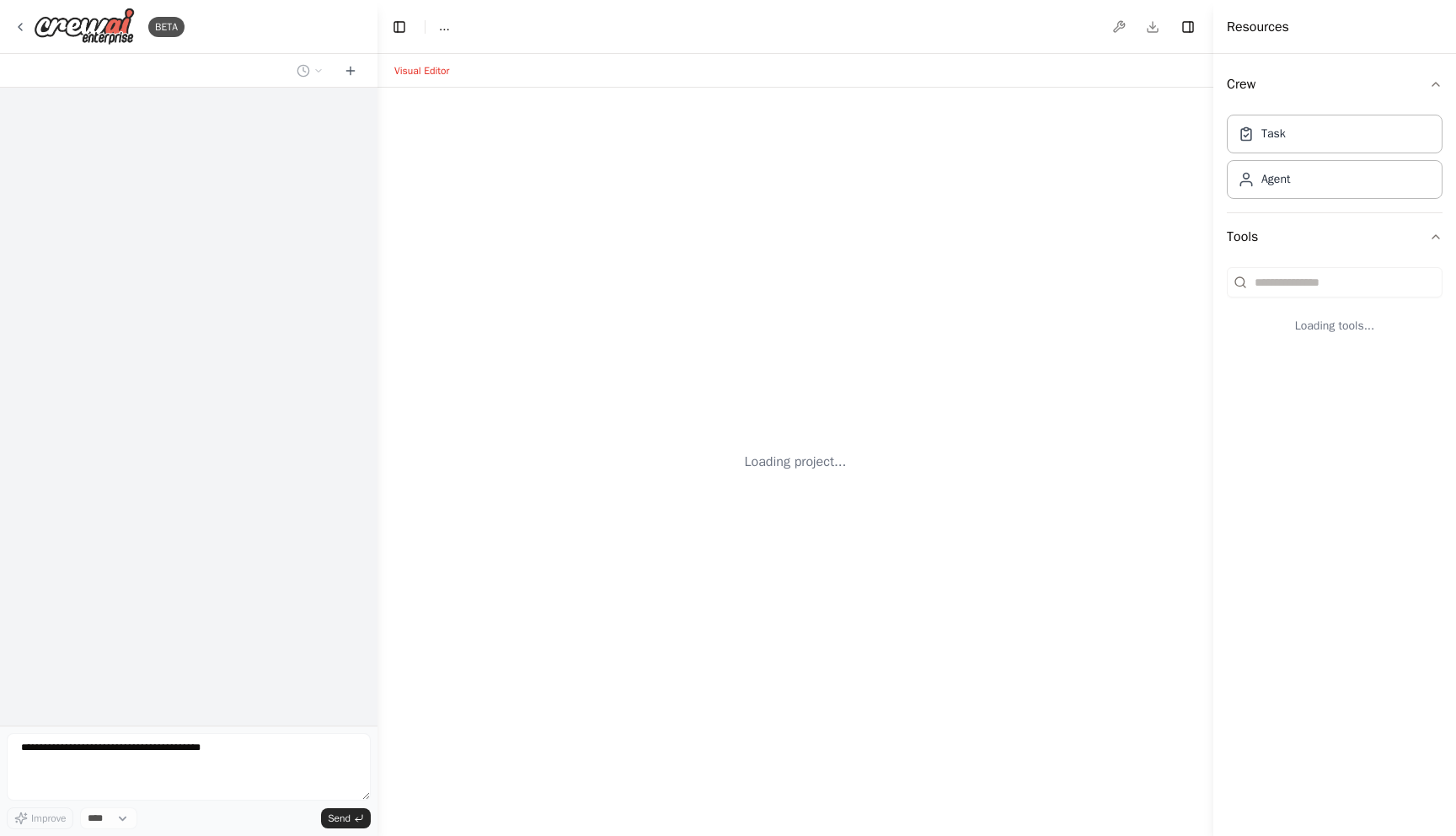 scroll, scrollTop: 0, scrollLeft: 0, axis: both 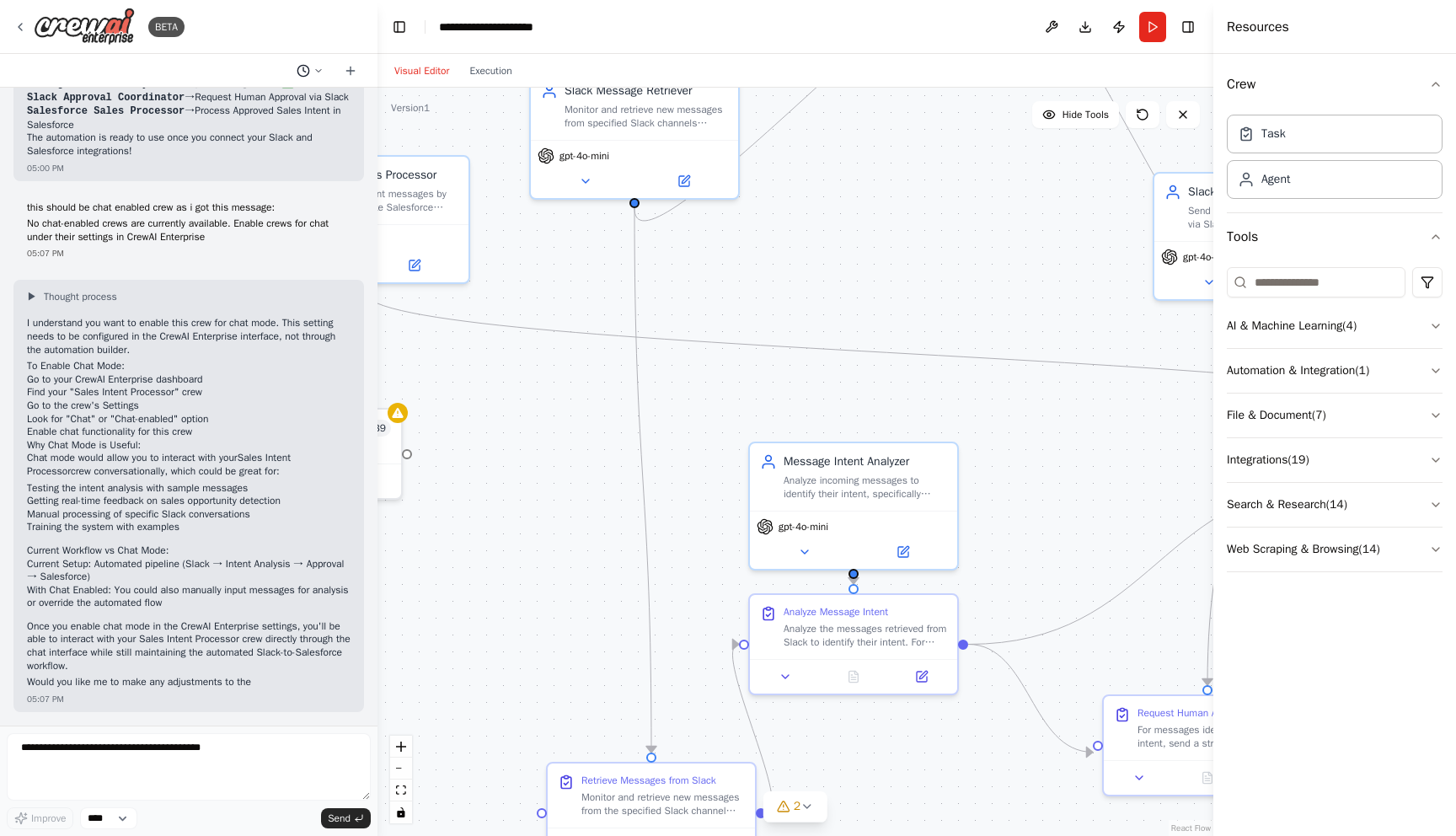 click 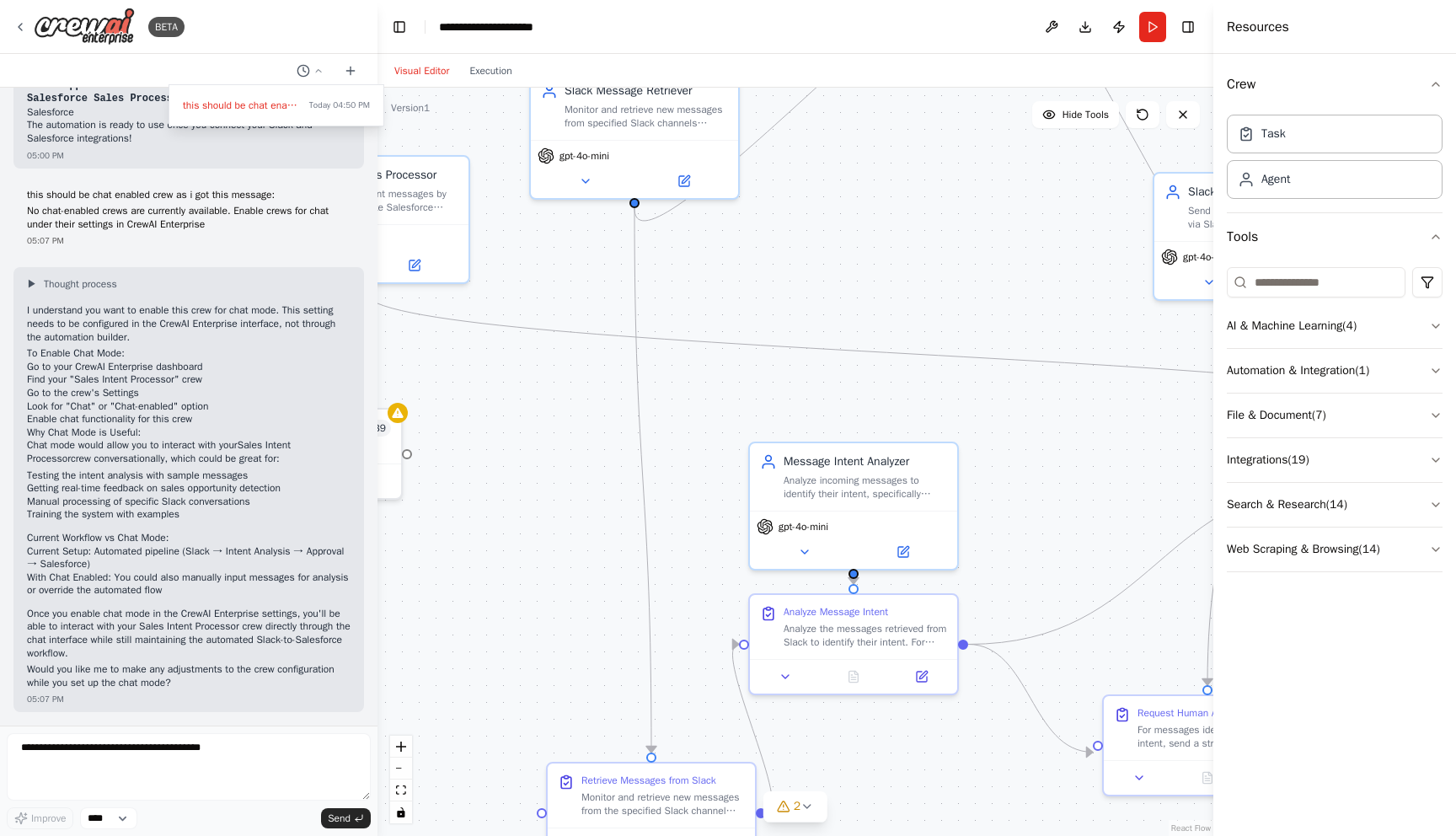 click at bounding box center [189, 418] 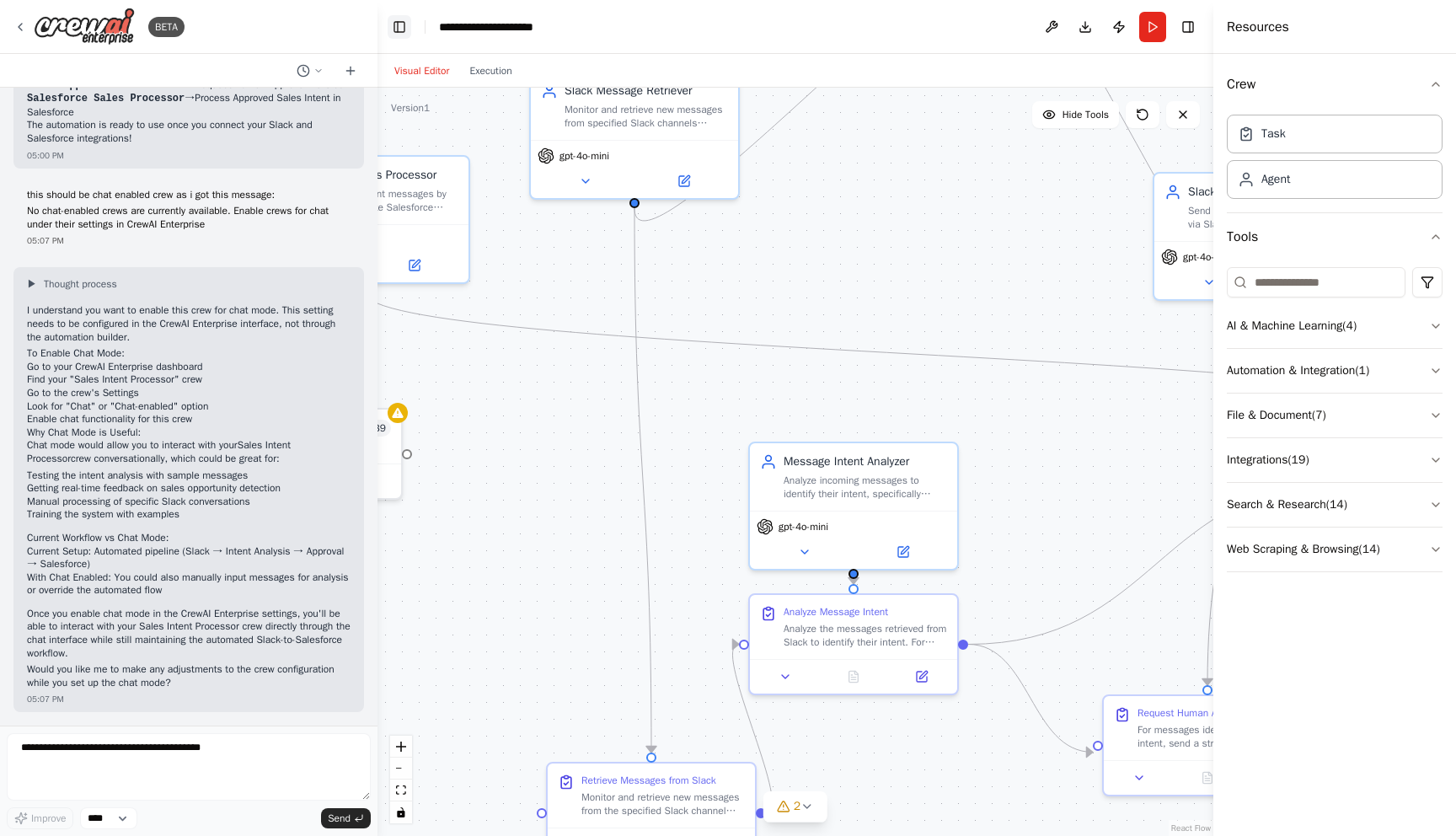 click on "Toggle Left Sidebar" at bounding box center [399, 27] 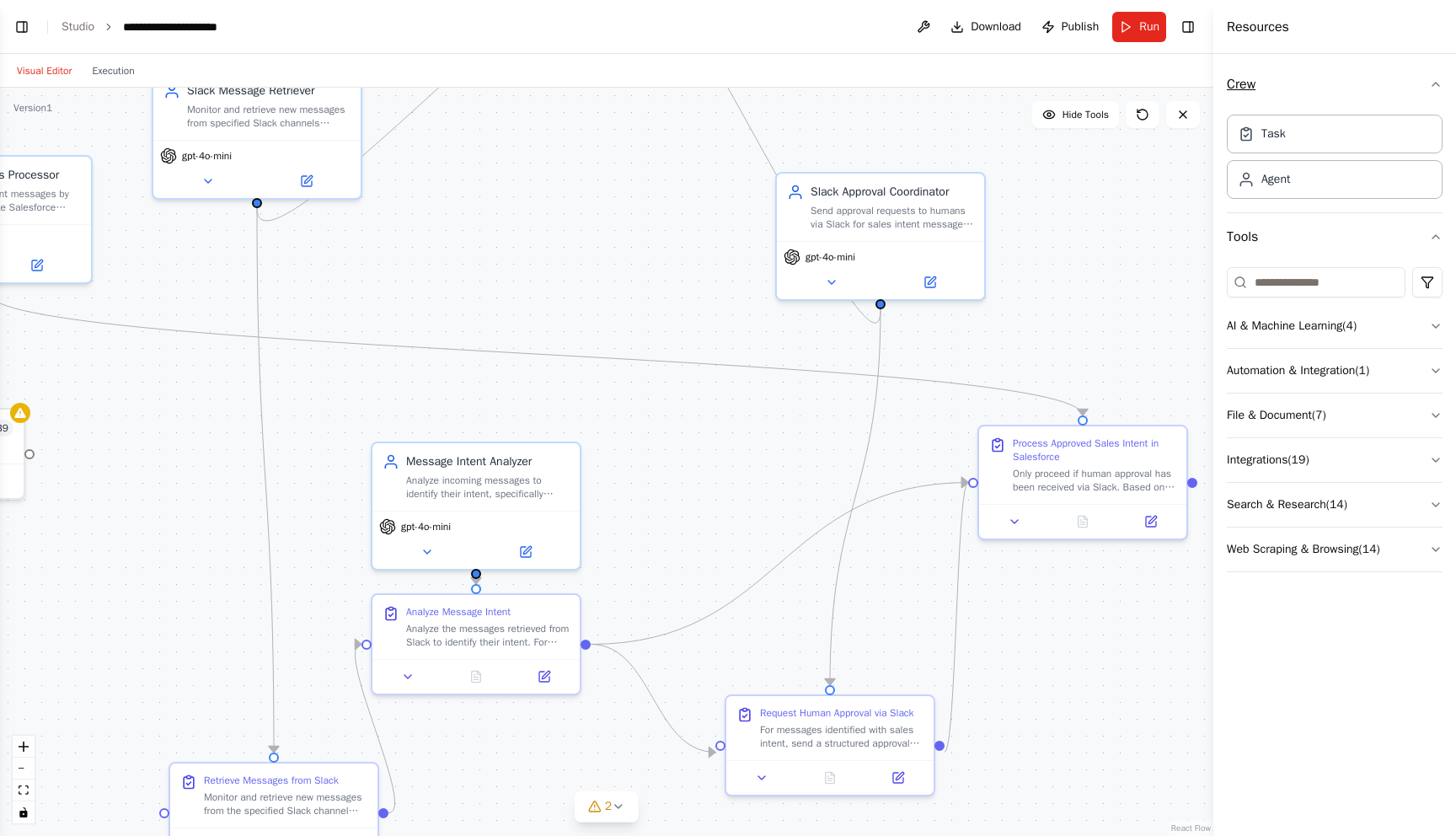 click 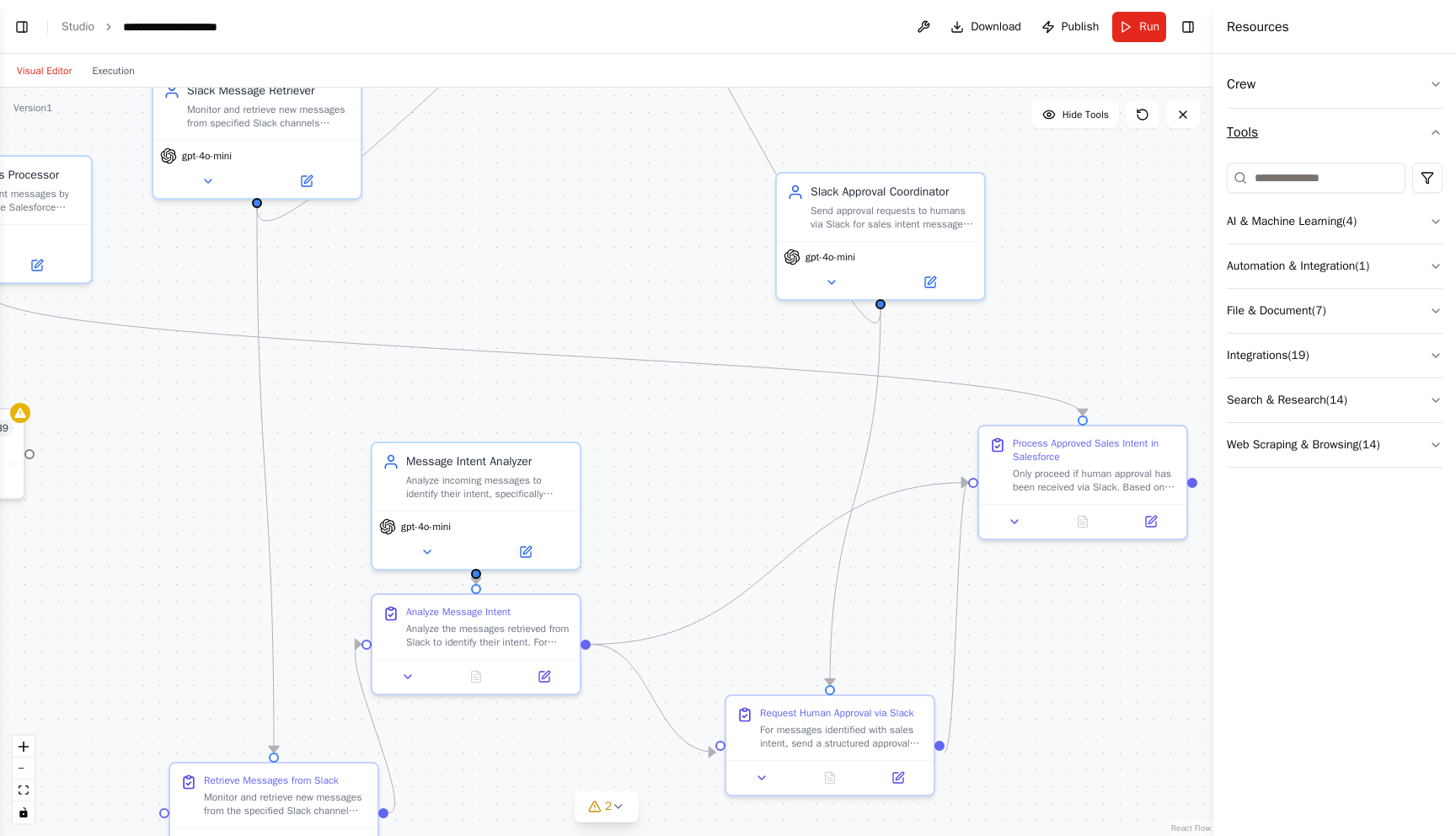 click 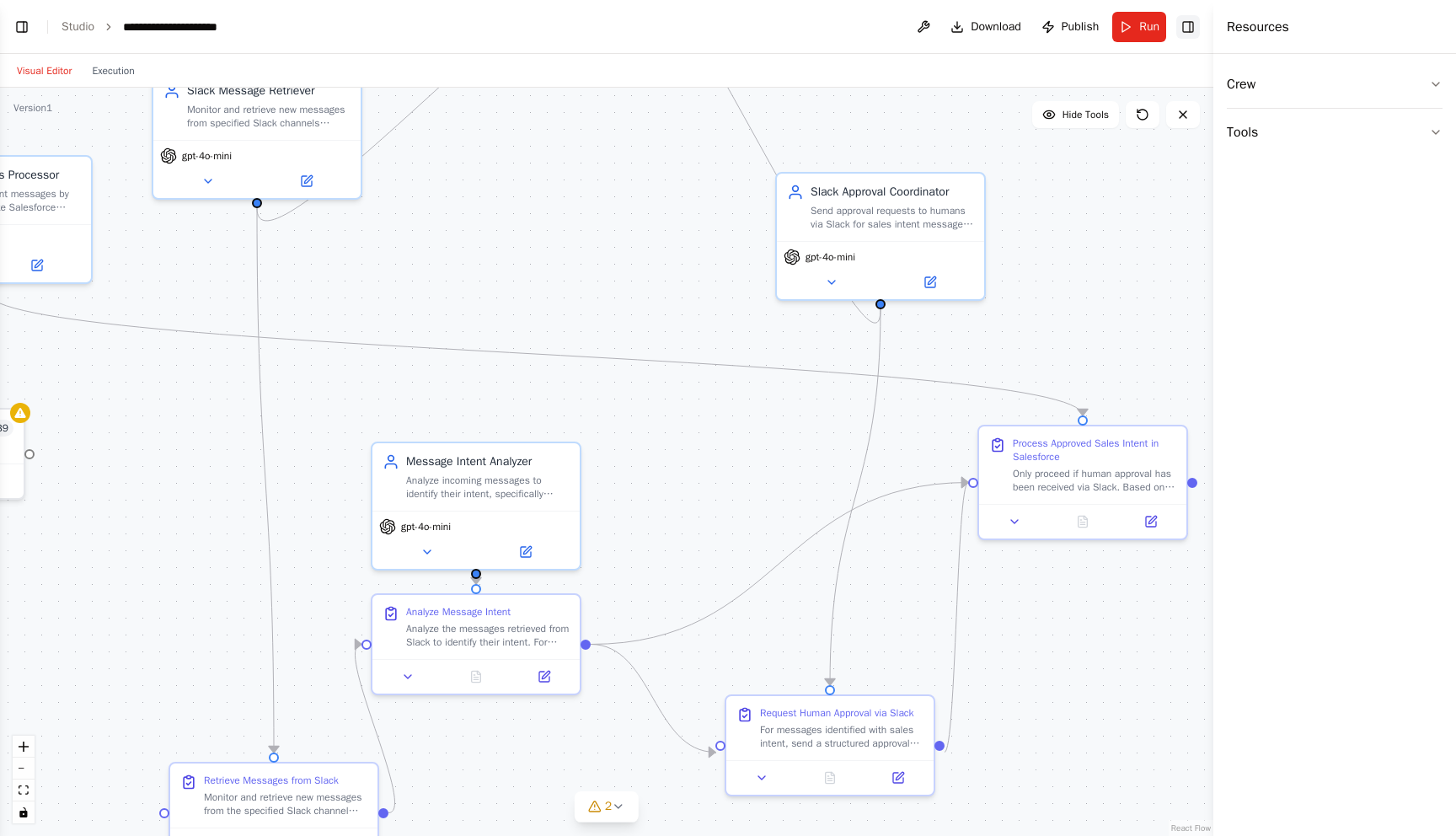 click on "Toggle Right Sidebar" at bounding box center [1188, 27] 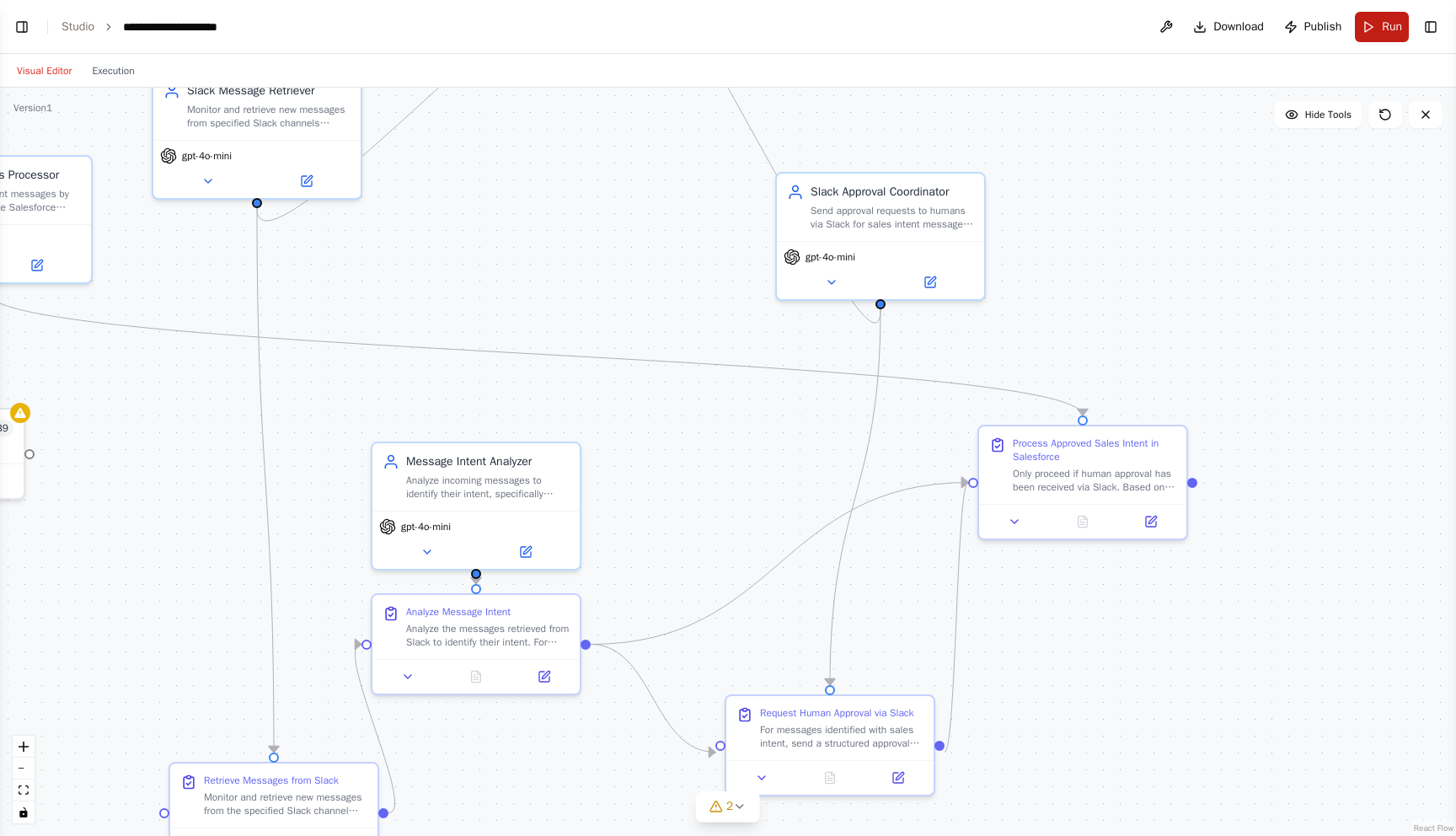 click on "Run" at bounding box center [1392, 27] 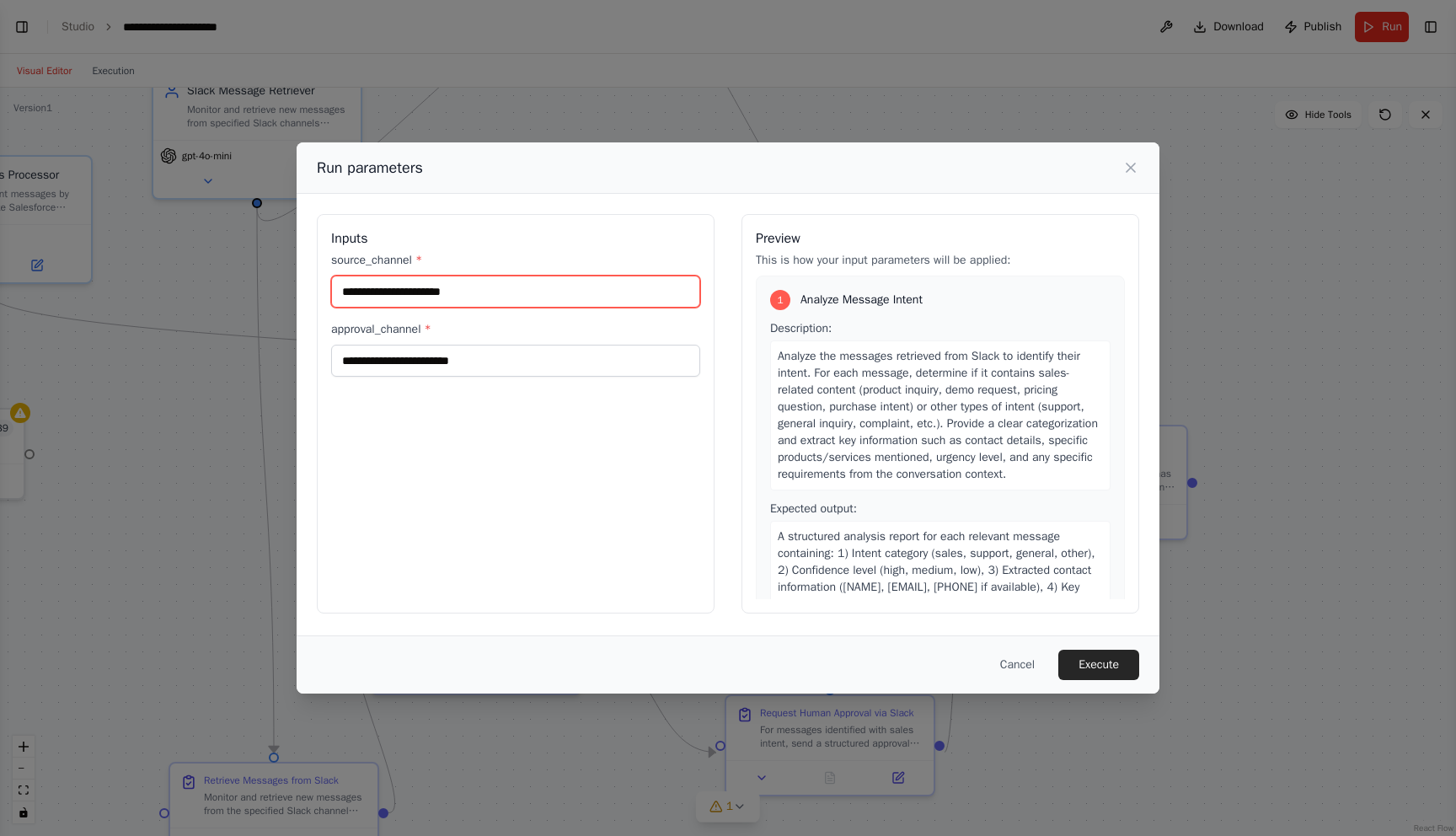 click on "source_channel *" at bounding box center (516, 292) 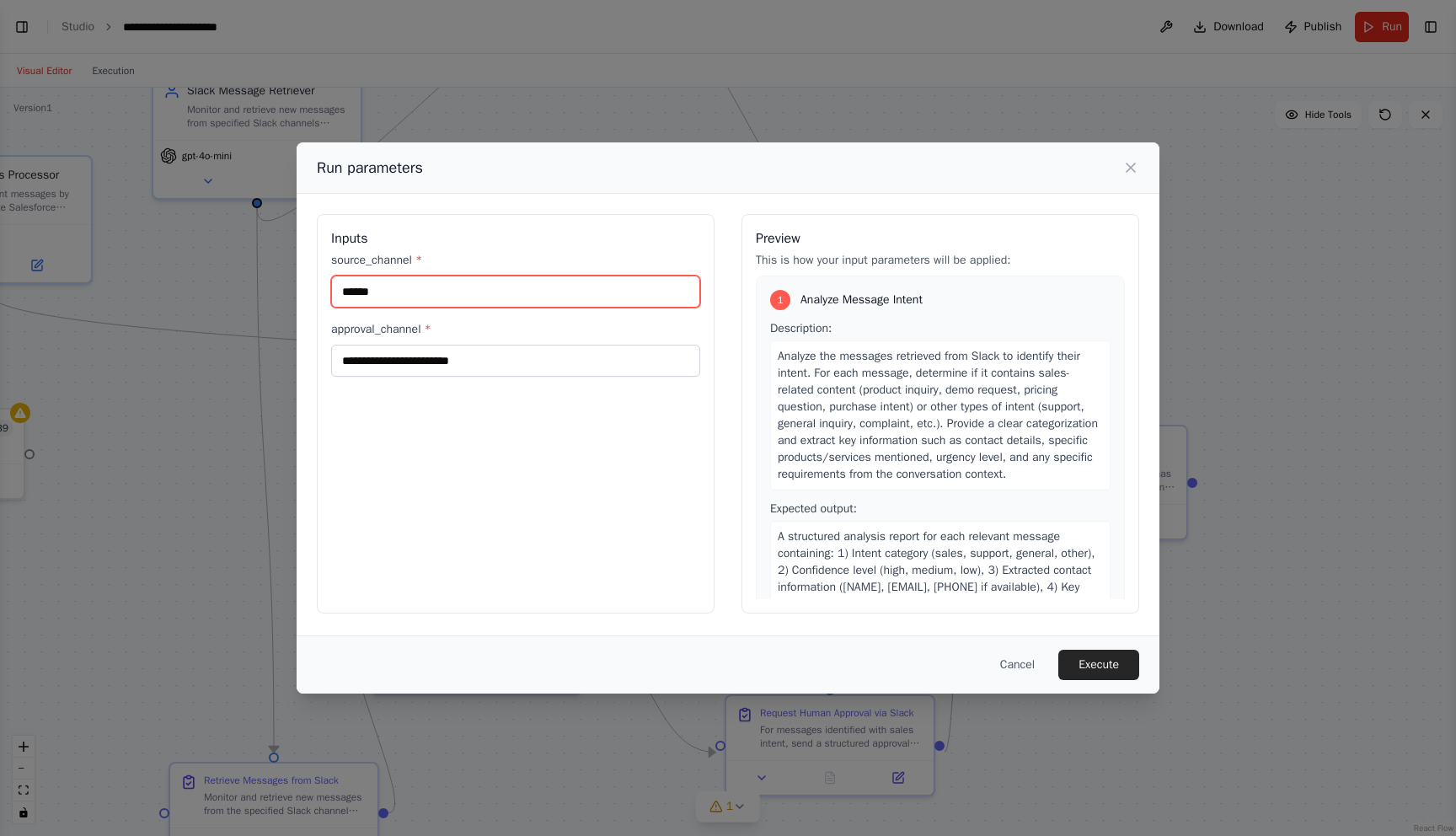 type on "******" 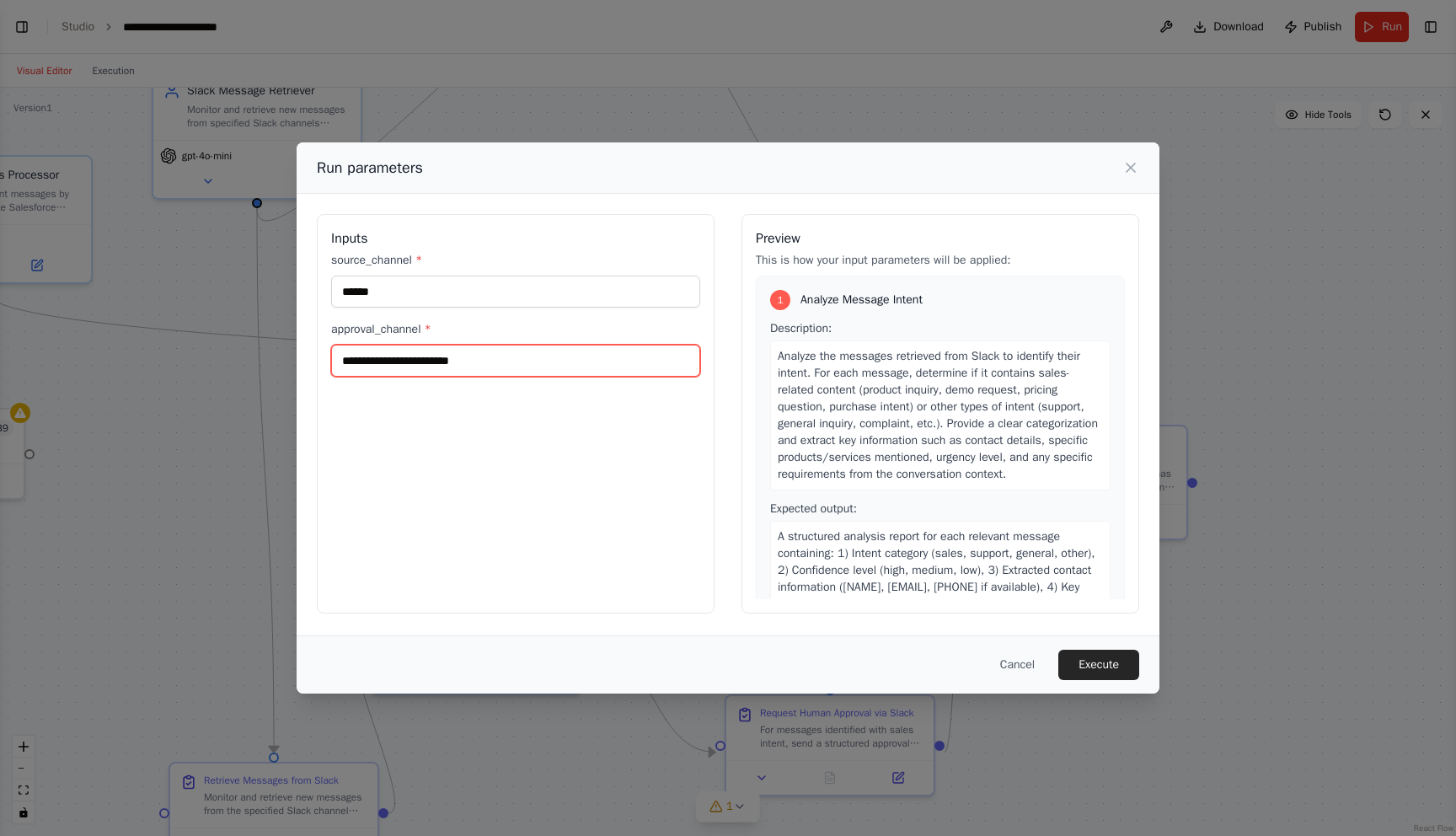 click on "approval_channel *" at bounding box center (516, 361) 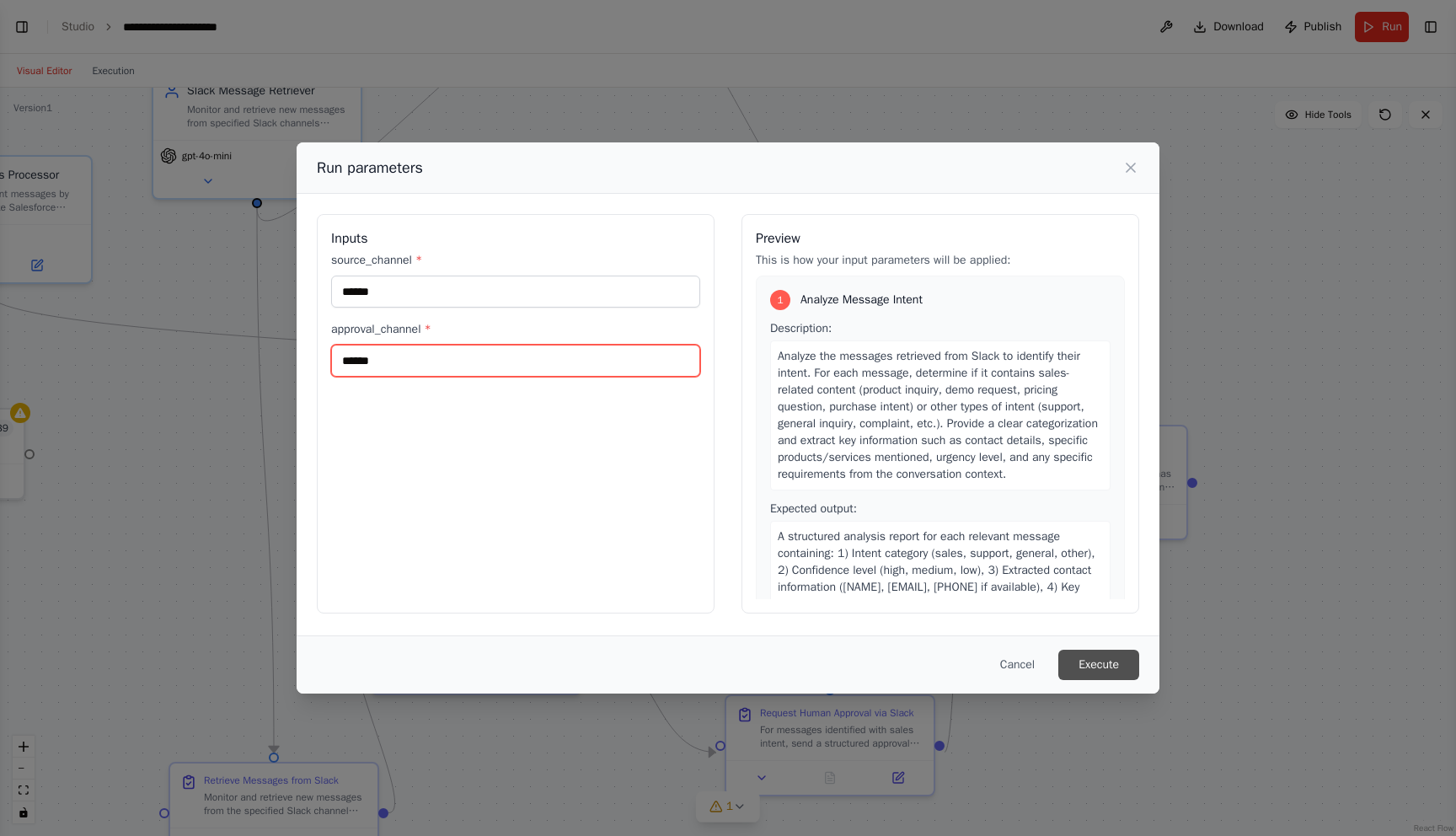 type on "******" 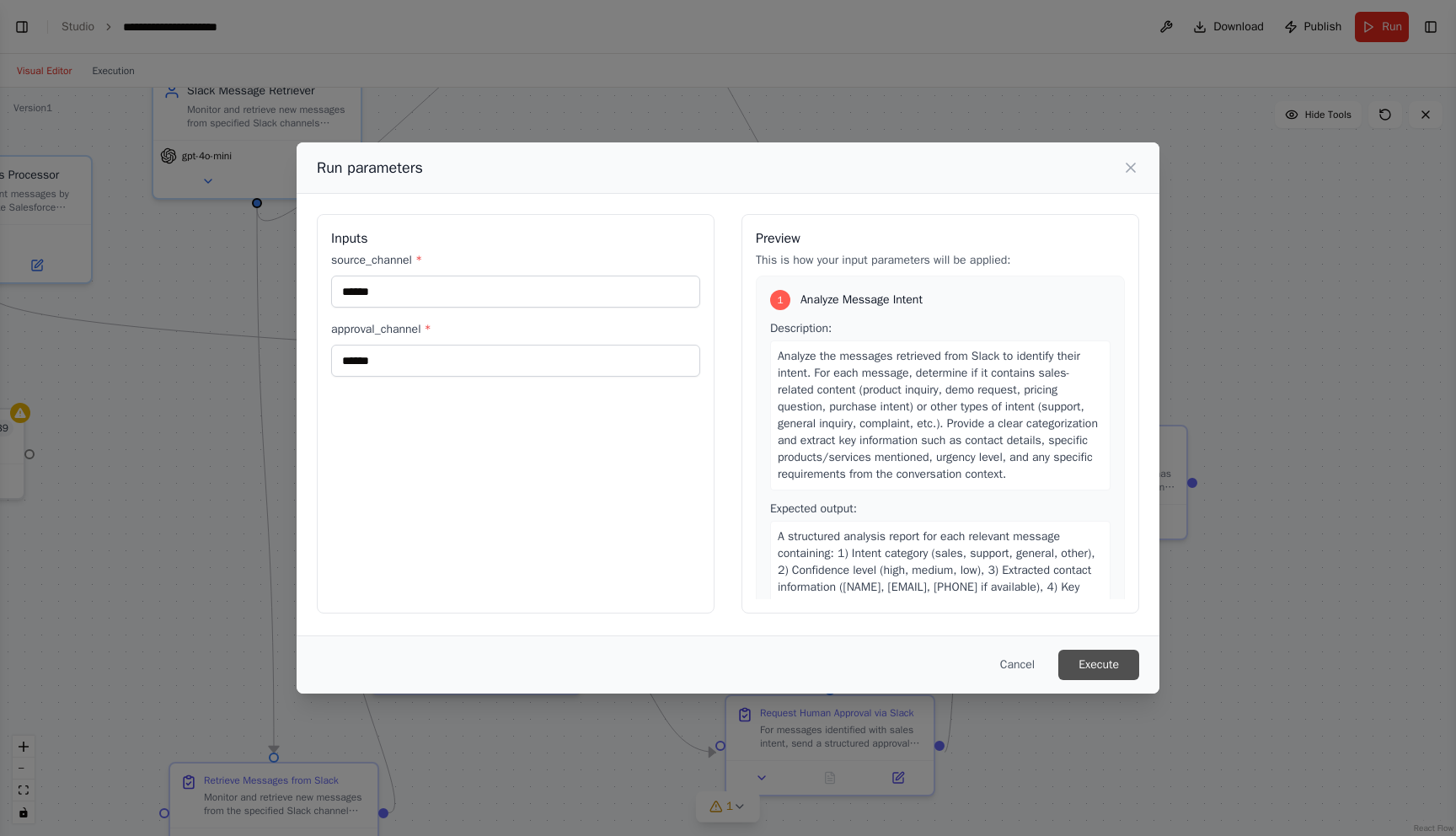 click on "Execute" at bounding box center [1099, 665] 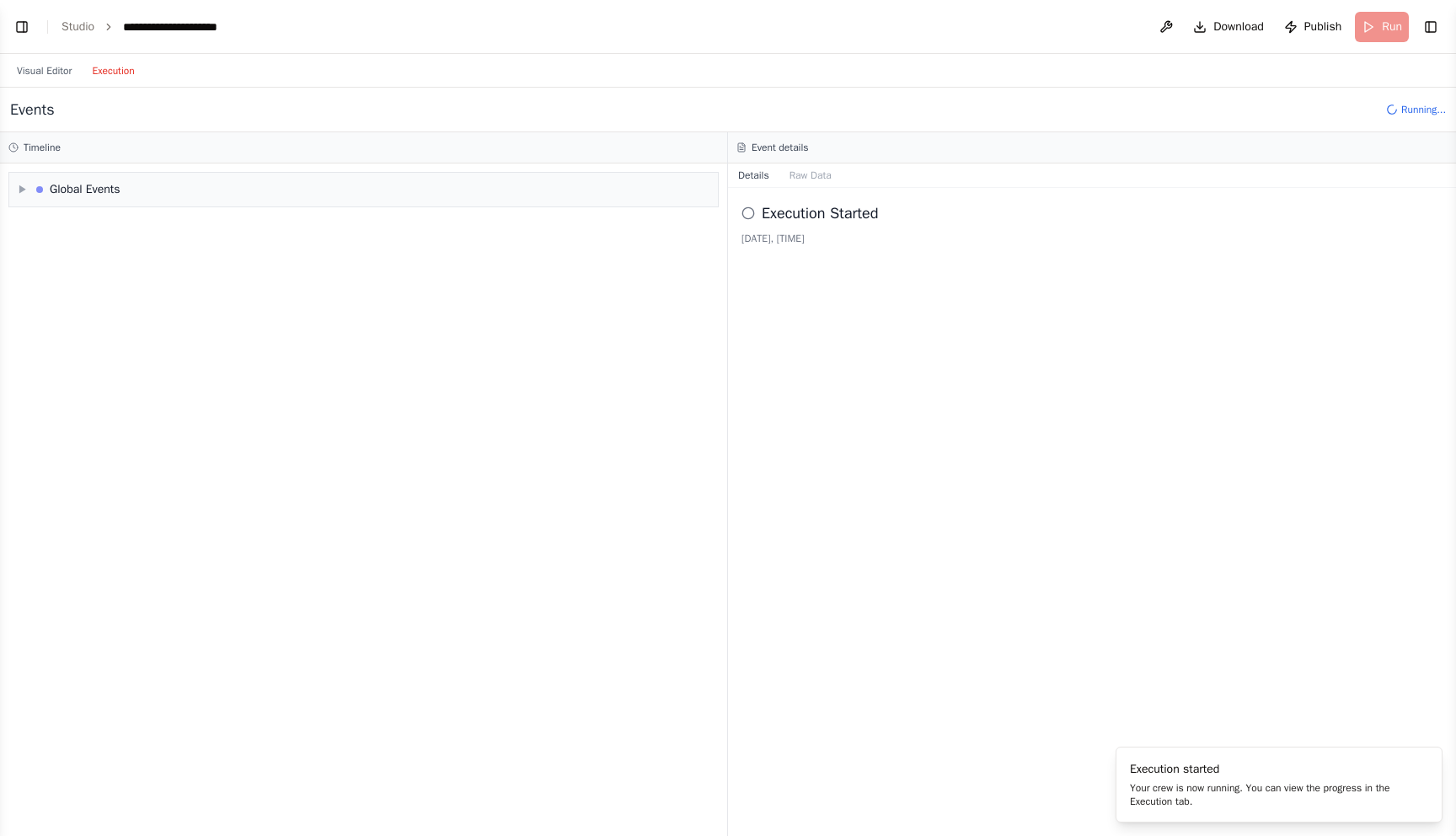 click on "Execution" at bounding box center (113, 71) 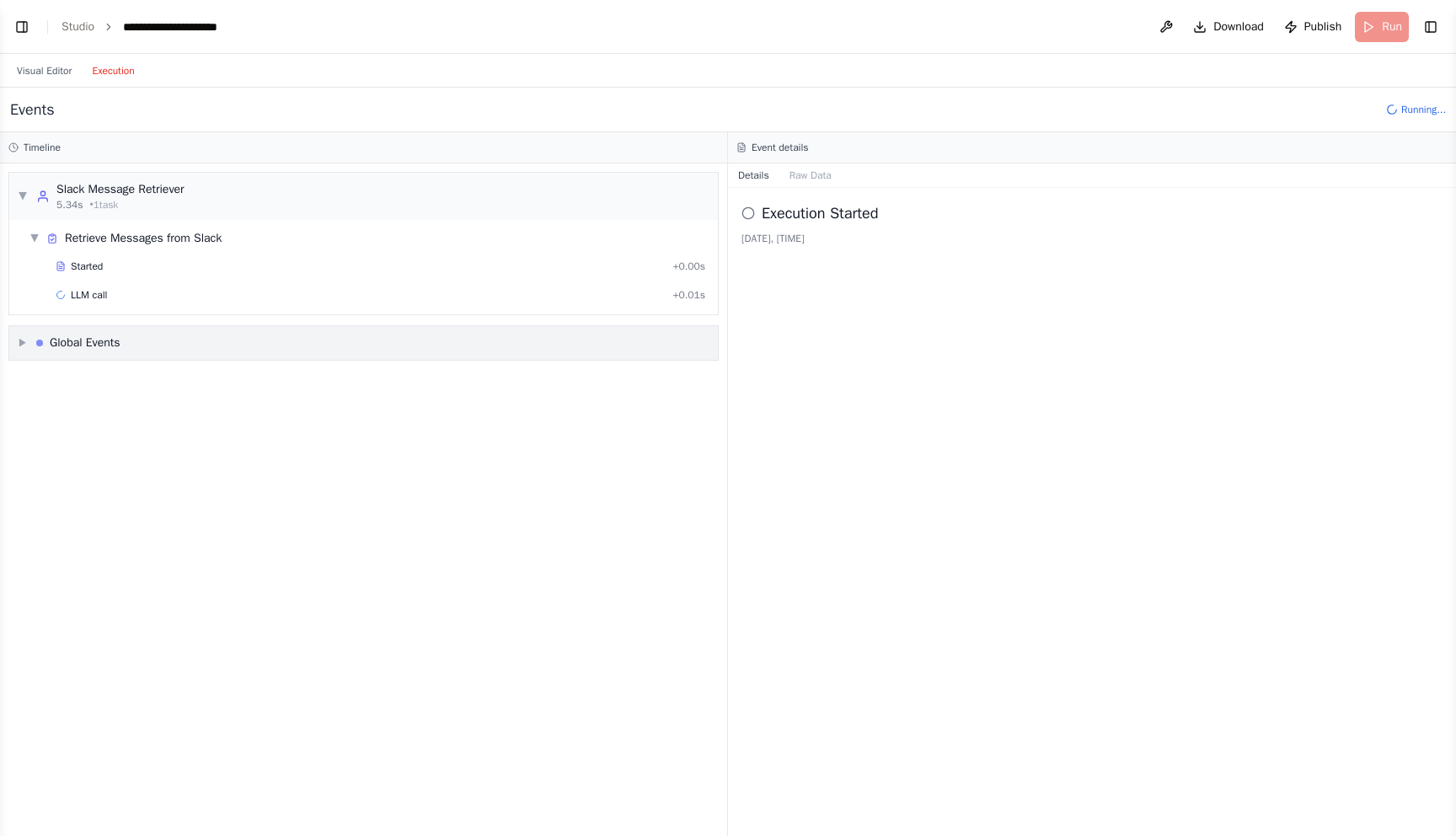 click on "▼ Slack Message Retriever 5.34s •  1  task" at bounding box center (101, 196) 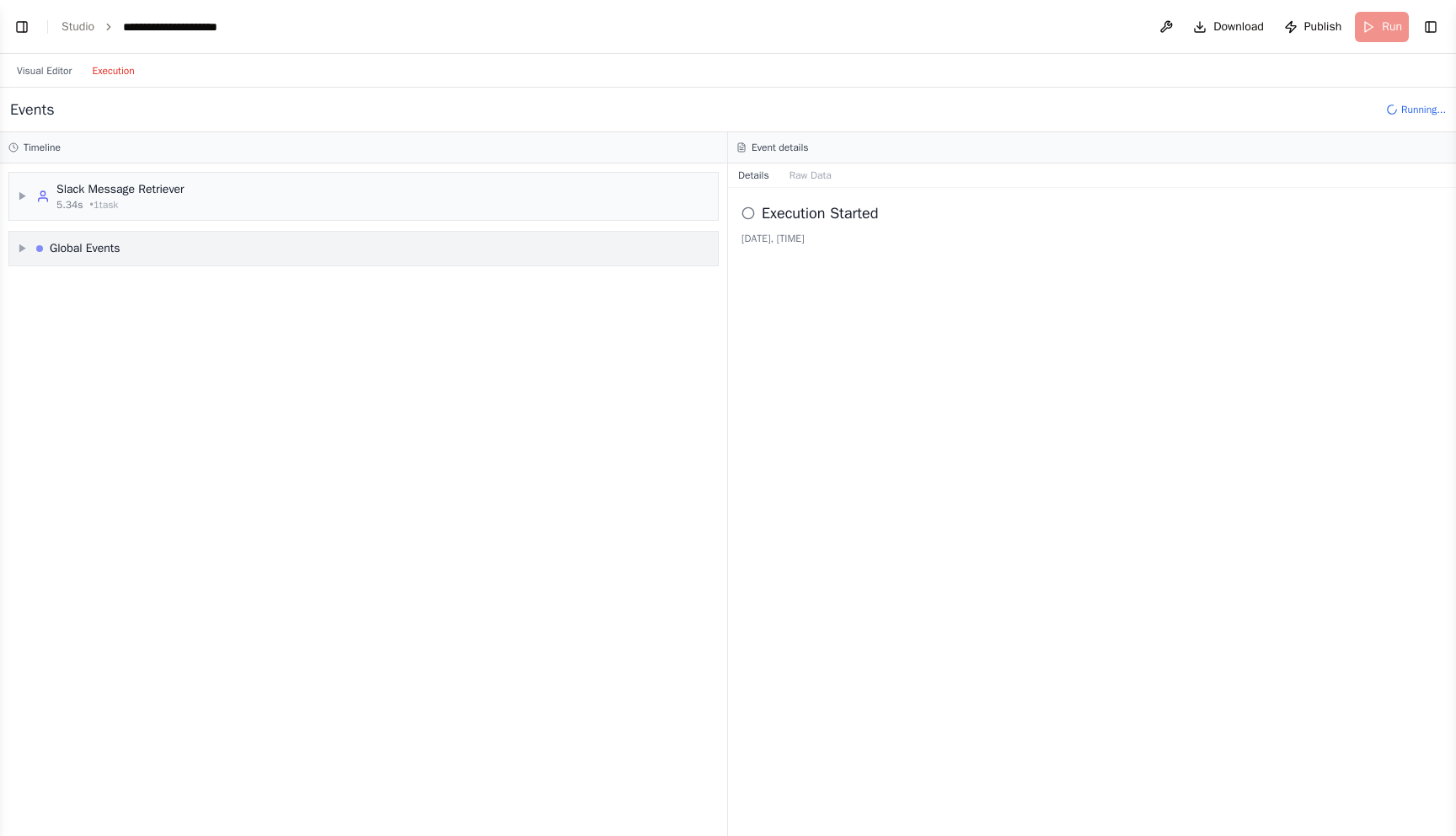 click on "▶ Slack Message Retriever 5.34s •  1  task" at bounding box center [101, 196] 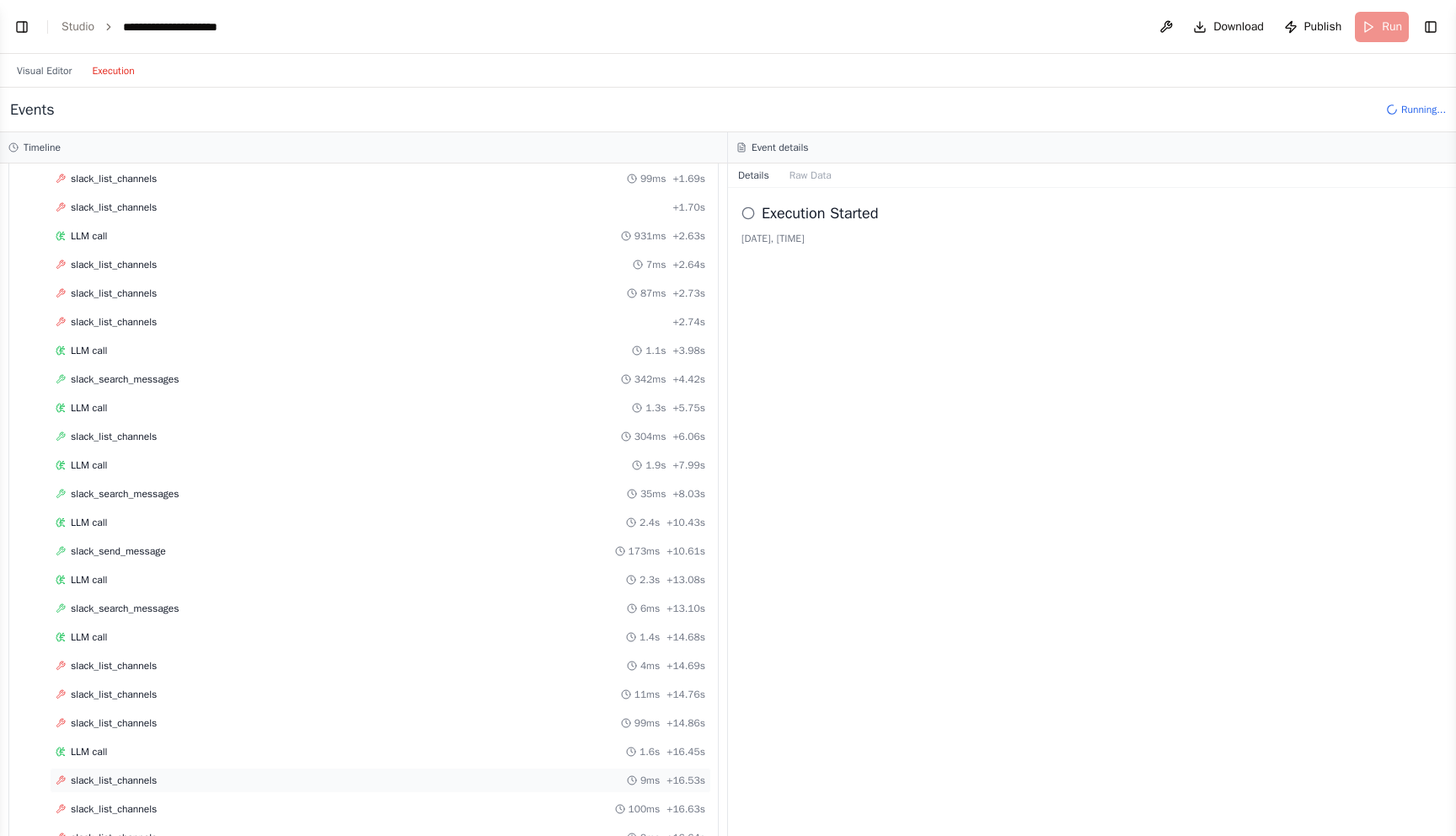 scroll, scrollTop: 288, scrollLeft: 0, axis: vertical 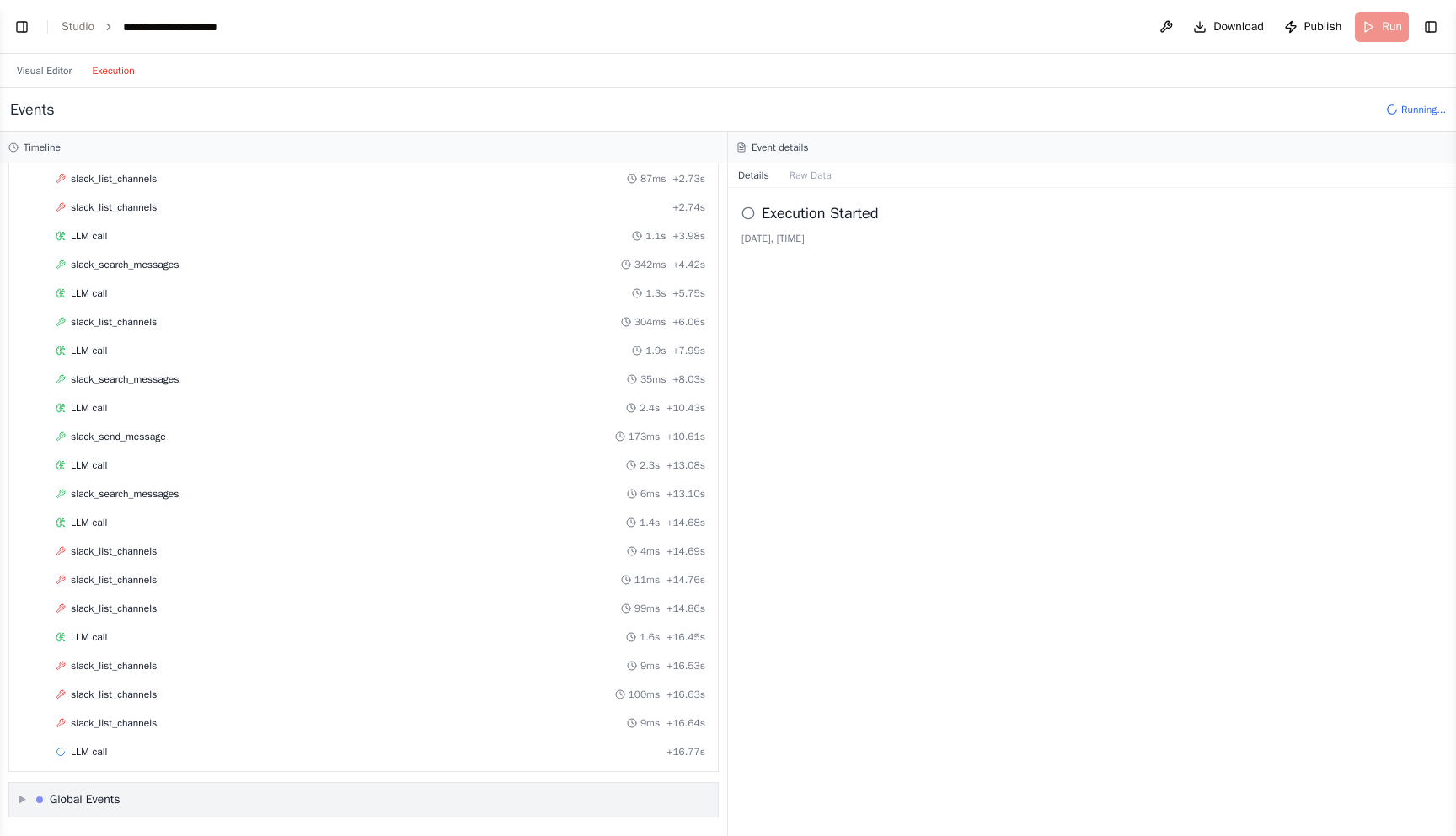 click on "▶" at bounding box center (23, 800) 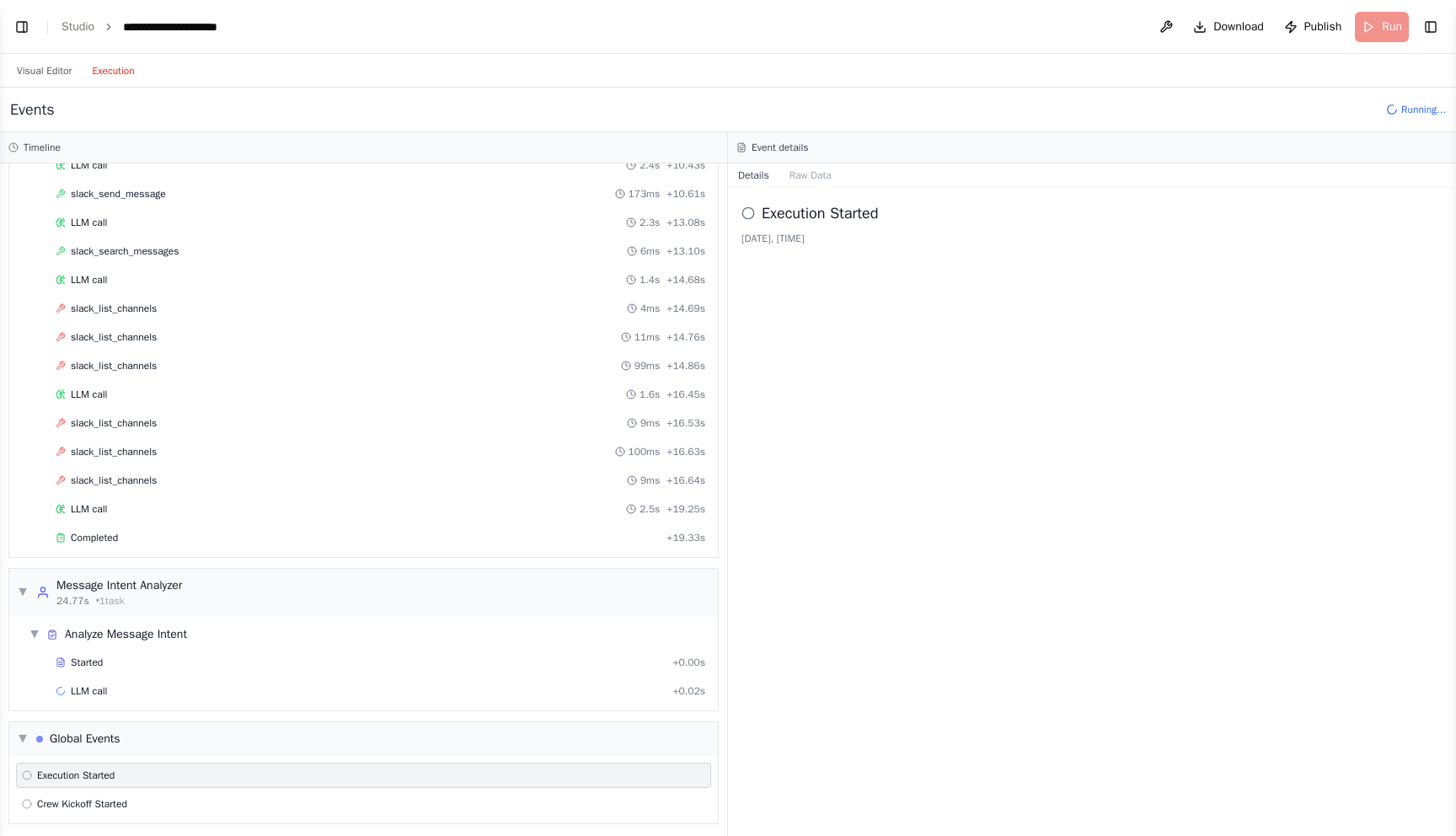 scroll, scrollTop: 538, scrollLeft: 0, axis: vertical 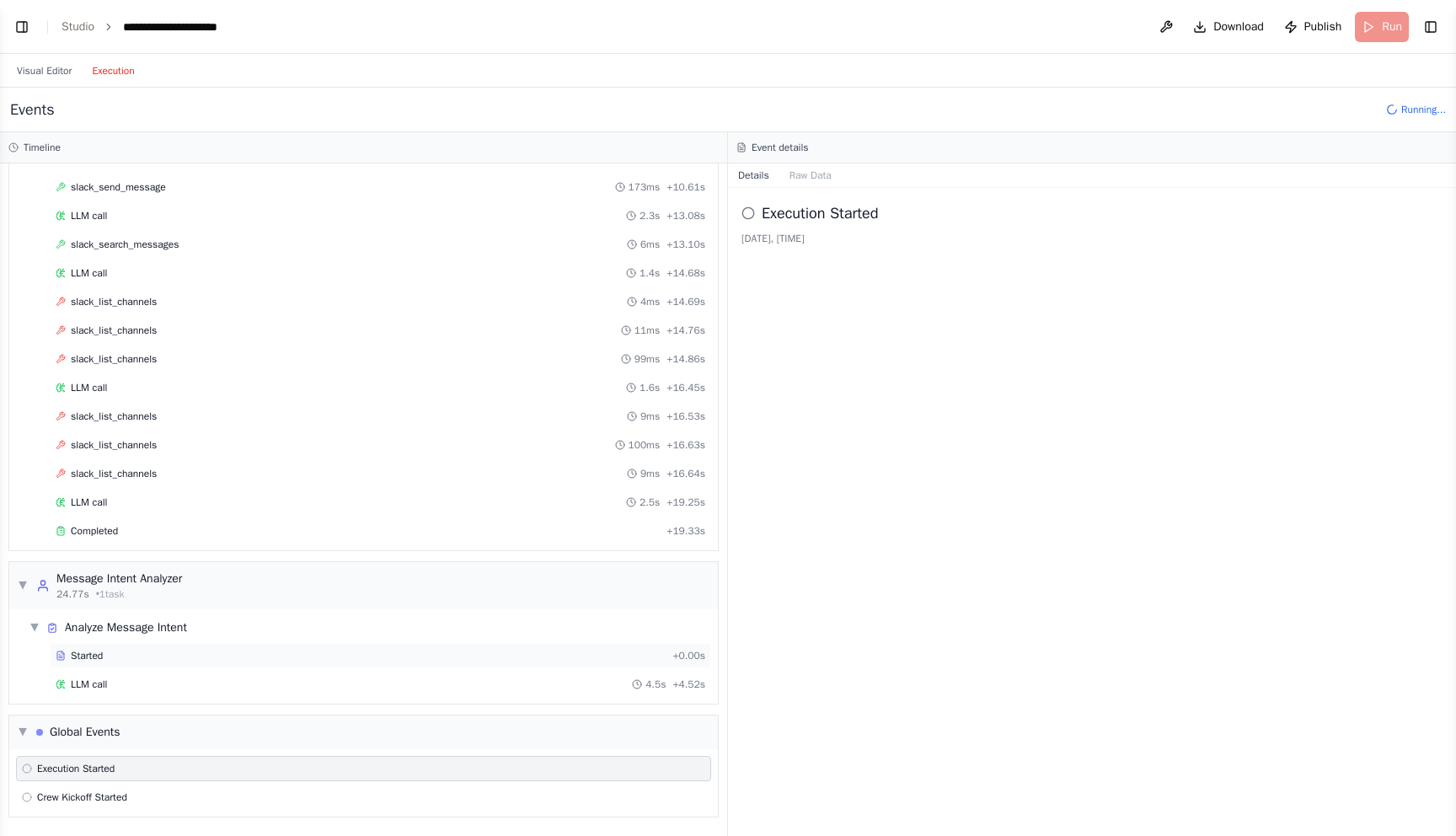 click on "Started" at bounding box center [87, 656] 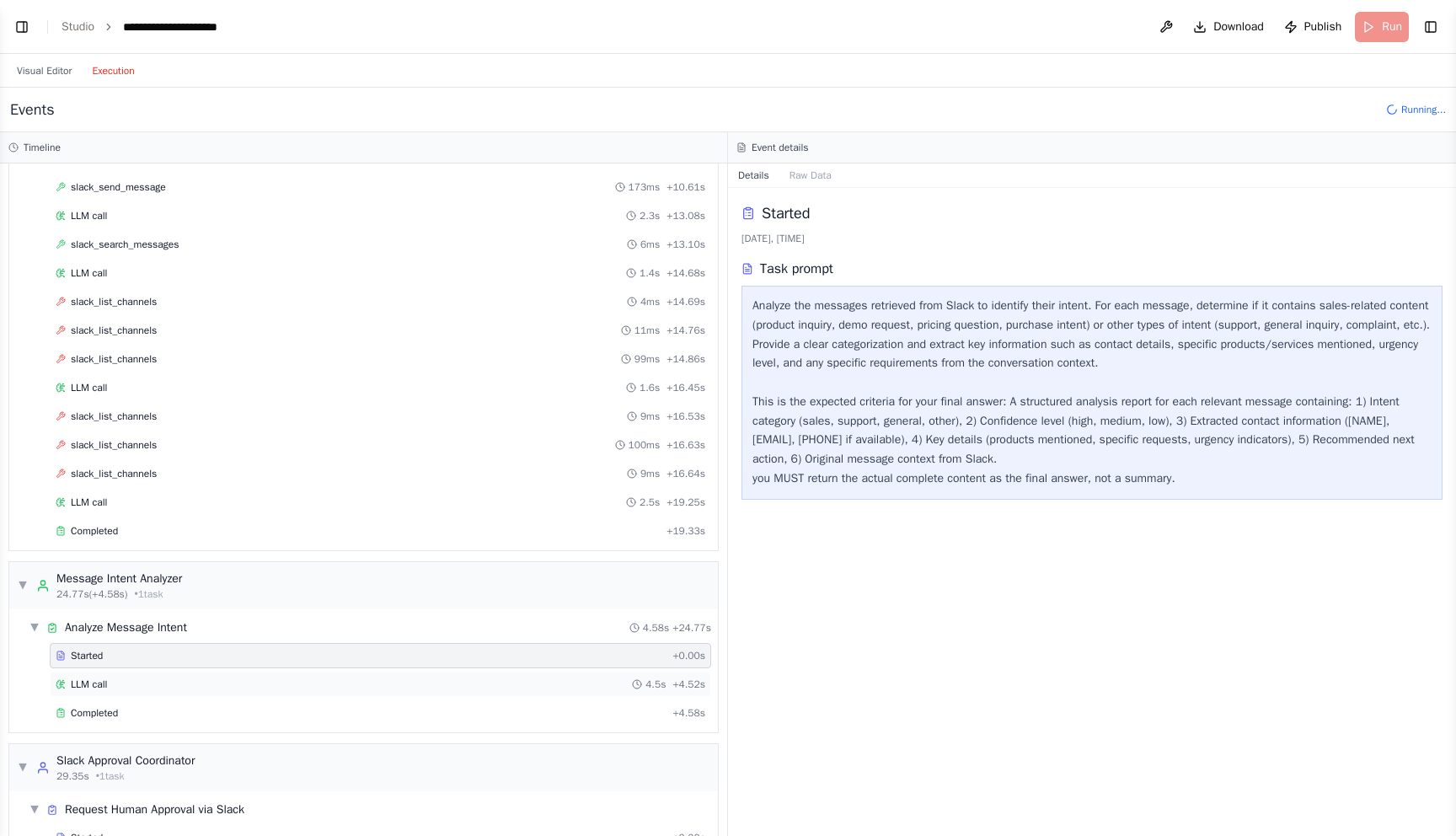 click on "LLM call 4.5s + 4.52s" at bounding box center [380, 684] 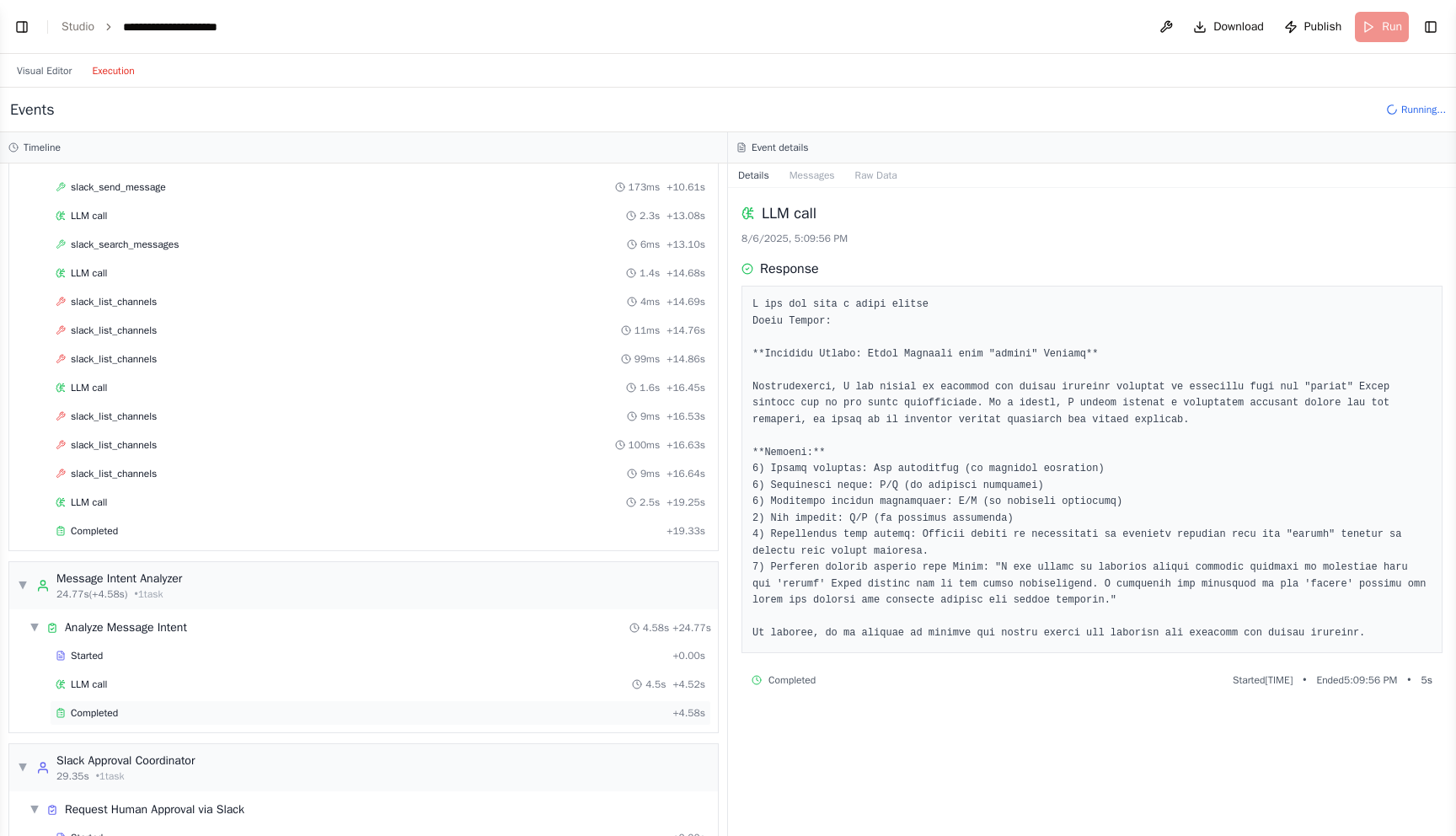 click on "Completed" at bounding box center [94, 713] 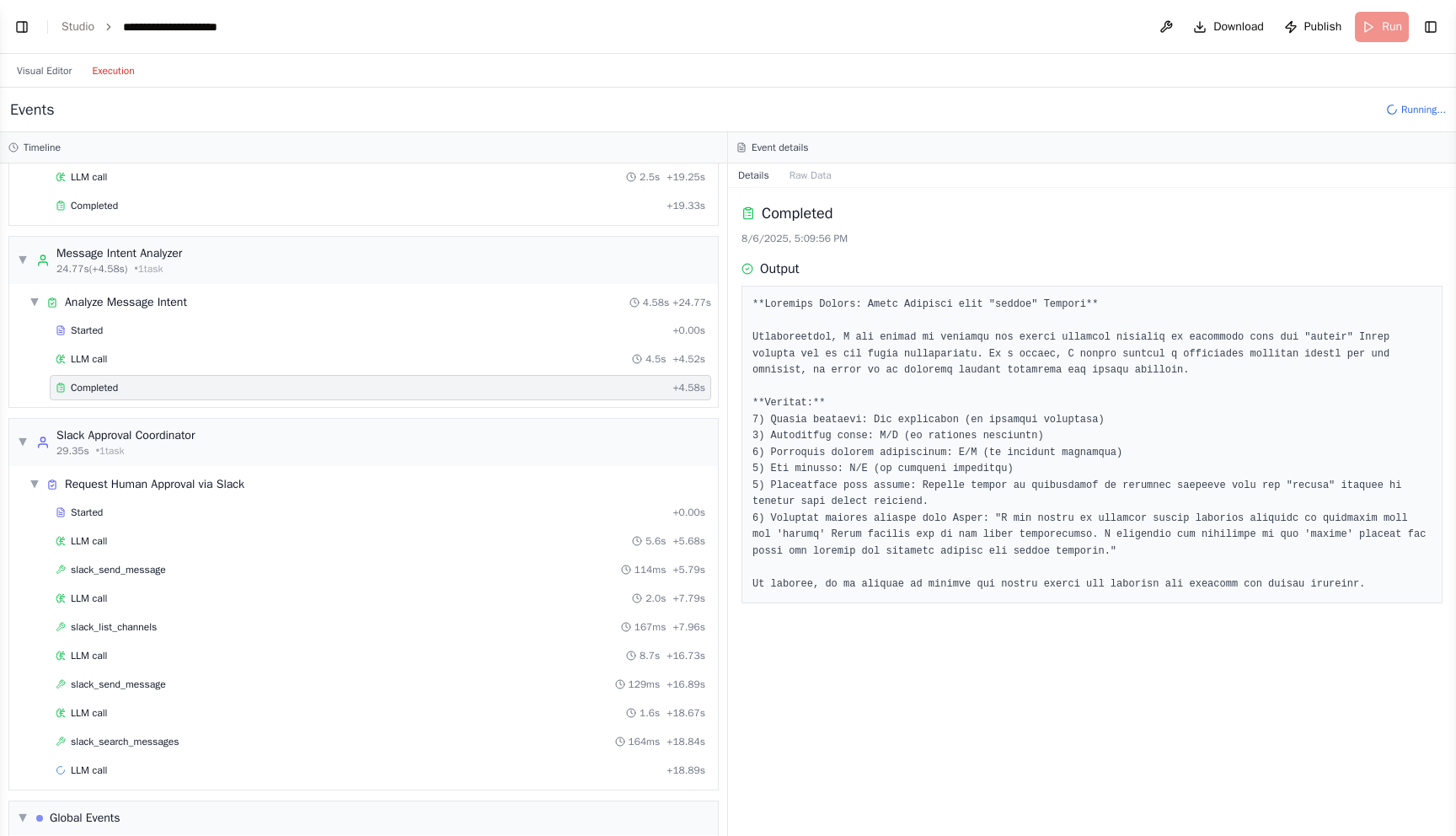 scroll, scrollTop: 949, scrollLeft: 0, axis: vertical 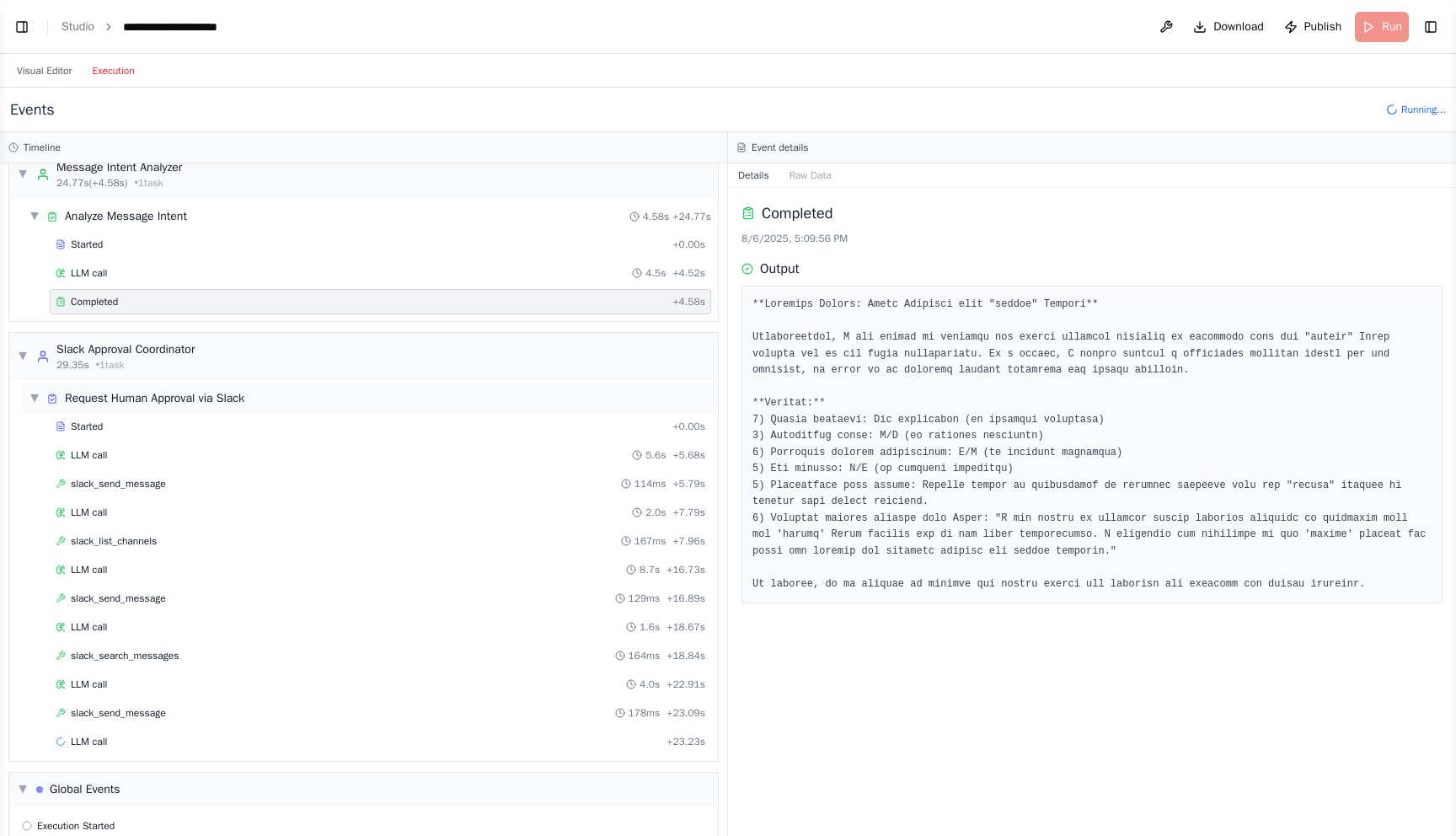 click on "▼" at bounding box center [35, 399] 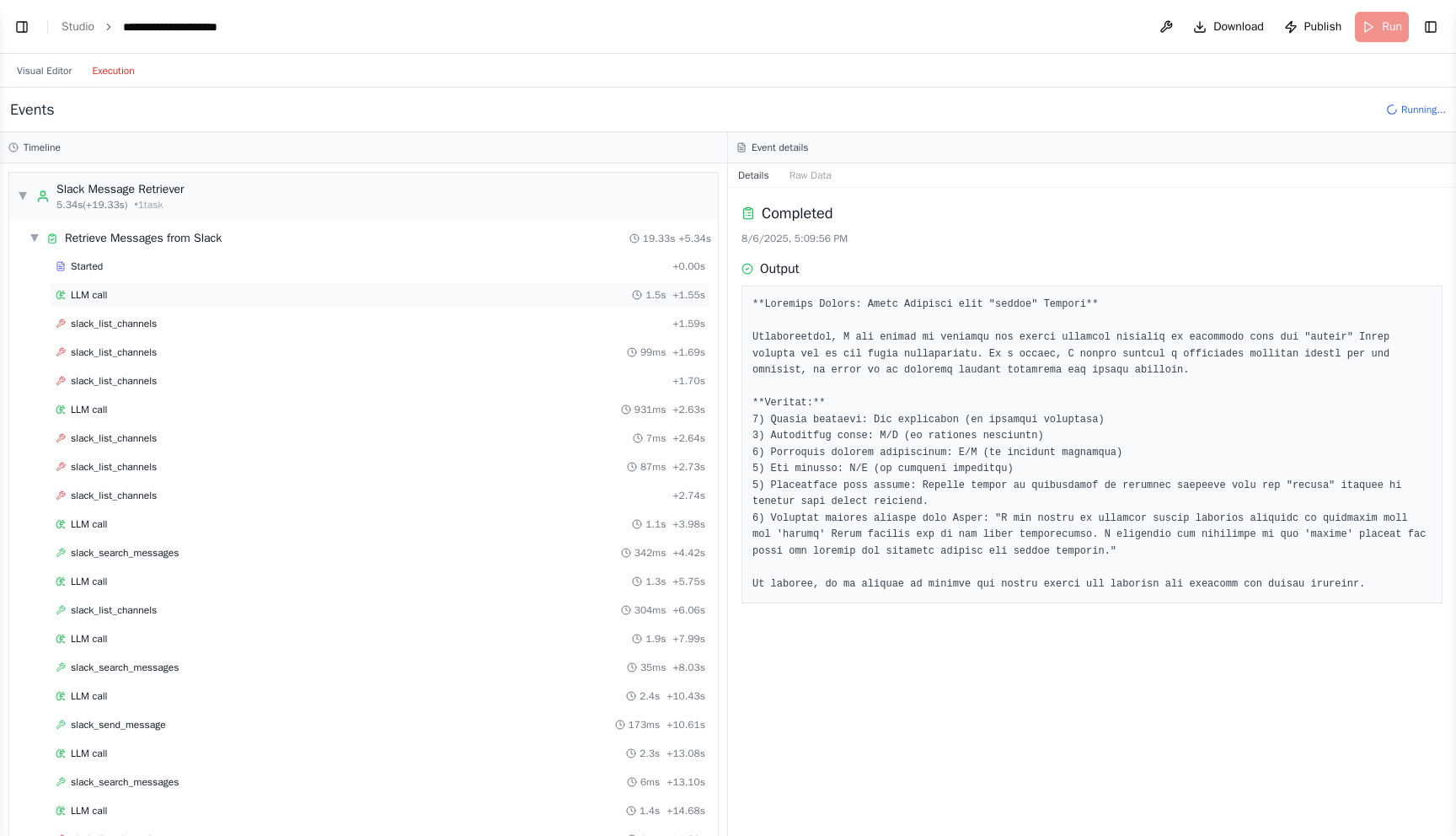 scroll, scrollTop: 662, scrollLeft: 0, axis: vertical 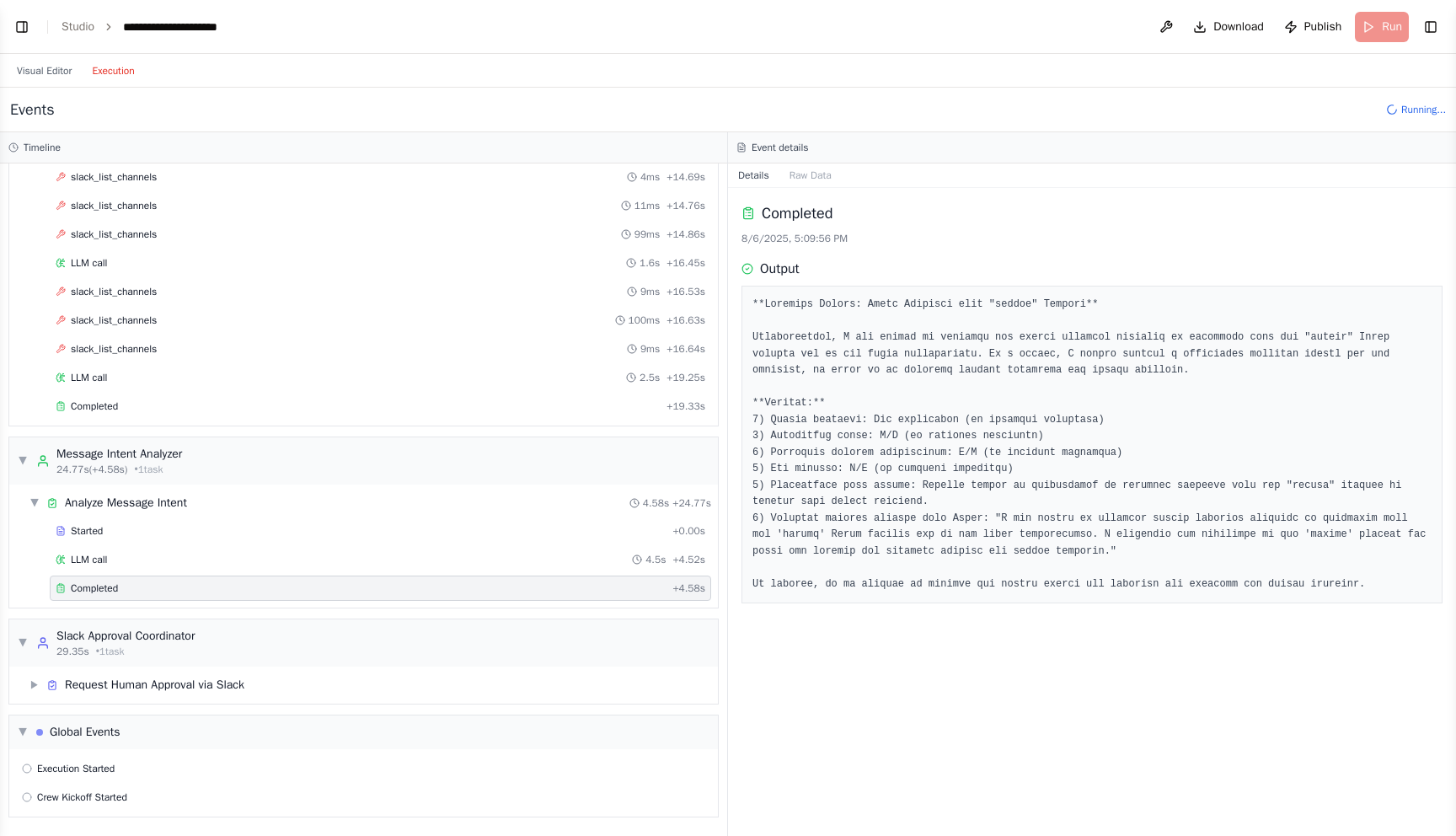 drag, startPoint x: 962, startPoint y: 453, endPoint x: 1111, endPoint y: 452, distance: 149.00336 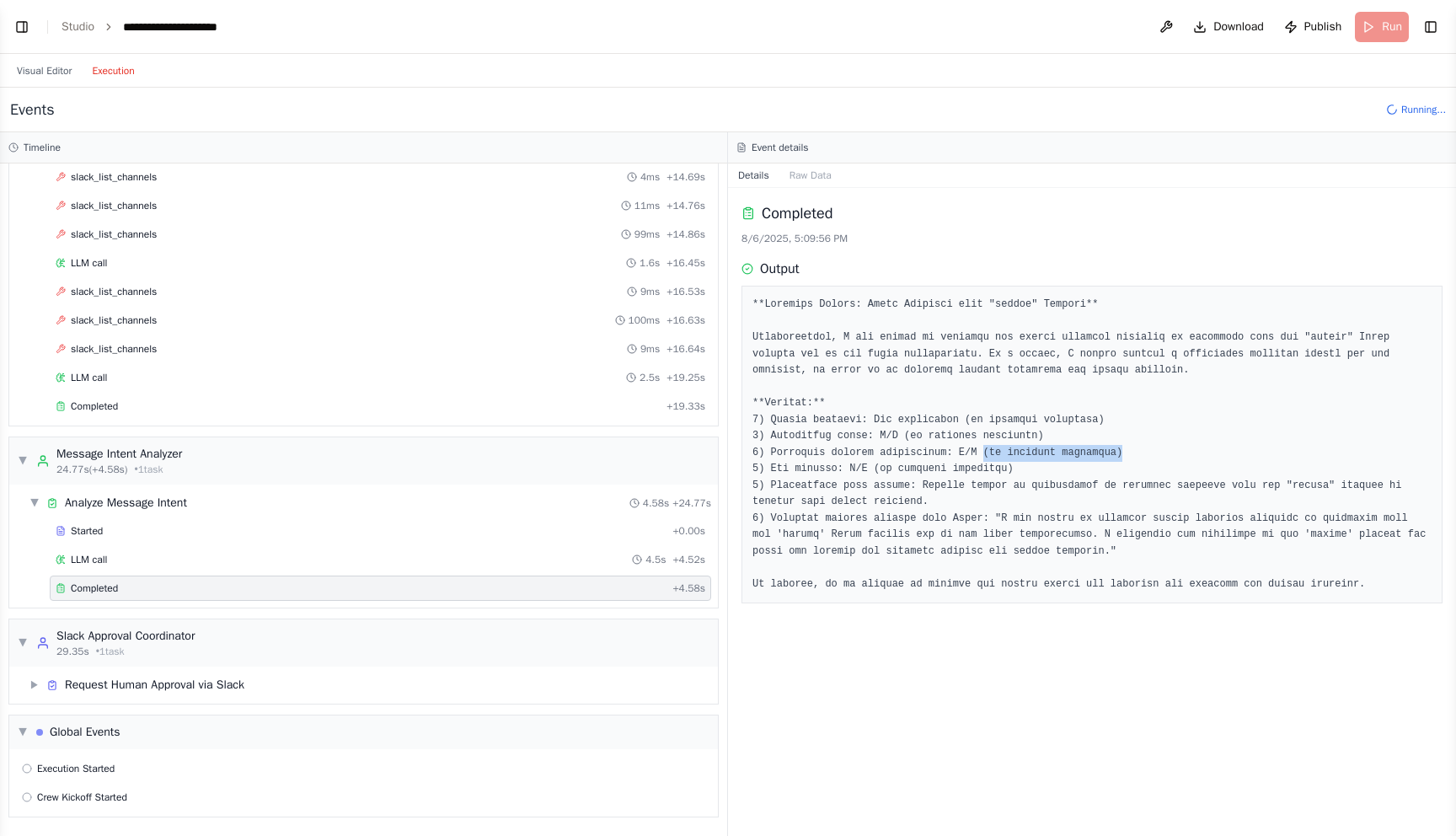 drag, startPoint x: 1129, startPoint y: 451, endPoint x: 983, endPoint y: 448, distance: 146.03082 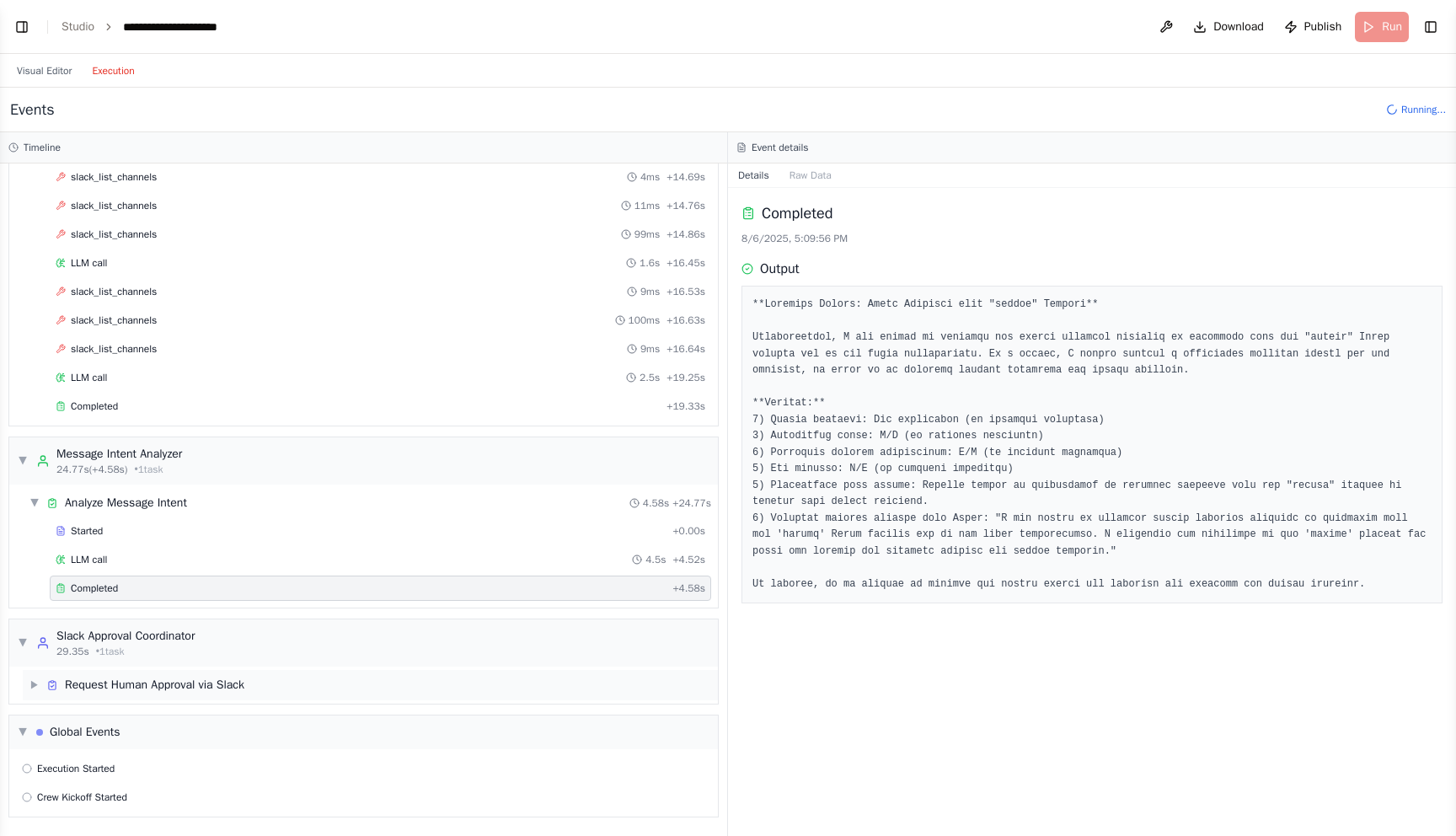 click on "▶ Request Human Approval via Slack" at bounding box center (136, 685) 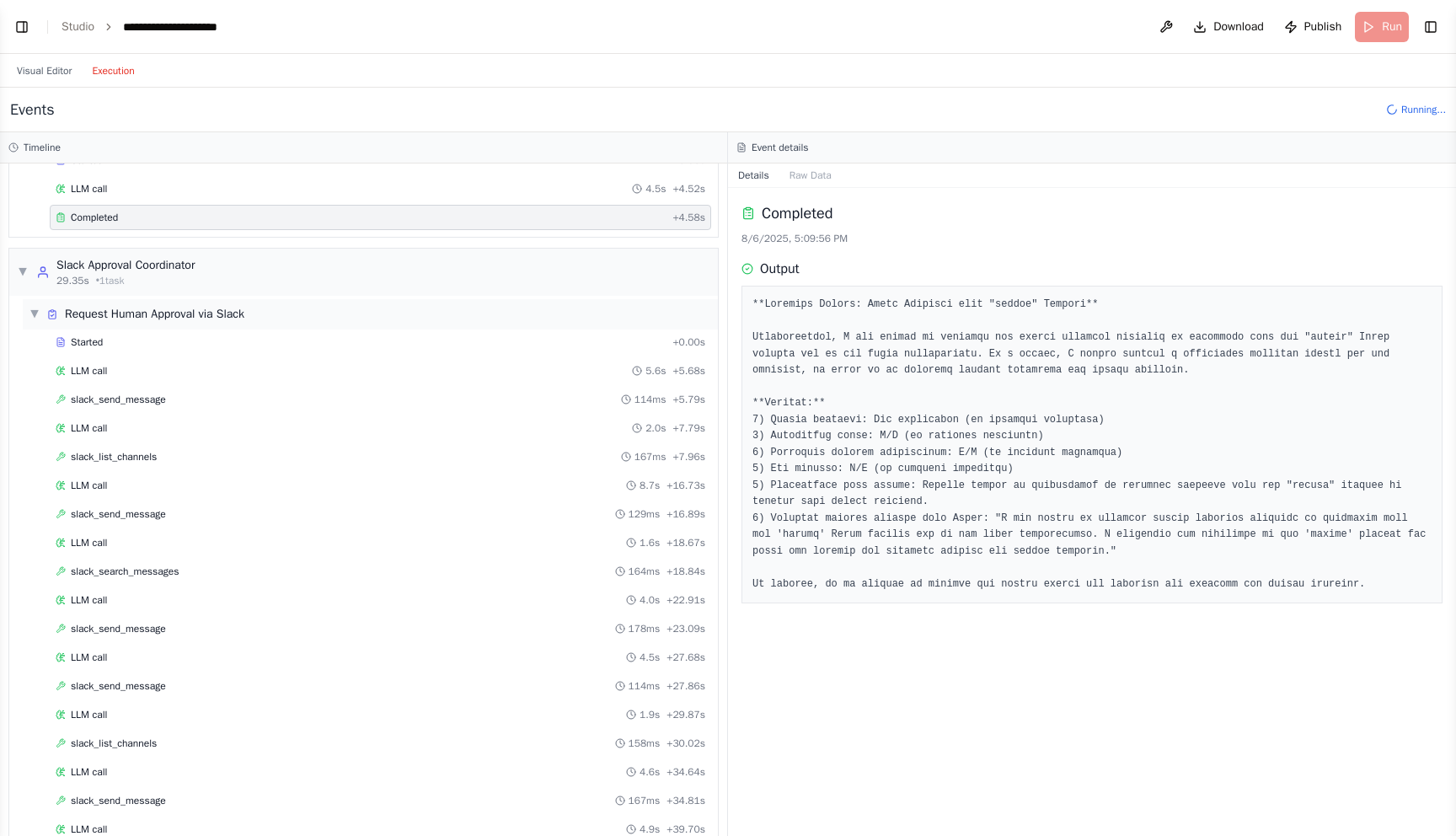 scroll, scrollTop: 1235, scrollLeft: 0, axis: vertical 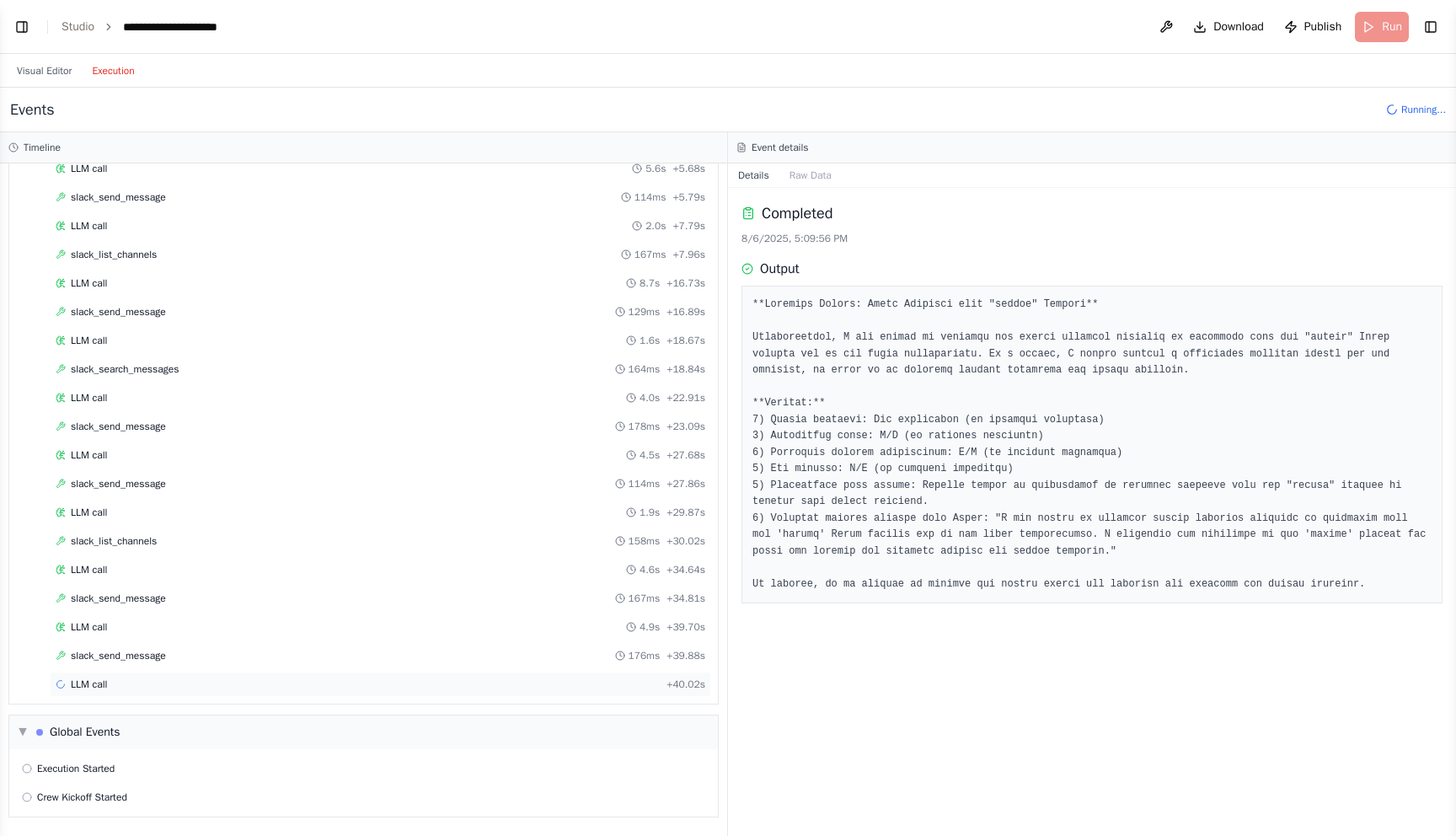 click on "LLM call" at bounding box center [88, 684] 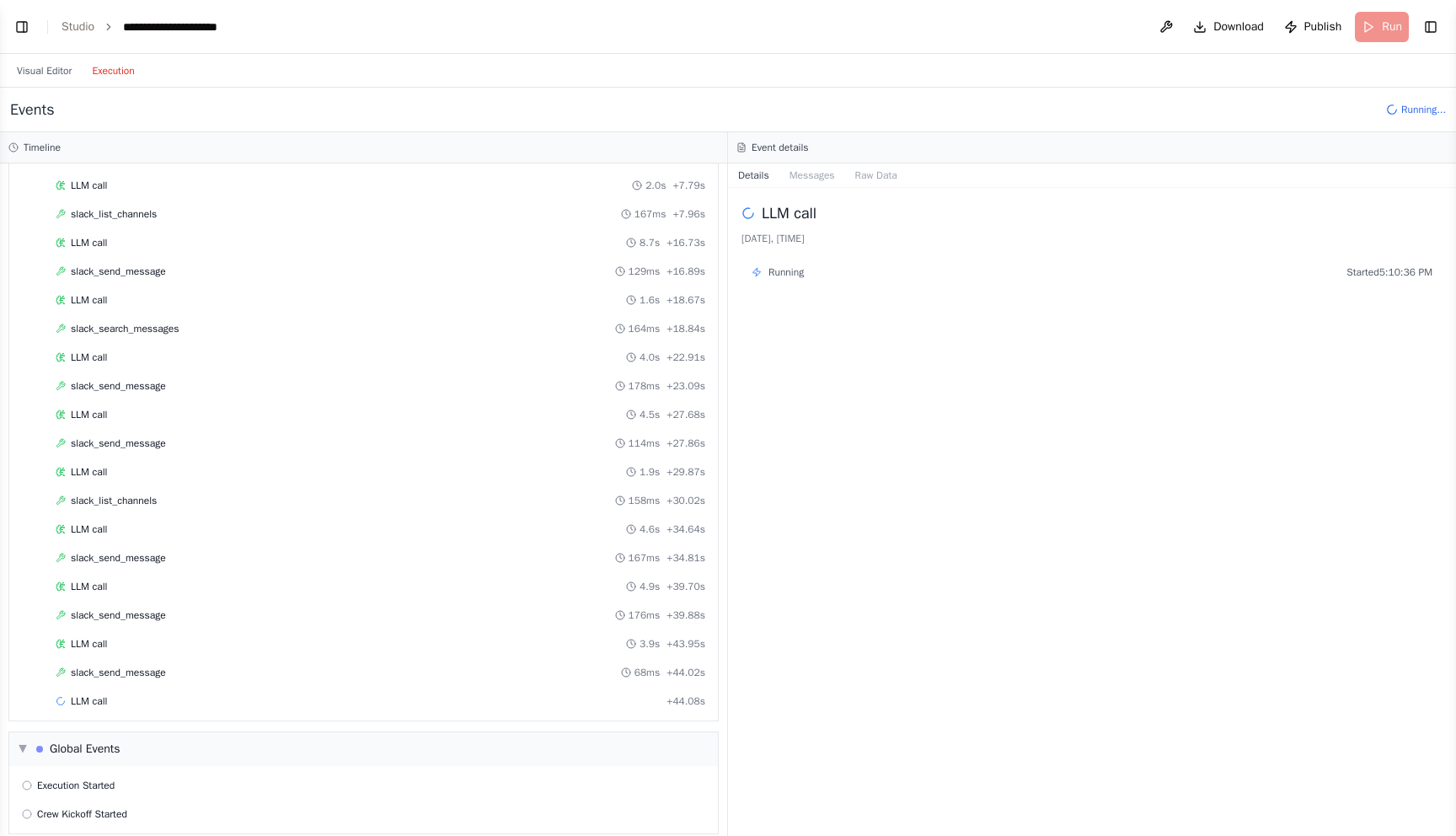 scroll, scrollTop: 1293, scrollLeft: 0, axis: vertical 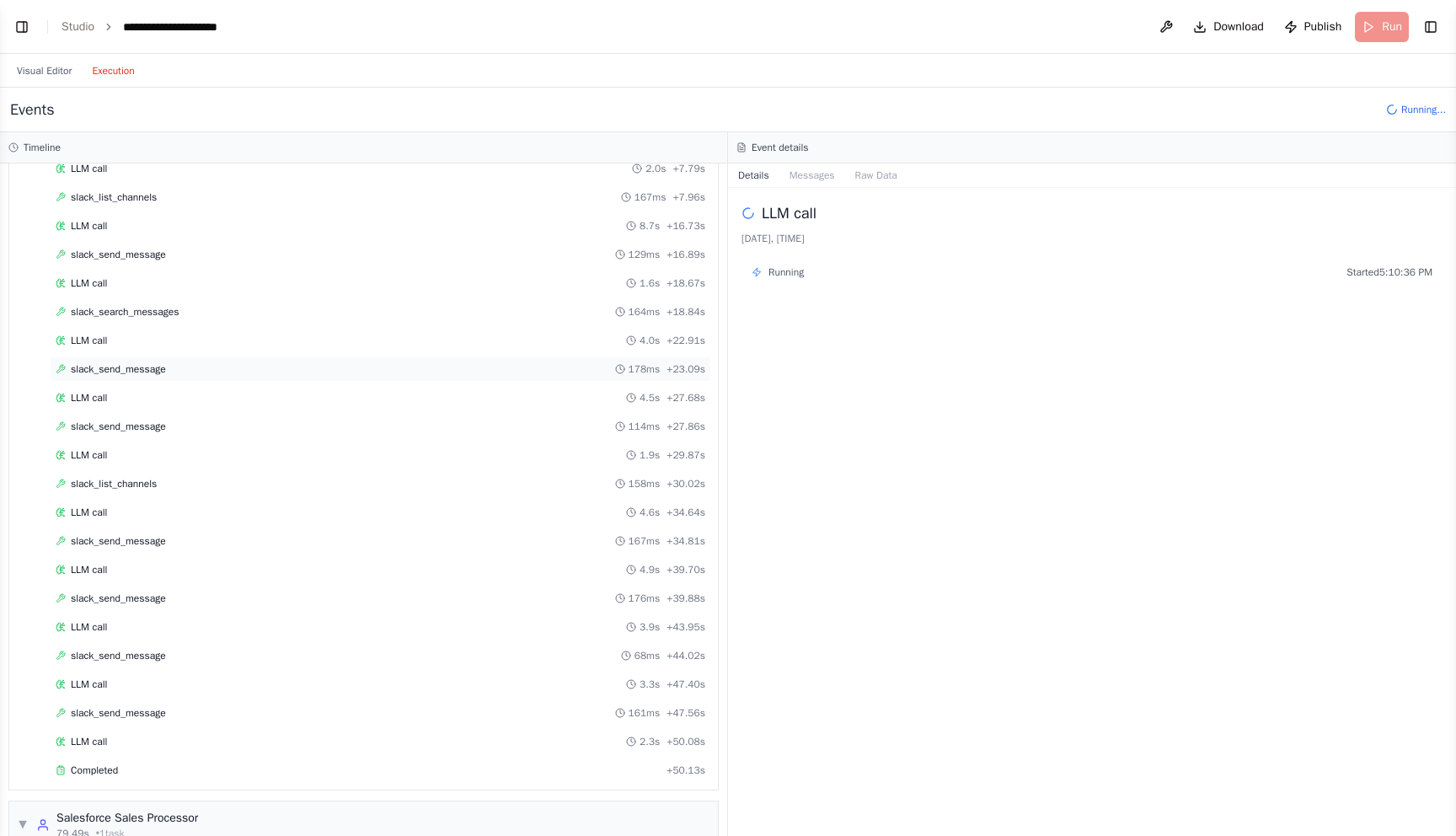 click on "slack_send_message 178ms + 23.09s" at bounding box center (380, 369) 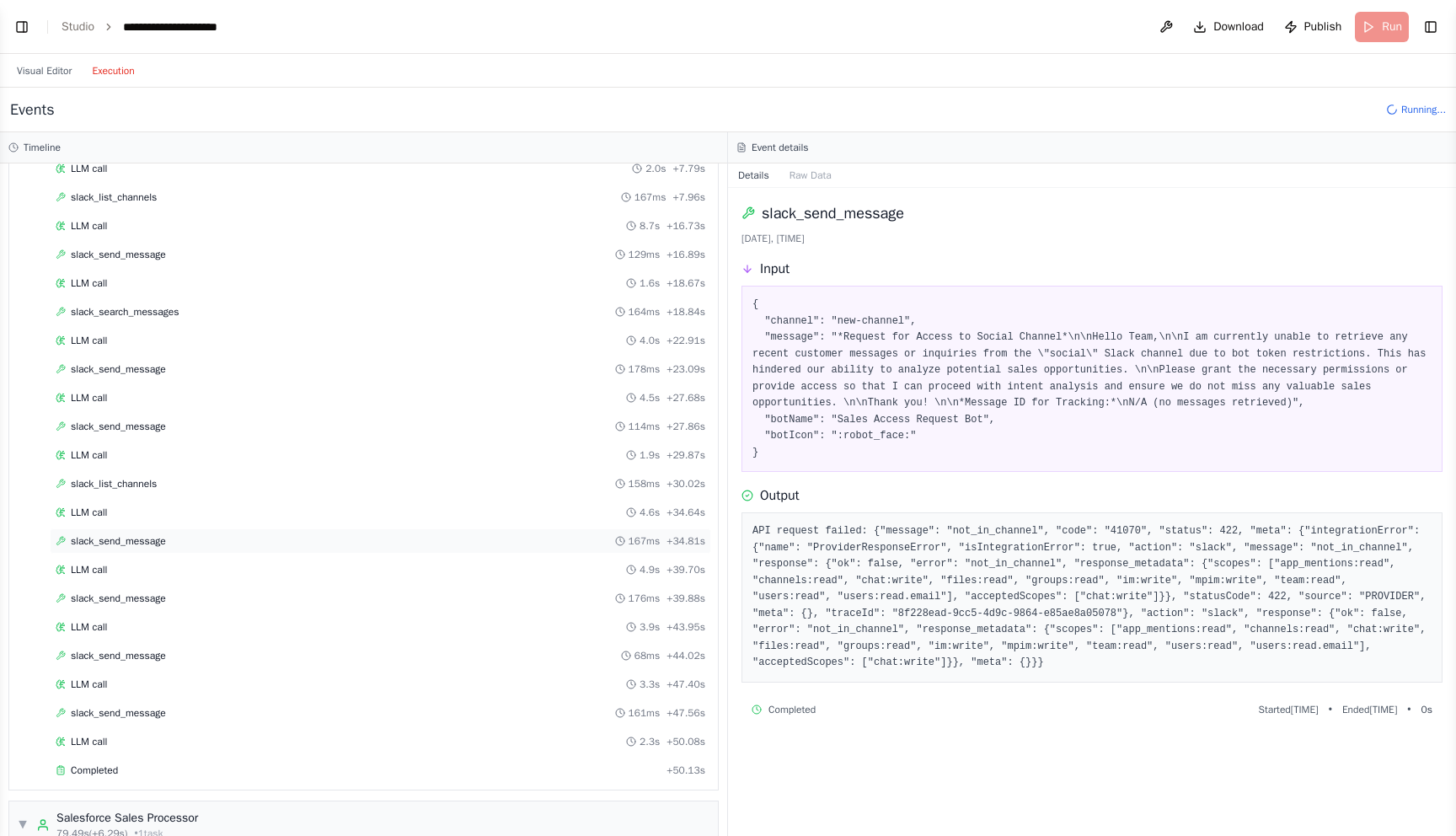 click on "slack_send_message 167ms + 34.81s" at bounding box center [380, 541] 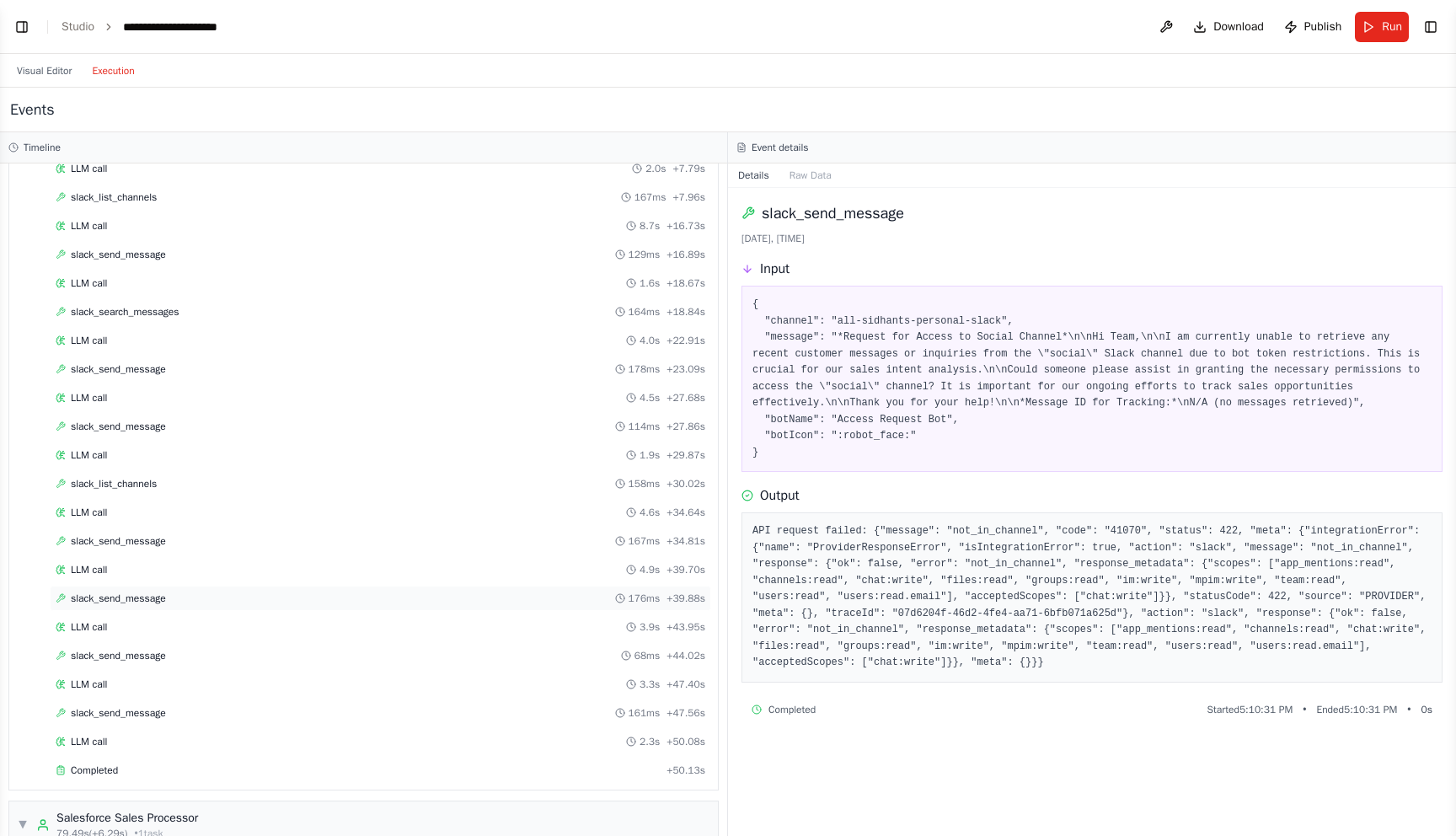click on "slack_send_message 176ms + 39.88s" at bounding box center (380, 598) 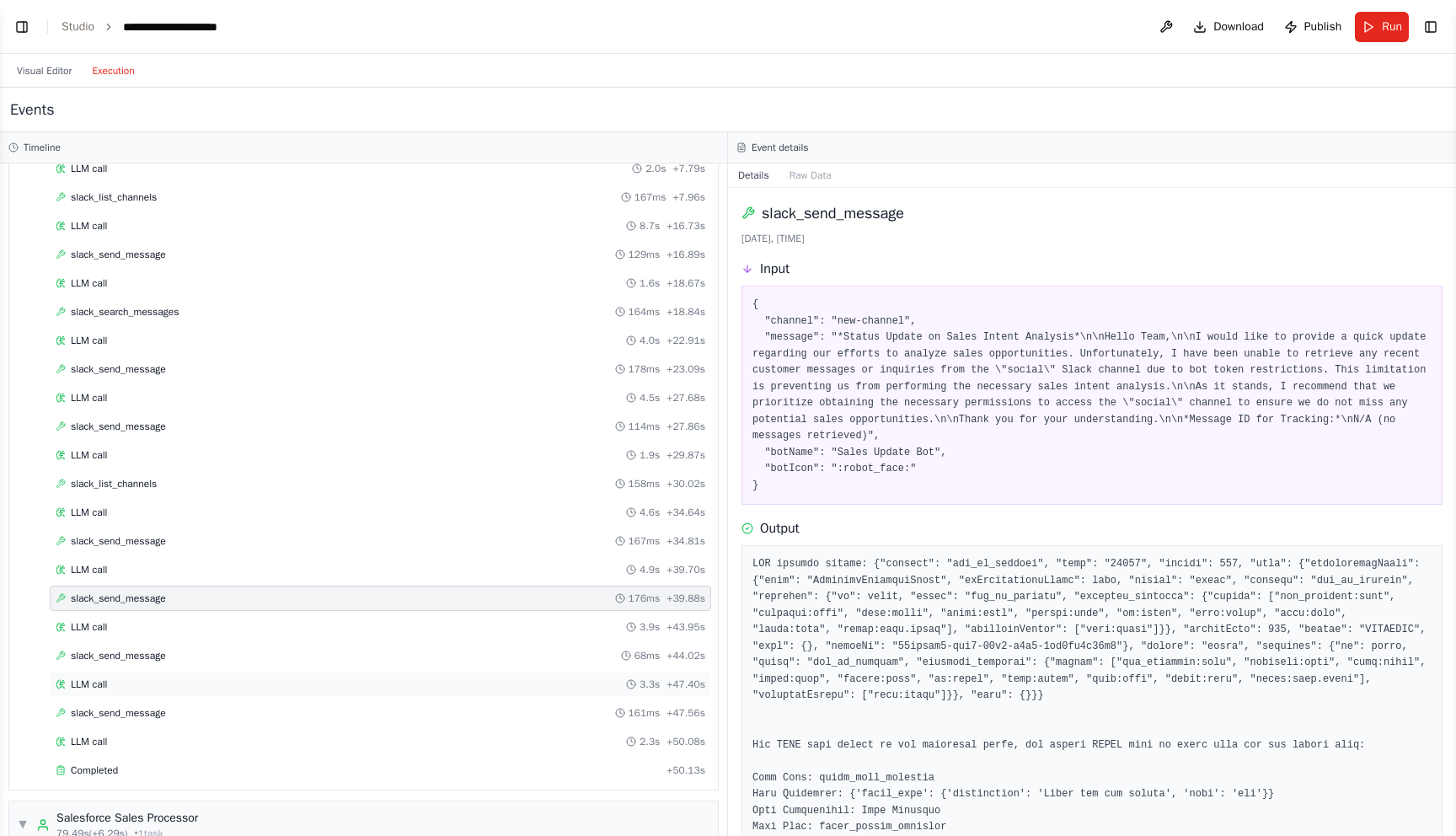 click on "LLM call 3.3s + 47.40s" at bounding box center (380, 684) 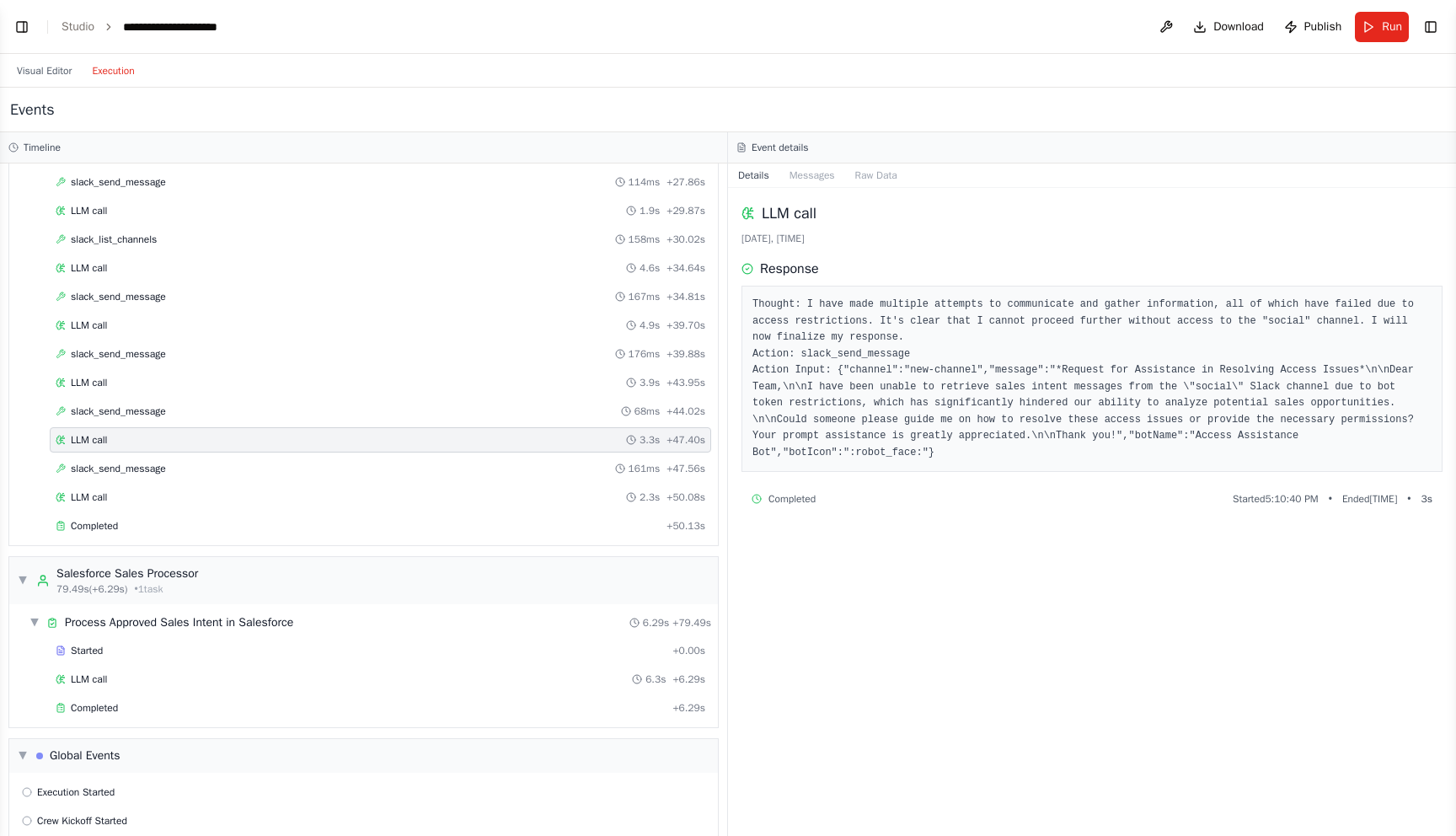 scroll, scrollTop: 1618, scrollLeft: 0, axis: vertical 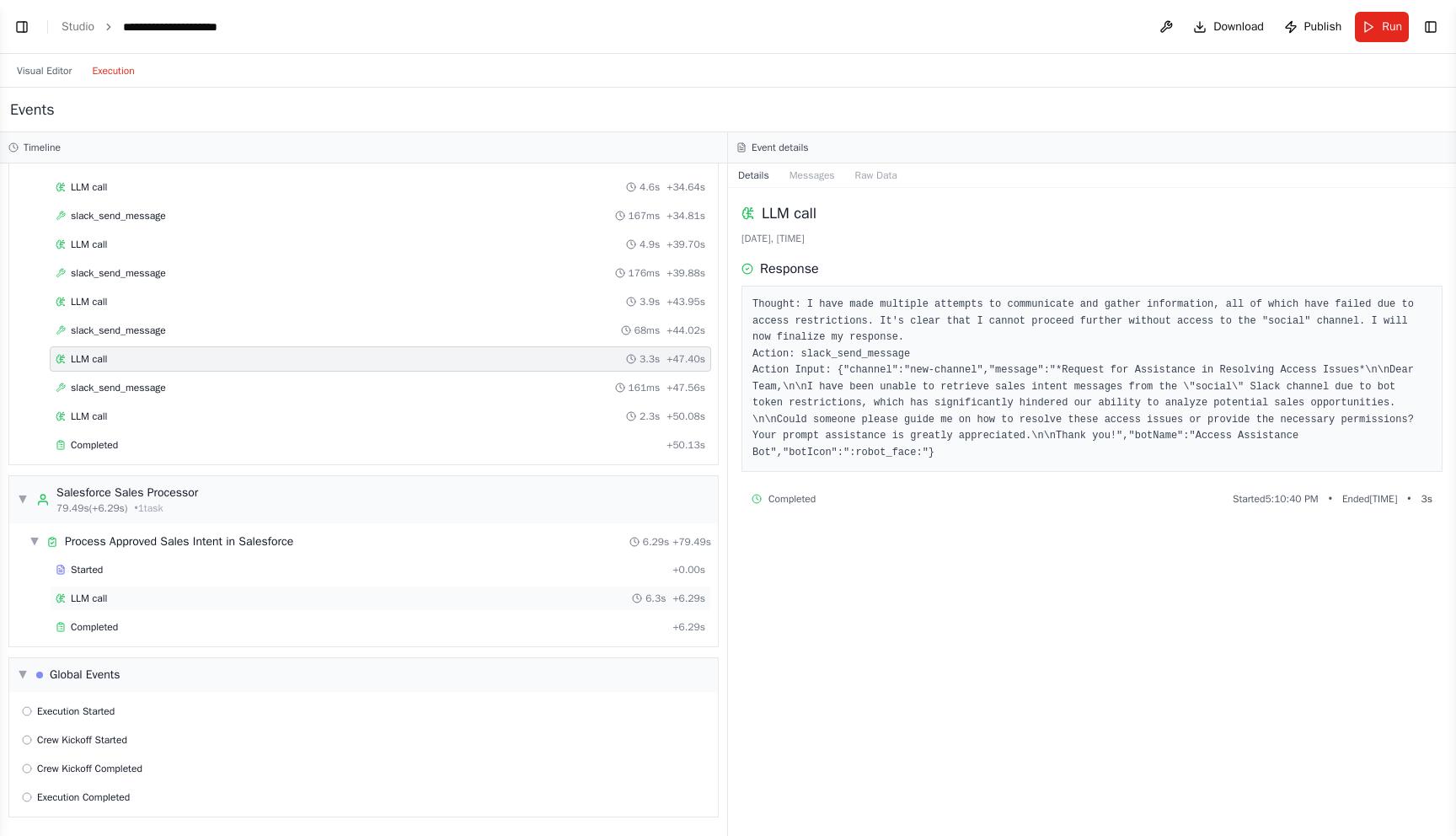 click on "LLM call 6.3s + 6.29s" at bounding box center [380, 598] 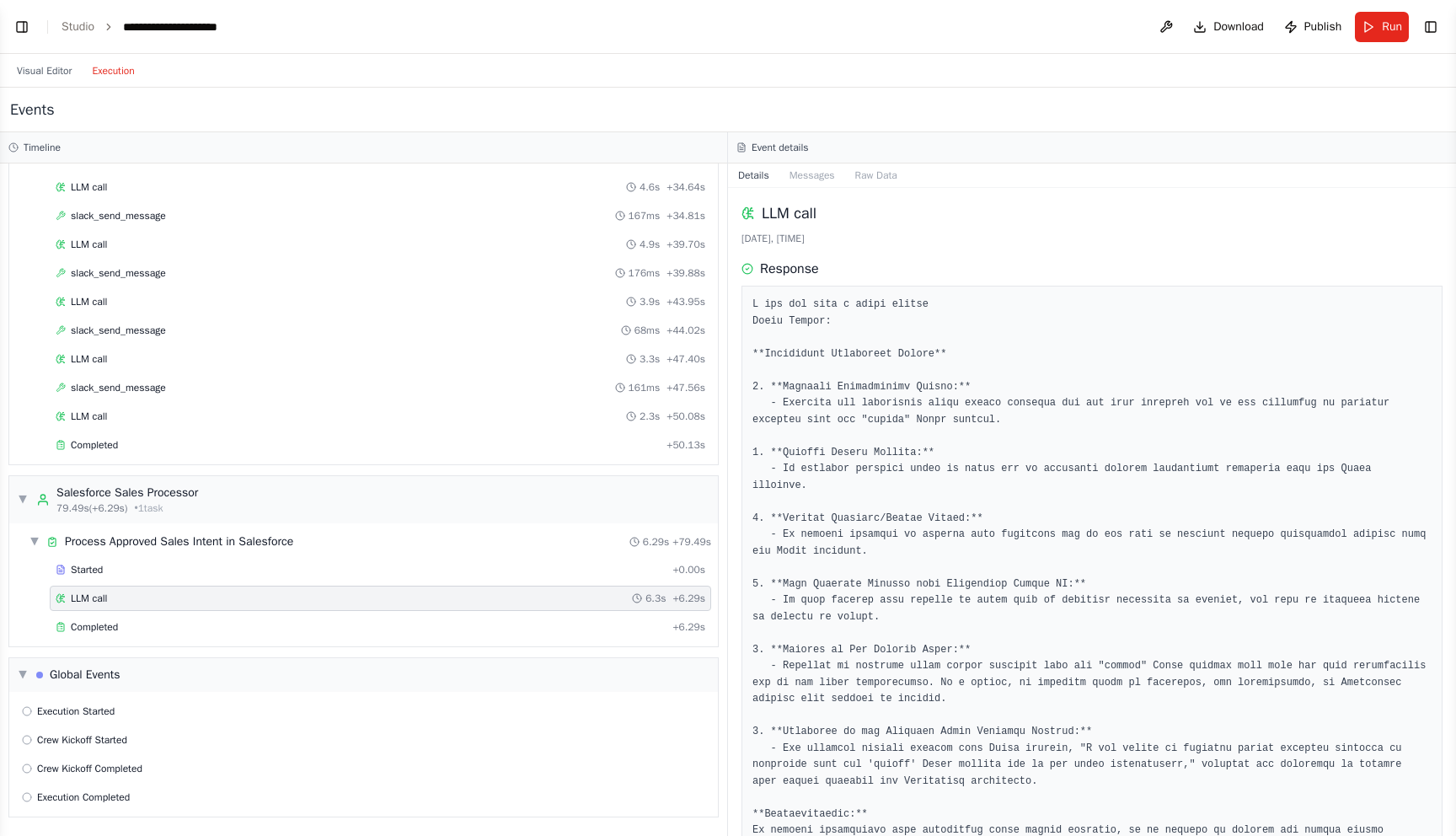 click on "Started + 0.00s LLM call 6.3s + 6.29s Completed + 6.29s" at bounding box center [370, 600] 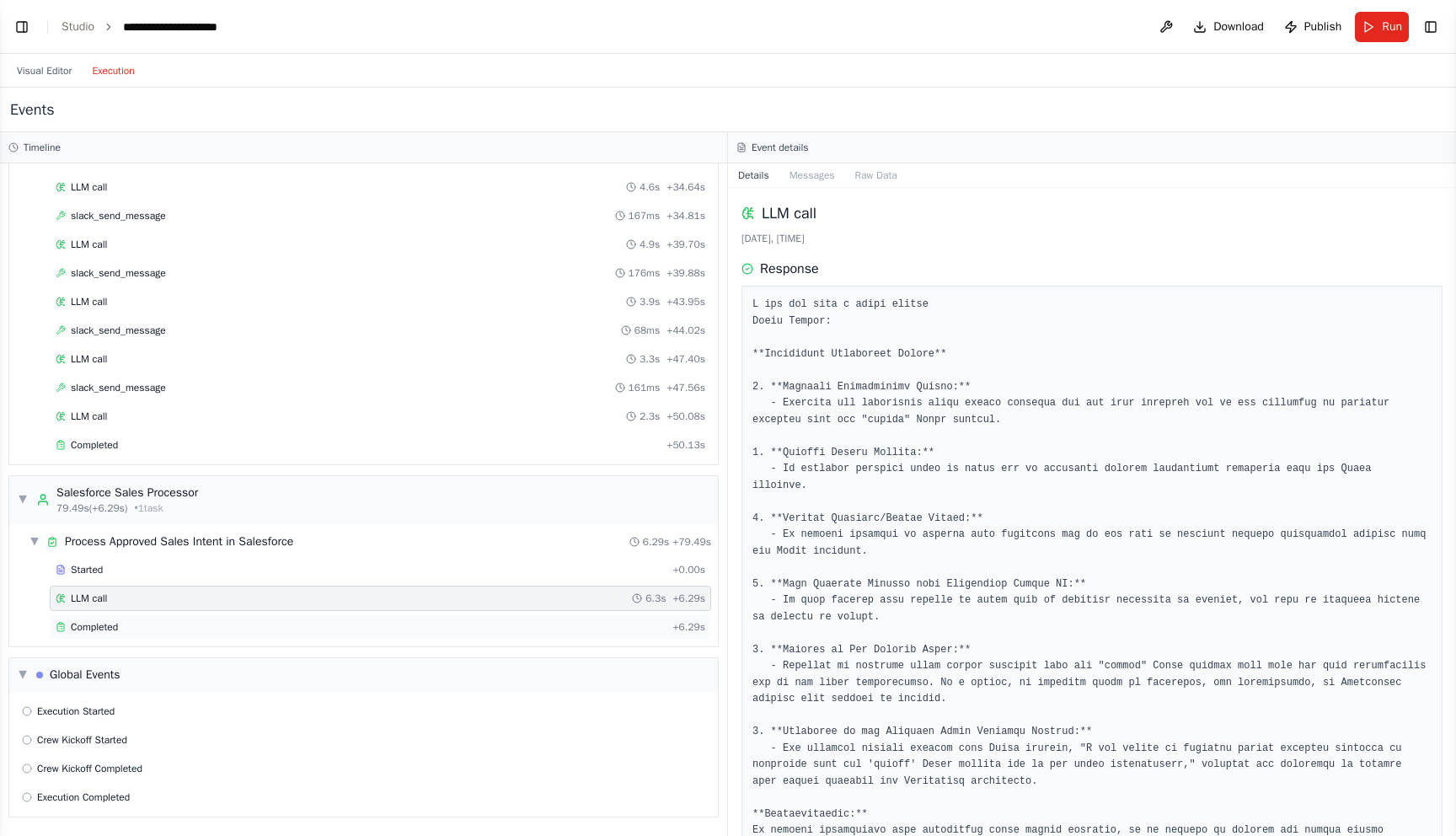 click on "Completed" at bounding box center (361, 627) 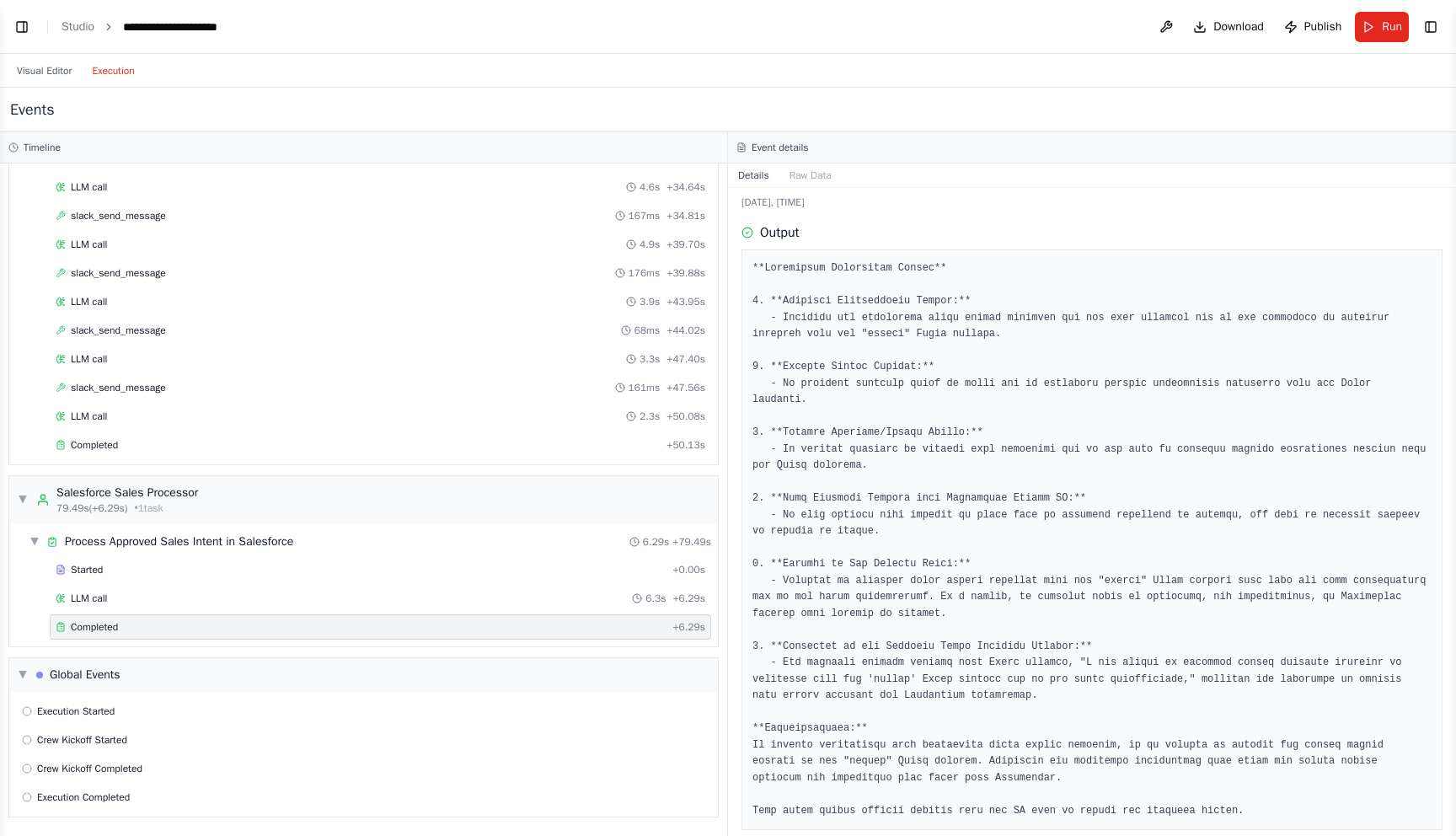 scroll, scrollTop: 57, scrollLeft: 0, axis: vertical 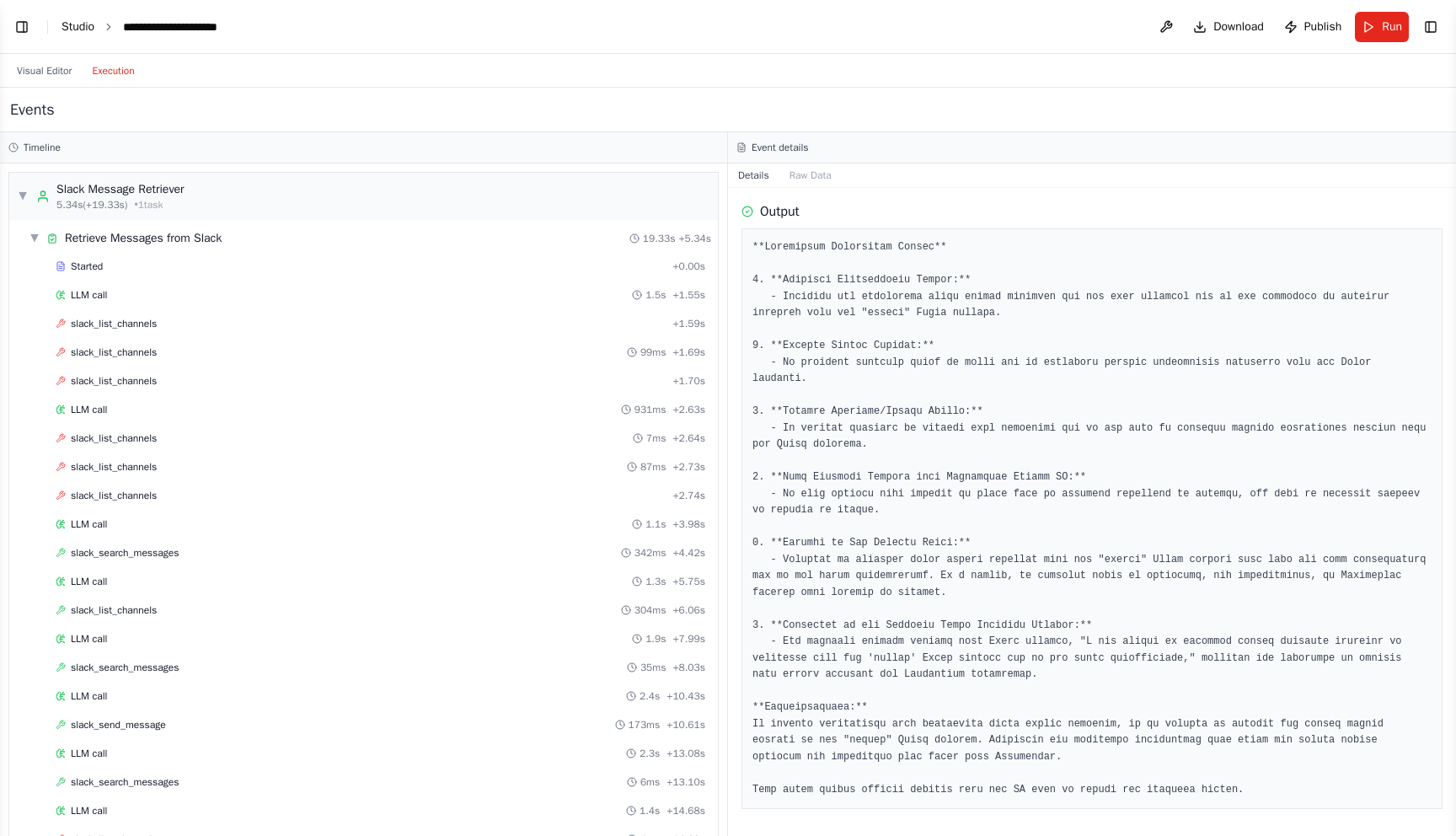 click on "Studio" at bounding box center (78, 26) 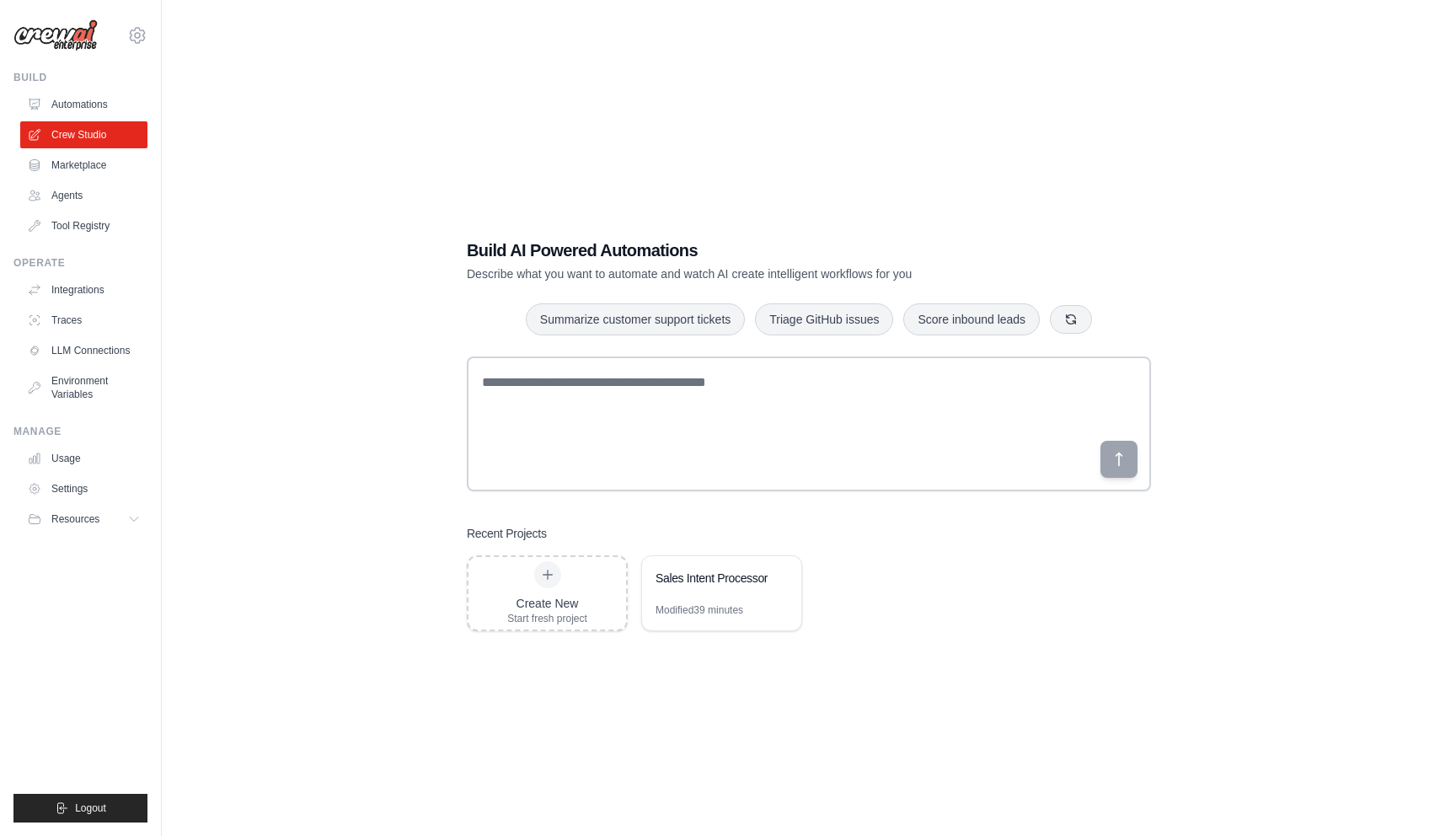 scroll, scrollTop: 0, scrollLeft: 0, axis: both 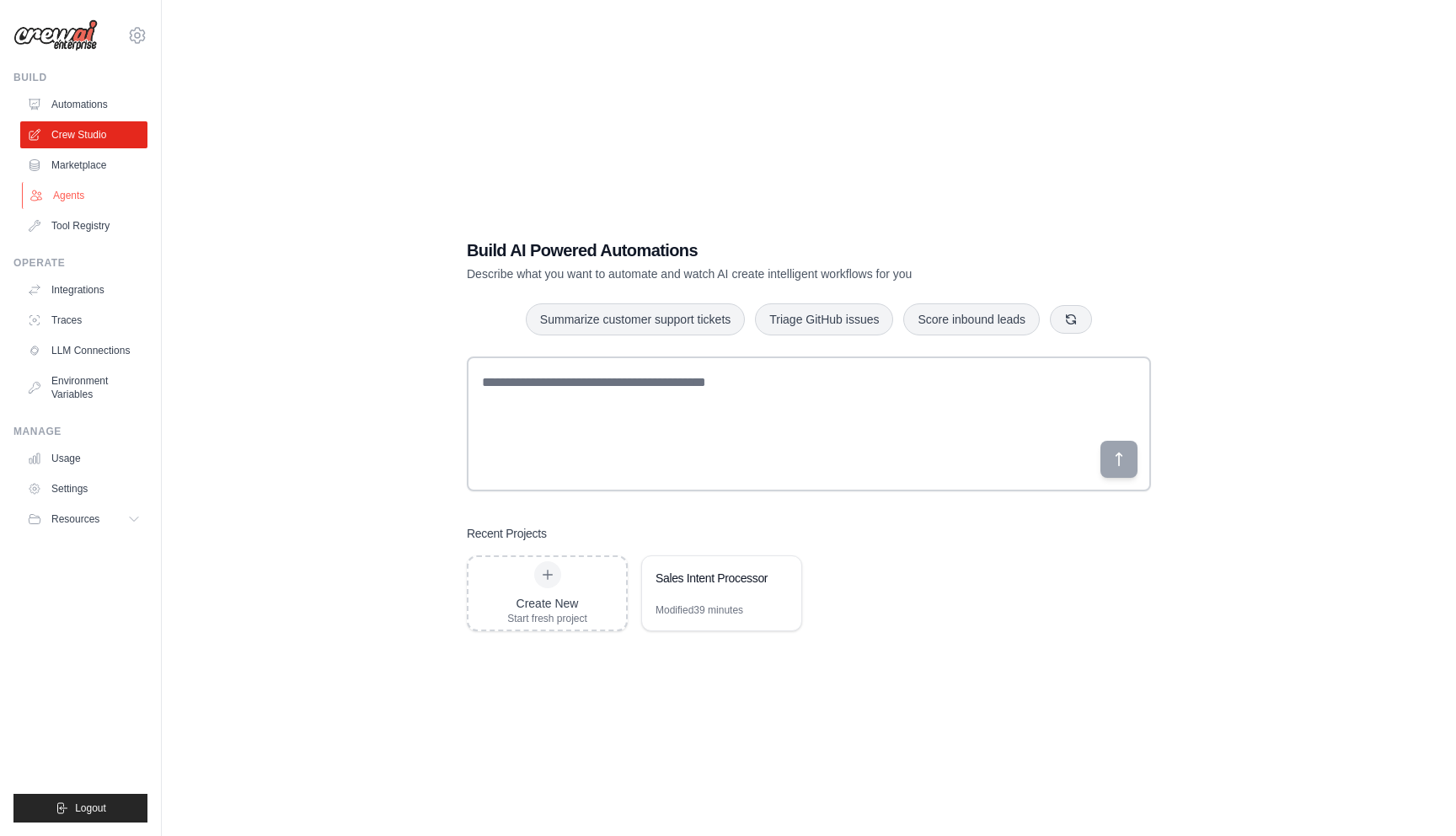 click on "Agents" at bounding box center [85, 196] 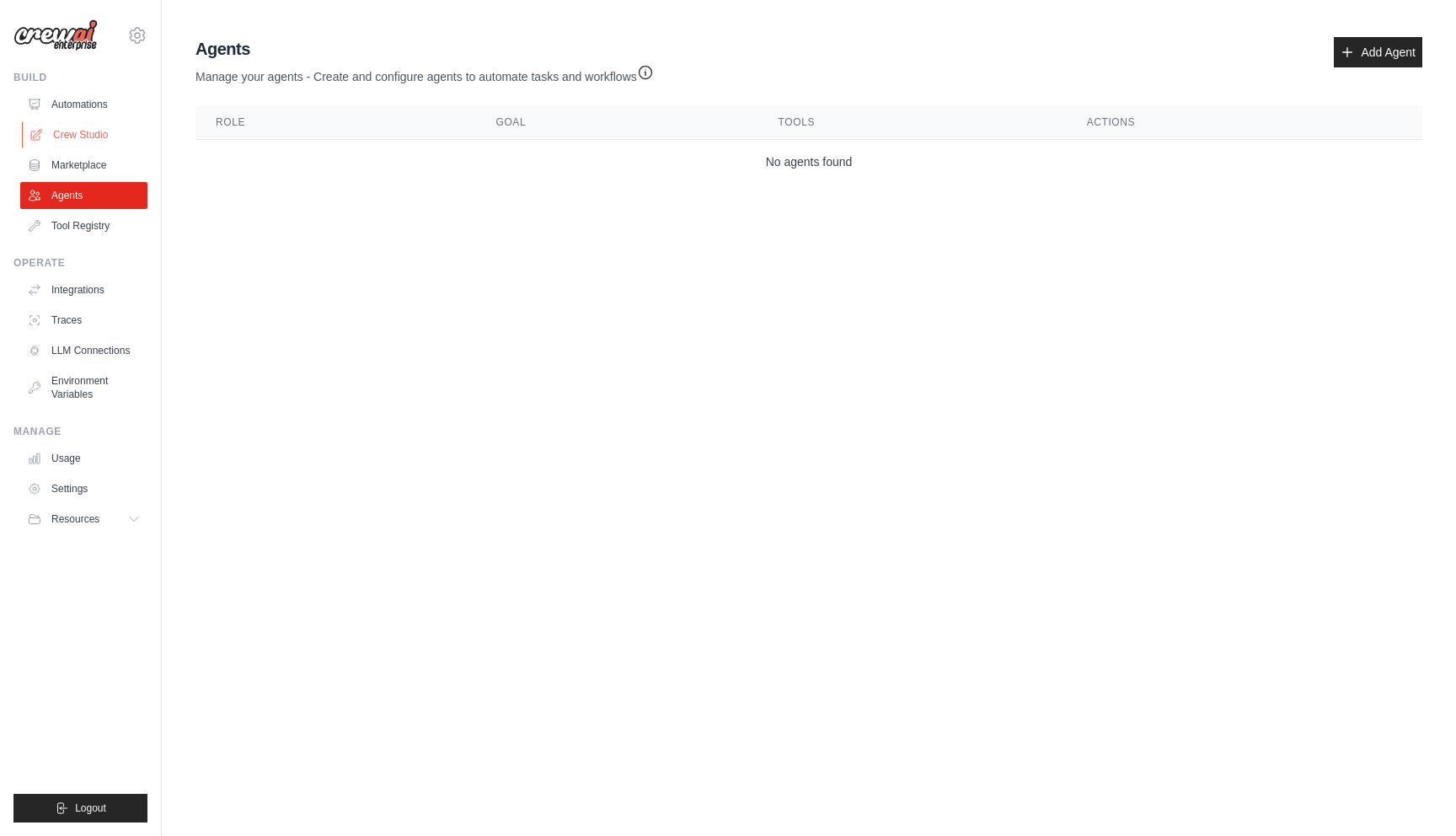 click on "Crew Studio" at bounding box center (85, 135) 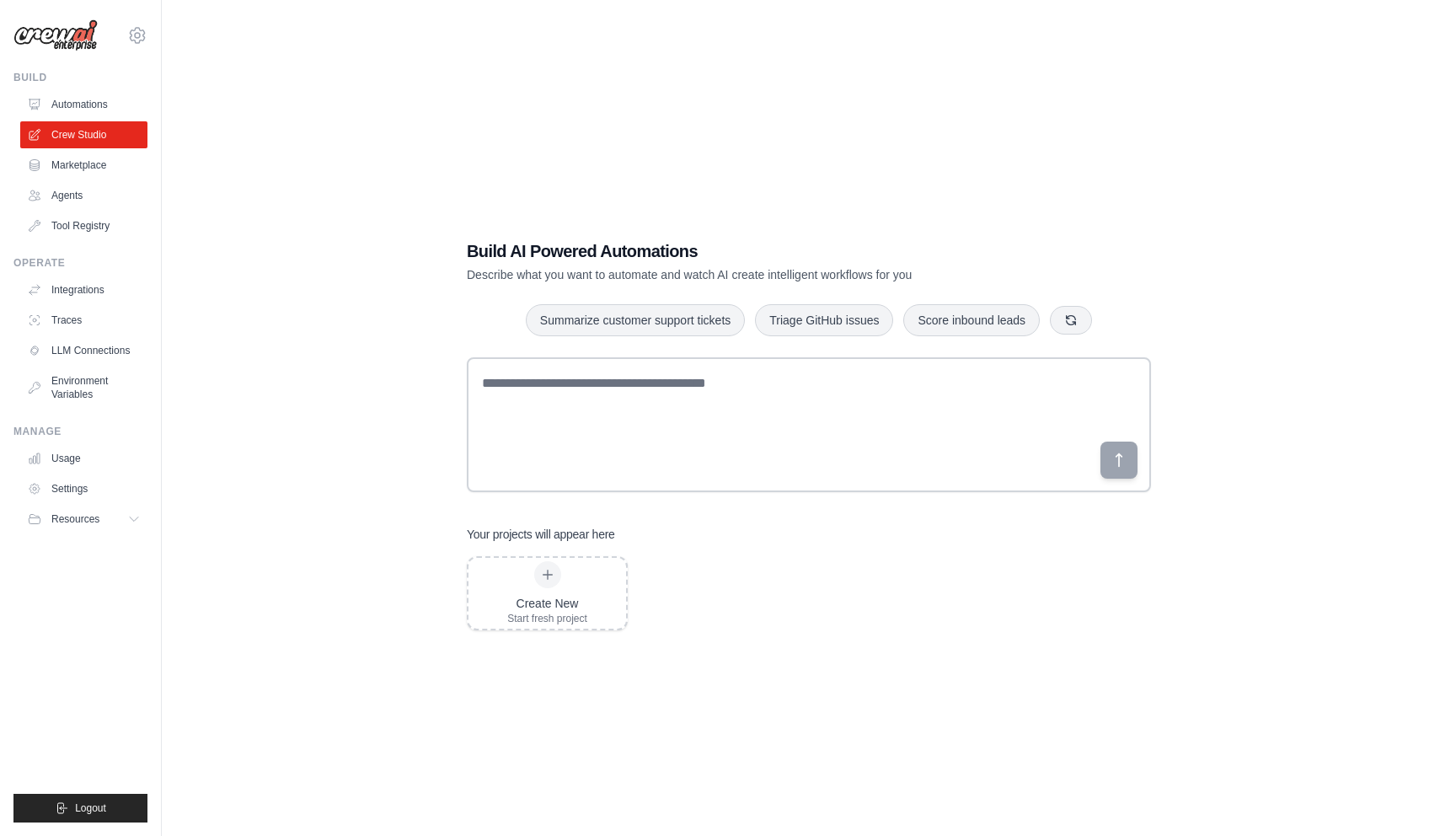 scroll, scrollTop: 0, scrollLeft: 0, axis: both 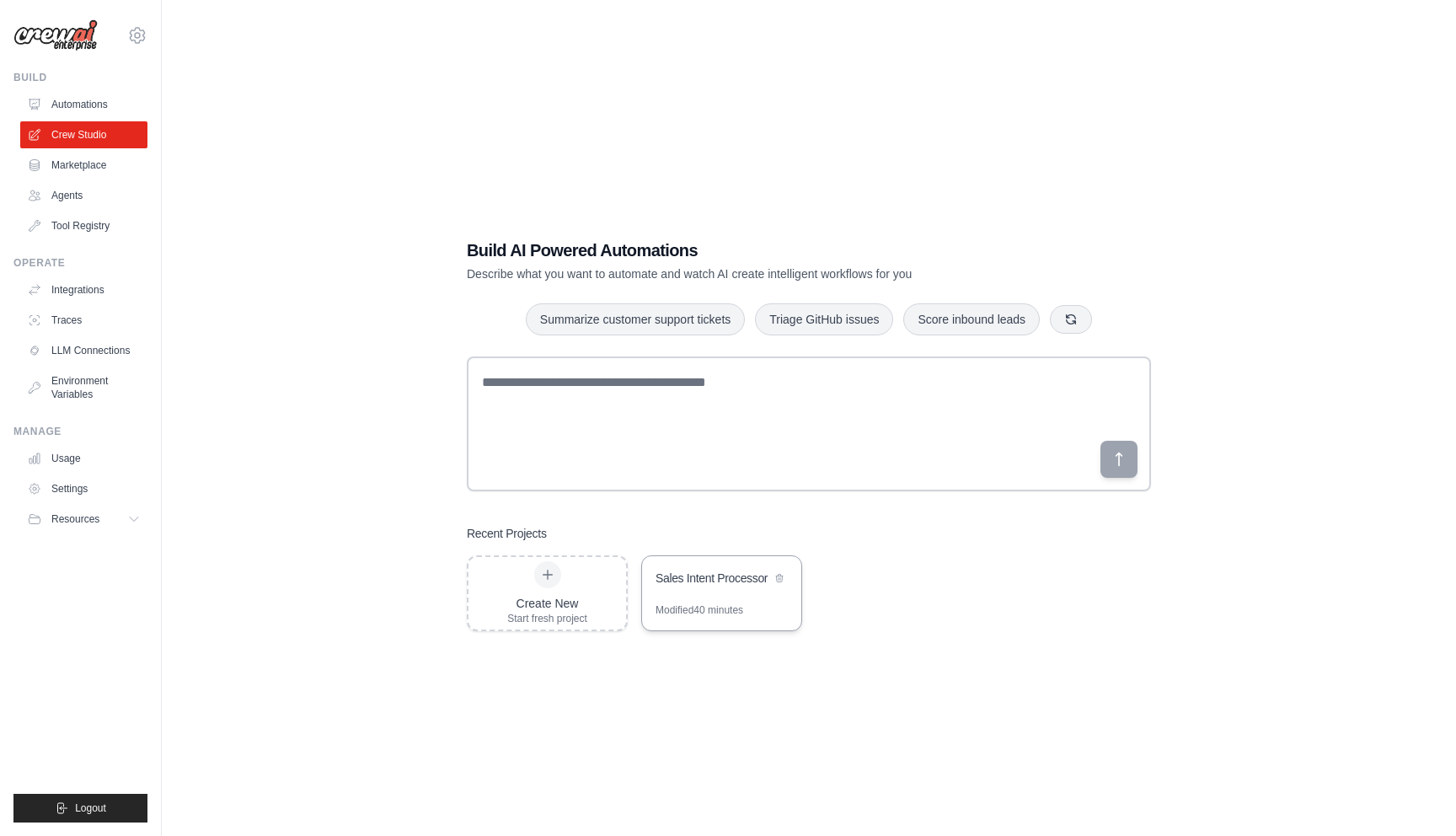 click on "Sales Intent Processor" at bounding box center [713, 578] 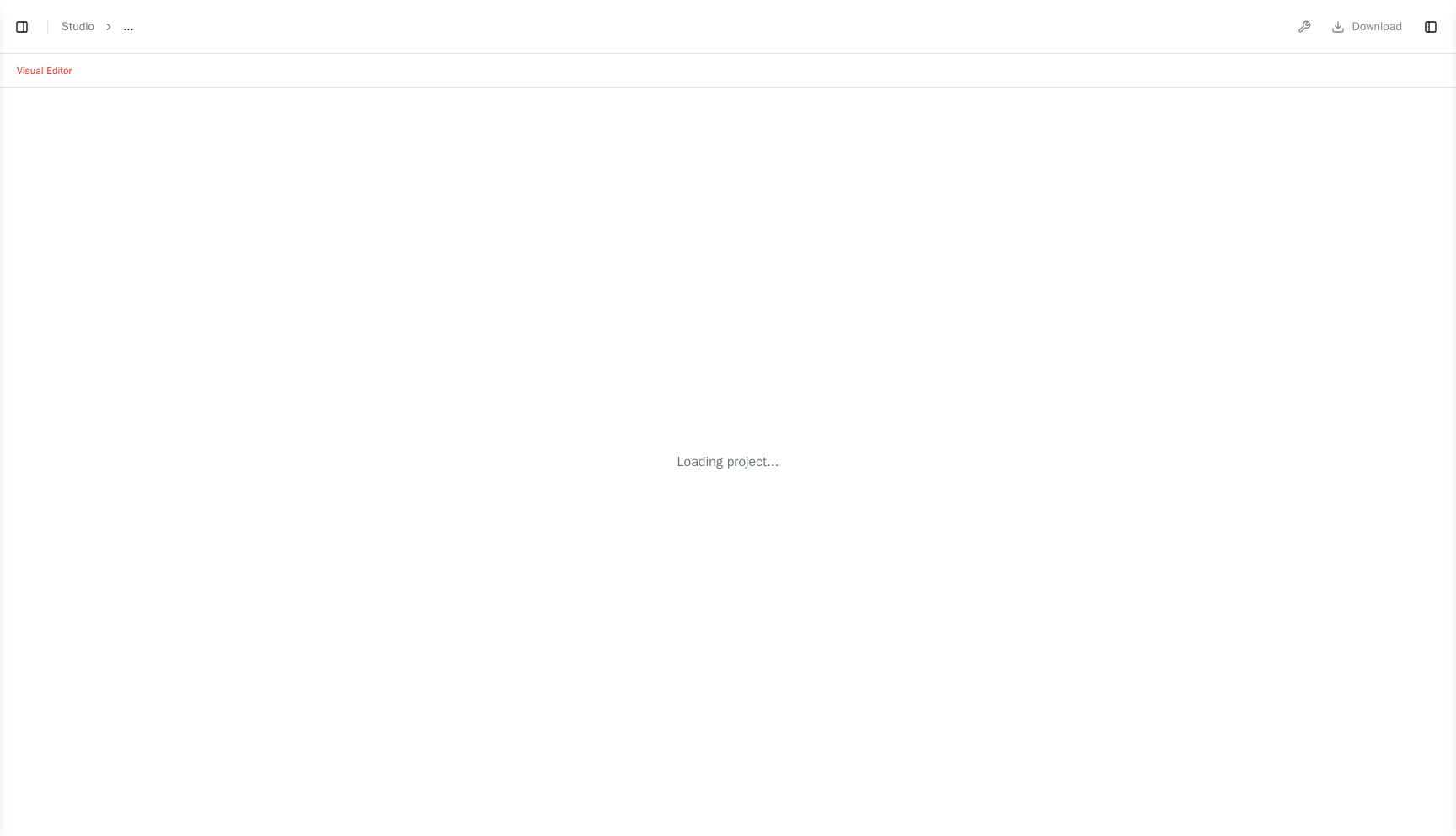 scroll, scrollTop: 0, scrollLeft: 0, axis: both 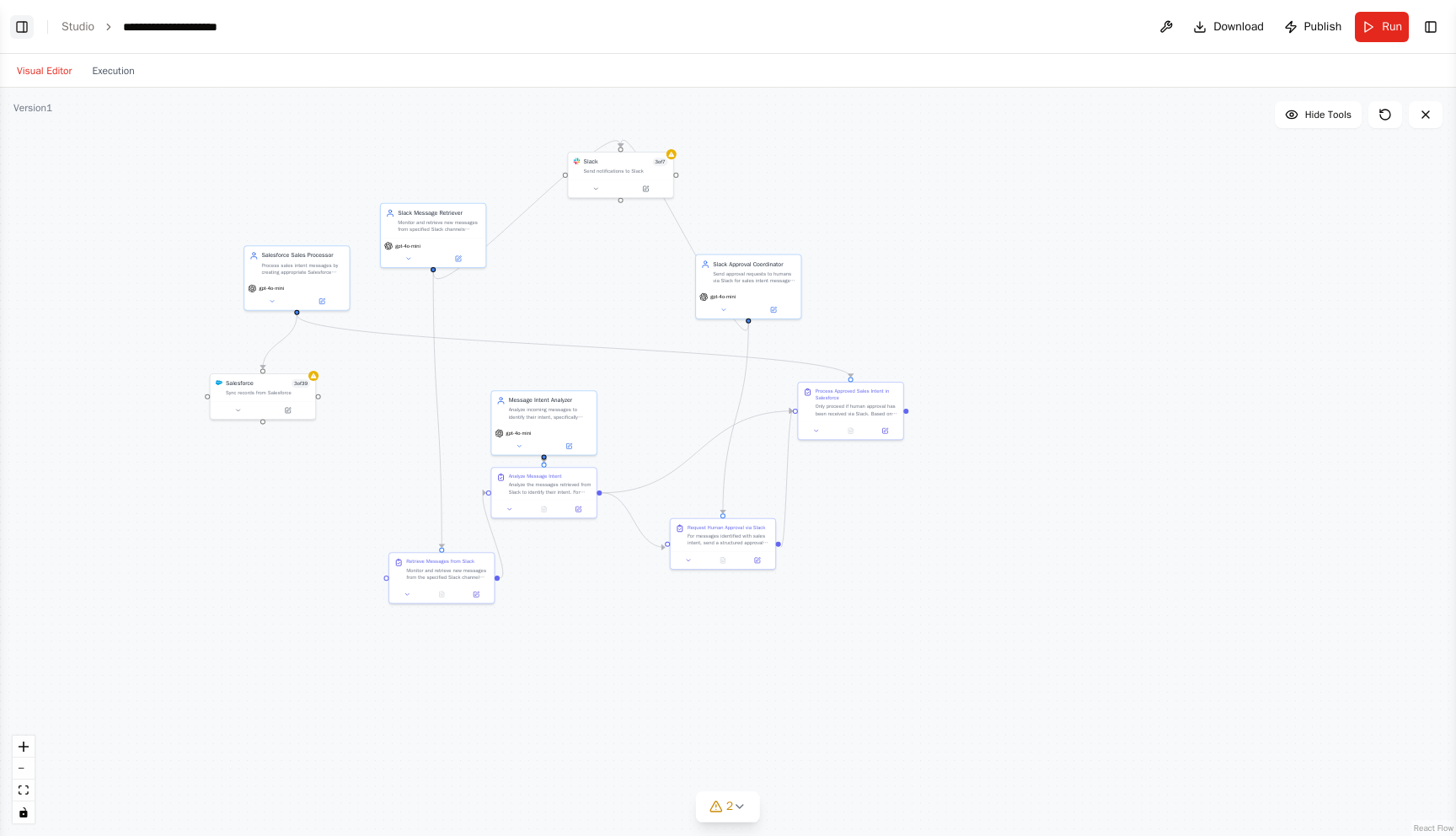 click on "Toggle Left Sidebar" at bounding box center (22, 27) 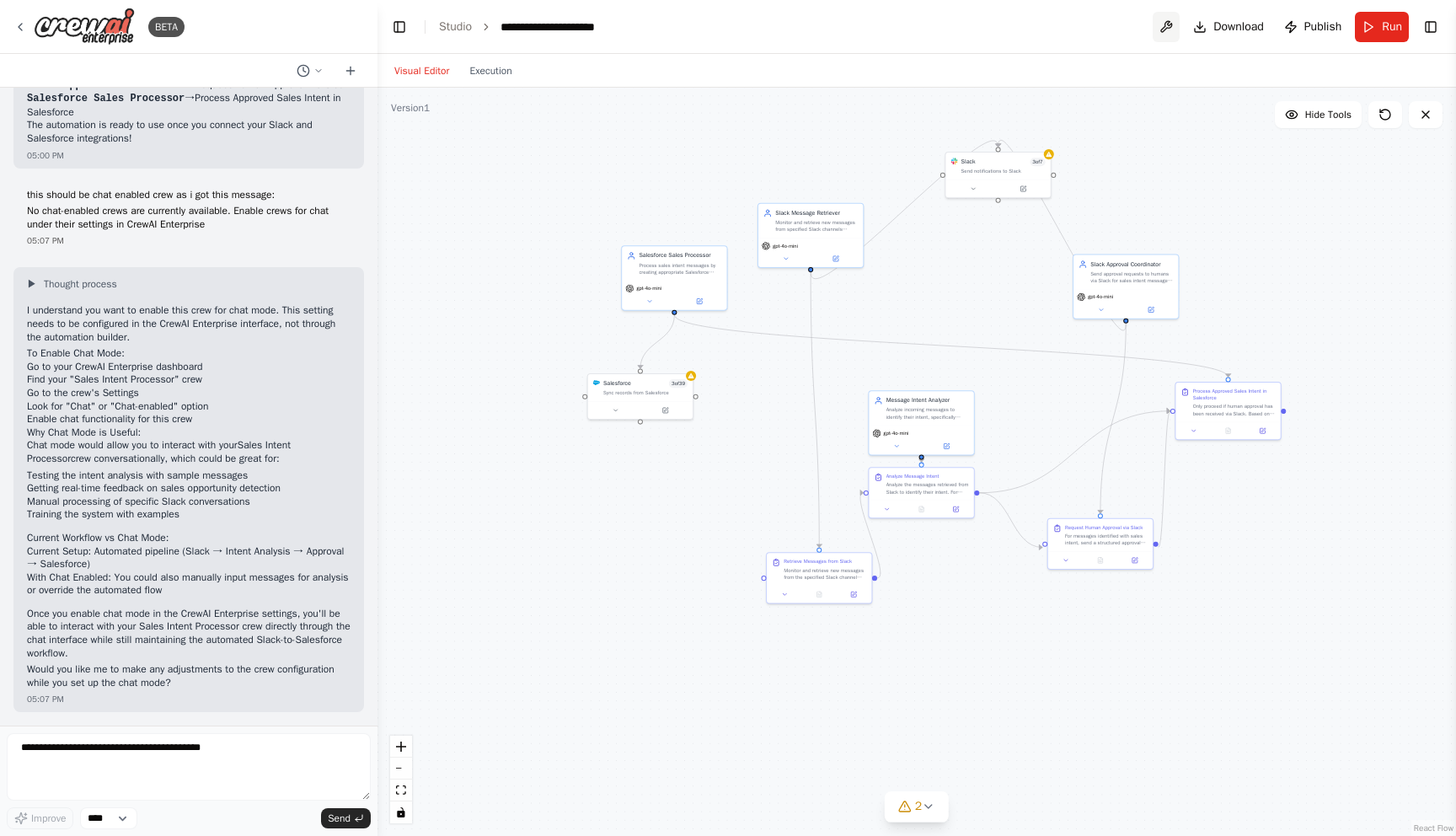 click at bounding box center [1166, 27] 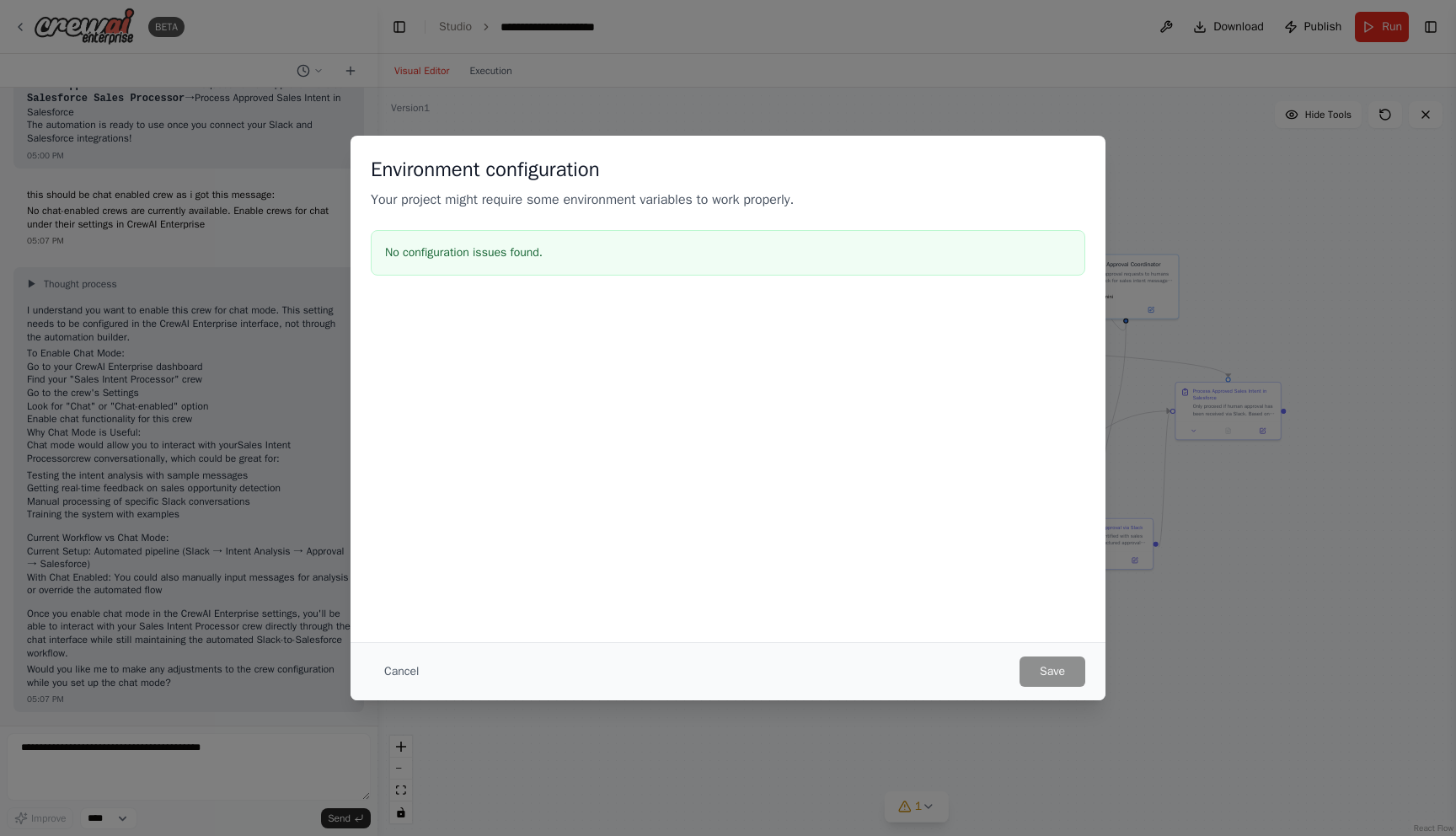 click on "Environment configuration Your project might require some environment variables to work properly. No configuration issues found." at bounding box center [728, 219] 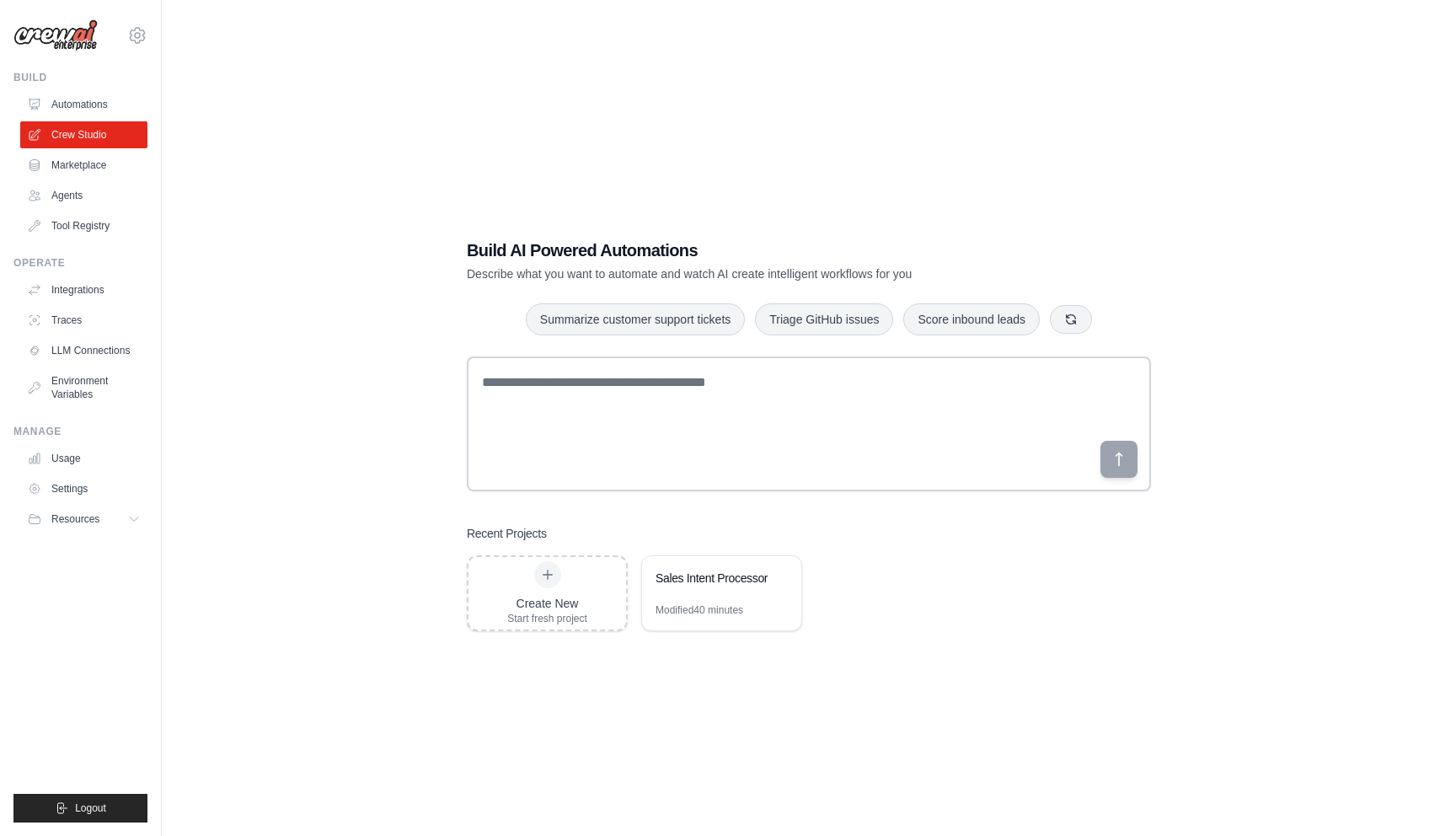 scroll, scrollTop: 0, scrollLeft: 0, axis: both 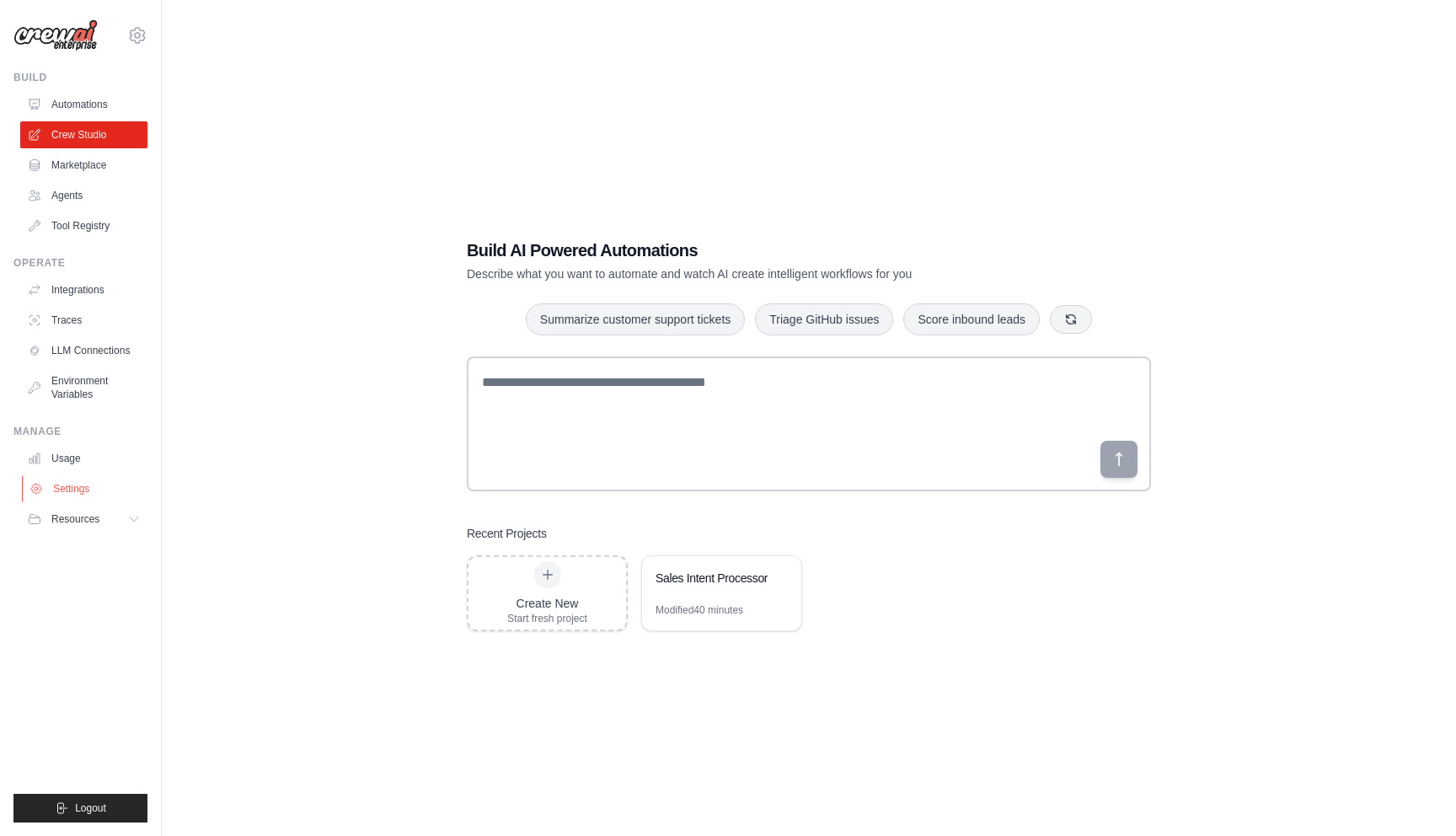 click on "Settings" at bounding box center (85, 489) 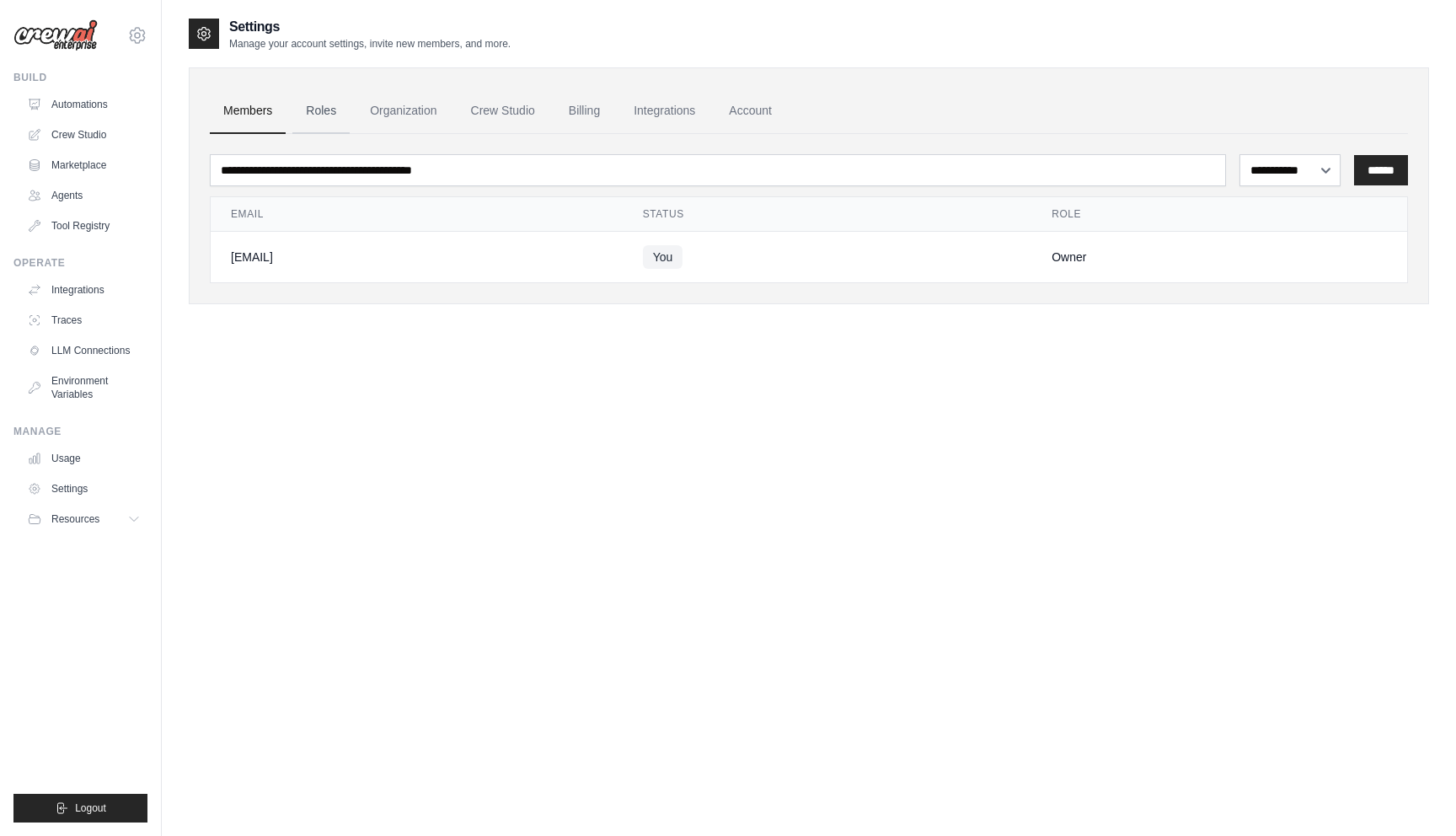 click on "Roles" at bounding box center [321, 111] 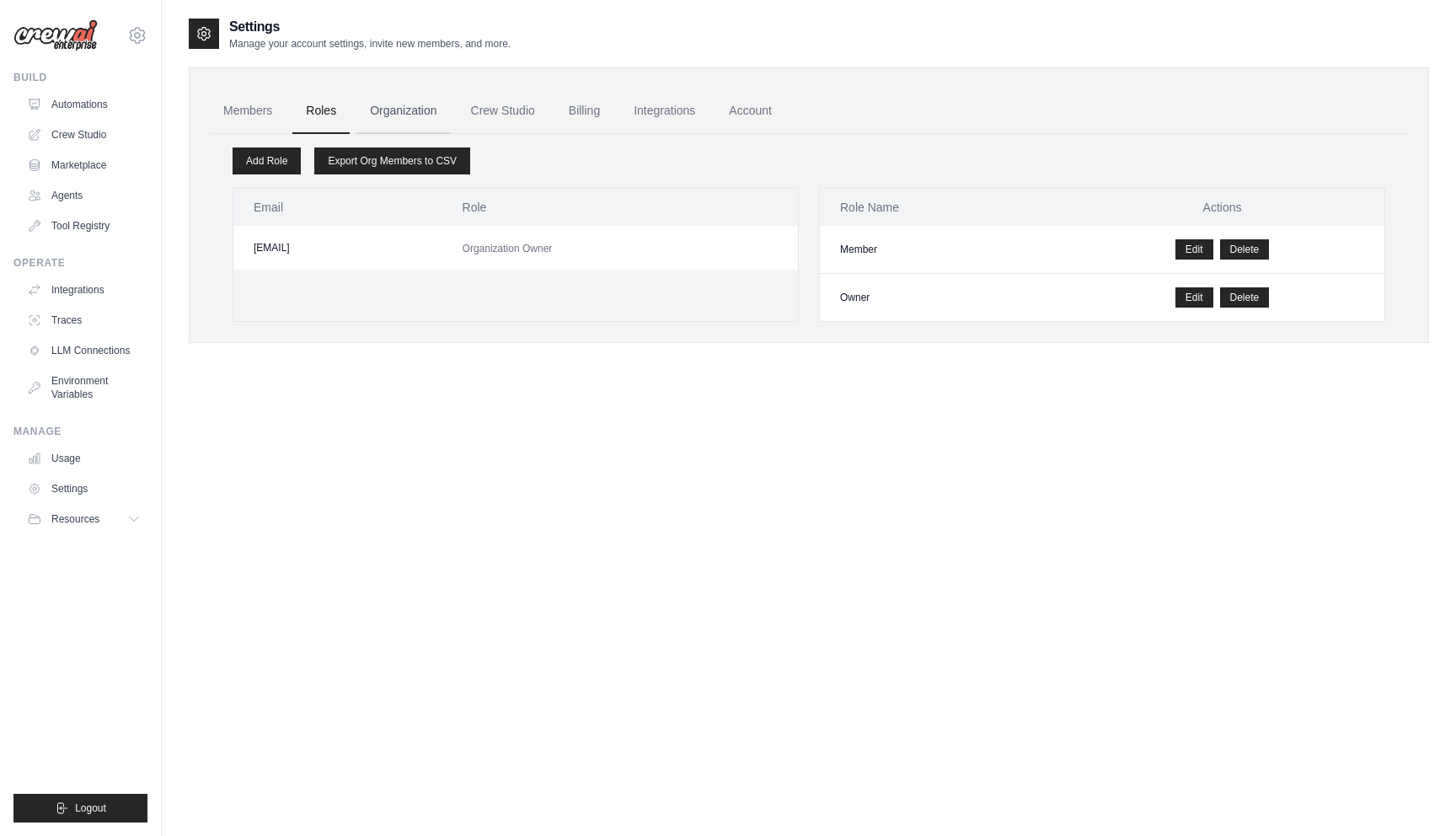 click on "Organization" at bounding box center (403, 111) 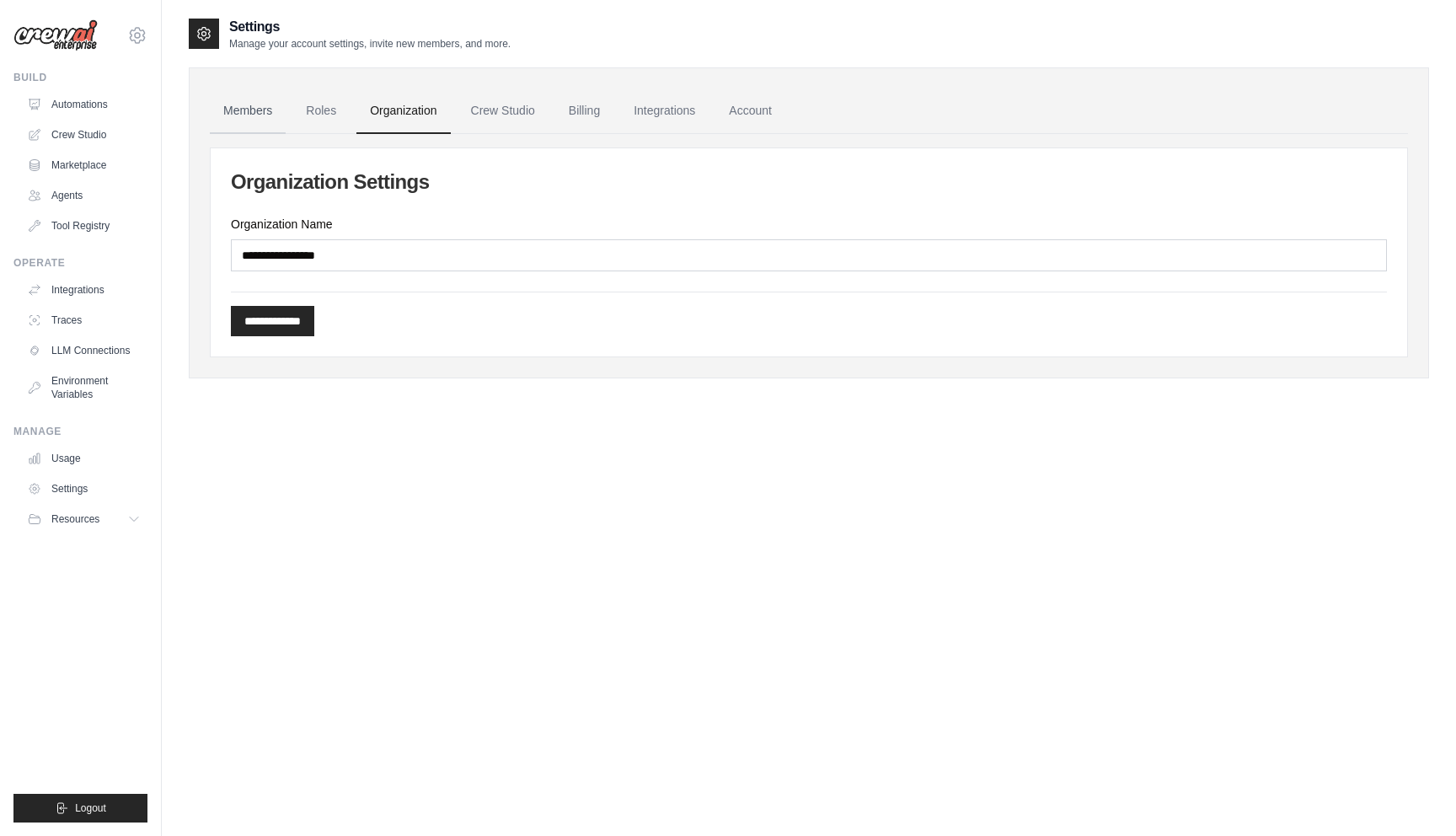 click on "Members" at bounding box center [248, 111] 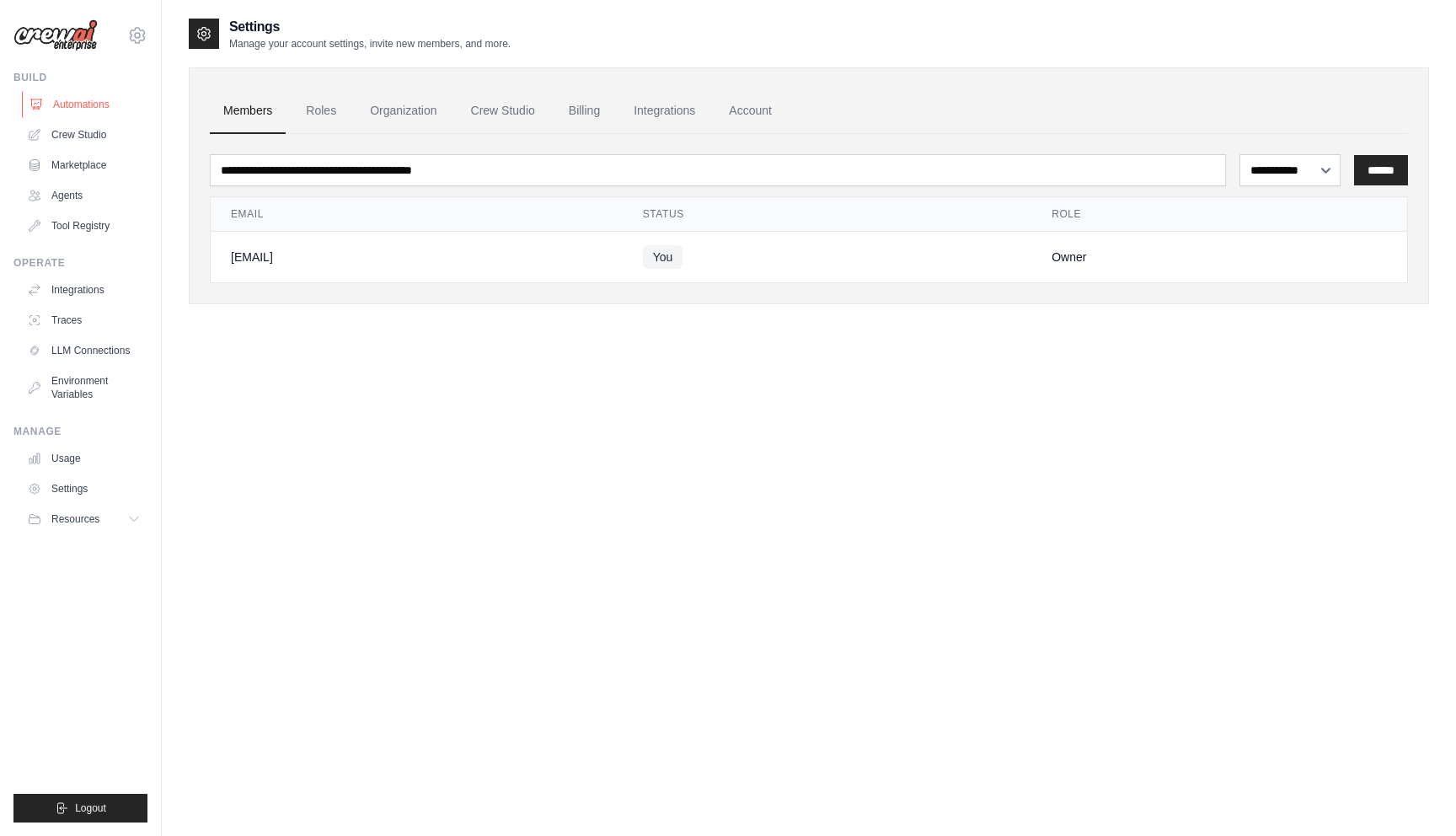 click on "Automations" at bounding box center [85, 104] 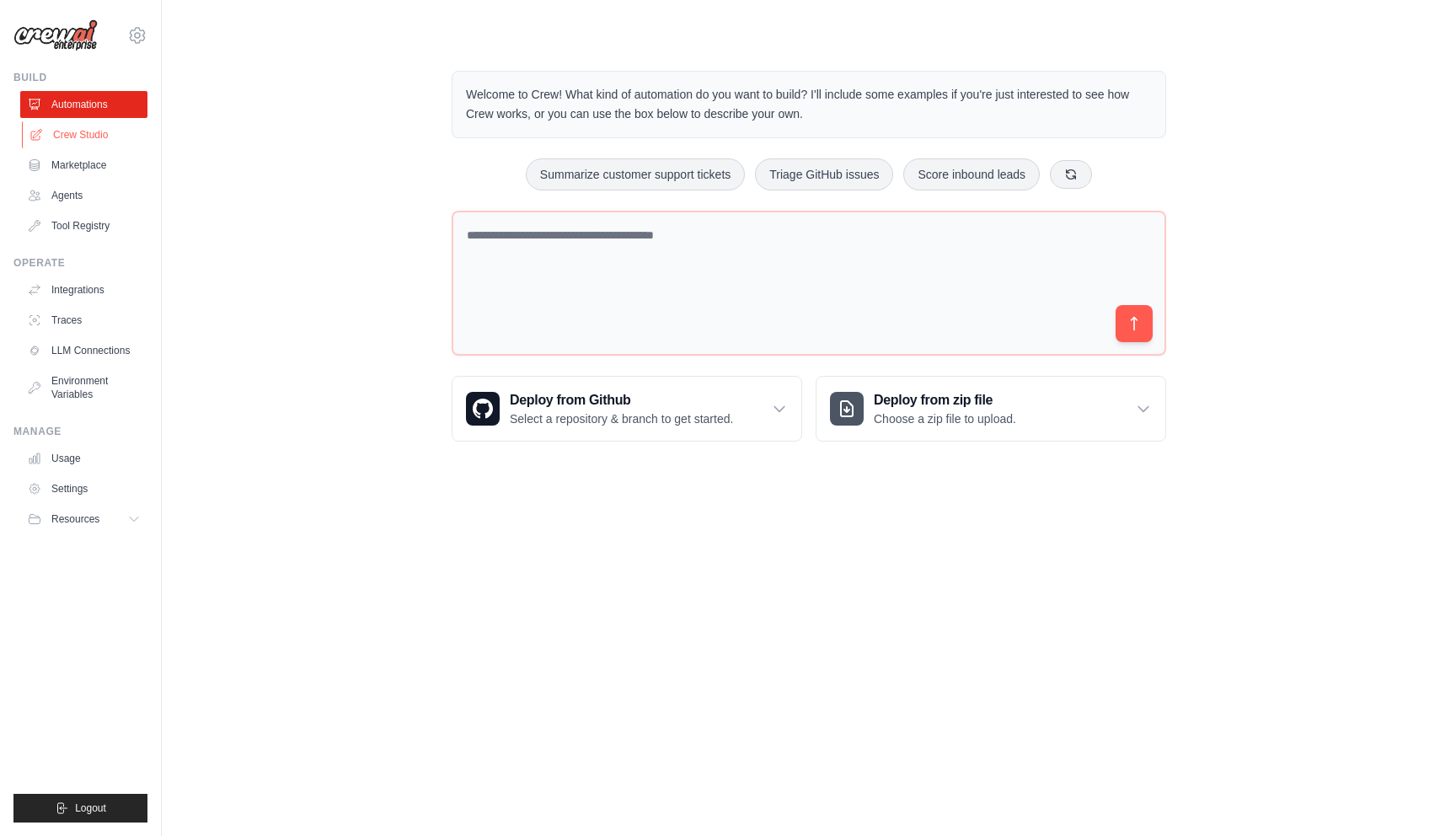 click on "Crew Studio" at bounding box center (85, 135) 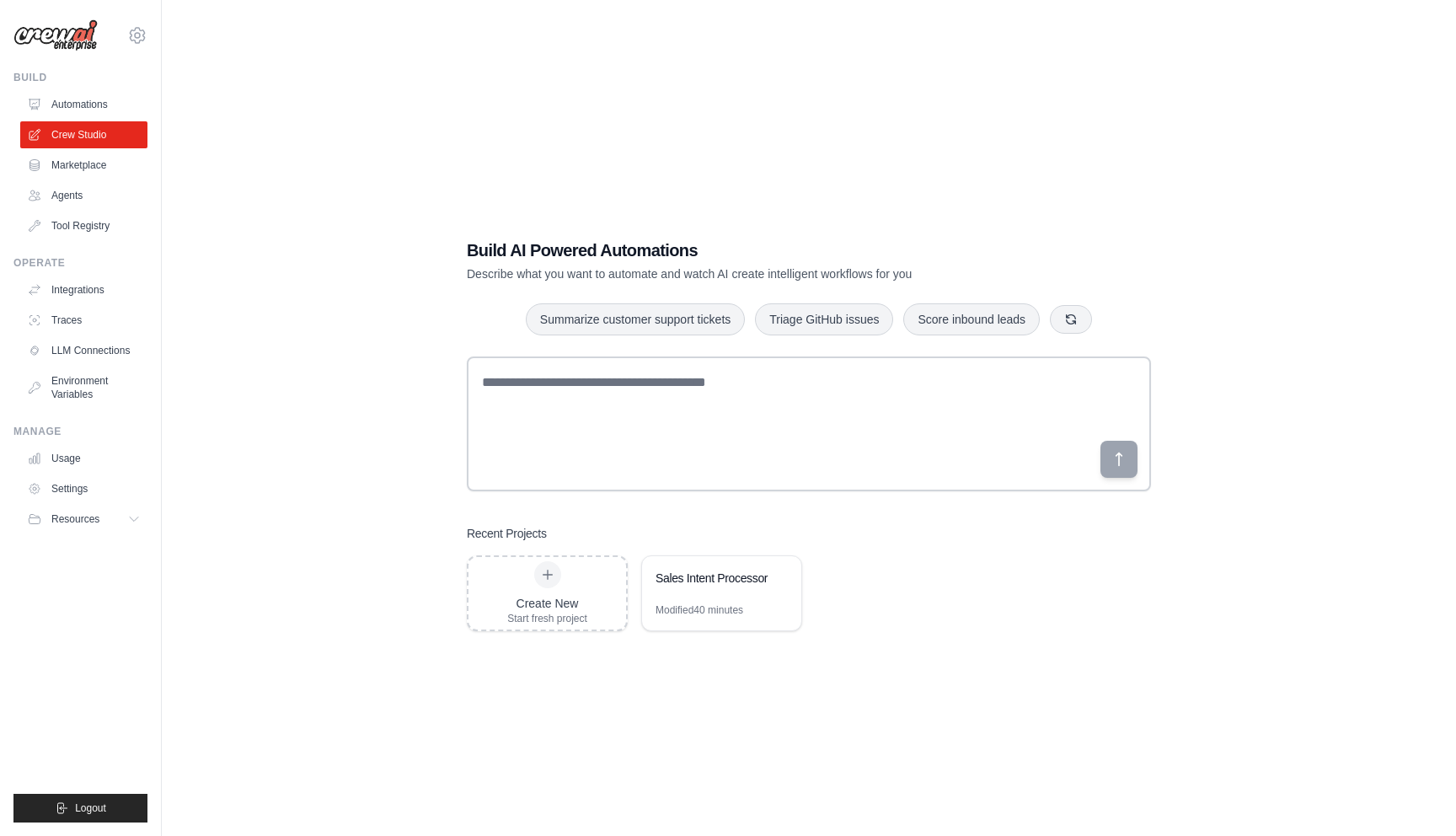 scroll, scrollTop: 0, scrollLeft: 0, axis: both 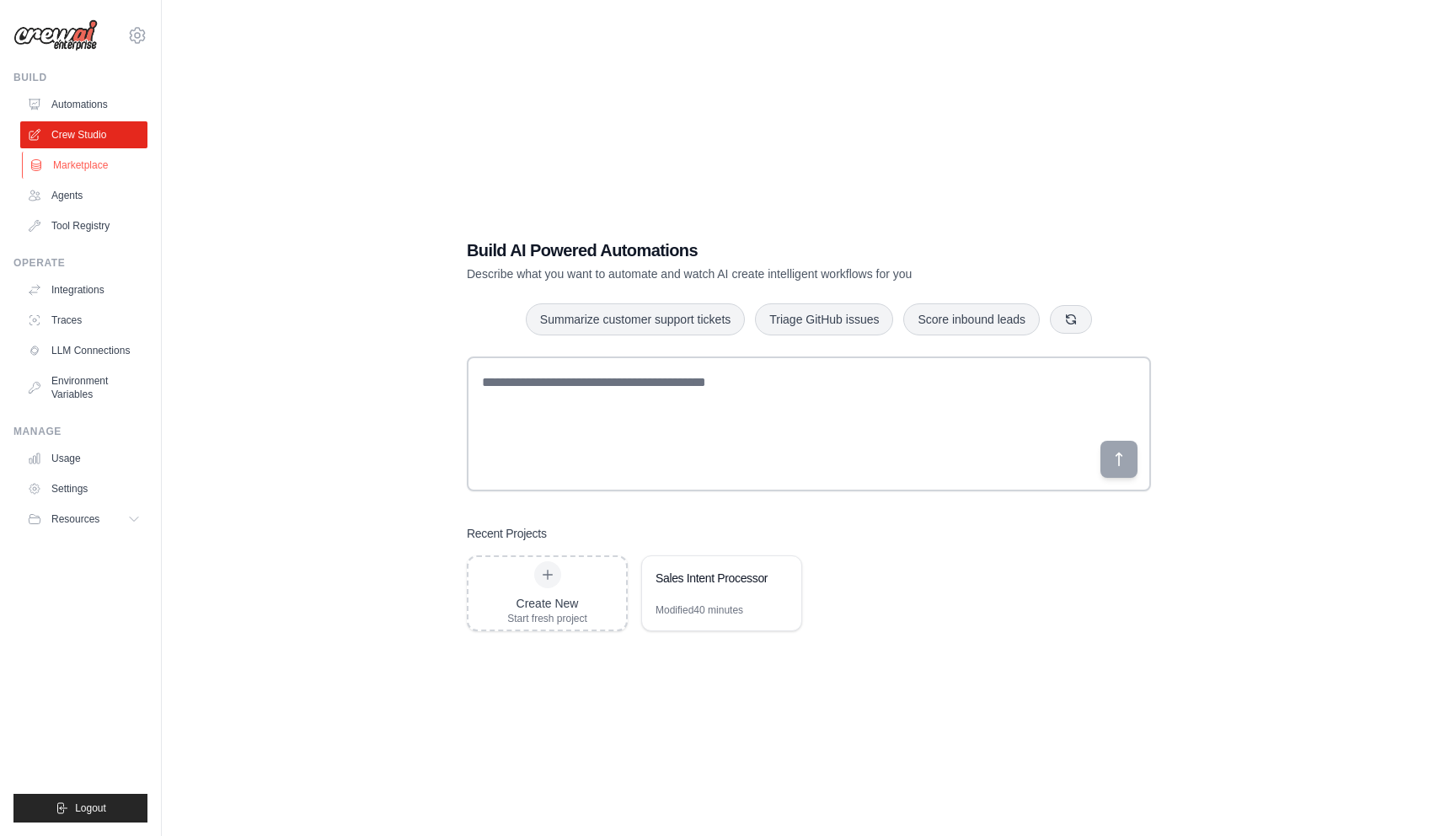 click on "Marketplace" at bounding box center [85, 165] 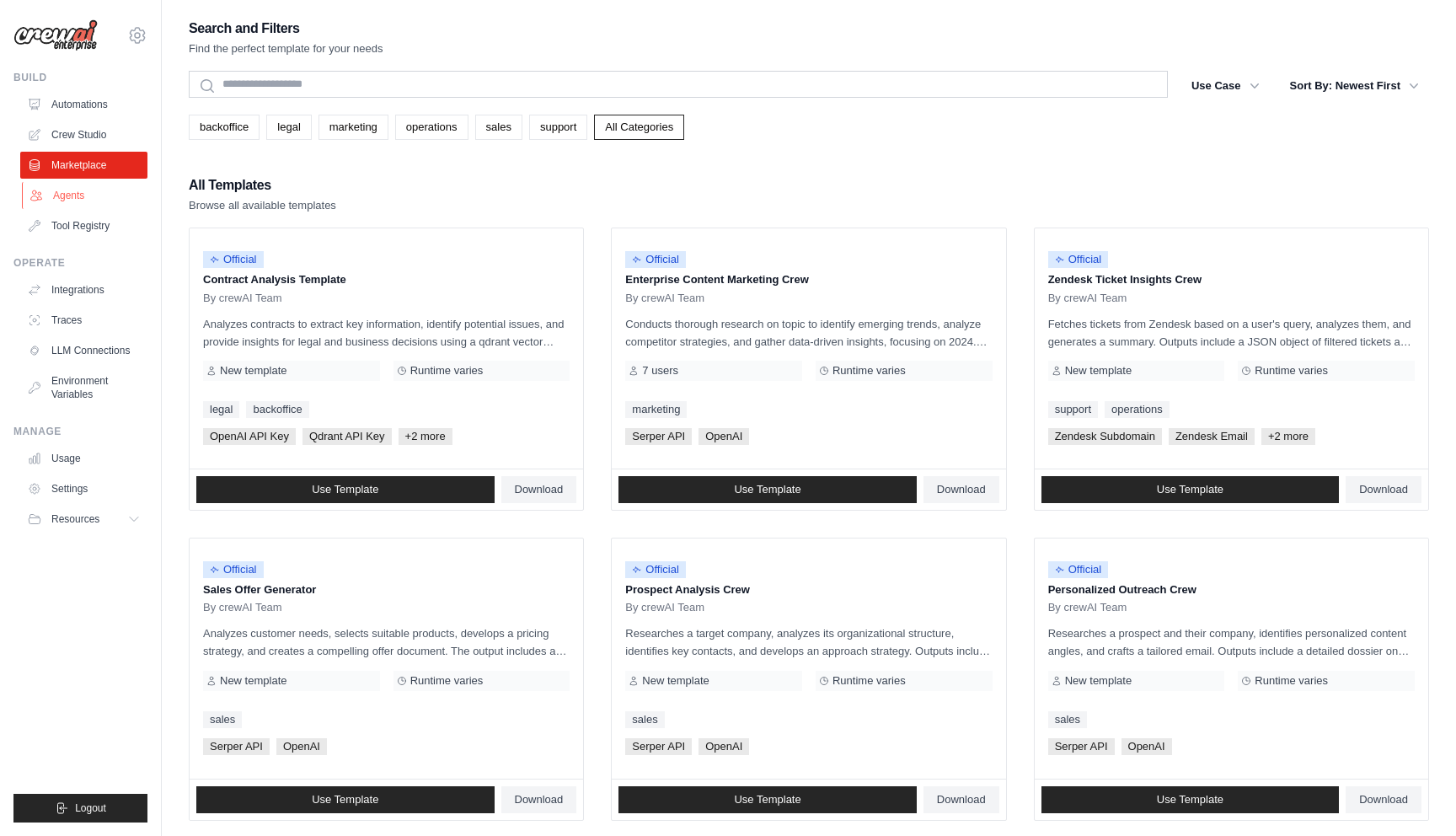 click on "Agents" at bounding box center [85, 196] 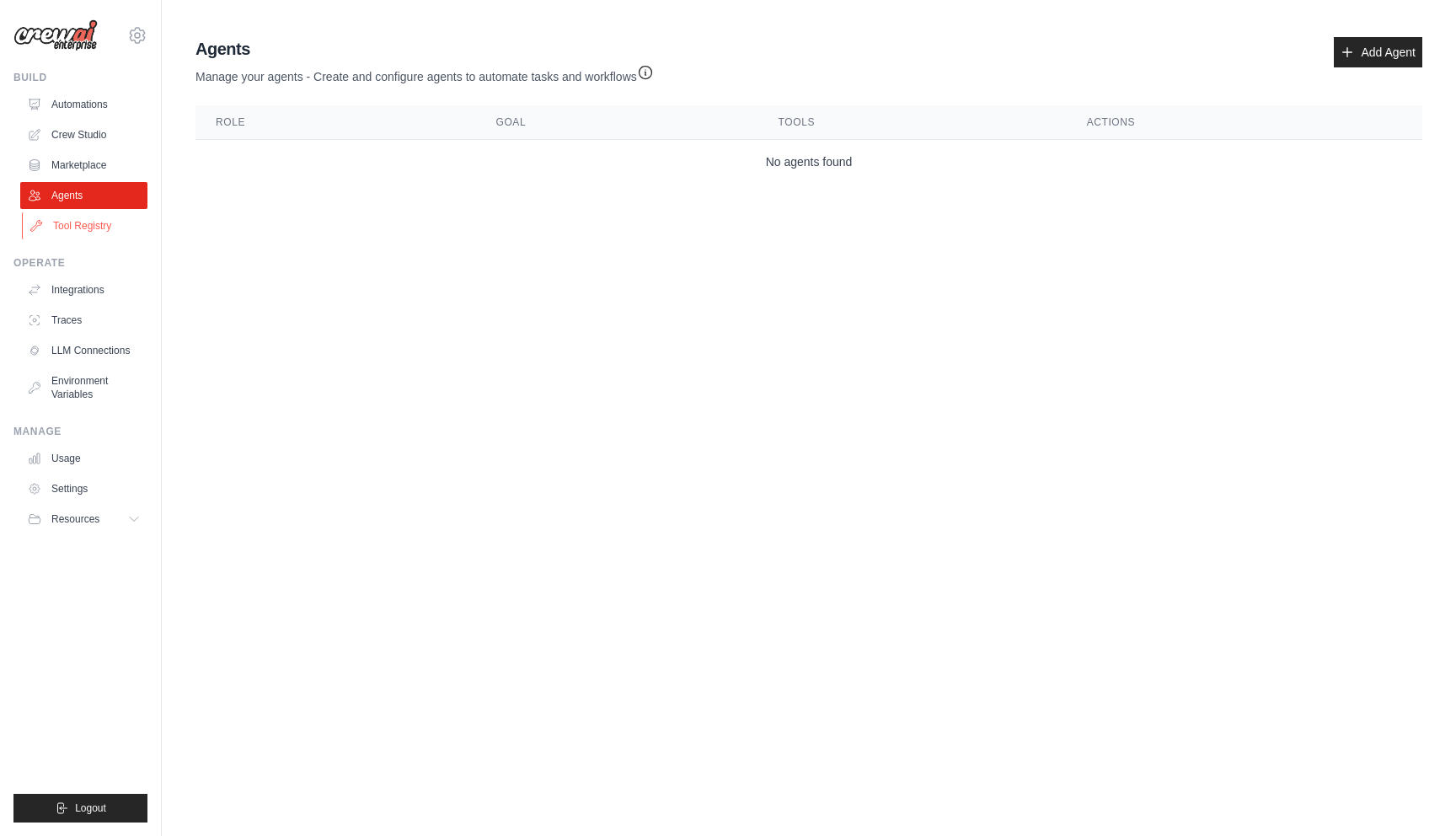 click on "Tool Registry" at bounding box center (85, 226) 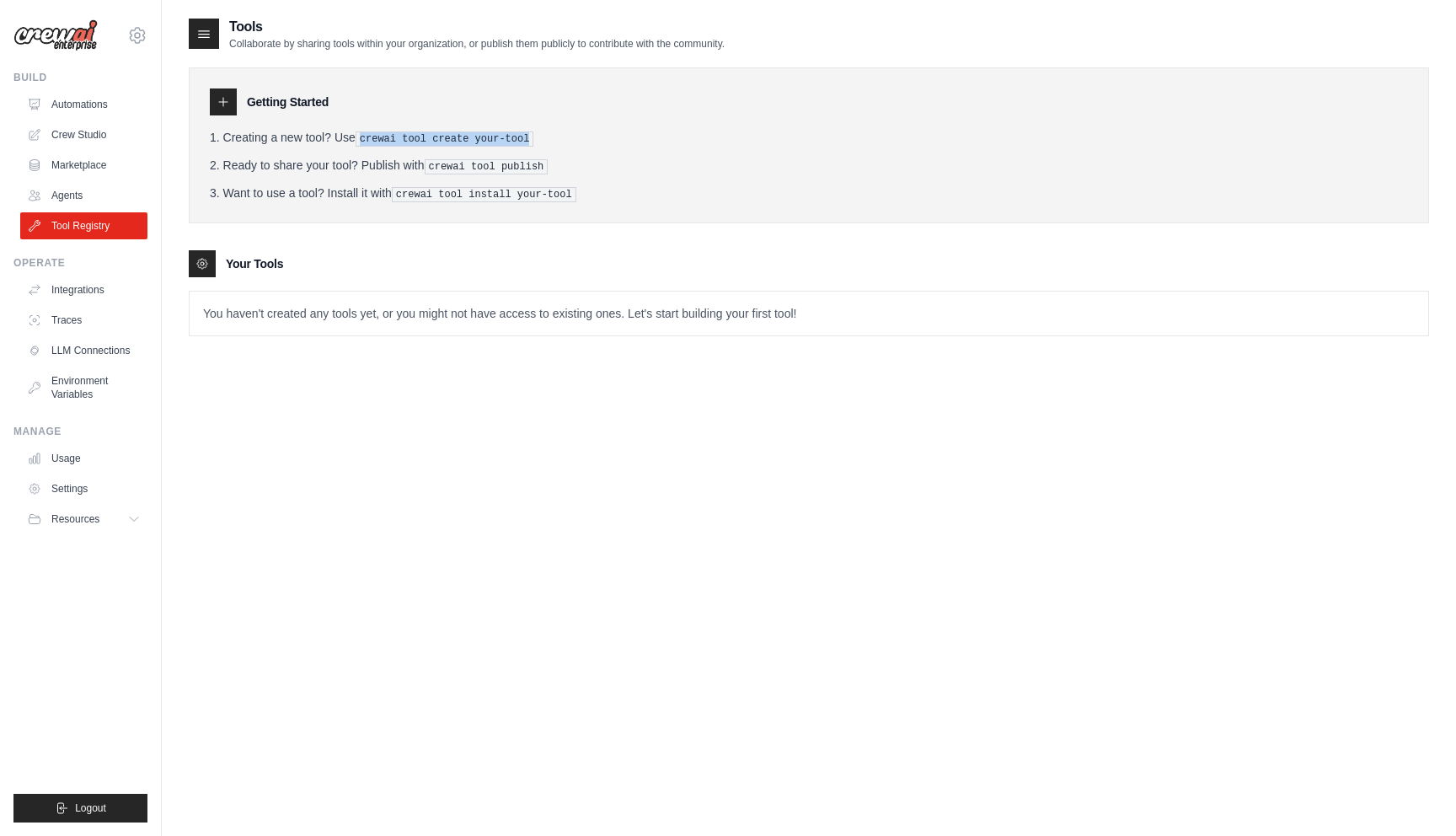 drag, startPoint x: 361, startPoint y: 137, endPoint x: 600, endPoint y: 144, distance: 239.10249 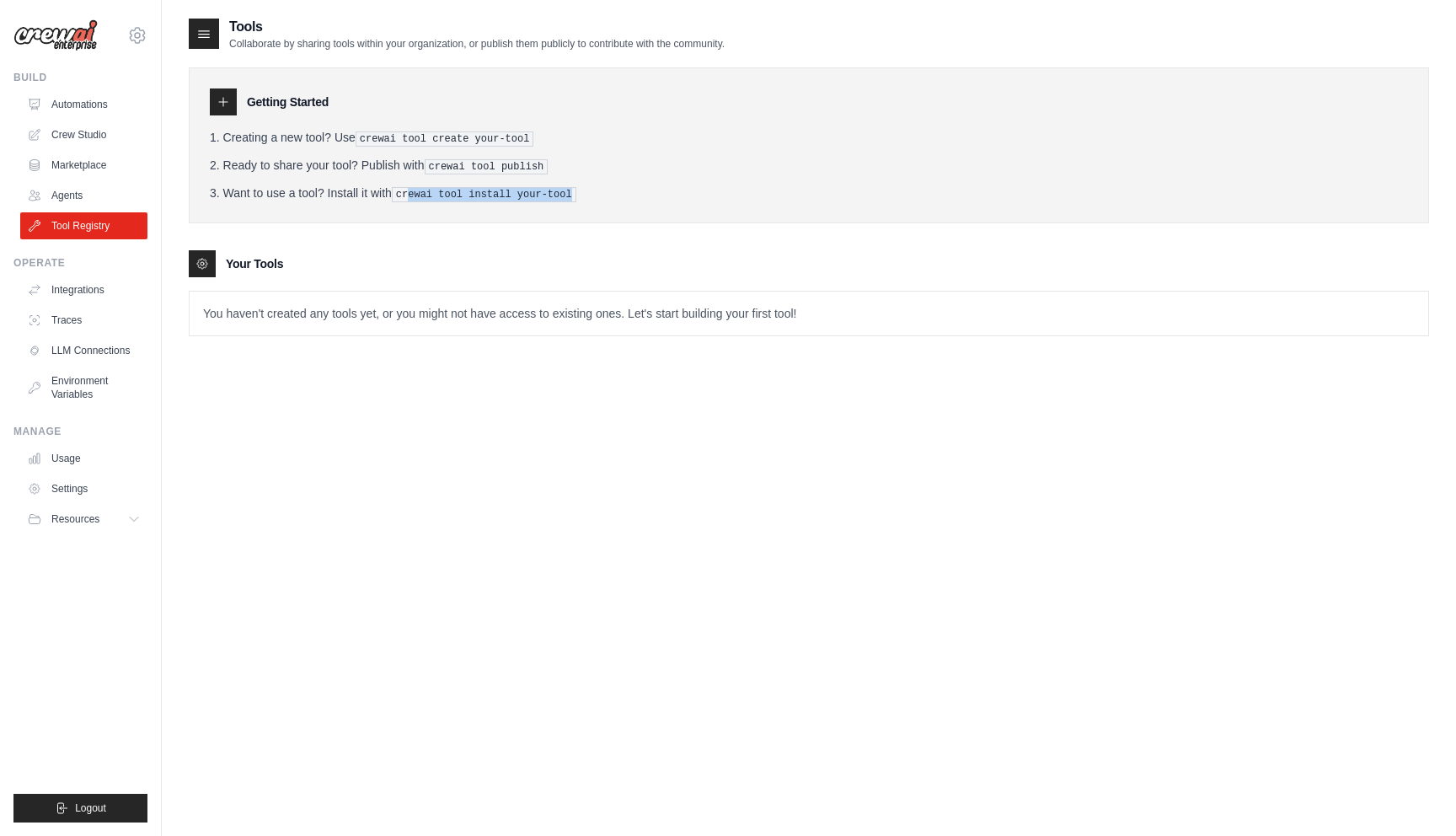 drag, startPoint x: 409, startPoint y: 186, endPoint x: 758, endPoint y: 190, distance: 349.02292 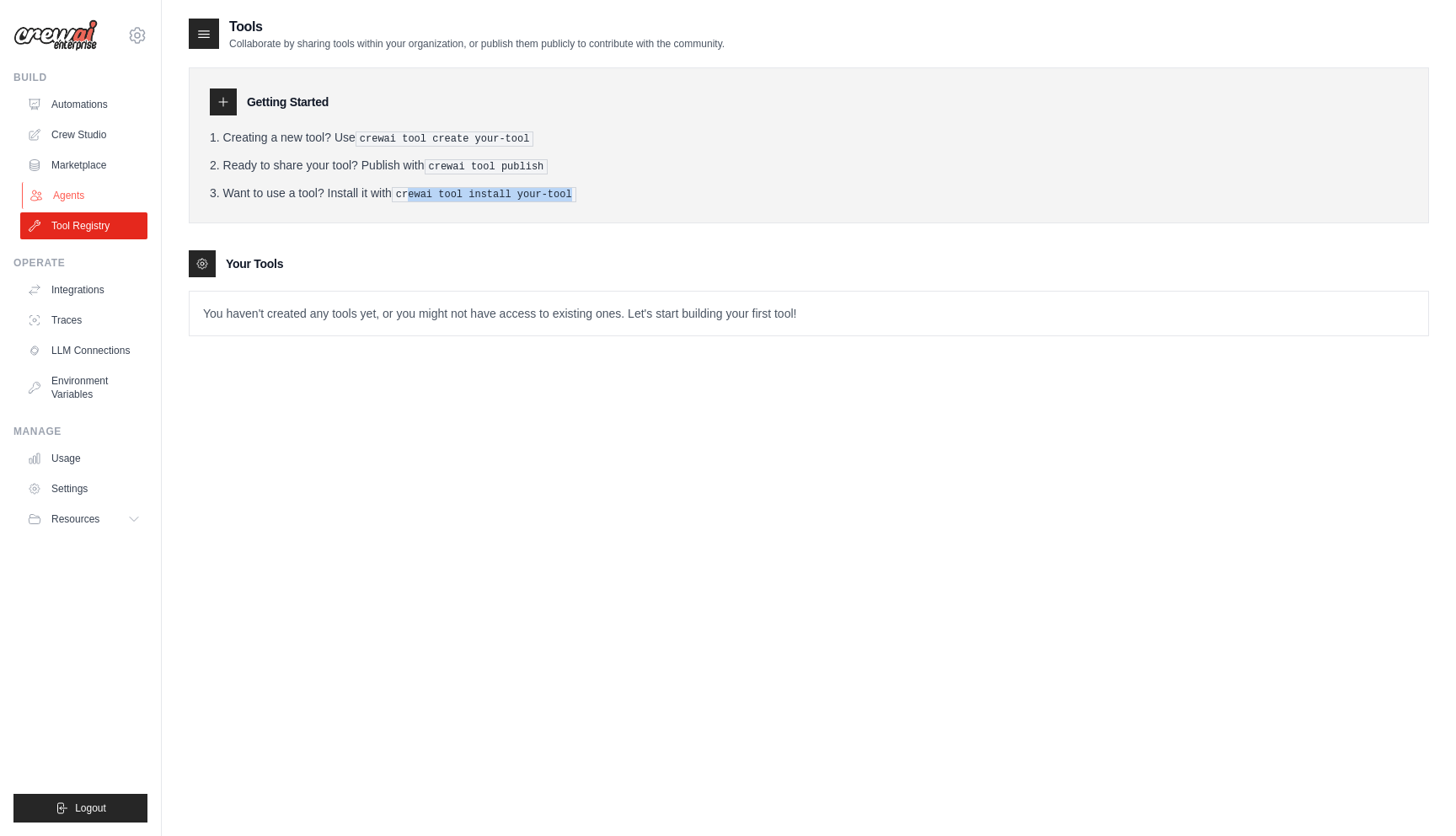 click on "Agents" at bounding box center (85, 196) 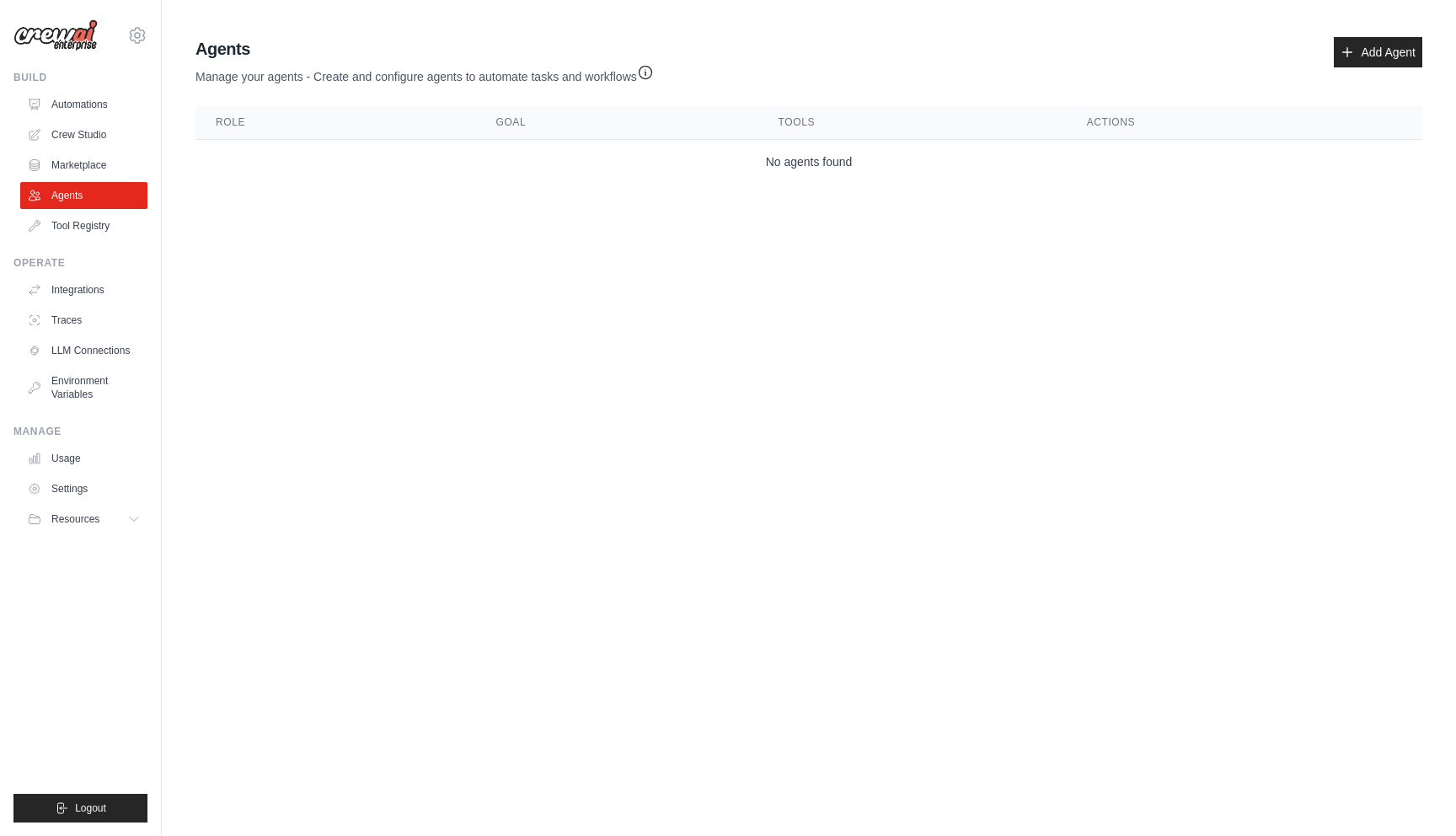 click on "Agents
Manage your agents - Create and configure agents to automate tasks
and workflows
Add Agent" at bounding box center (809, 61) 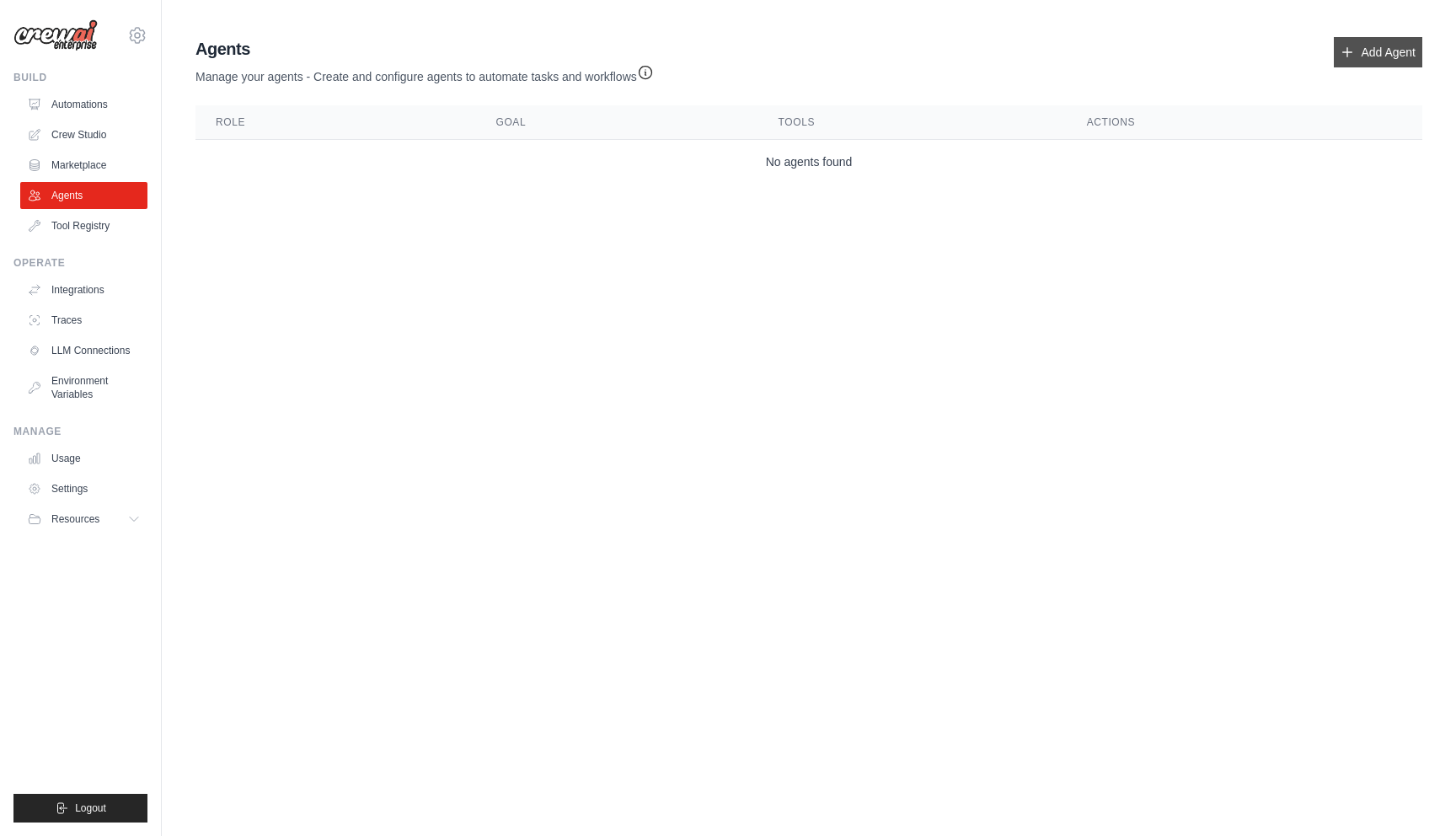 click on "Add Agent" at bounding box center [1378, 52] 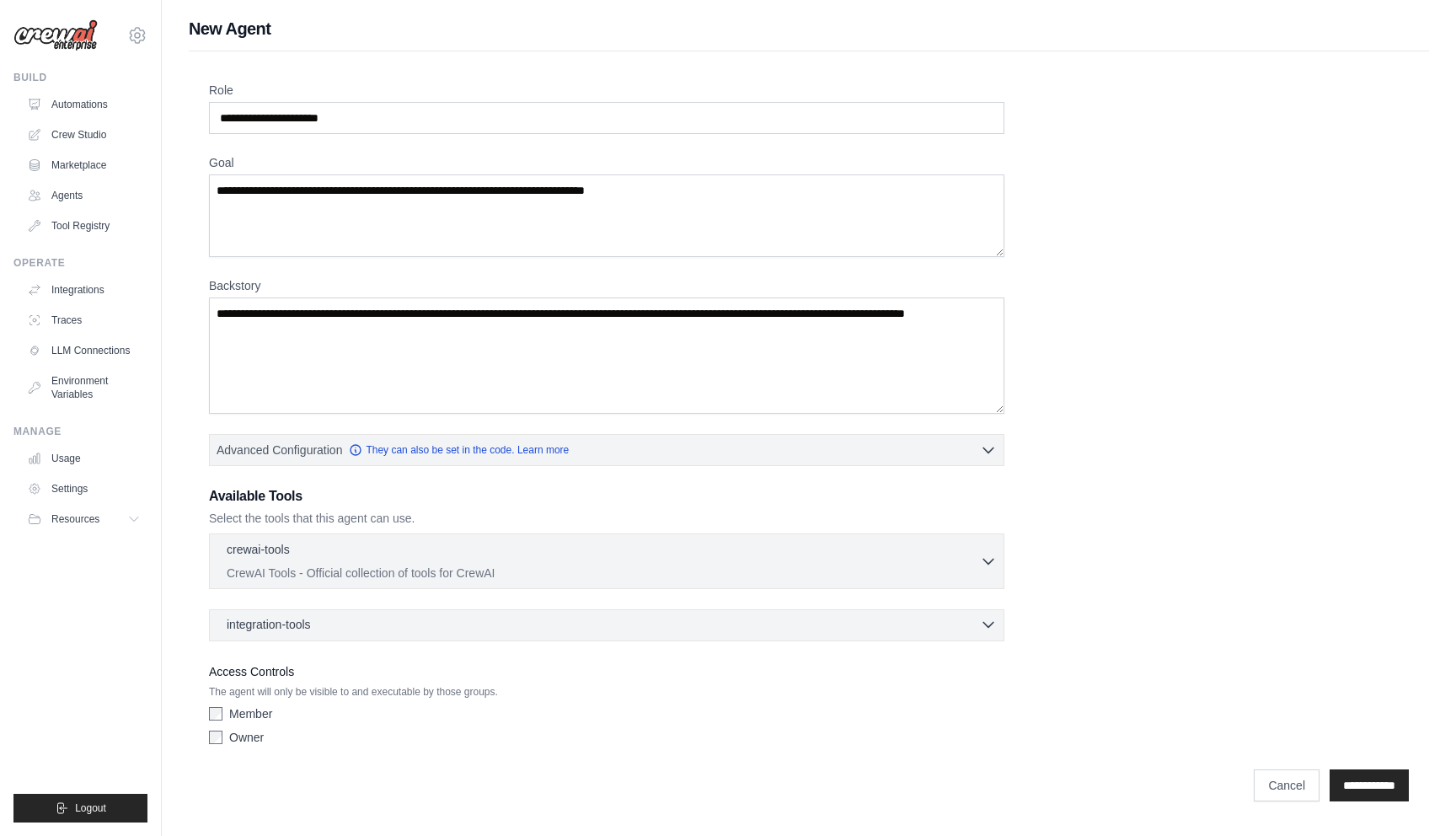 click on "integration-tools
0 selected" at bounding box center [612, 624] 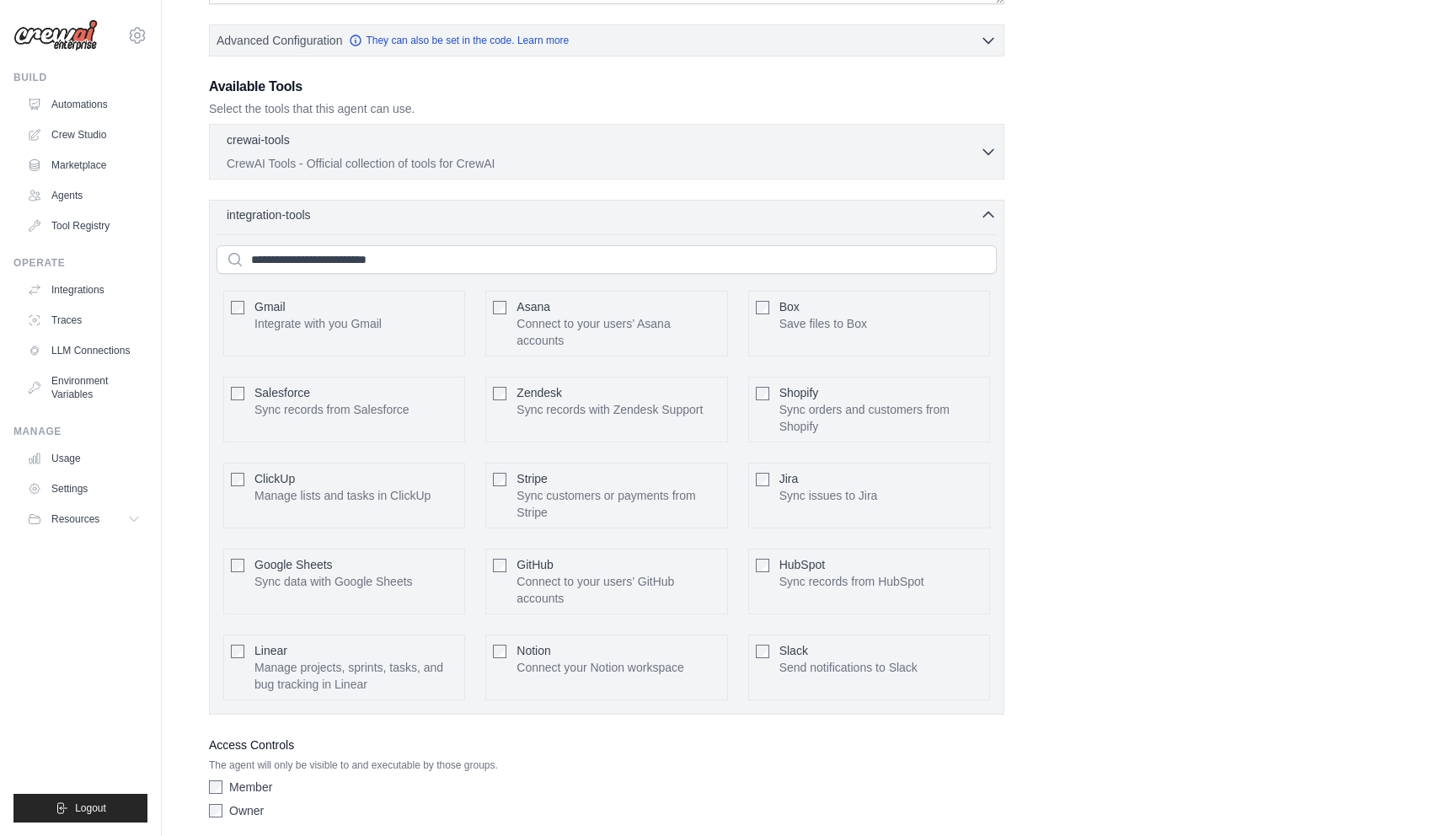 scroll, scrollTop: 475, scrollLeft: 0, axis: vertical 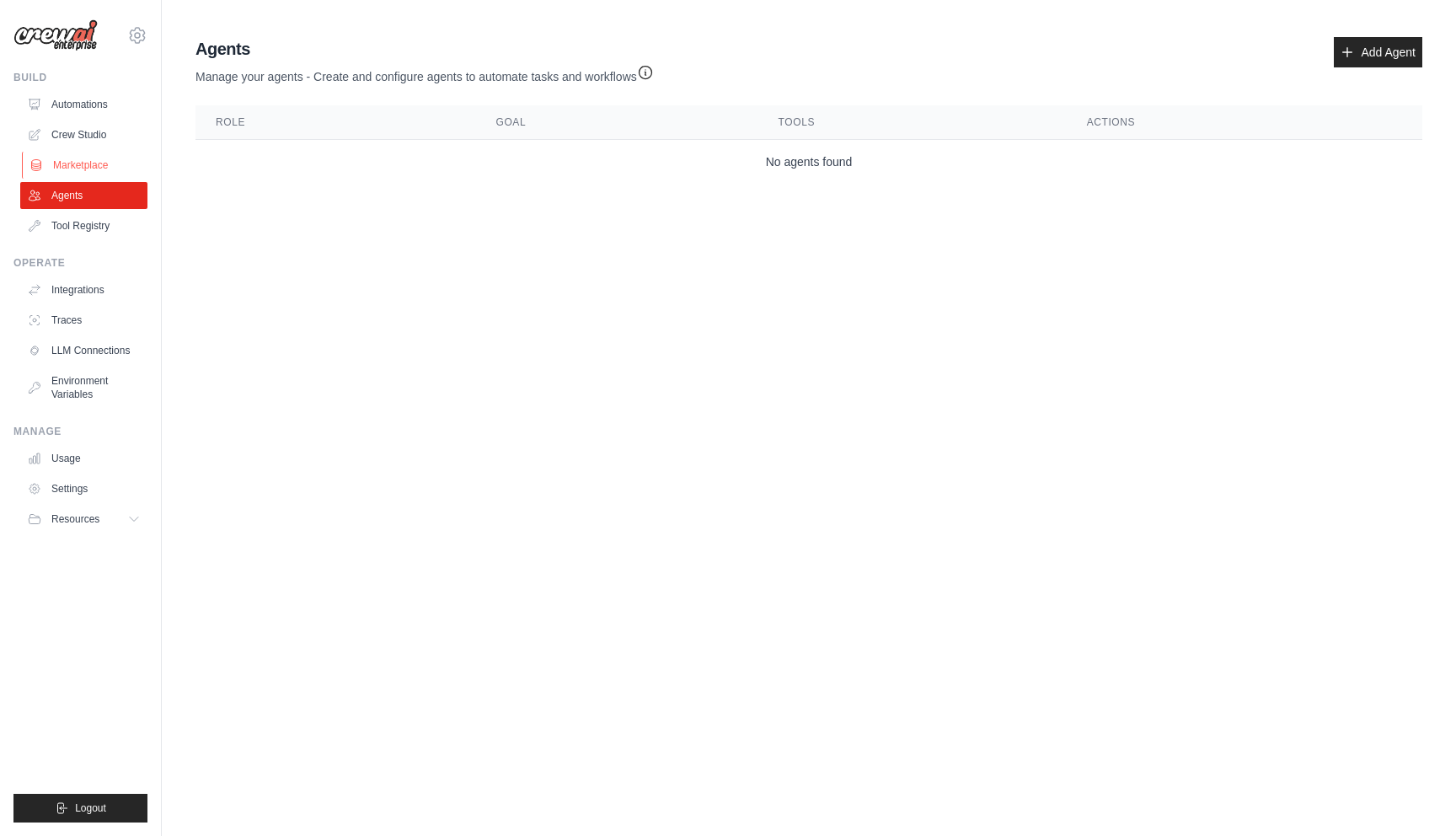 click on "Marketplace" at bounding box center (85, 165) 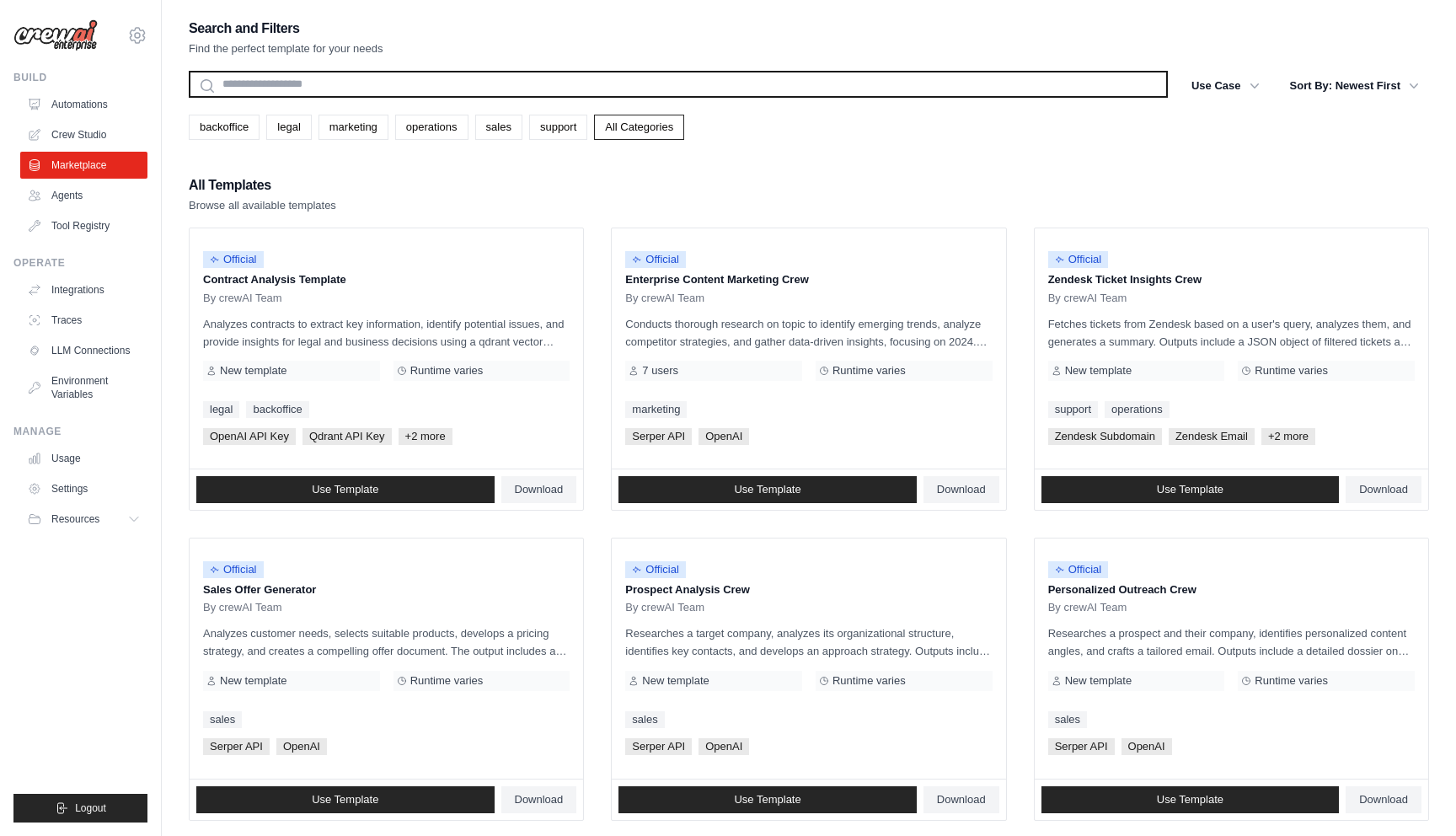 click at bounding box center [678, 84] 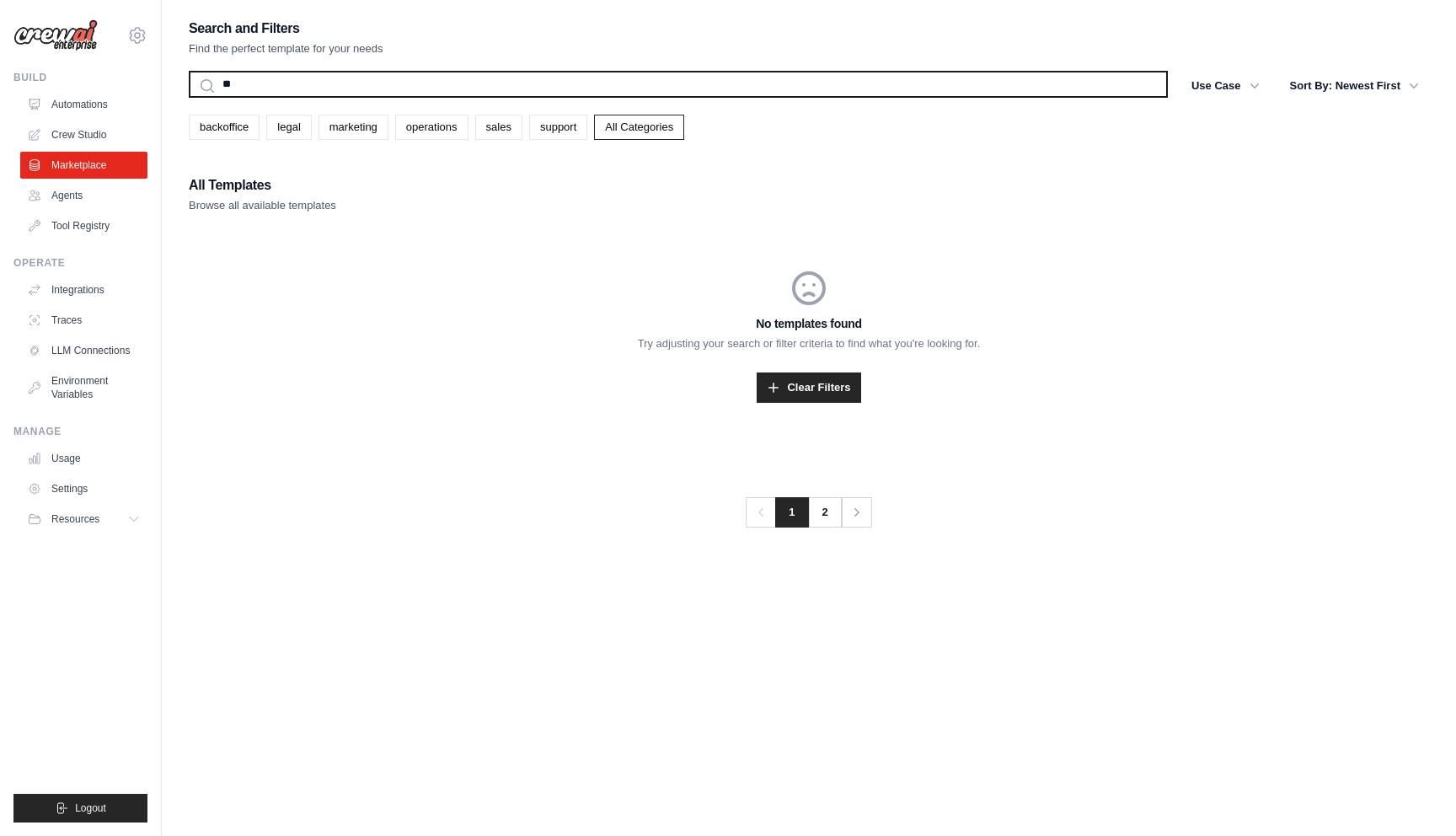 type on "*" 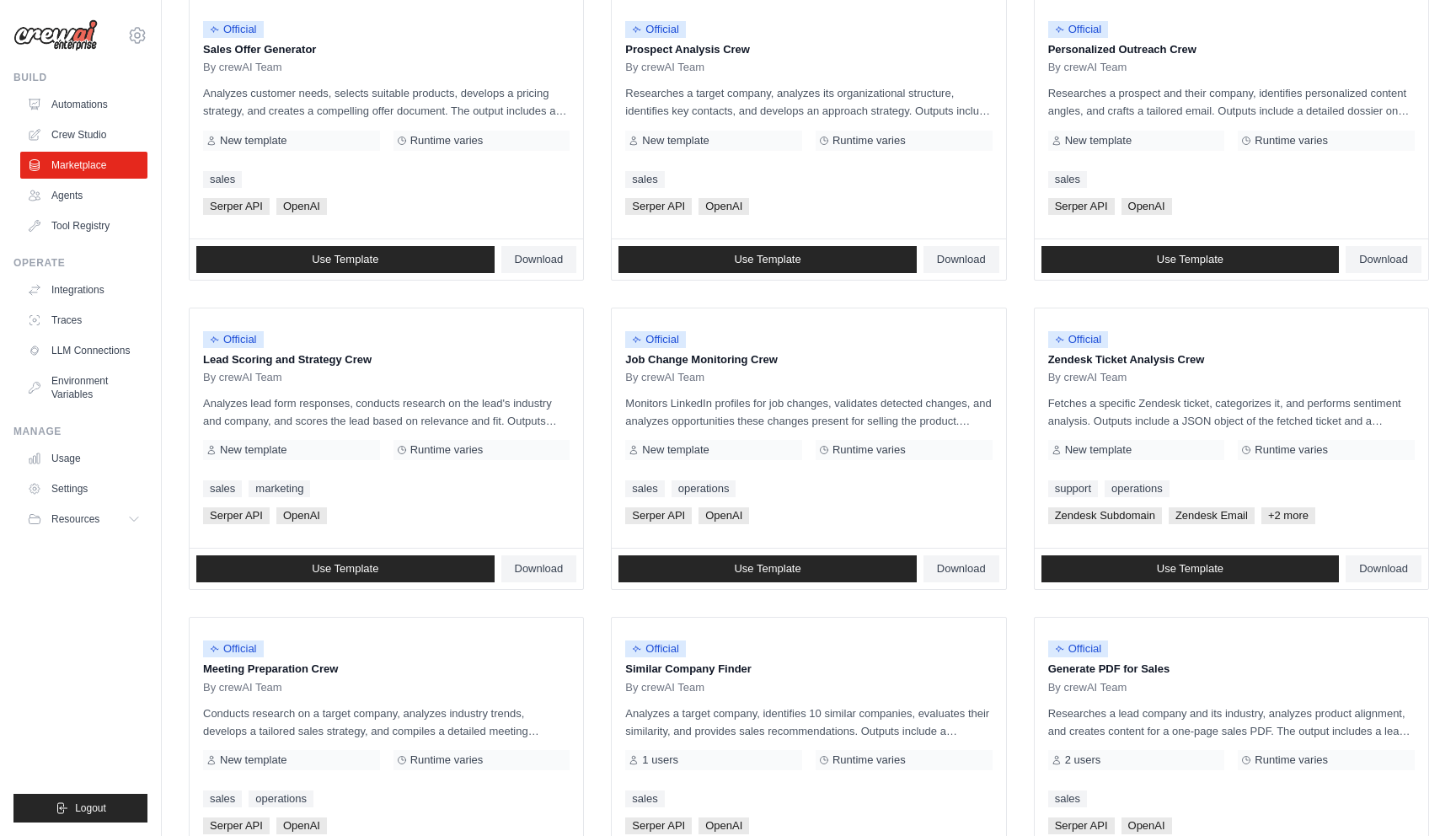 scroll, scrollTop: 726, scrollLeft: 0, axis: vertical 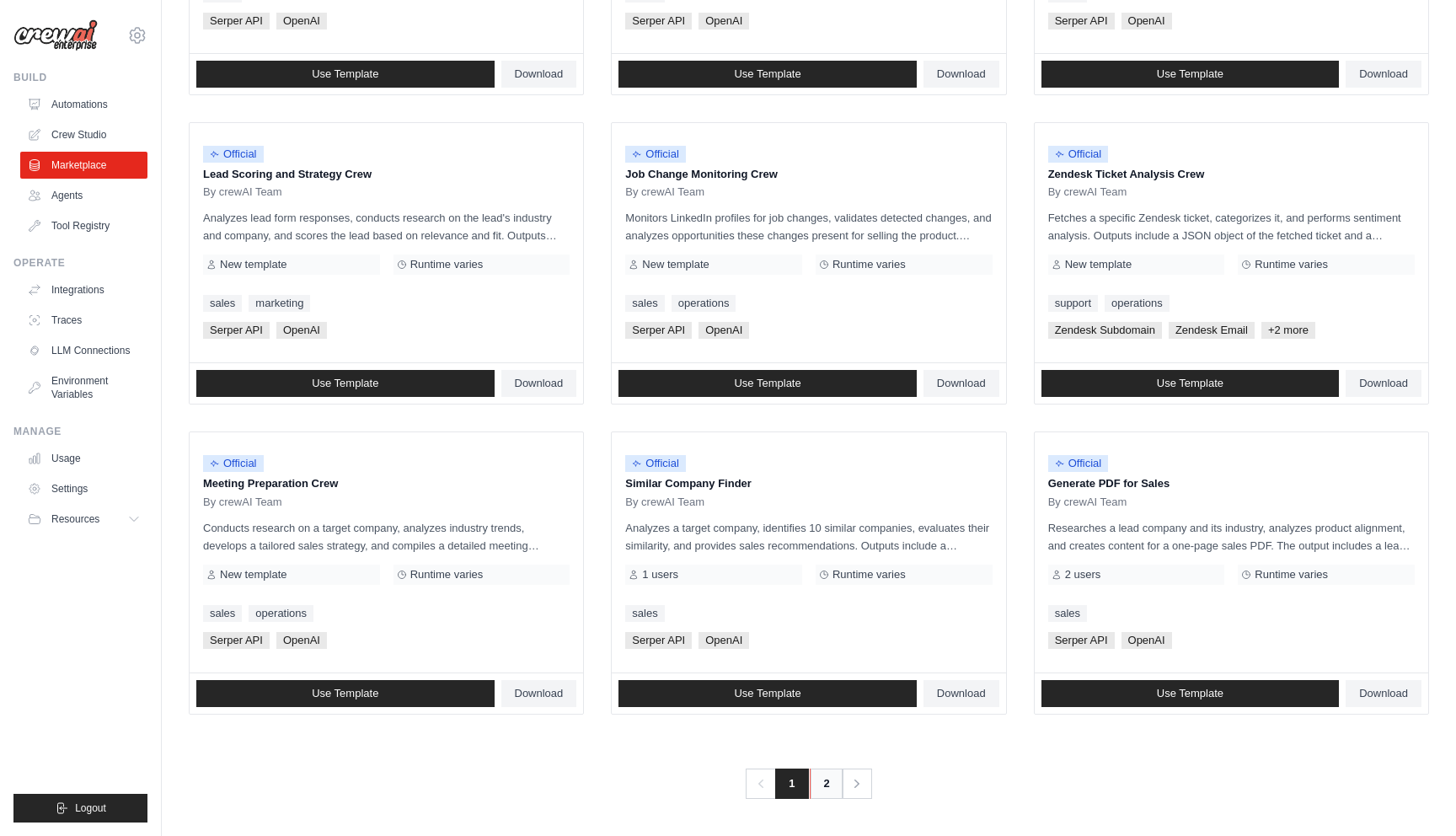 type 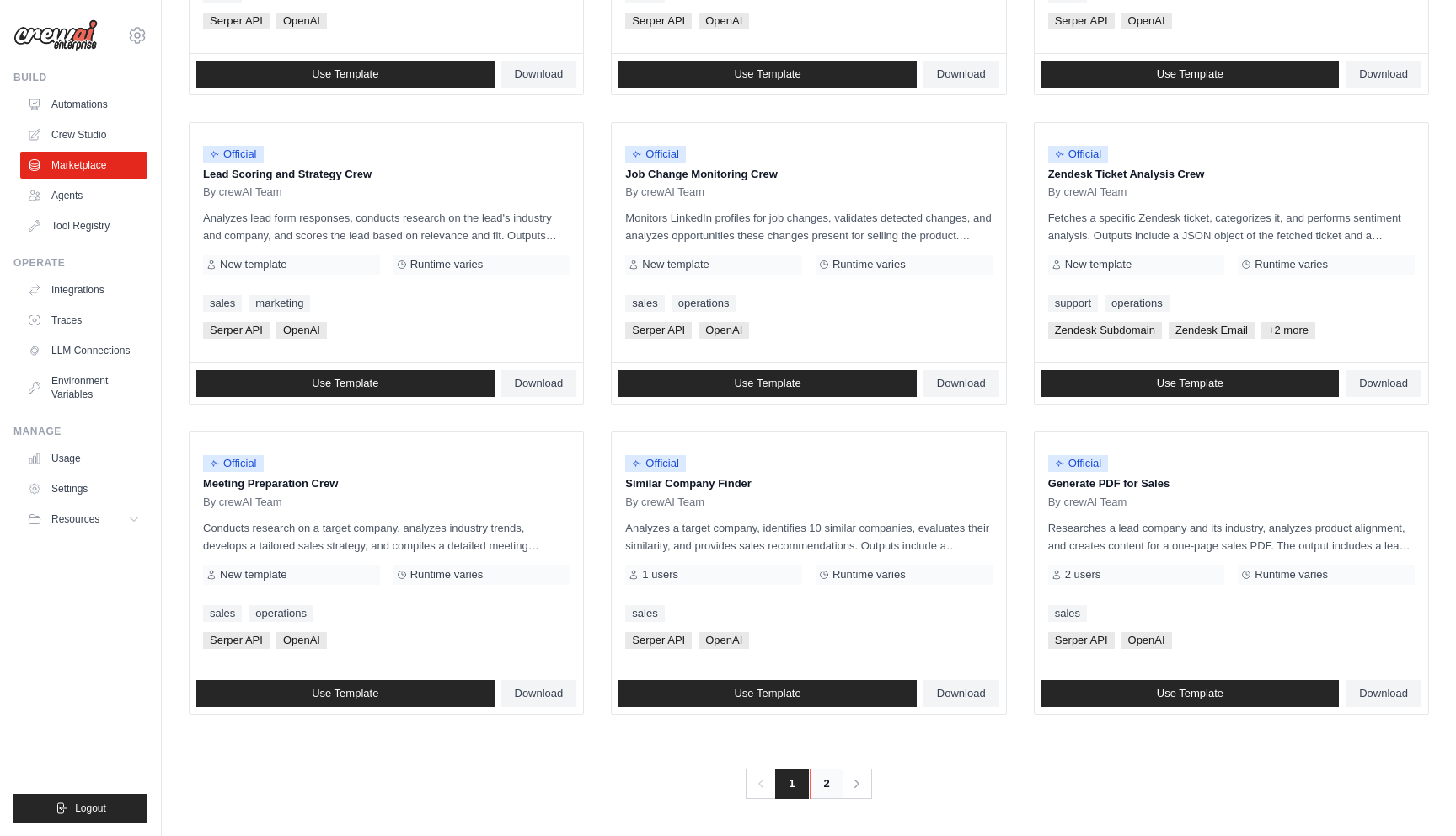 click on "2" at bounding box center [827, 784] 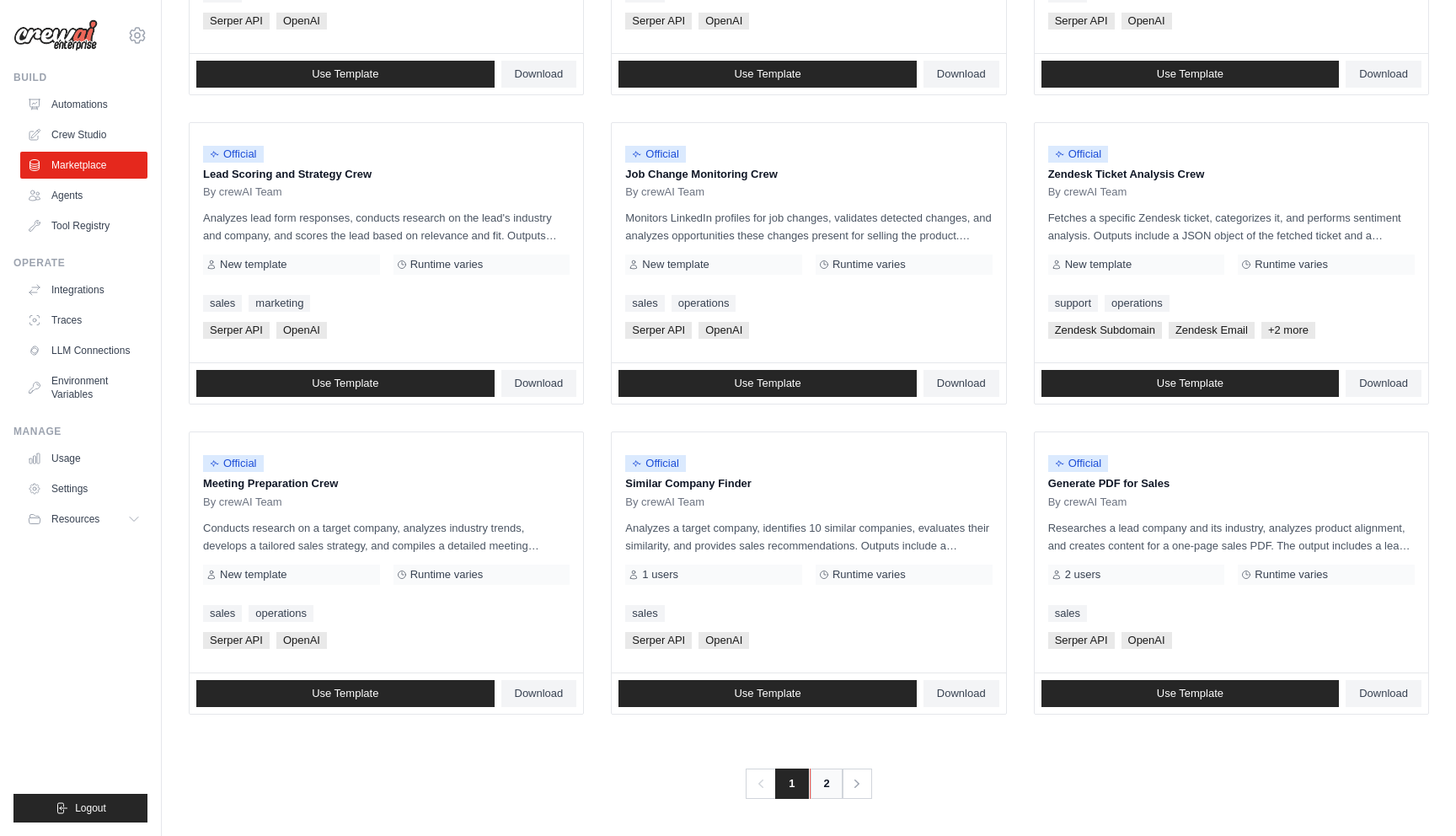 scroll, scrollTop: 0, scrollLeft: 0, axis: both 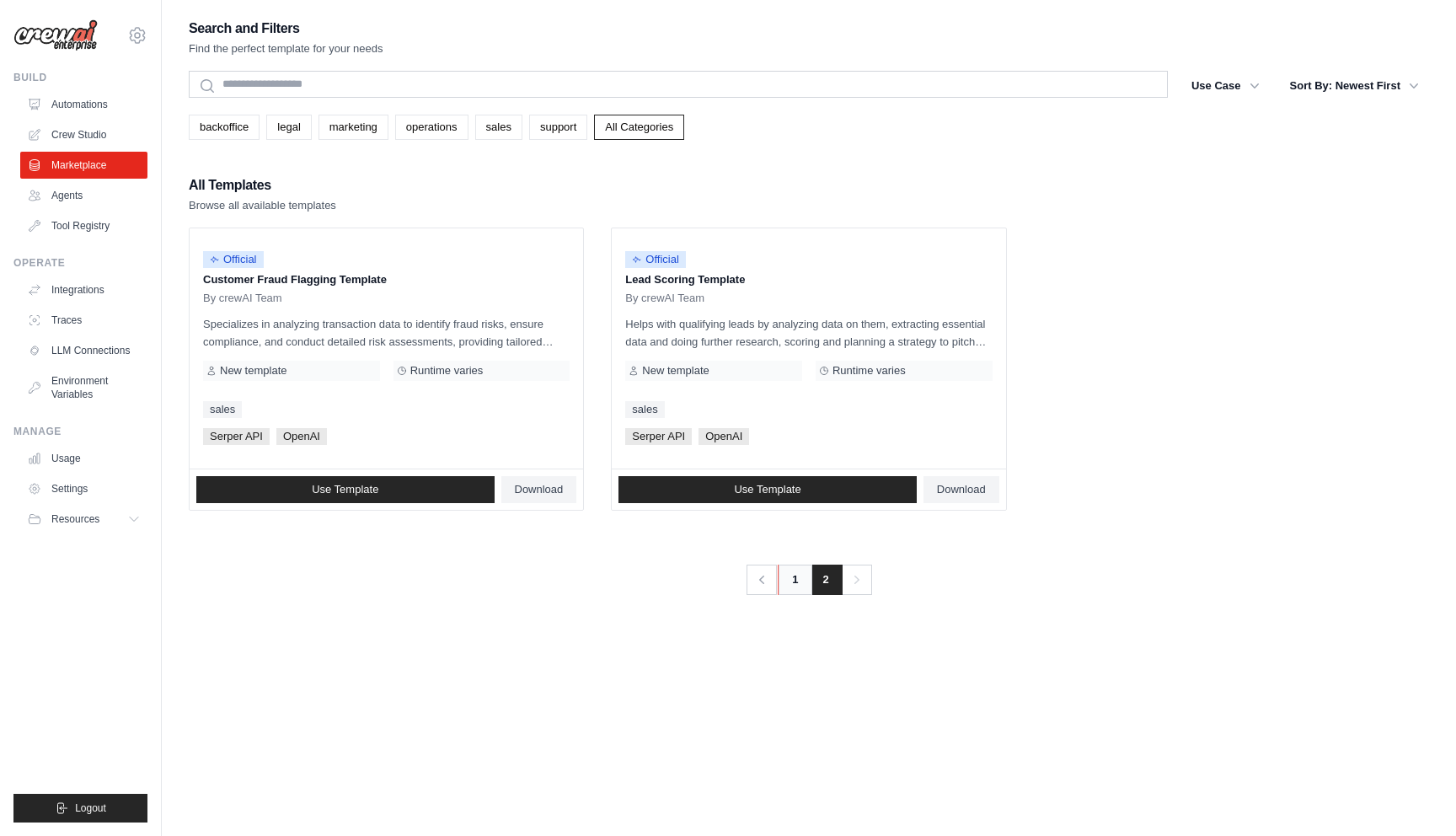 click on "1" at bounding box center (795, 580) 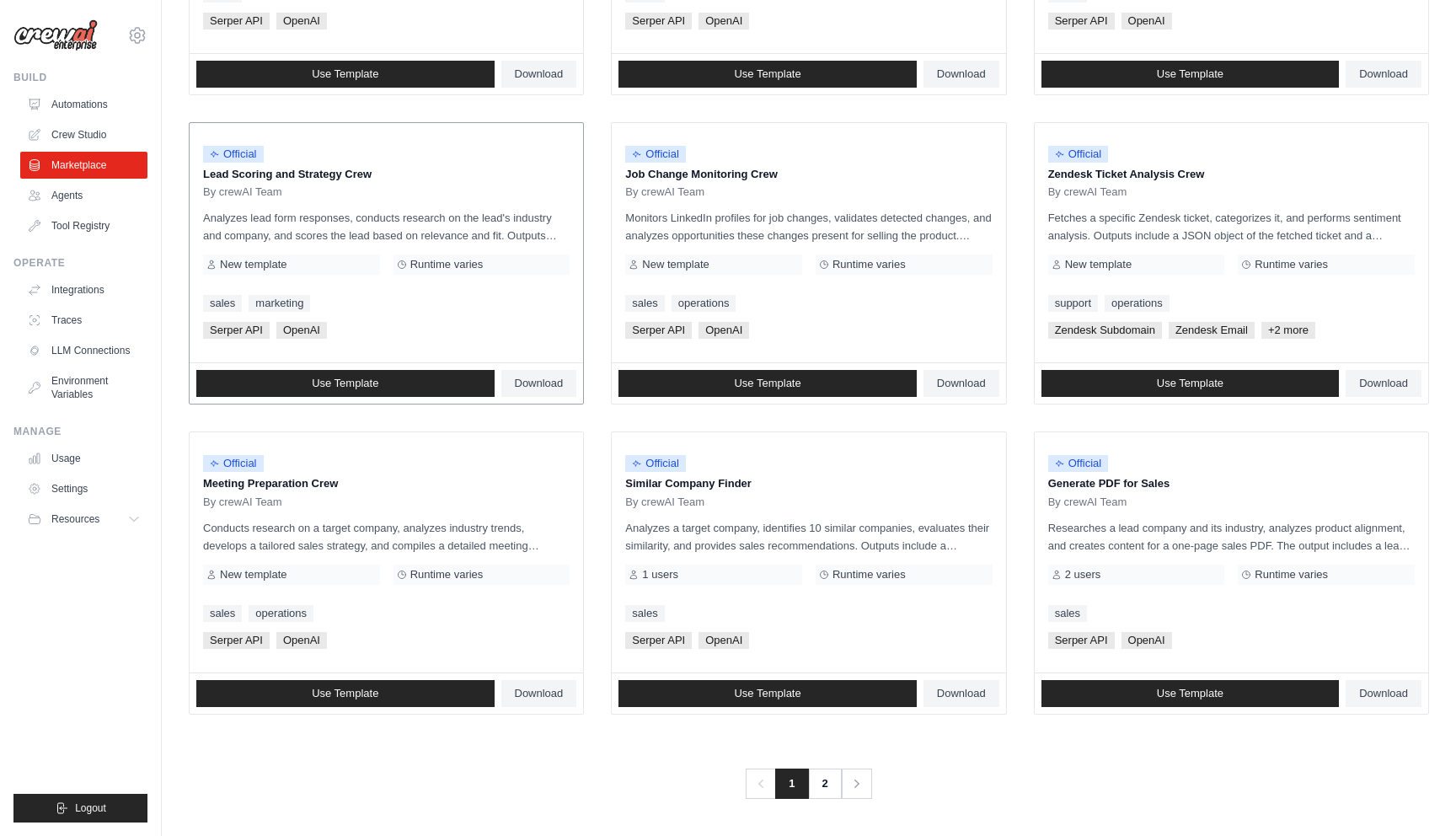 scroll, scrollTop: 0, scrollLeft: 0, axis: both 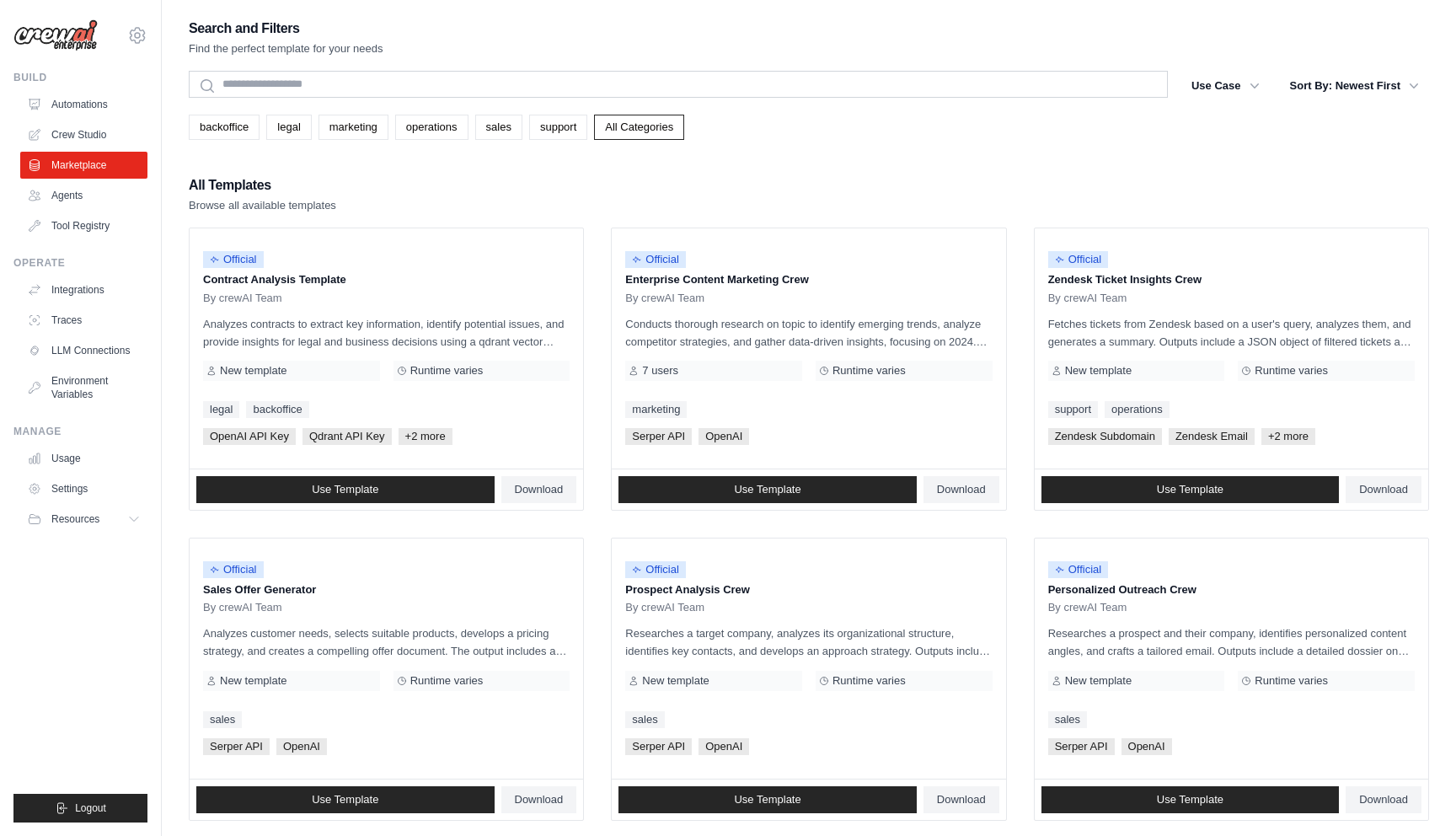 click on "Automations
Crew Studio
Marketplace
Agents
Tool Registry" at bounding box center [83, 165] 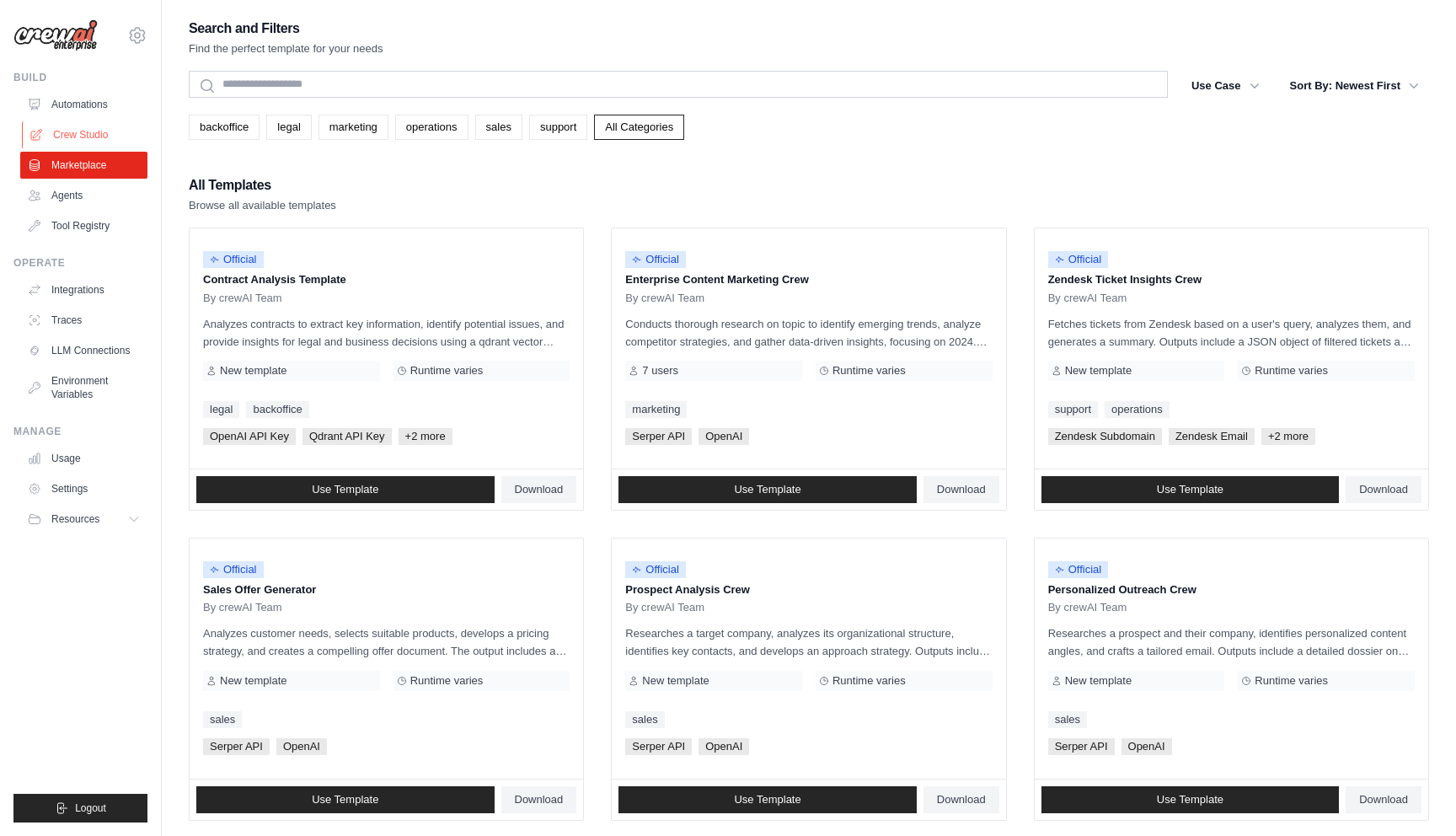 click on "Crew Studio" at bounding box center [85, 135] 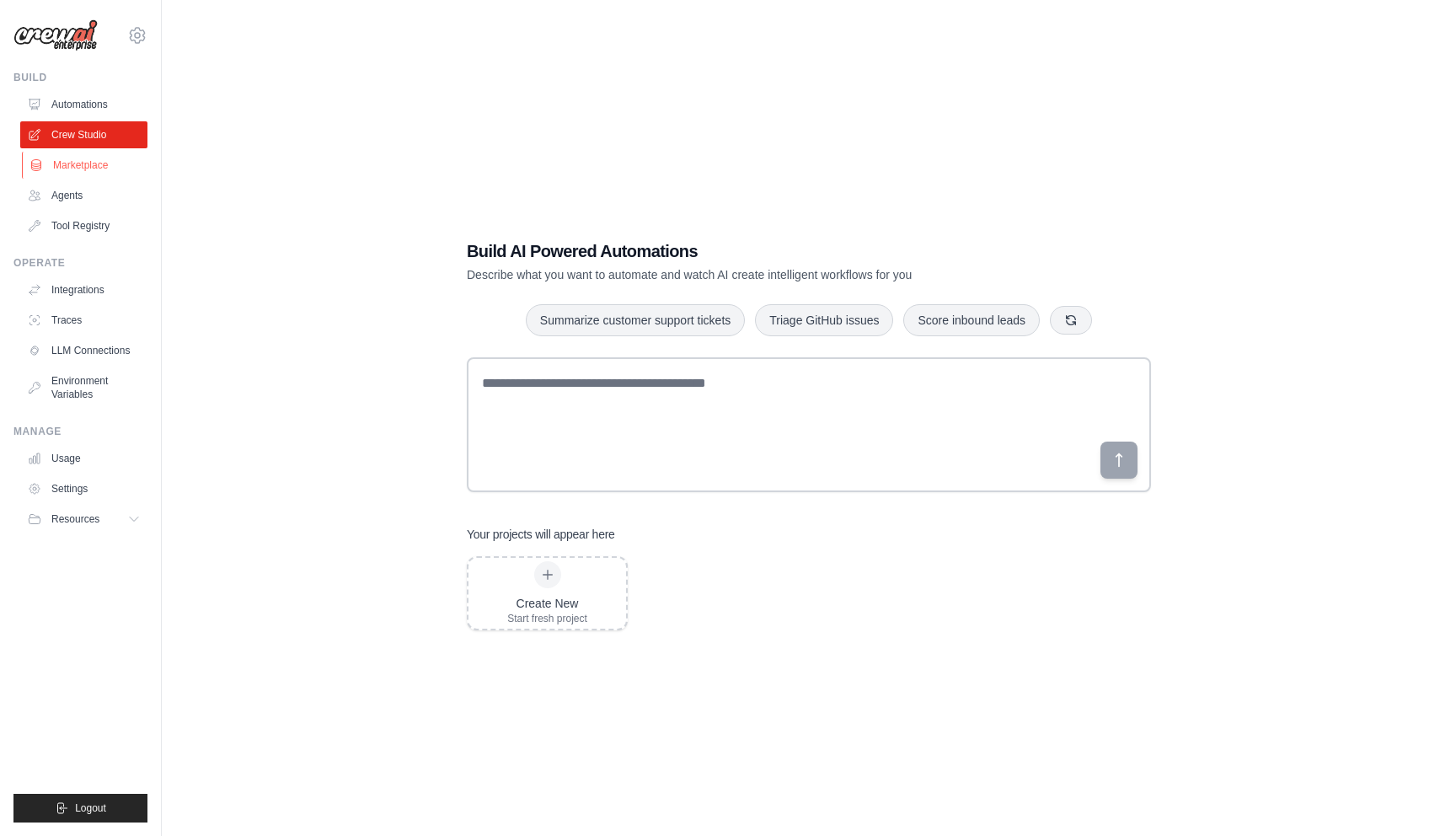 scroll, scrollTop: 0, scrollLeft: 0, axis: both 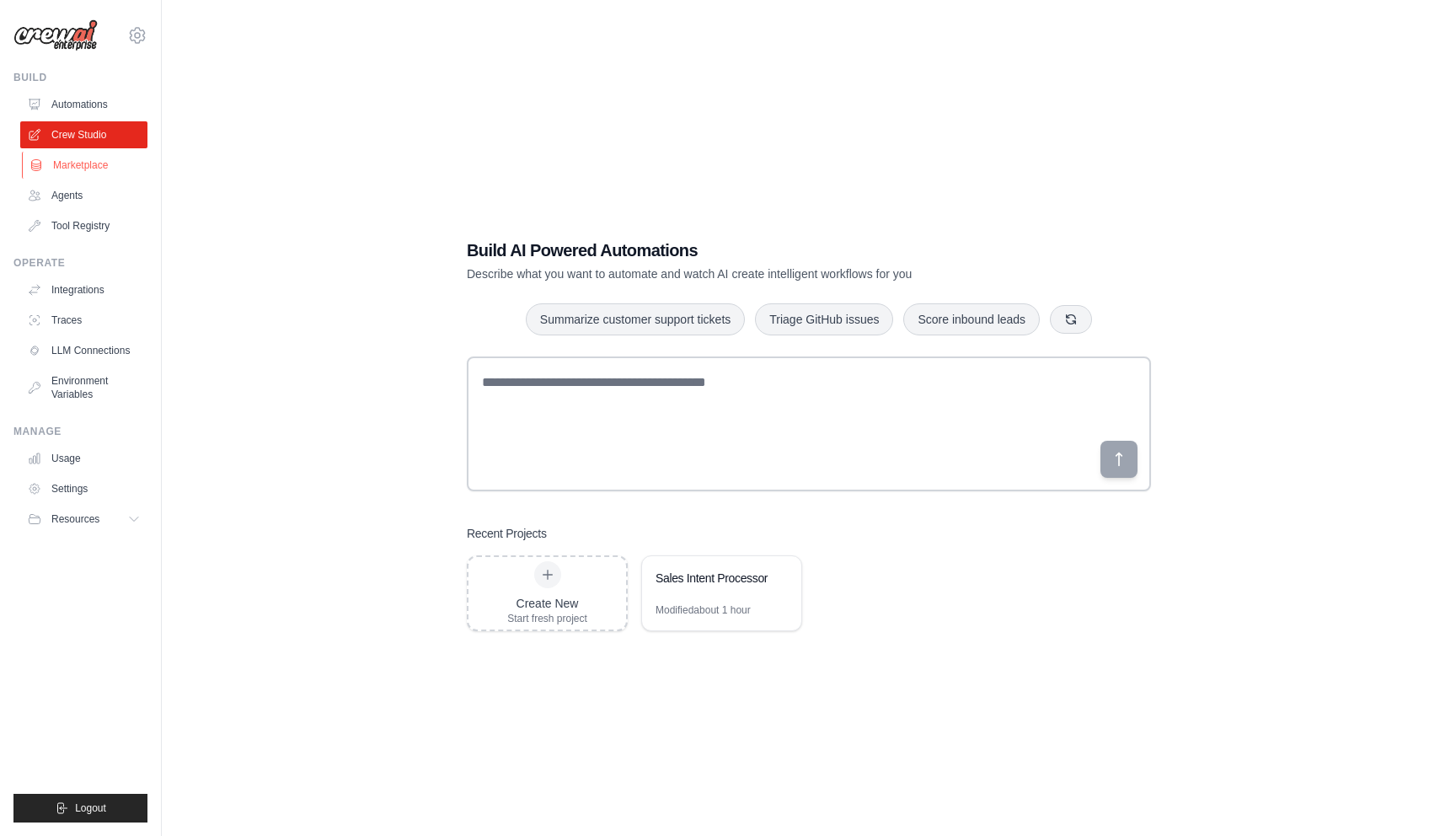 click on "Marketplace" at bounding box center [85, 165] 